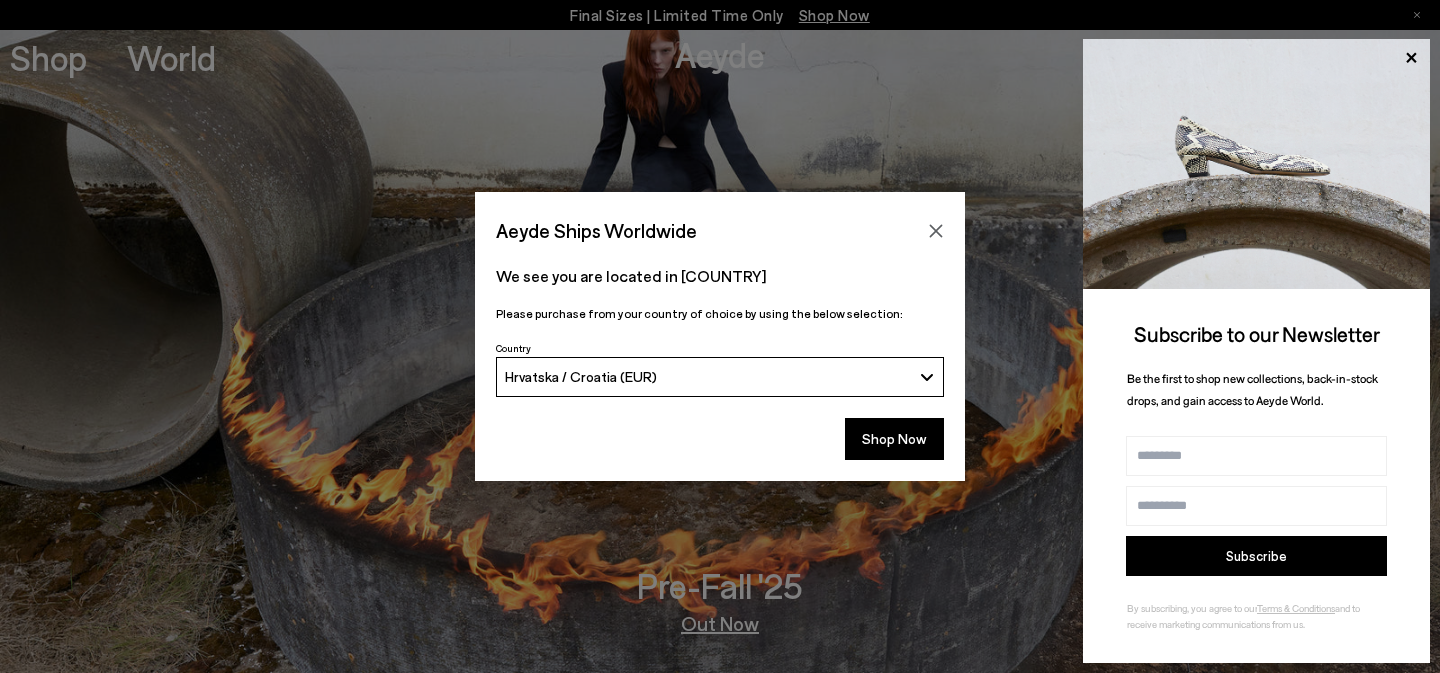 scroll, scrollTop: 0, scrollLeft: 0, axis: both 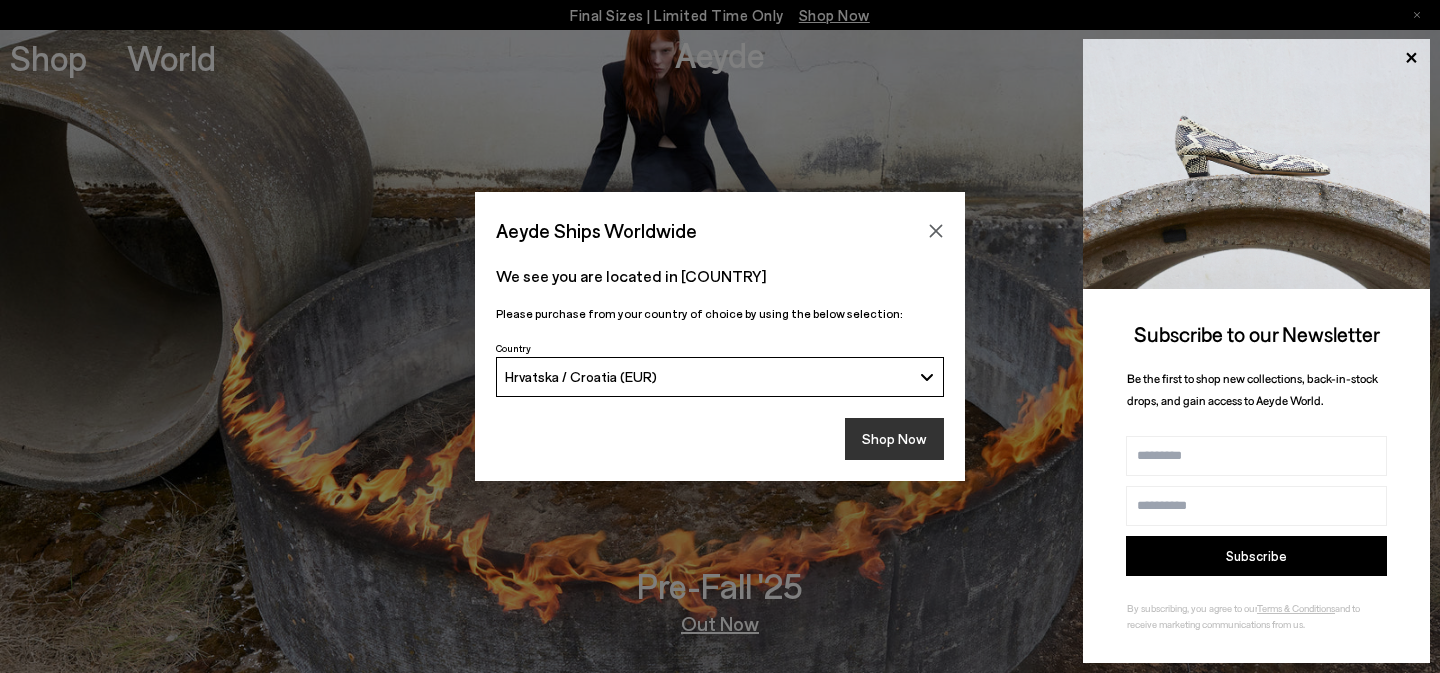 click on "Shop Now" at bounding box center (894, 439) 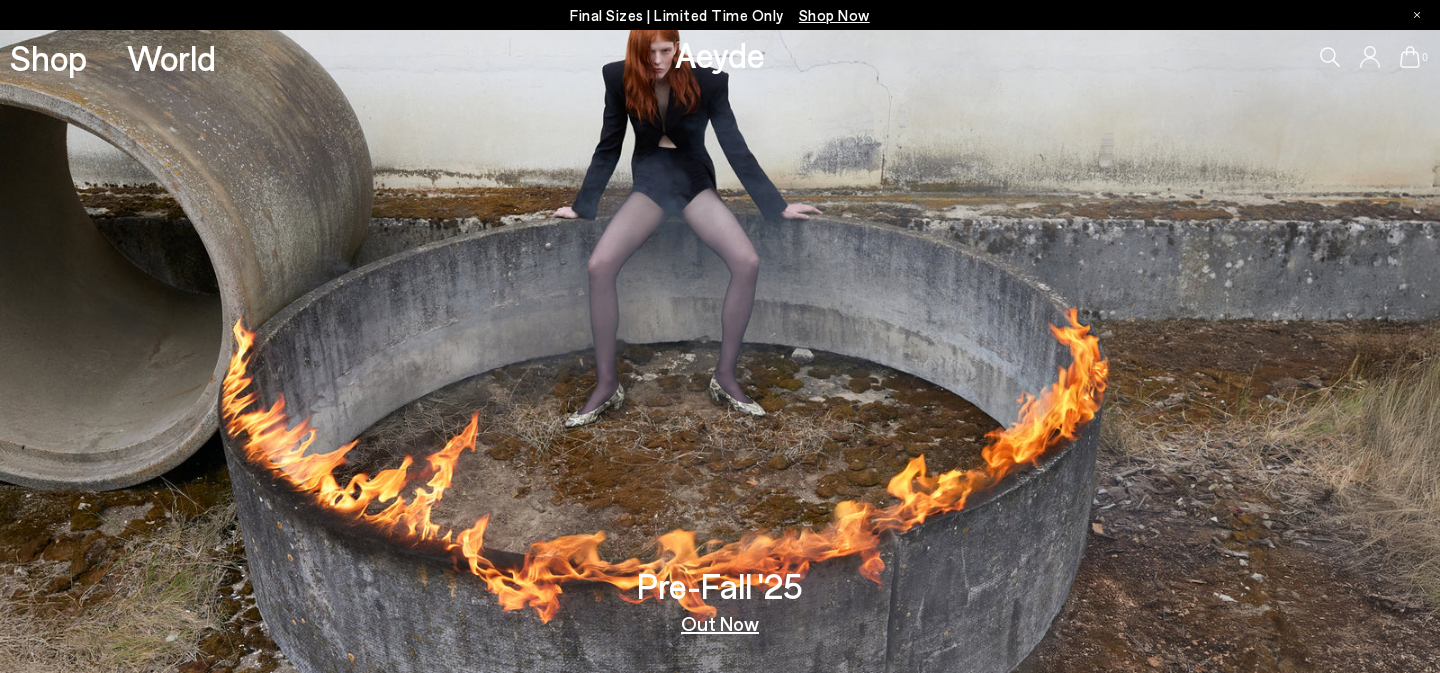 scroll, scrollTop: 0, scrollLeft: 0, axis: both 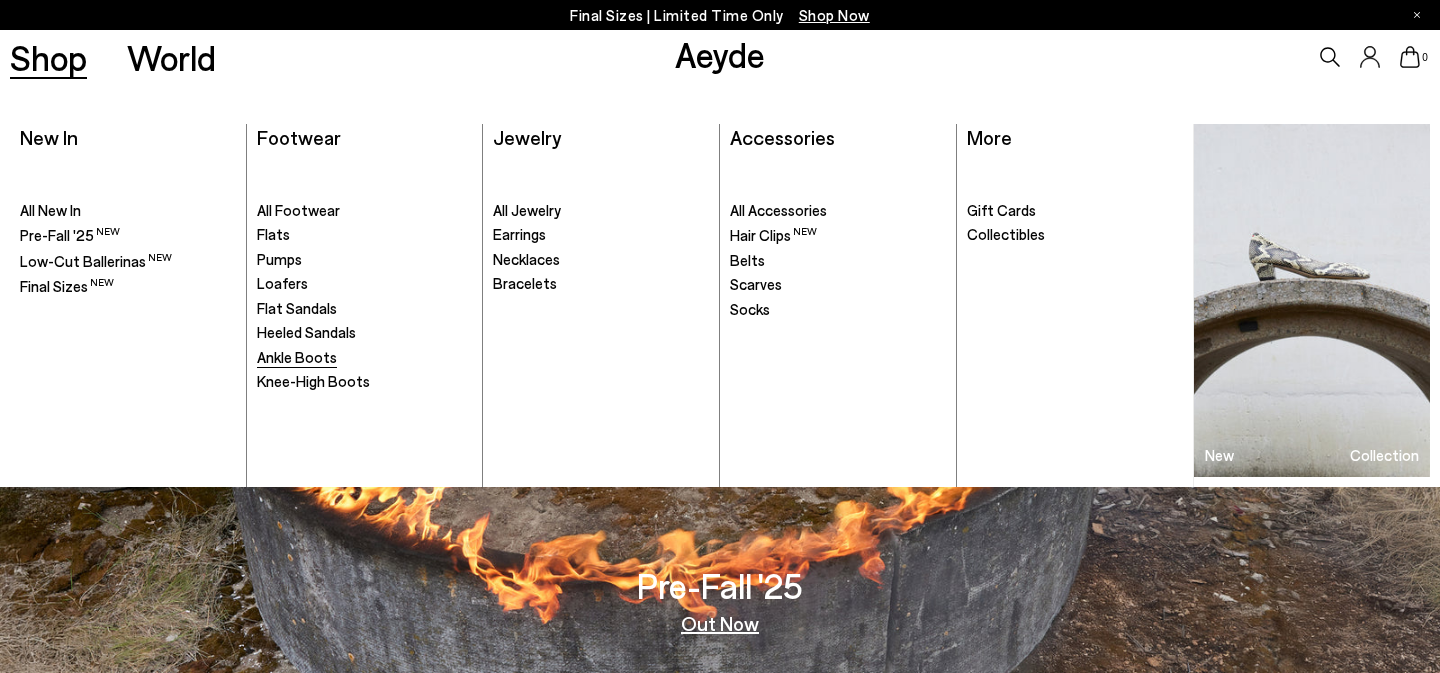 click on "Ankle Boots" at bounding box center [297, 357] 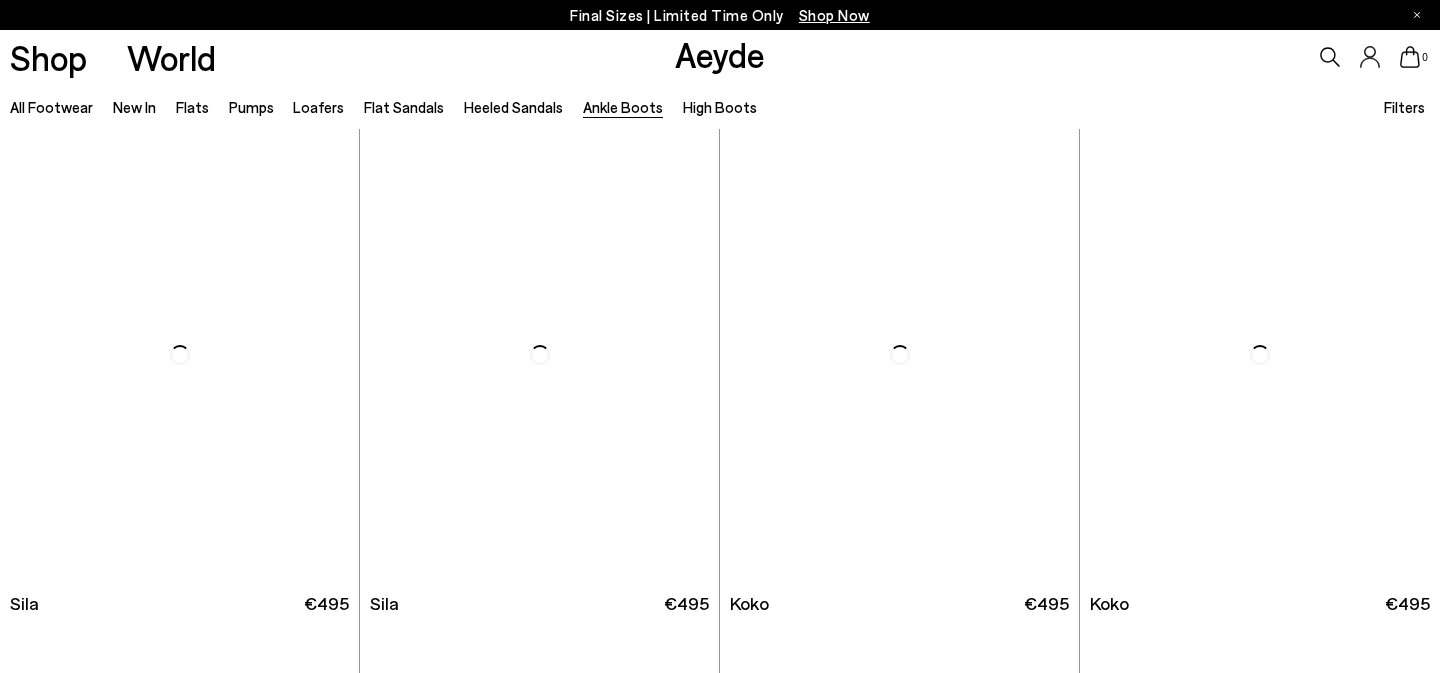 scroll, scrollTop: 0, scrollLeft: 0, axis: both 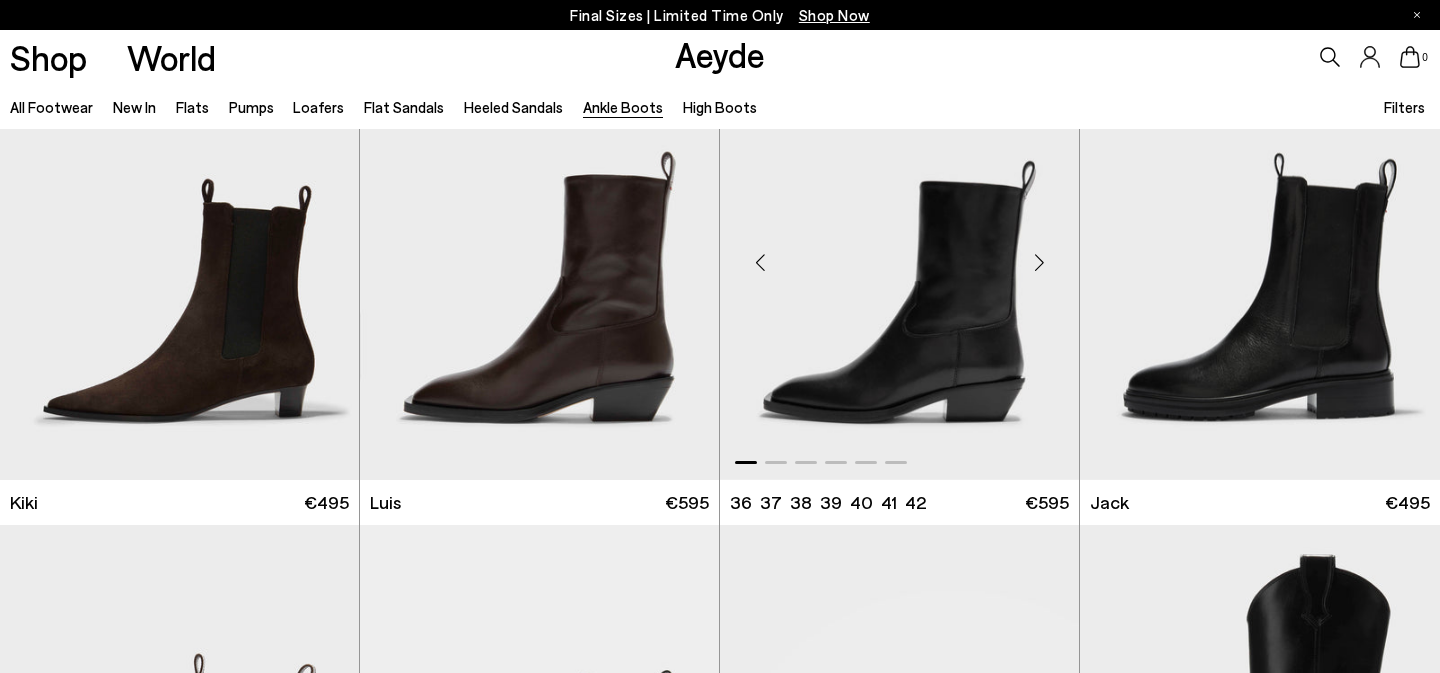 click at bounding box center (899, 254) 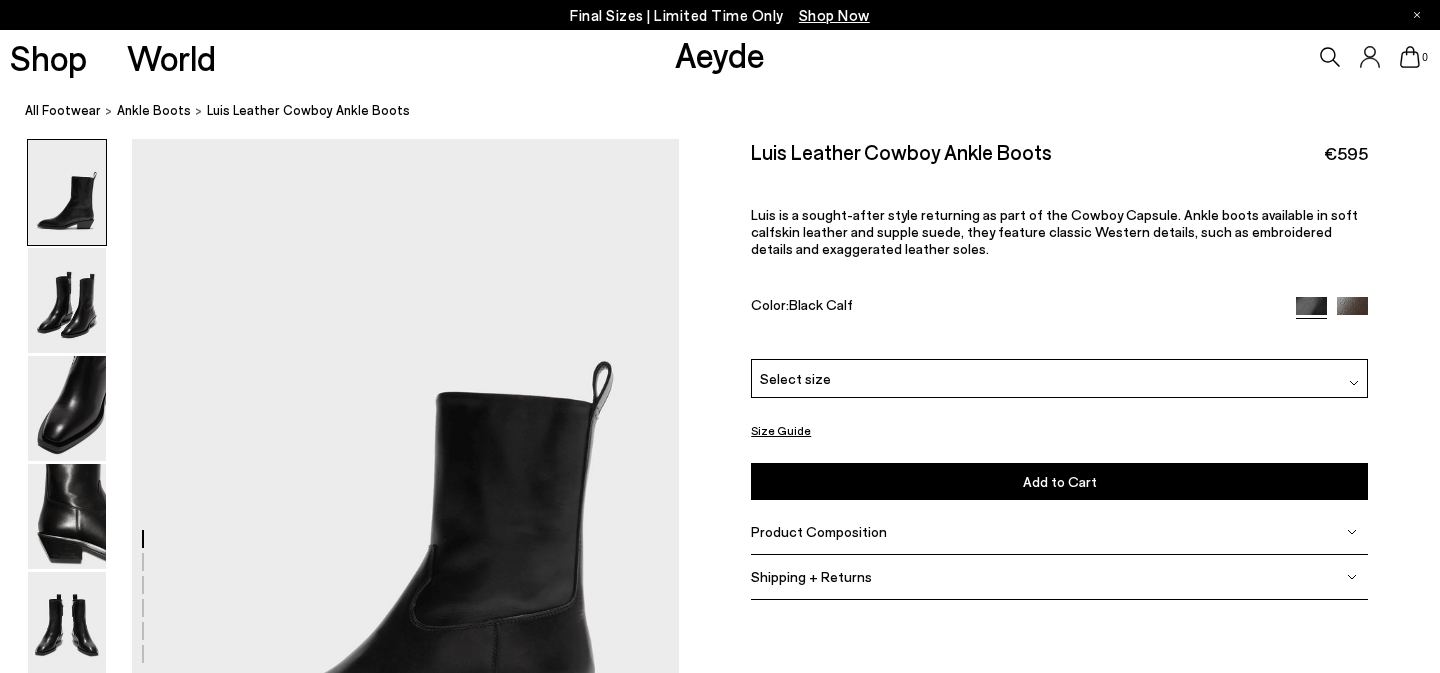 scroll, scrollTop: 149, scrollLeft: 0, axis: vertical 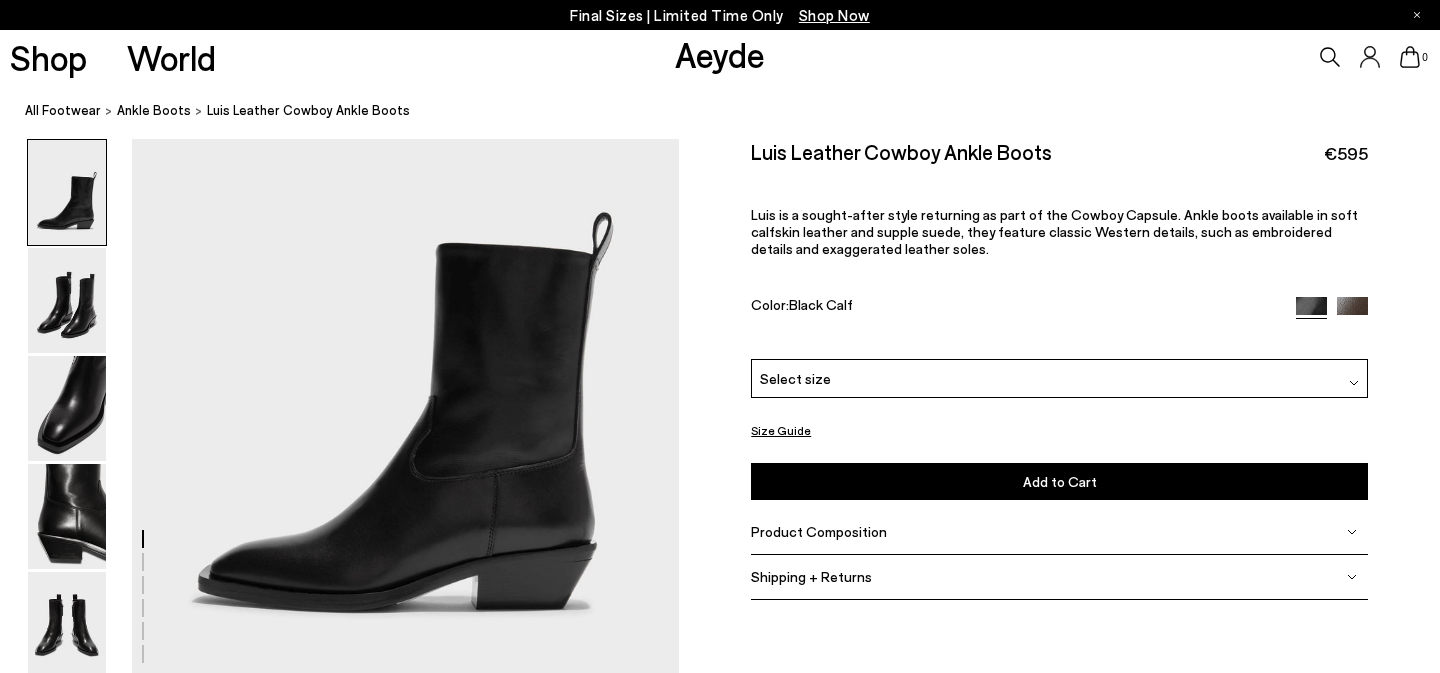 click on "Select size" at bounding box center (1059, 378) 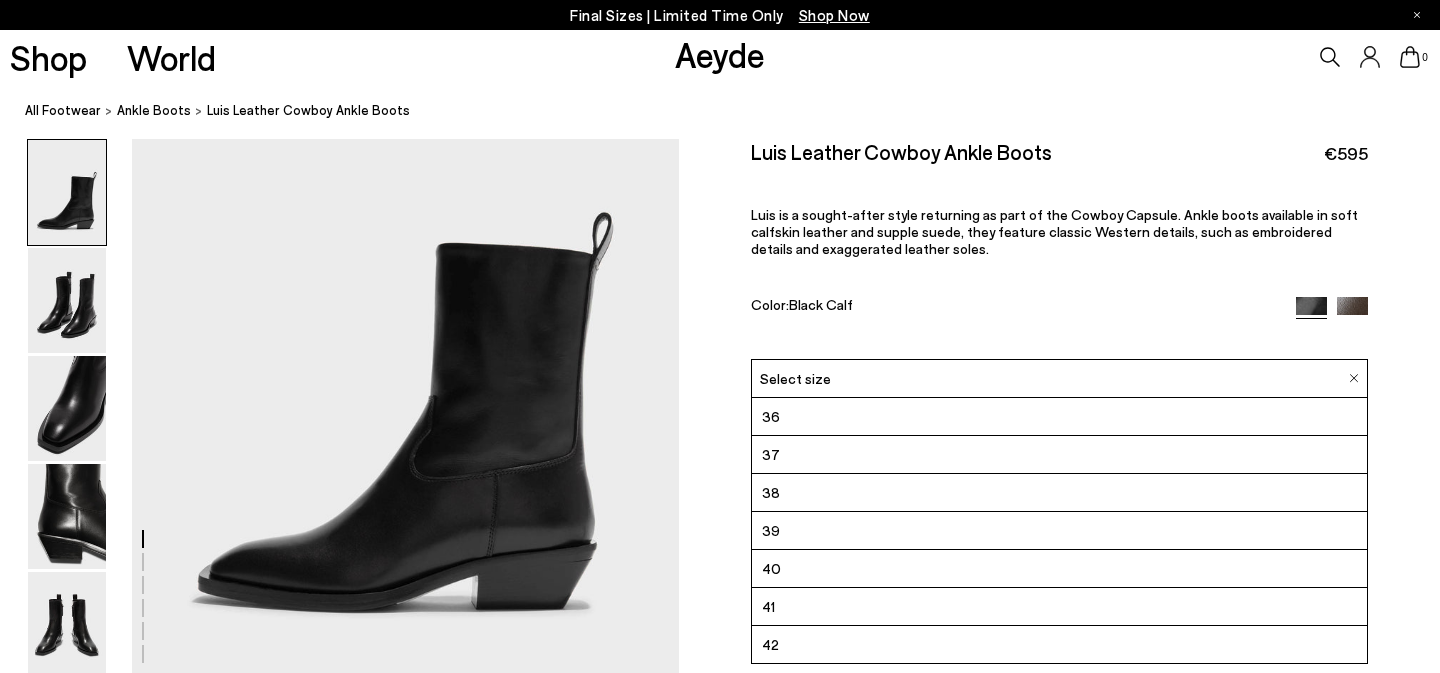 click on "41" at bounding box center (1059, 607) 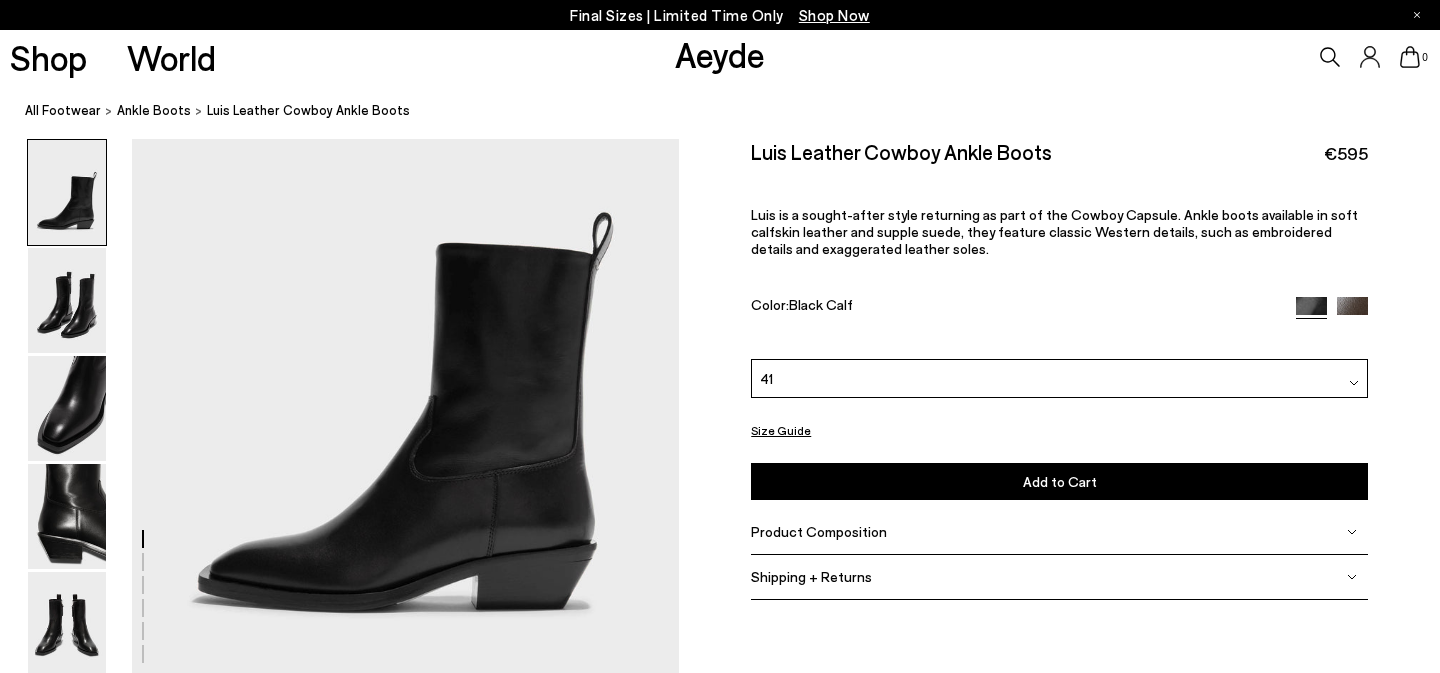click on "Add to Cart Select a Size First" at bounding box center [1059, 481] 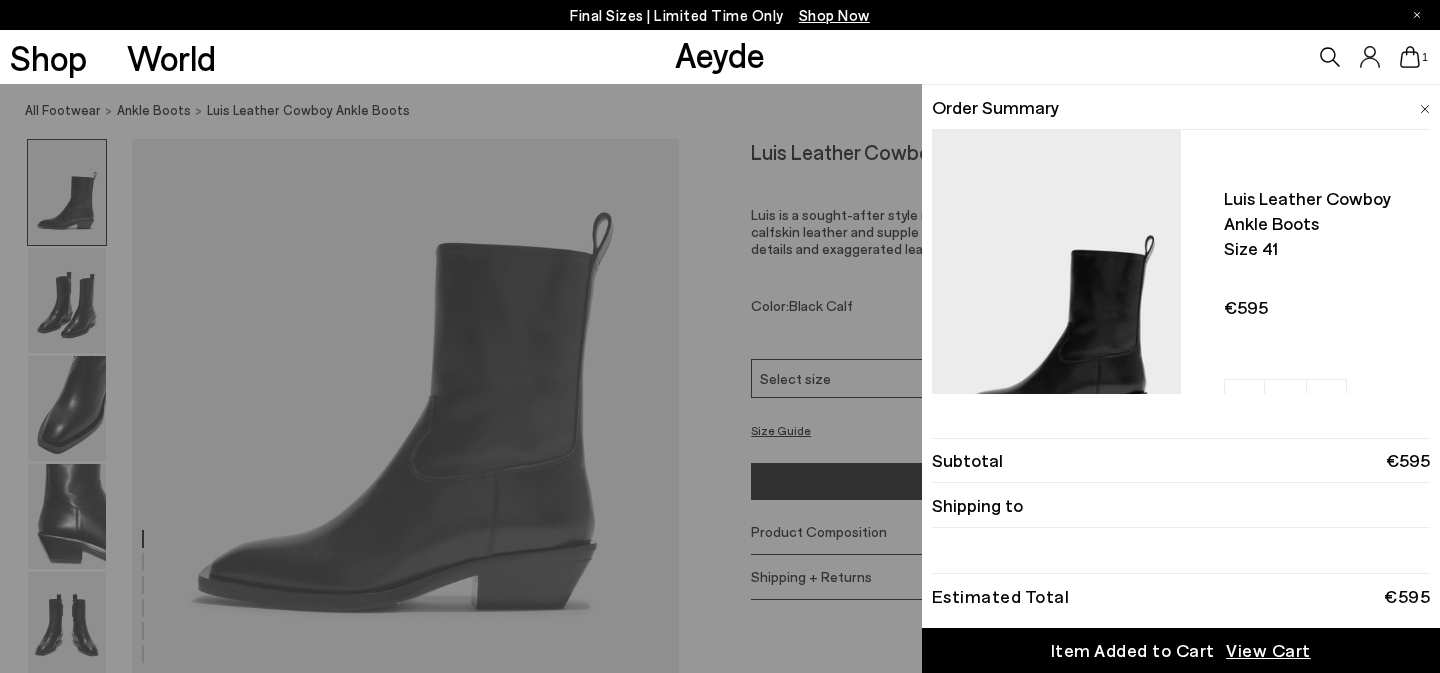 click on "Quick Add
Color
Size
View Details
Order Summary
Luis leather cowboy ankle boots
Size
41
- +" at bounding box center (720, 378) 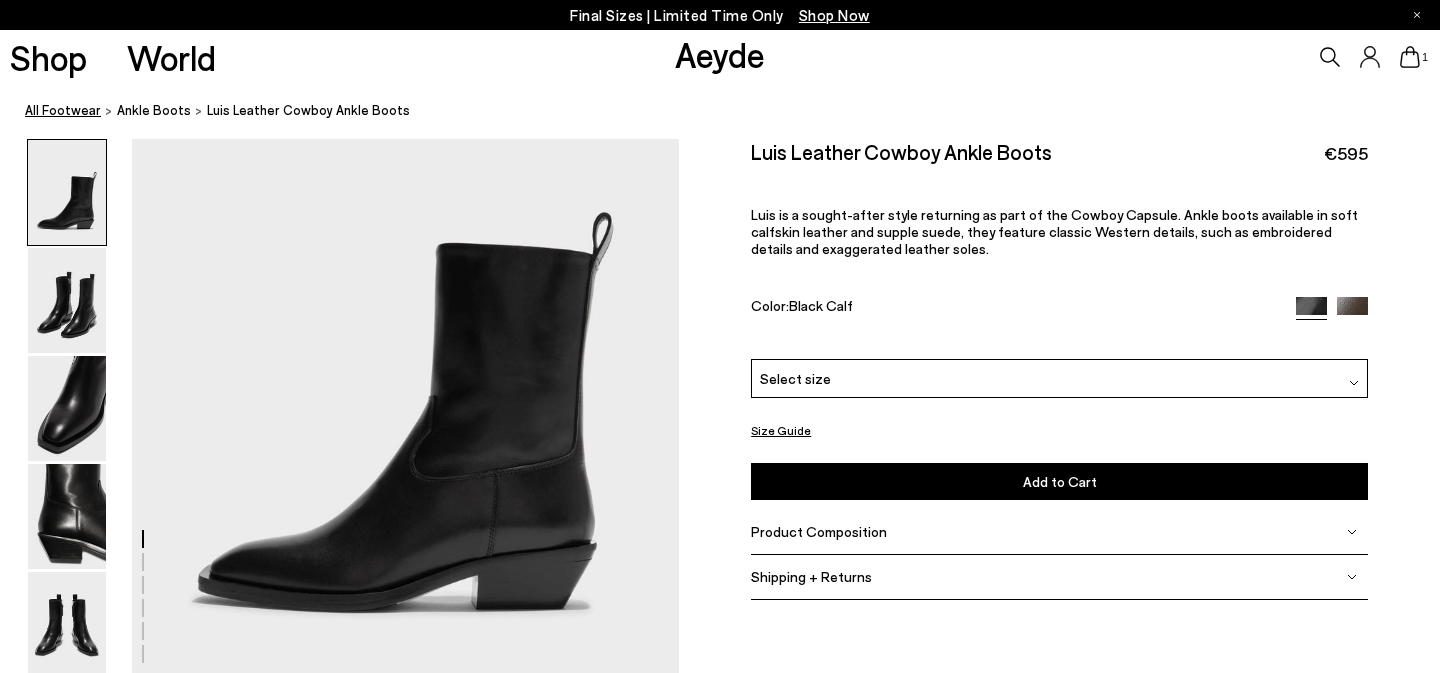 click on "All Footwear" at bounding box center (63, 110) 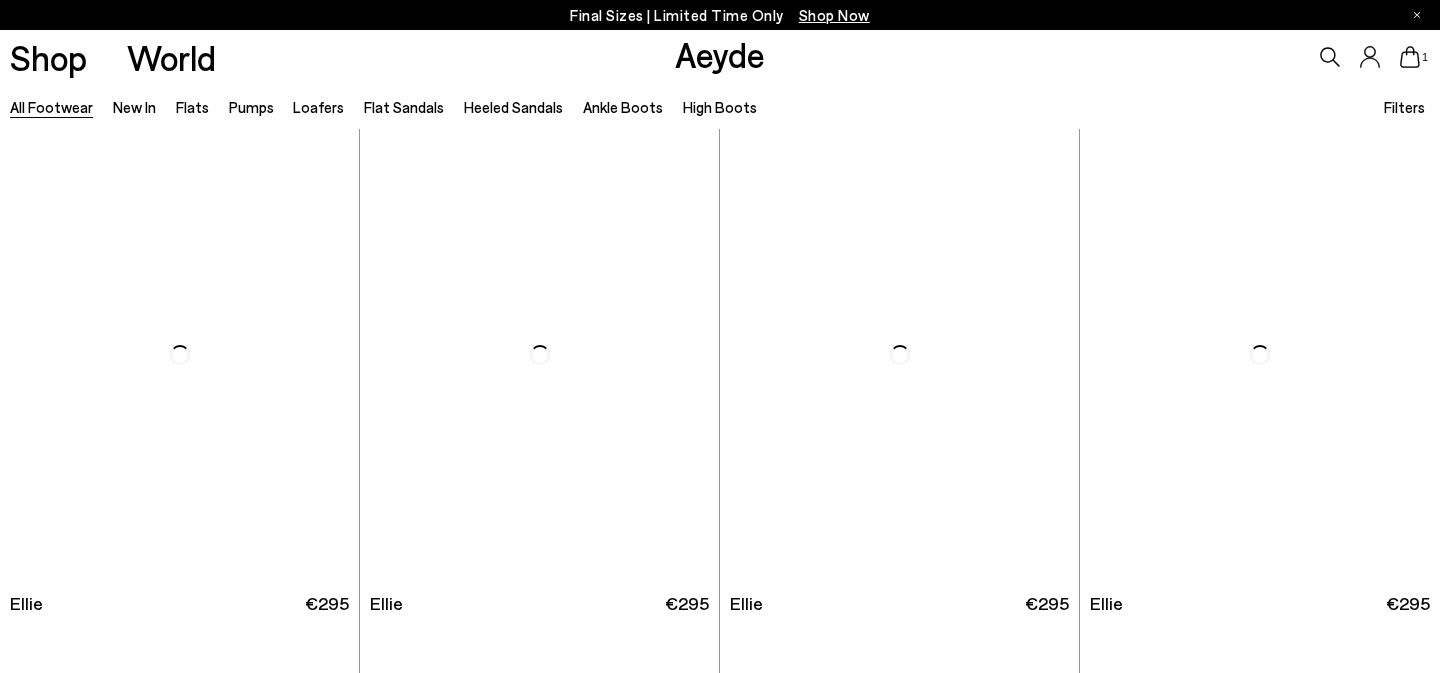 scroll, scrollTop: 0, scrollLeft: 0, axis: both 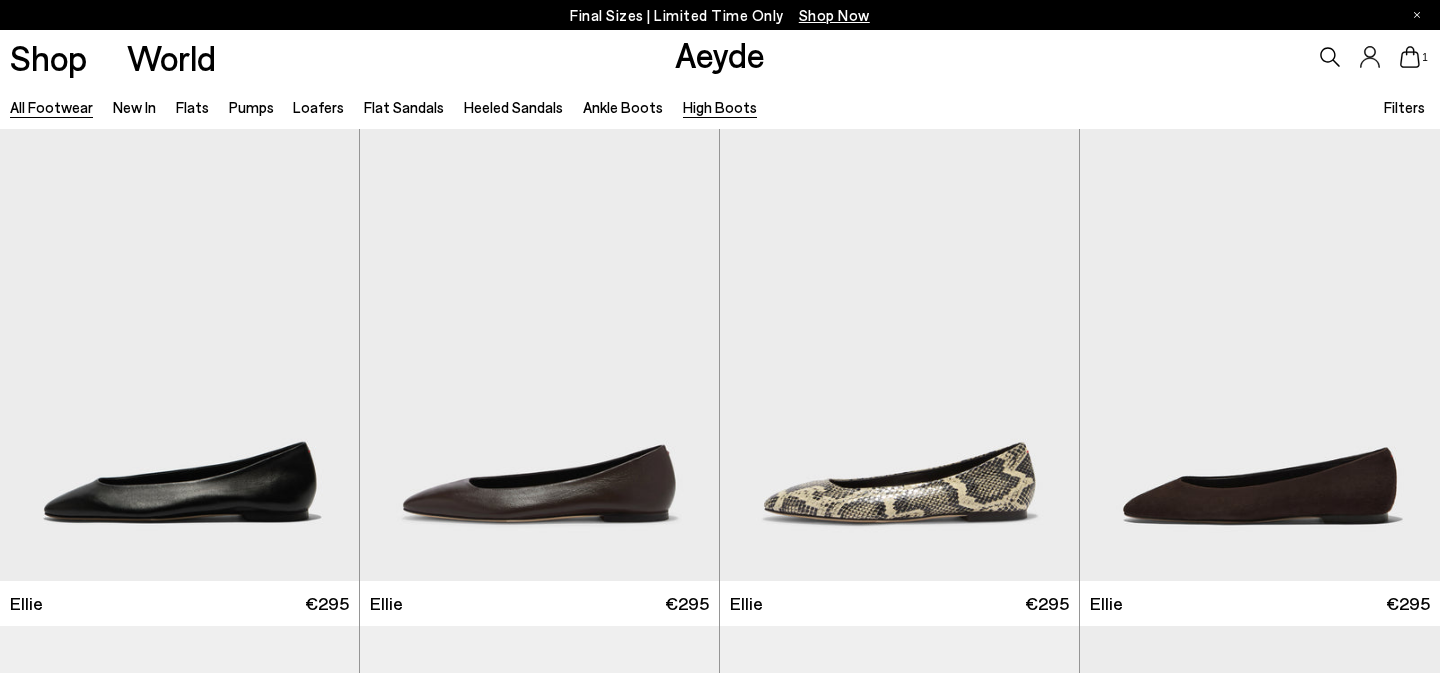 click on "High Boots" at bounding box center (720, 107) 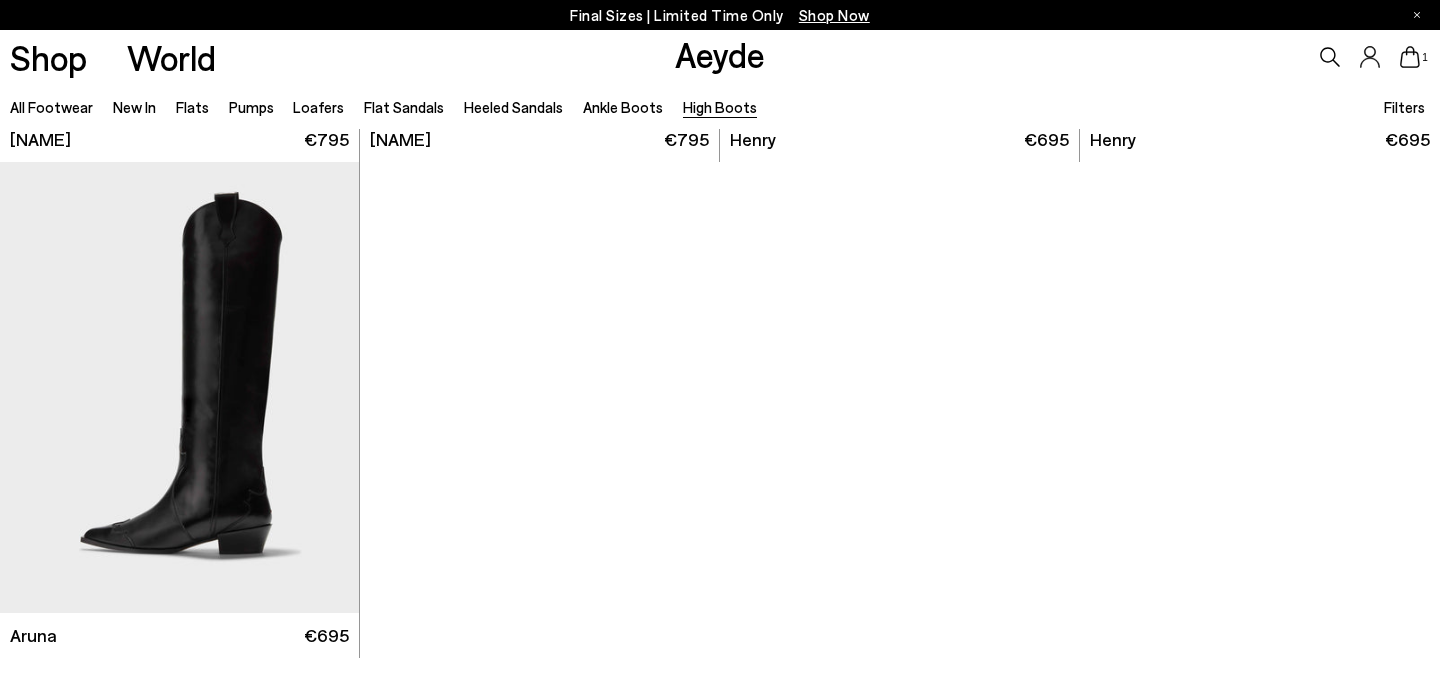 scroll, scrollTop: 961, scrollLeft: 0, axis: vertical 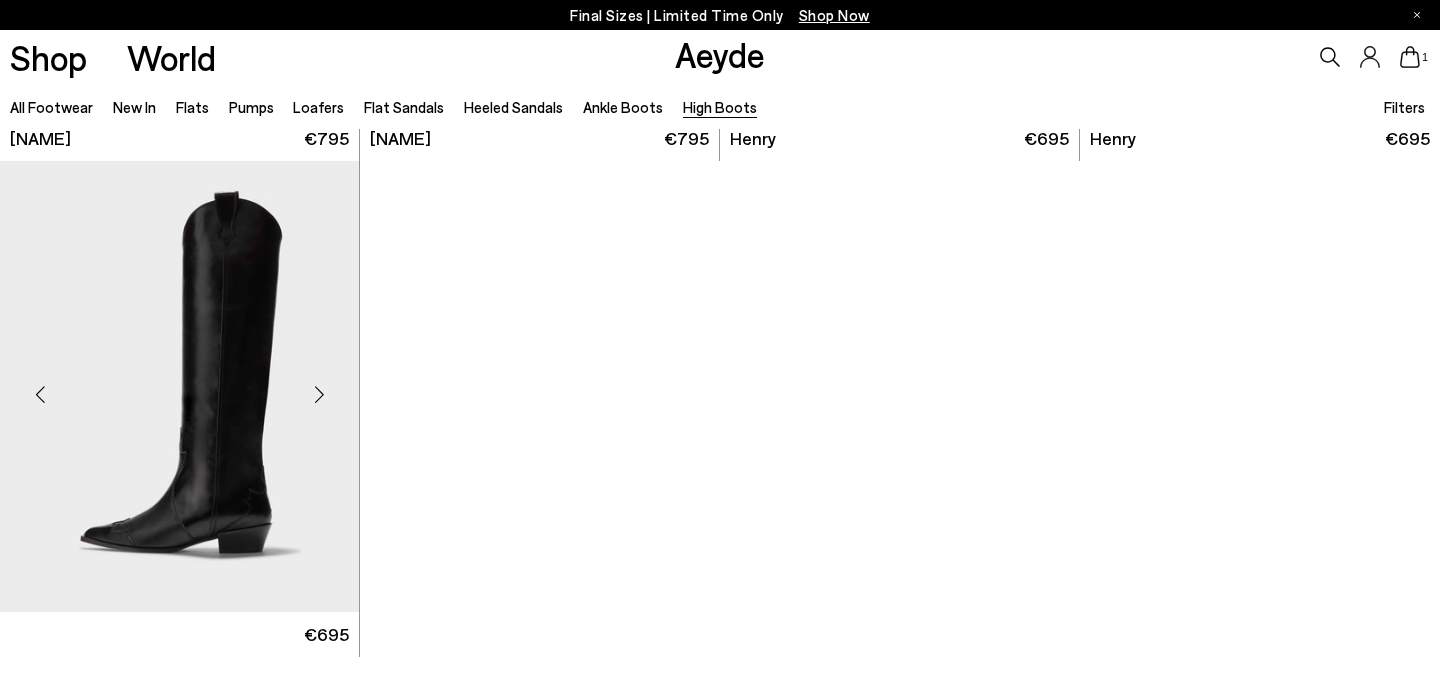 click at bounding box center [179, 386] 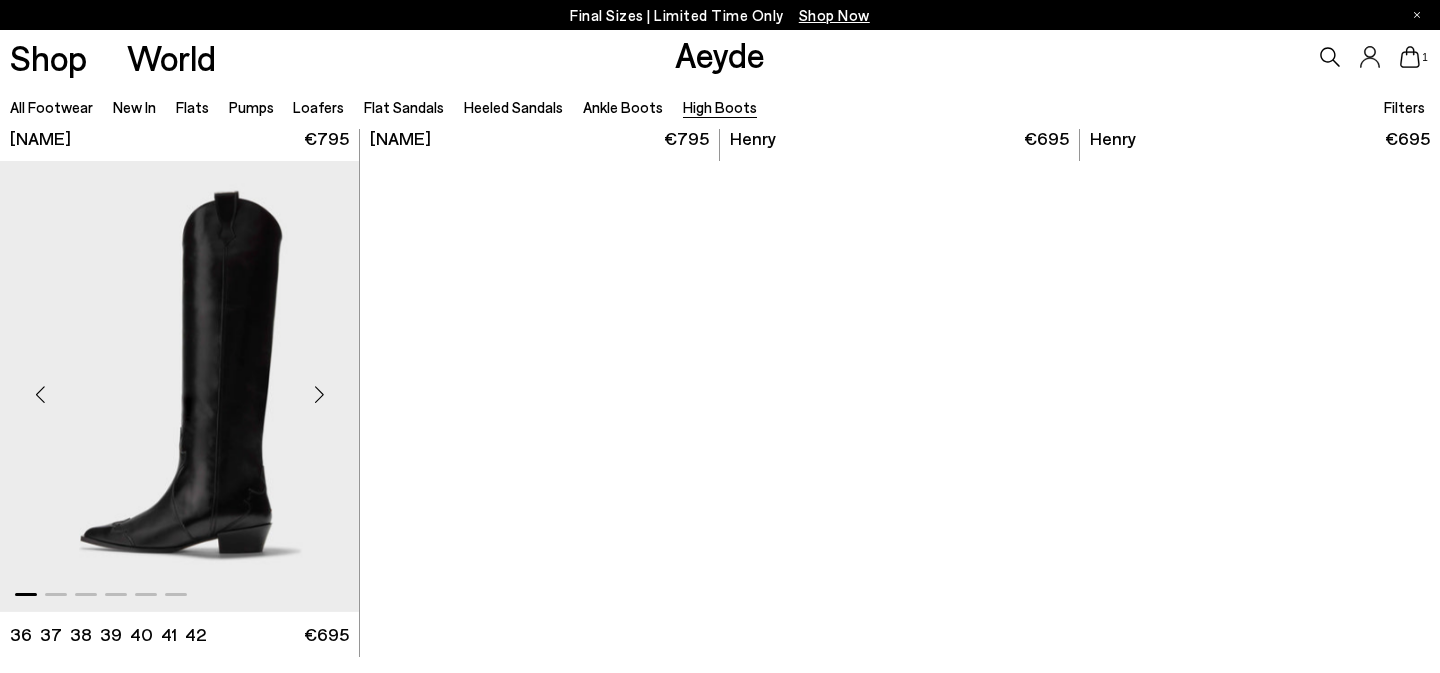 click at bounding box center [179, 386] 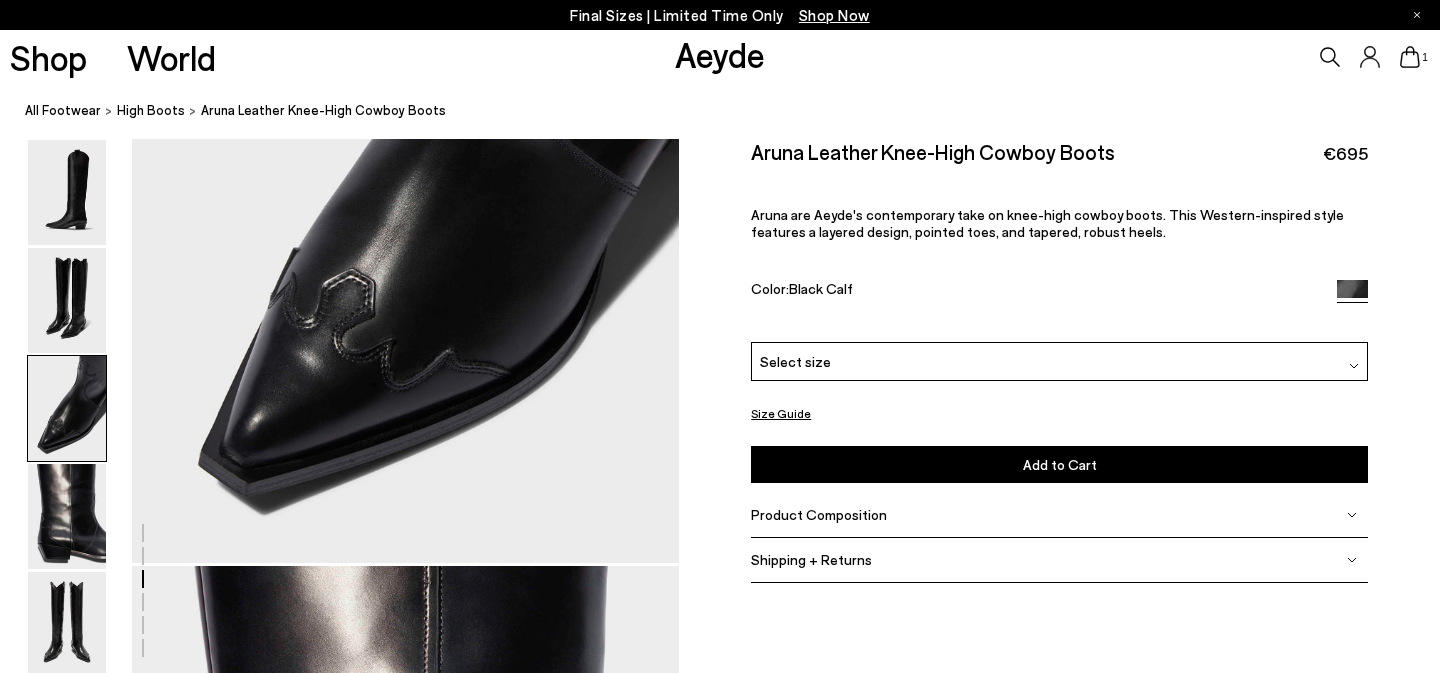 scroll, scrollTop: 1220, scrollLeft: 0, axis: vertical 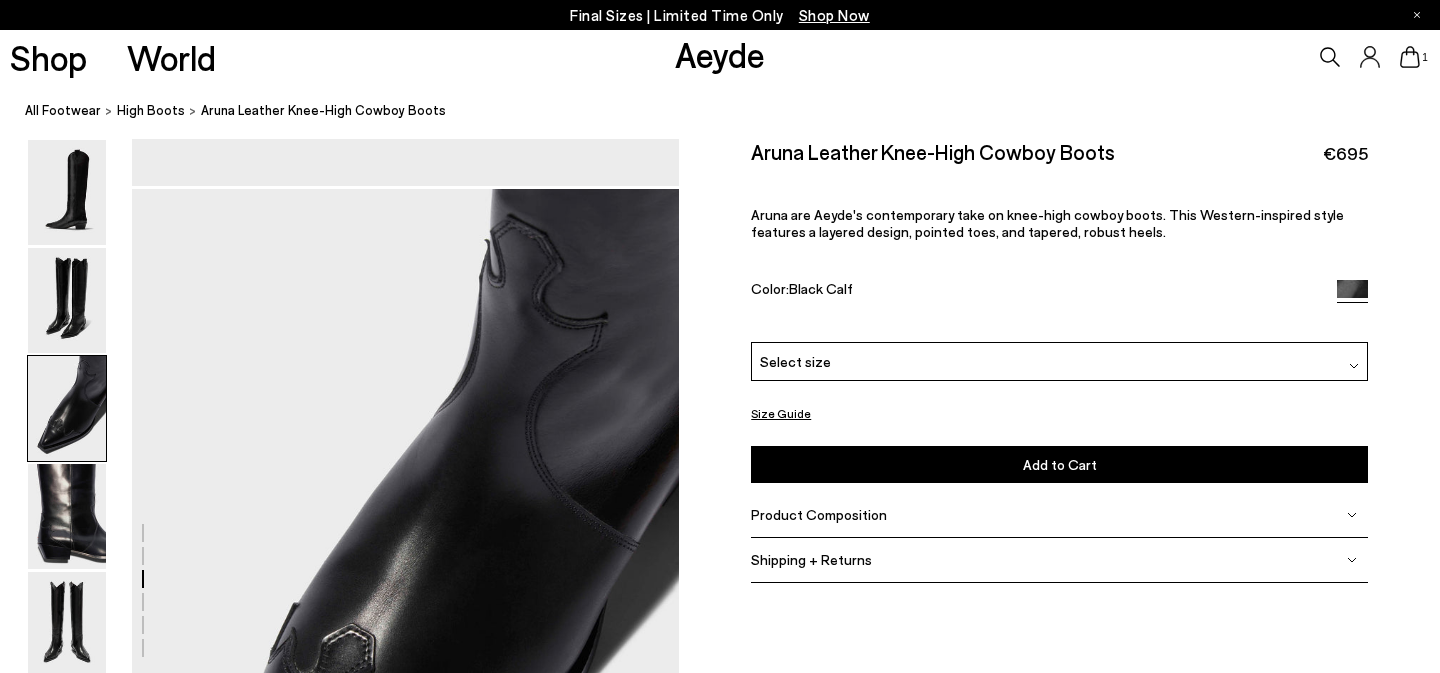 click on "Select size" at bounding box center (1059, 361) 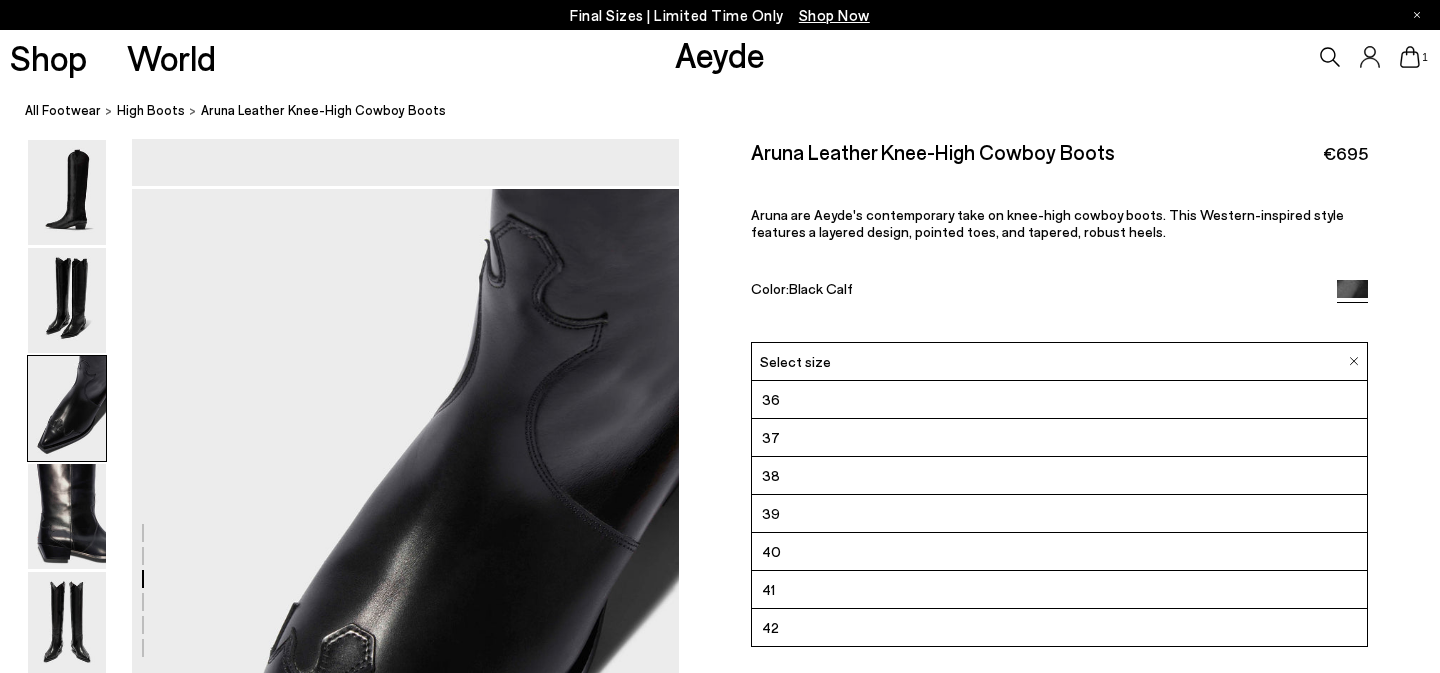 click on "41" at bounding box center [1059, 590] 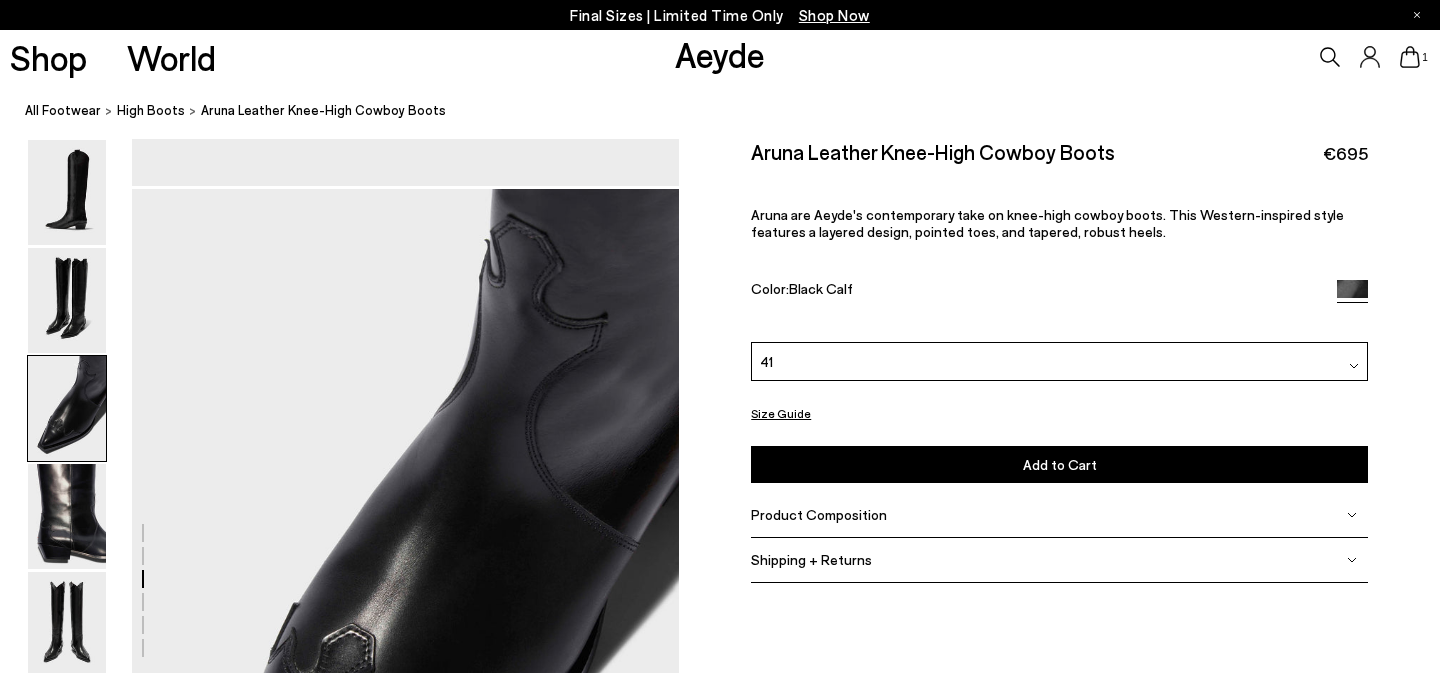 click on "Add to Cart Select a Size First" at bounding box center (1059, 464) 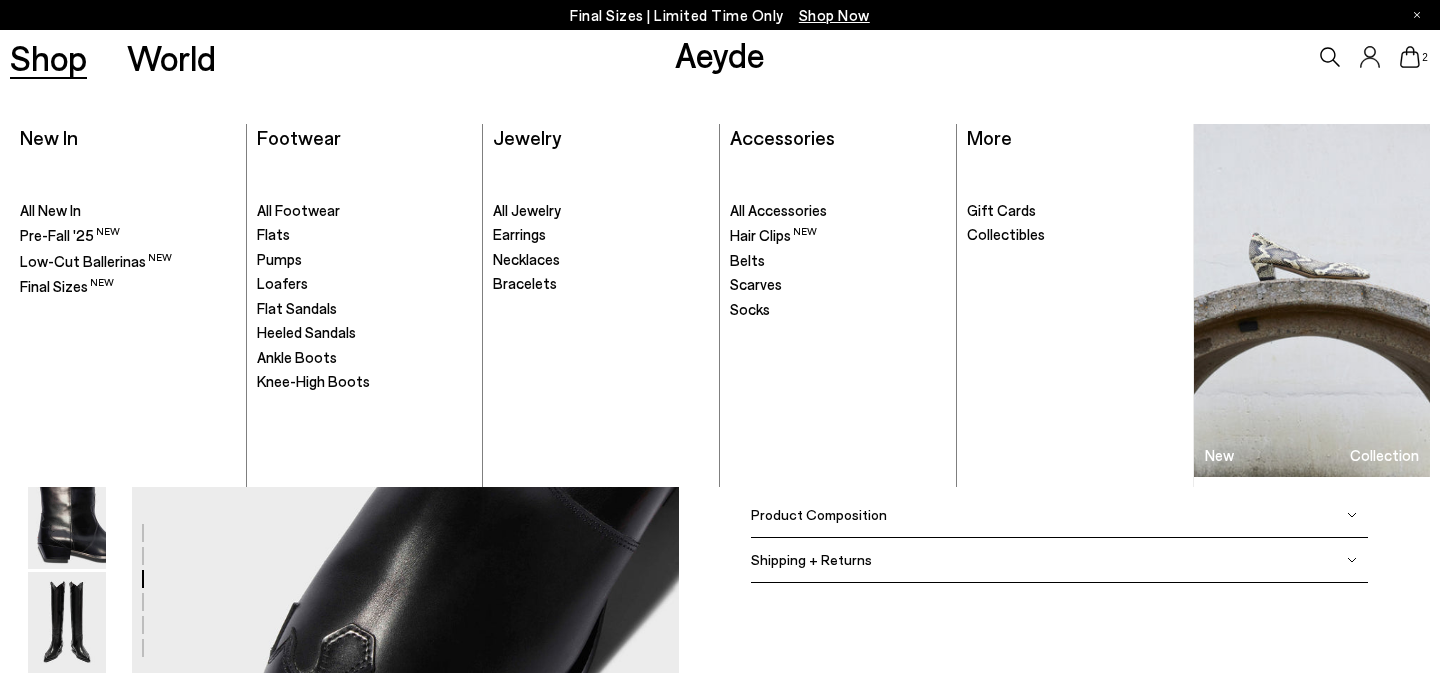 click on "Shop" at bounding box center (48, 57) 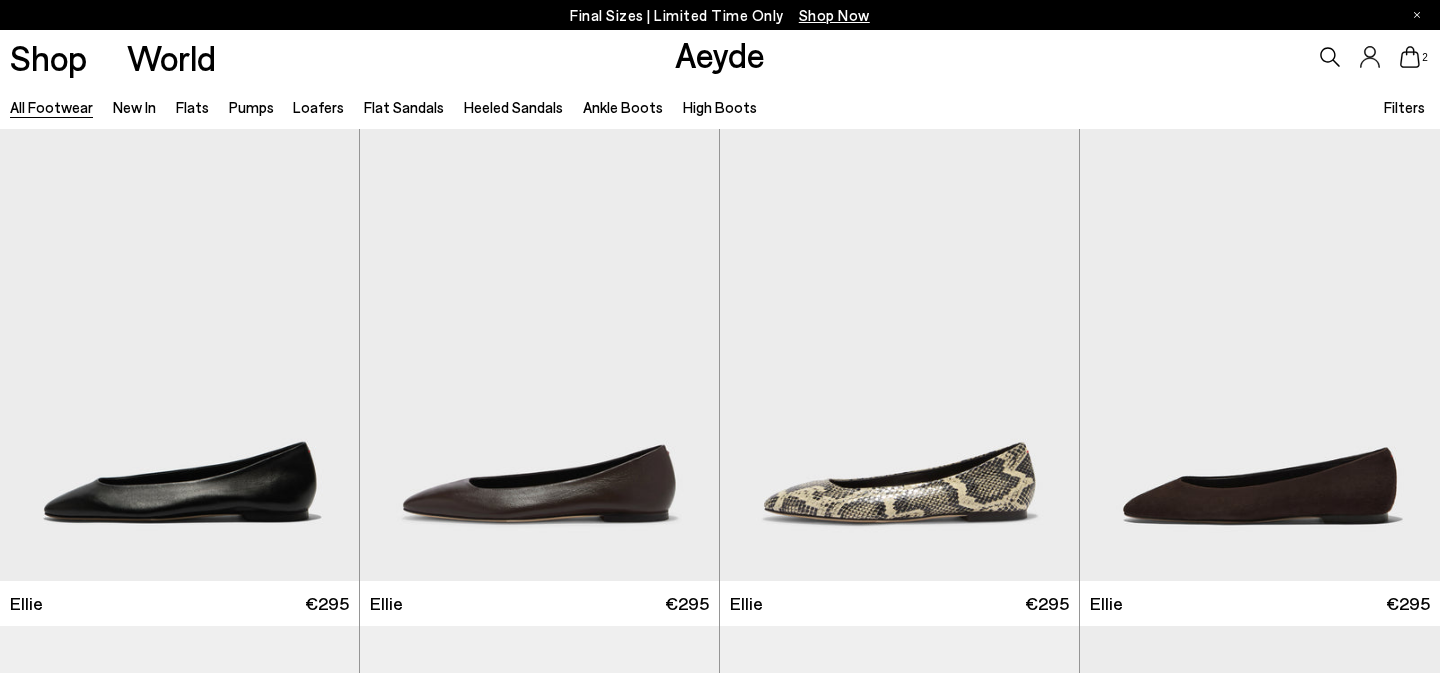 scroll, scrollTop: 0, scrollLeft: 0, axis: both 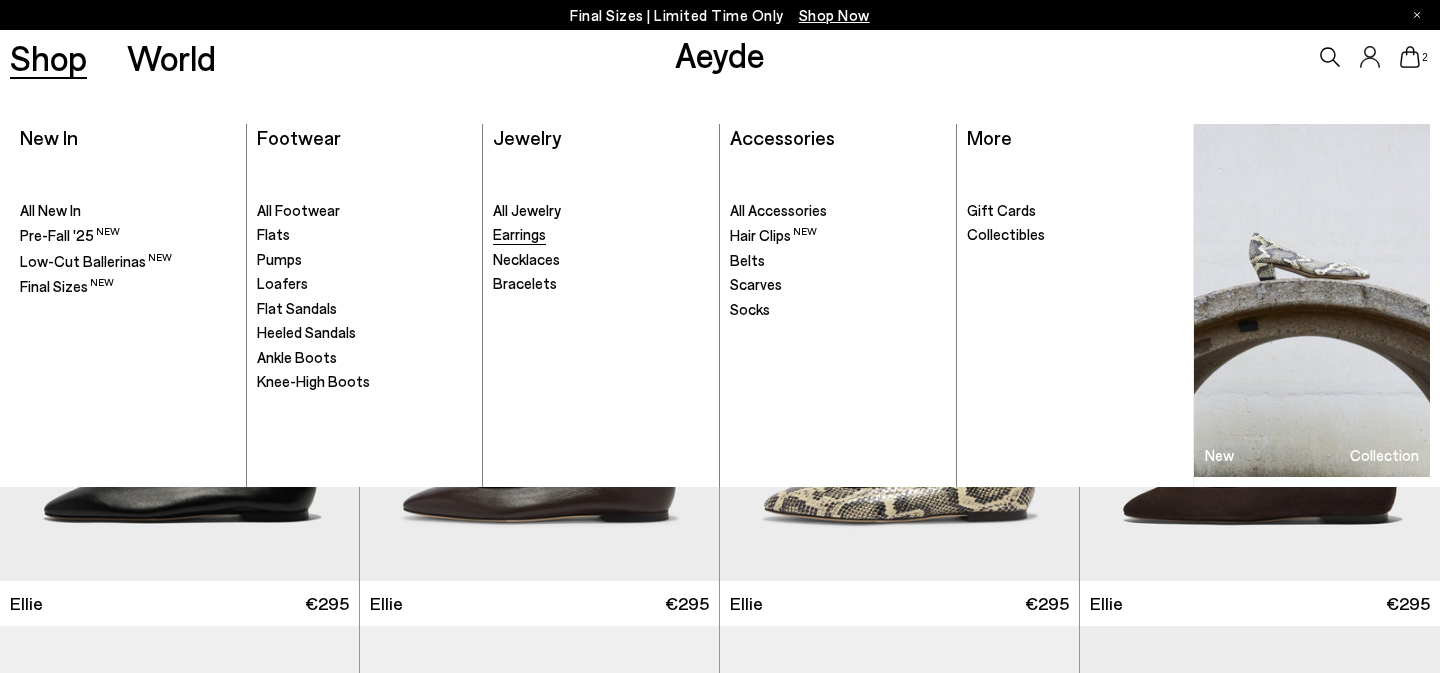 click on "Earrings" at bounding box center [519, 234] 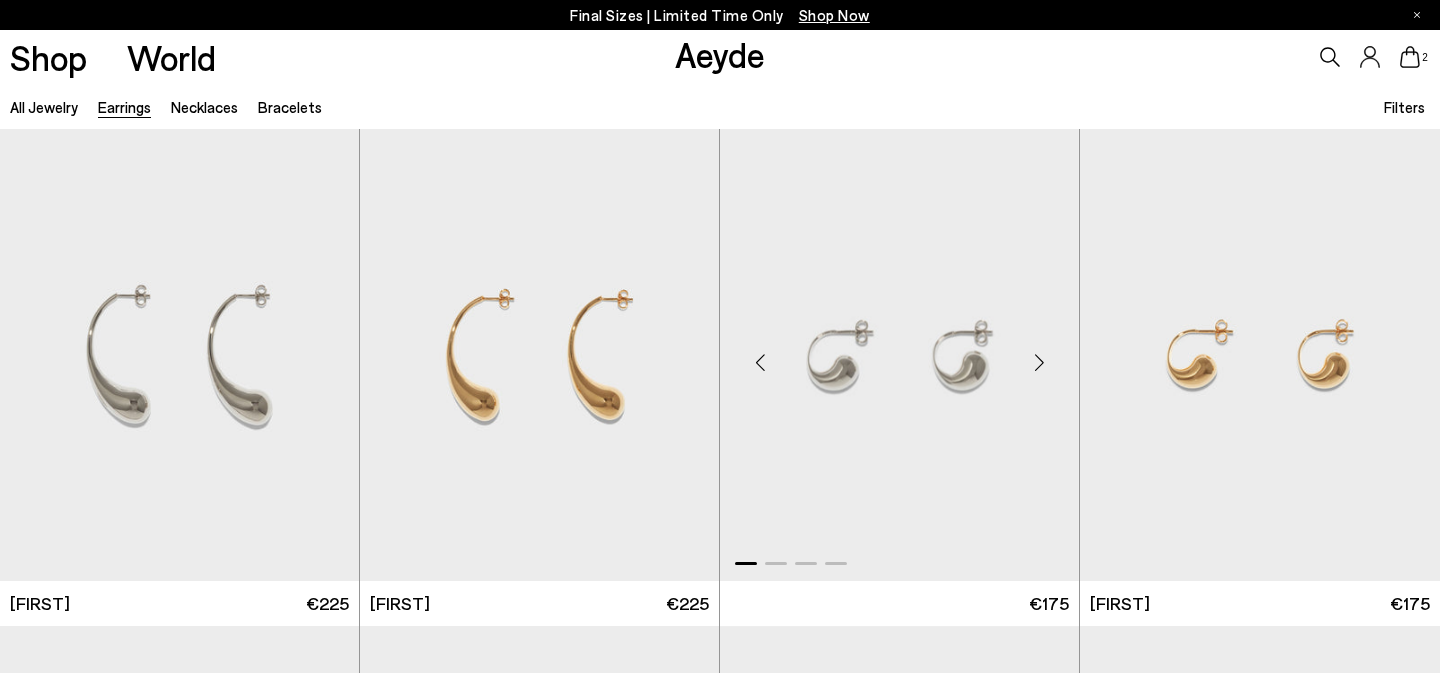 scroll, scrollTop: 532, scrollLeft: 0, axis: vertical 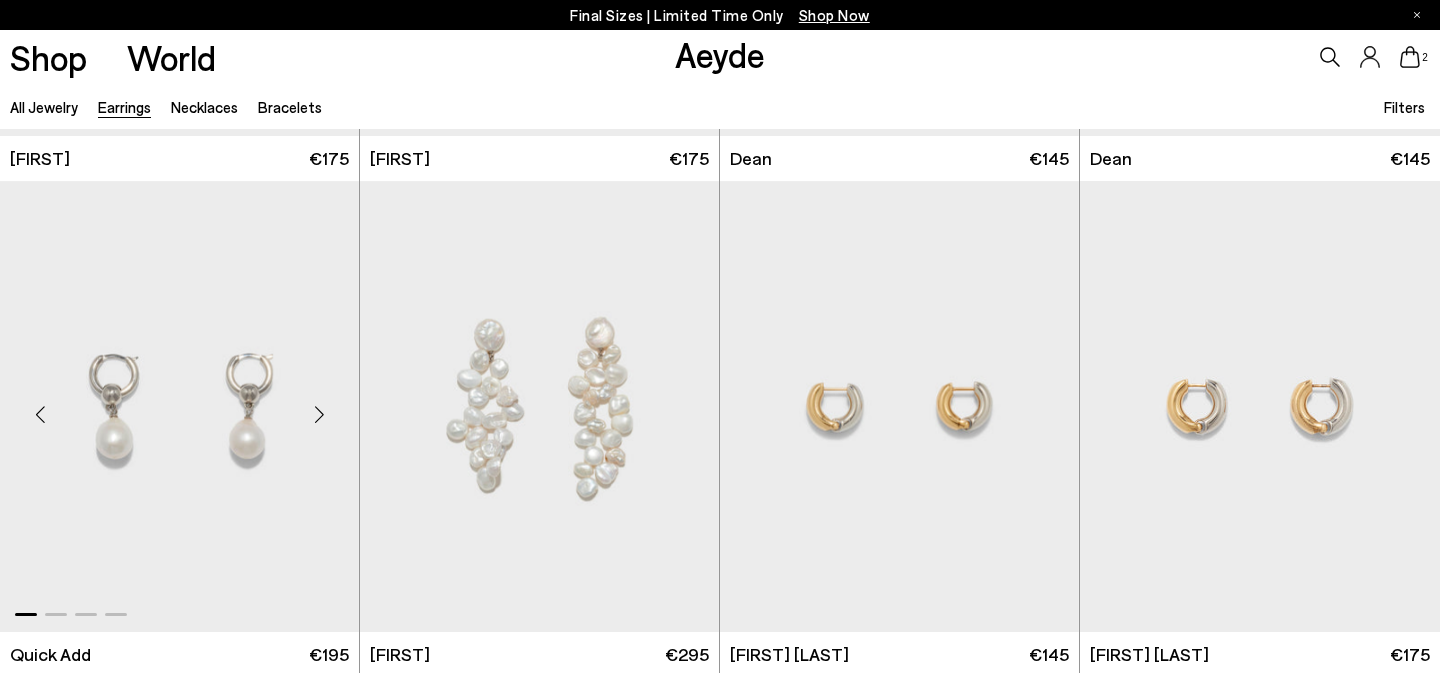 click at bounding box center [179, 406] 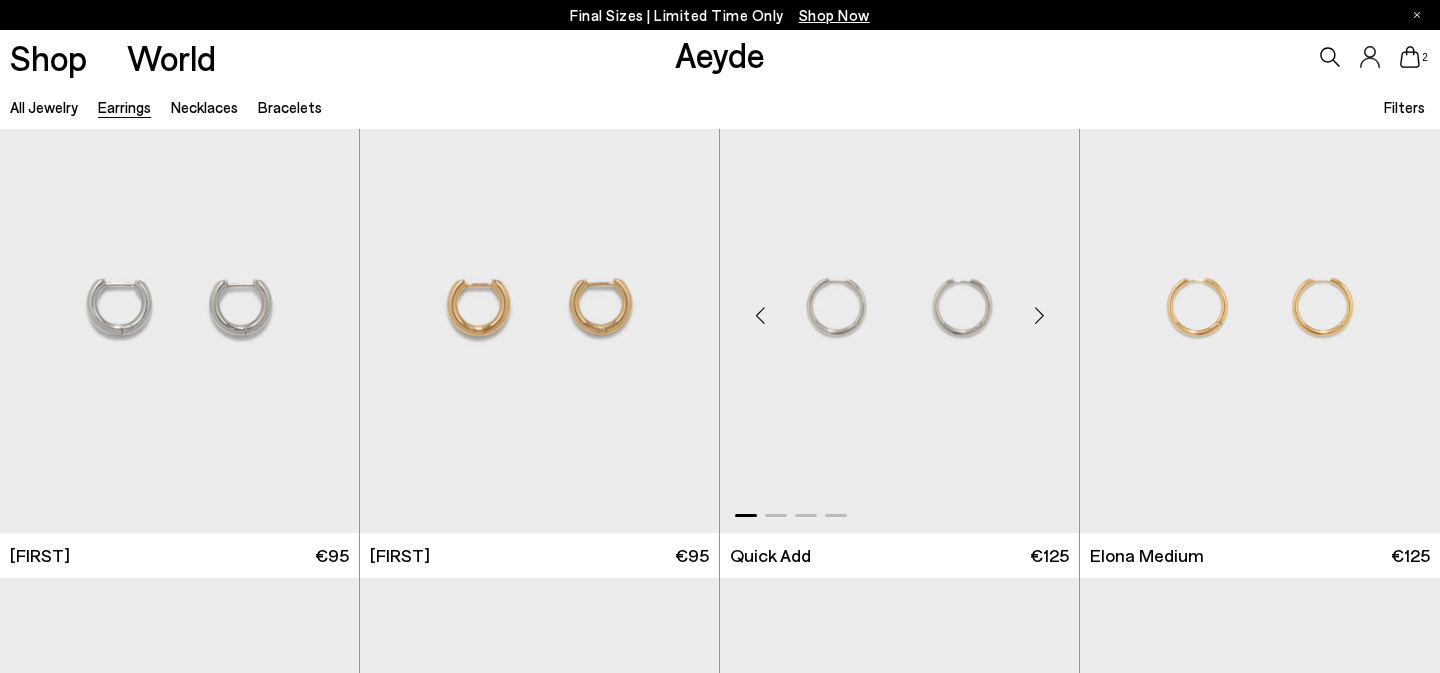 scroll, scrollTop: 8006, scrollLeft: 0, axis: vertical 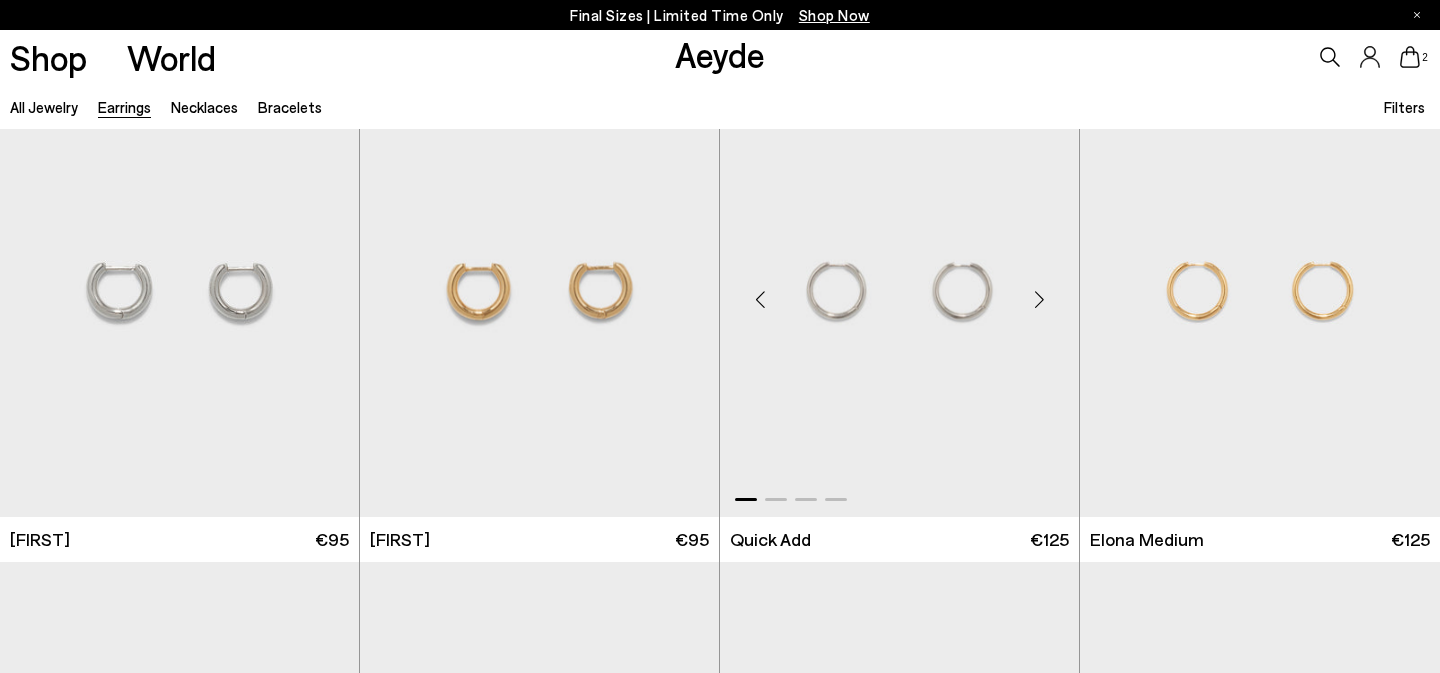 click at bounding box center (899, 291) 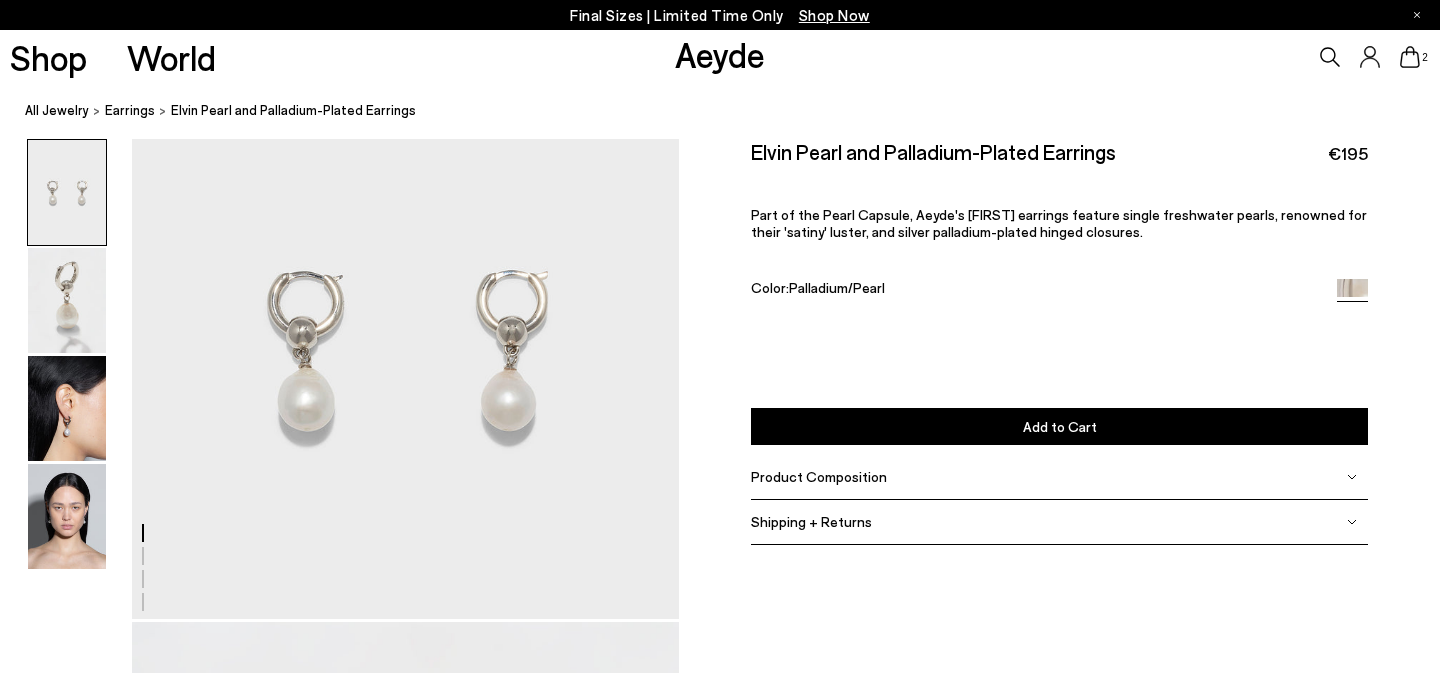 scroll, scrollTop: 0, scrollLeft: 0, axis: both 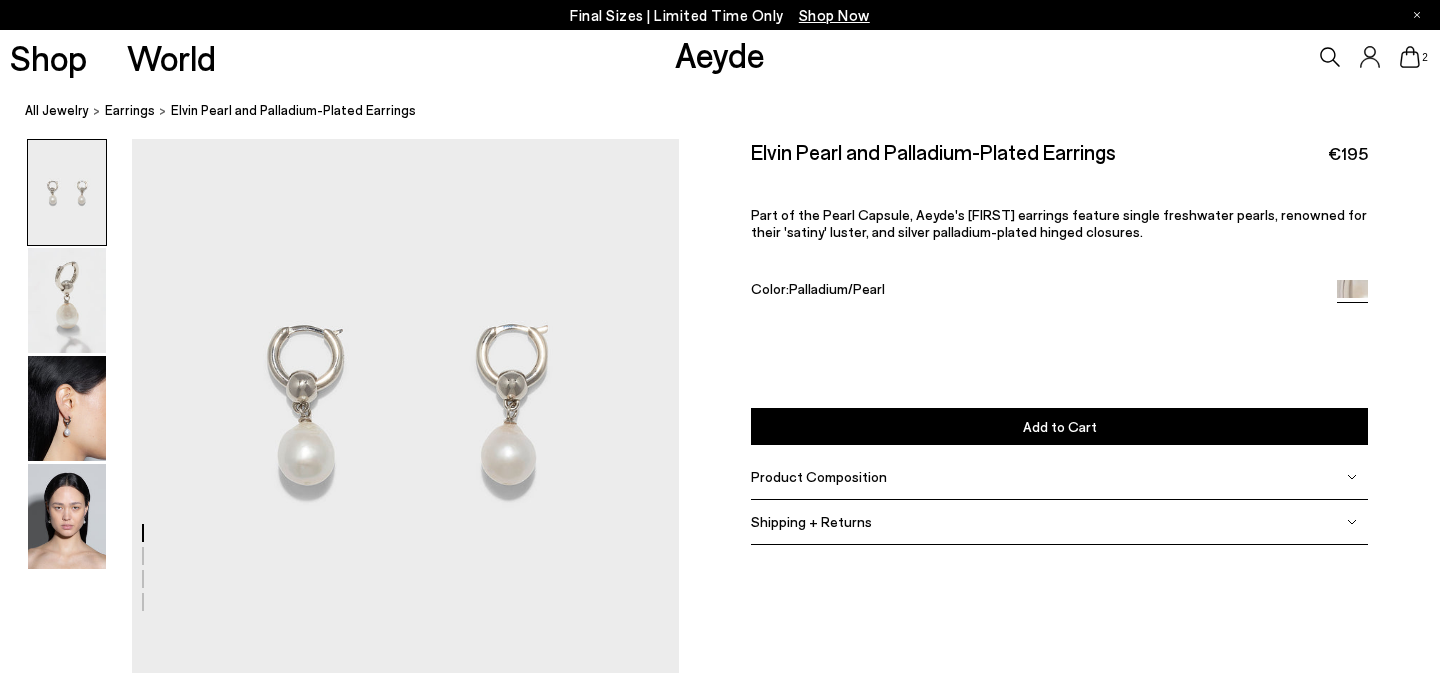 click at bounding box center [720, 1505] 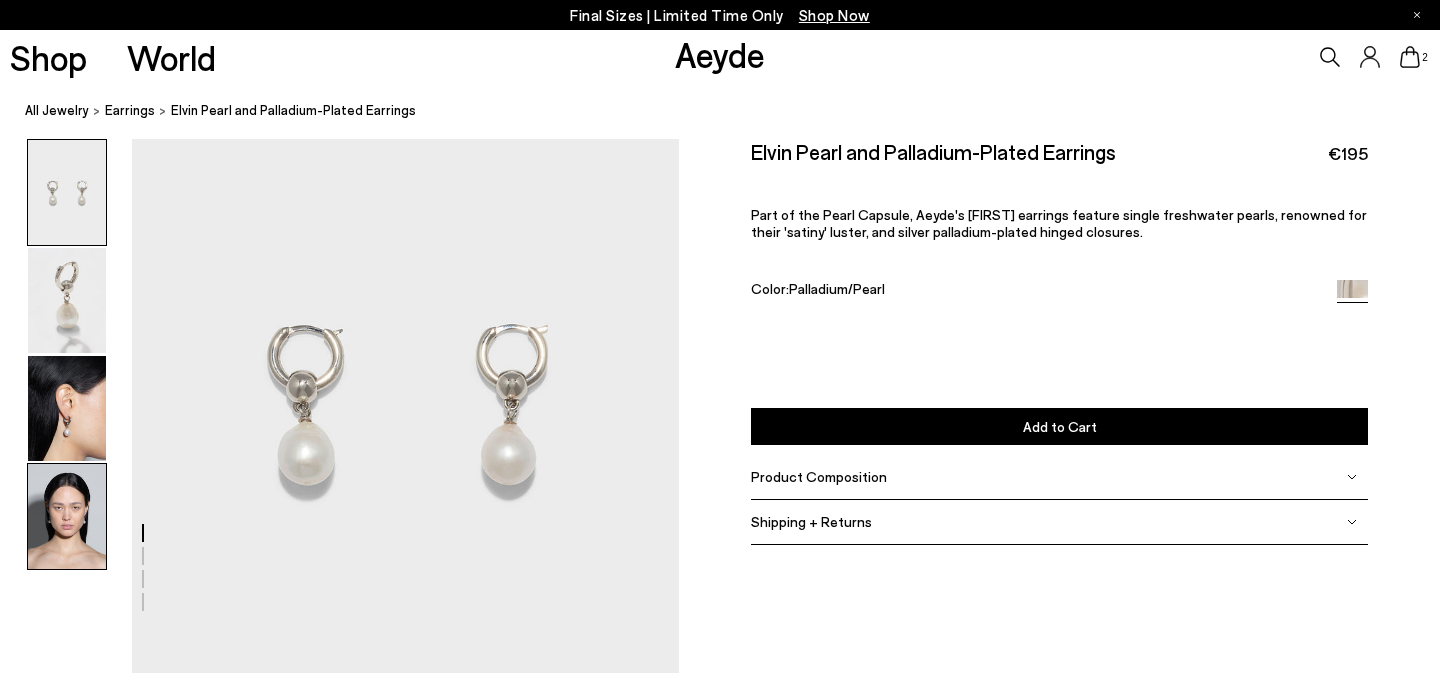 click at bounding box center (67, 516) 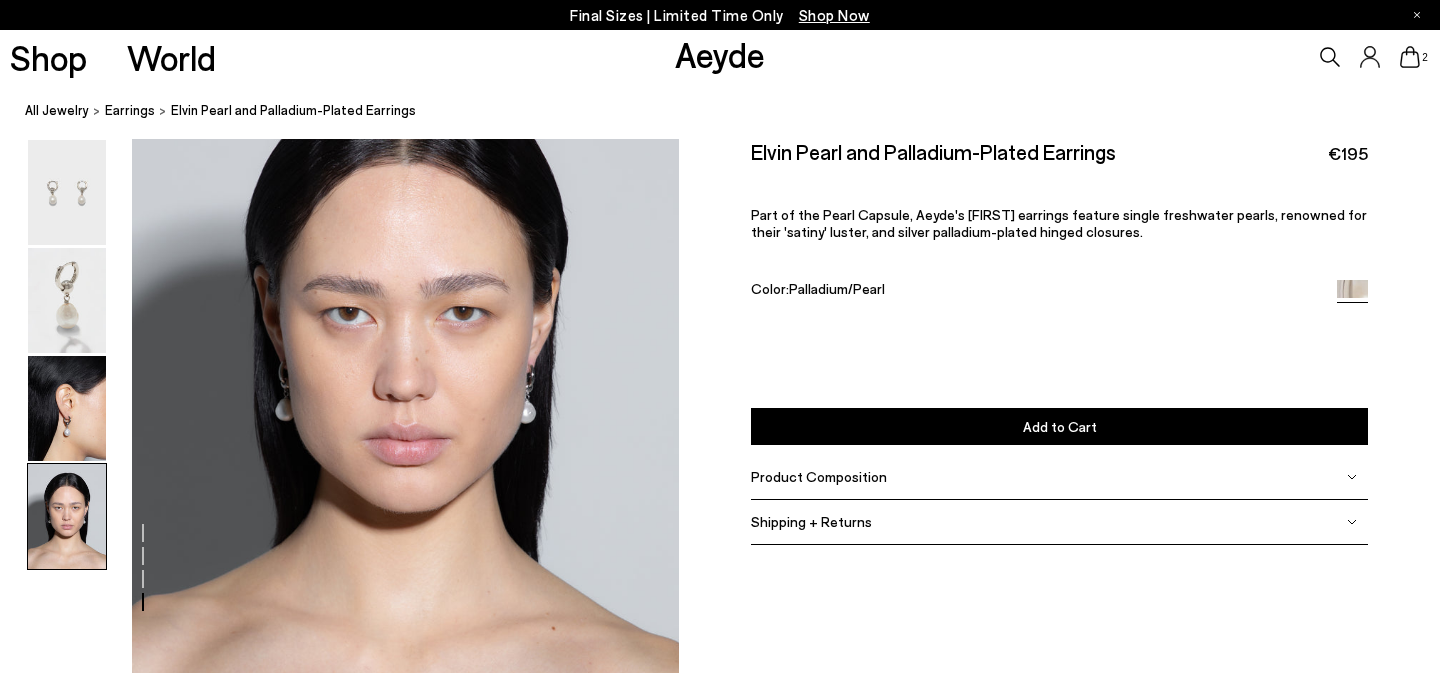 scroll, scrollTop: 2141, scrollLeft: 0, axis: vertical 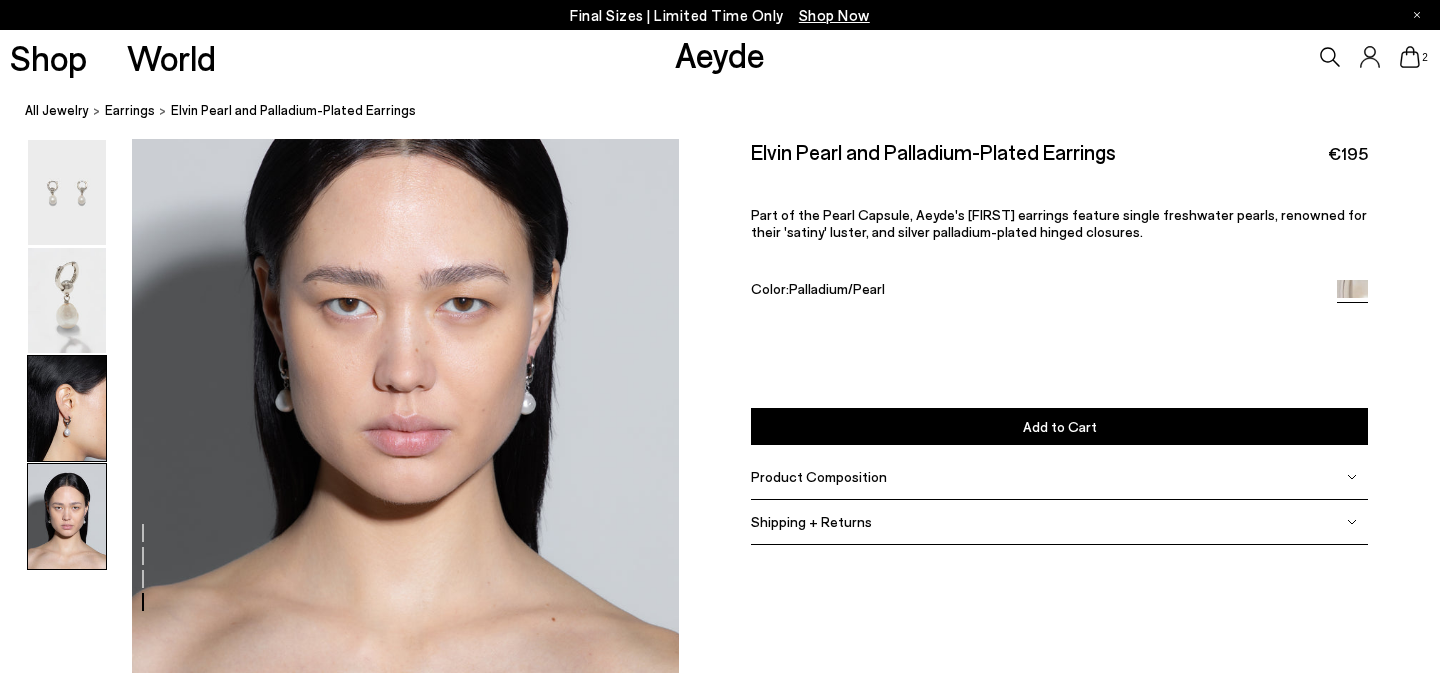 click at bounding box center (67, 408) 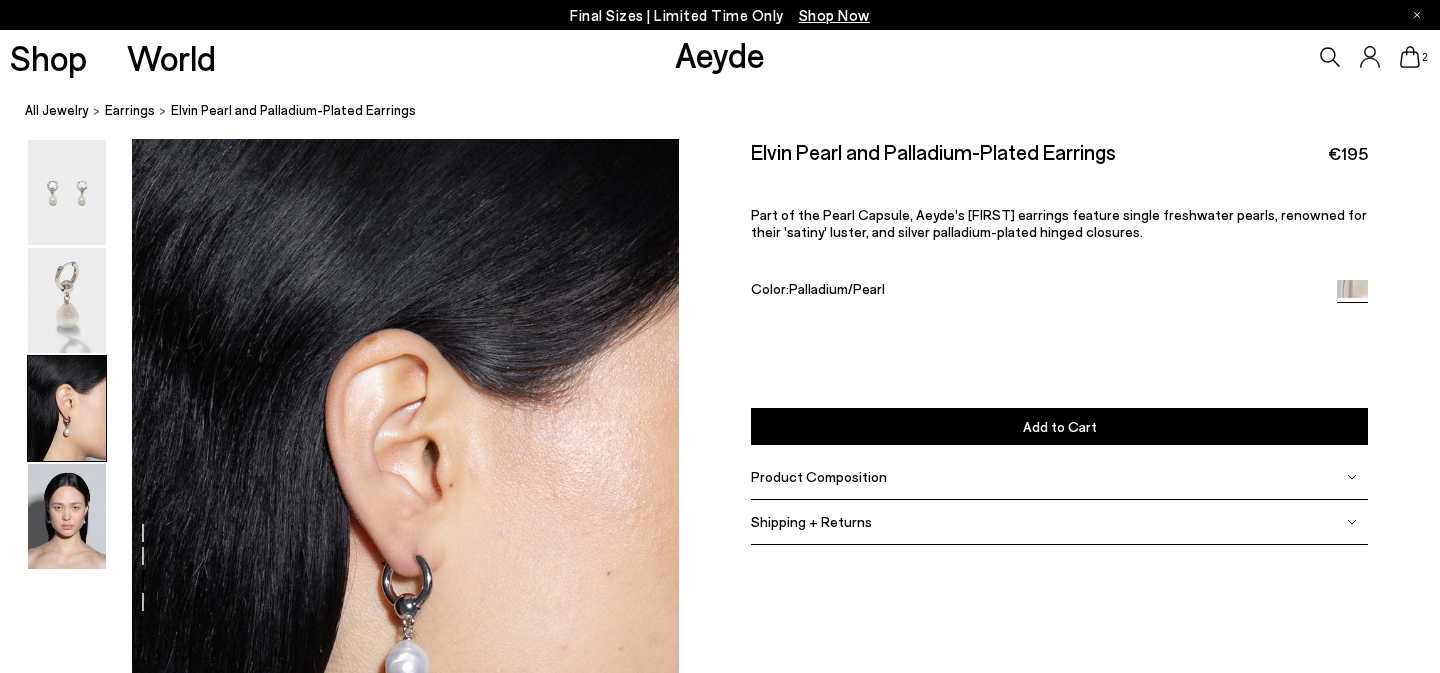 scroll, scrollTop: 1438, scrollLeft: 0, axis: vertical 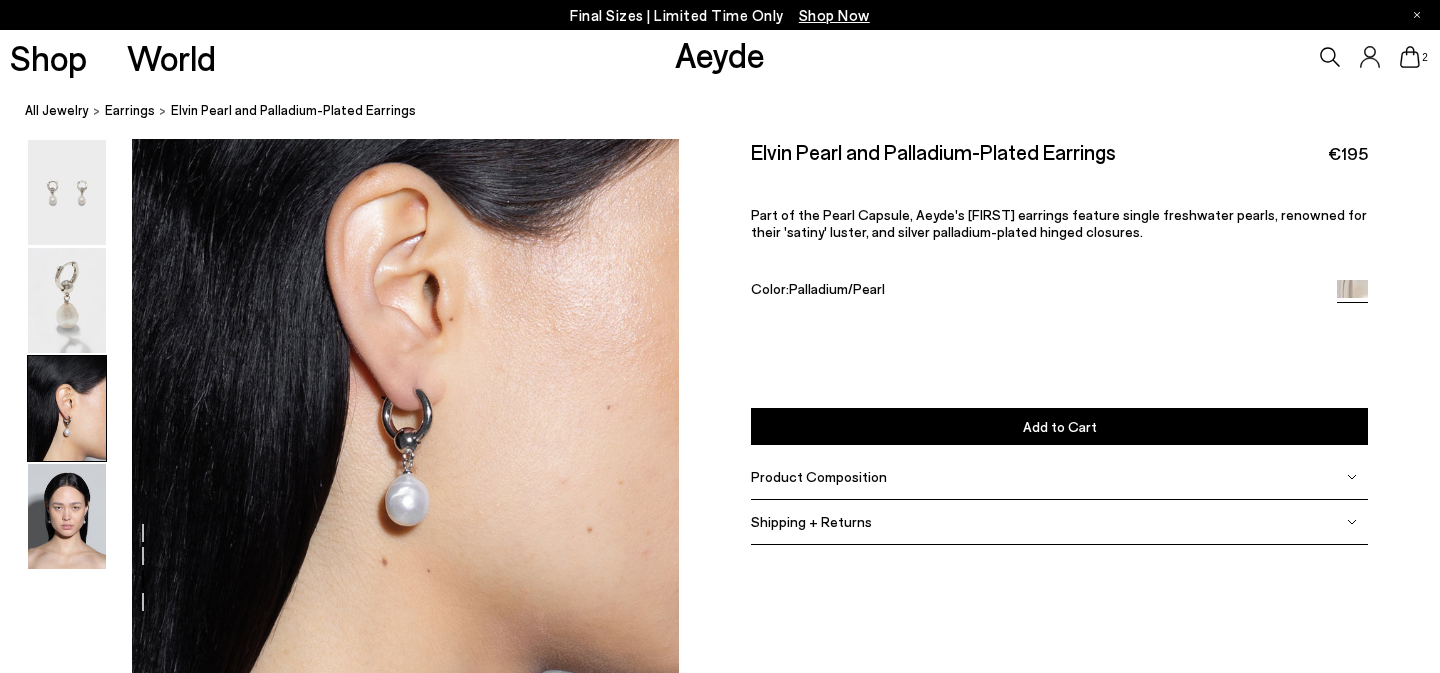 click on "Add to Cart Select a Size First" at bounding box center (1059, 426) 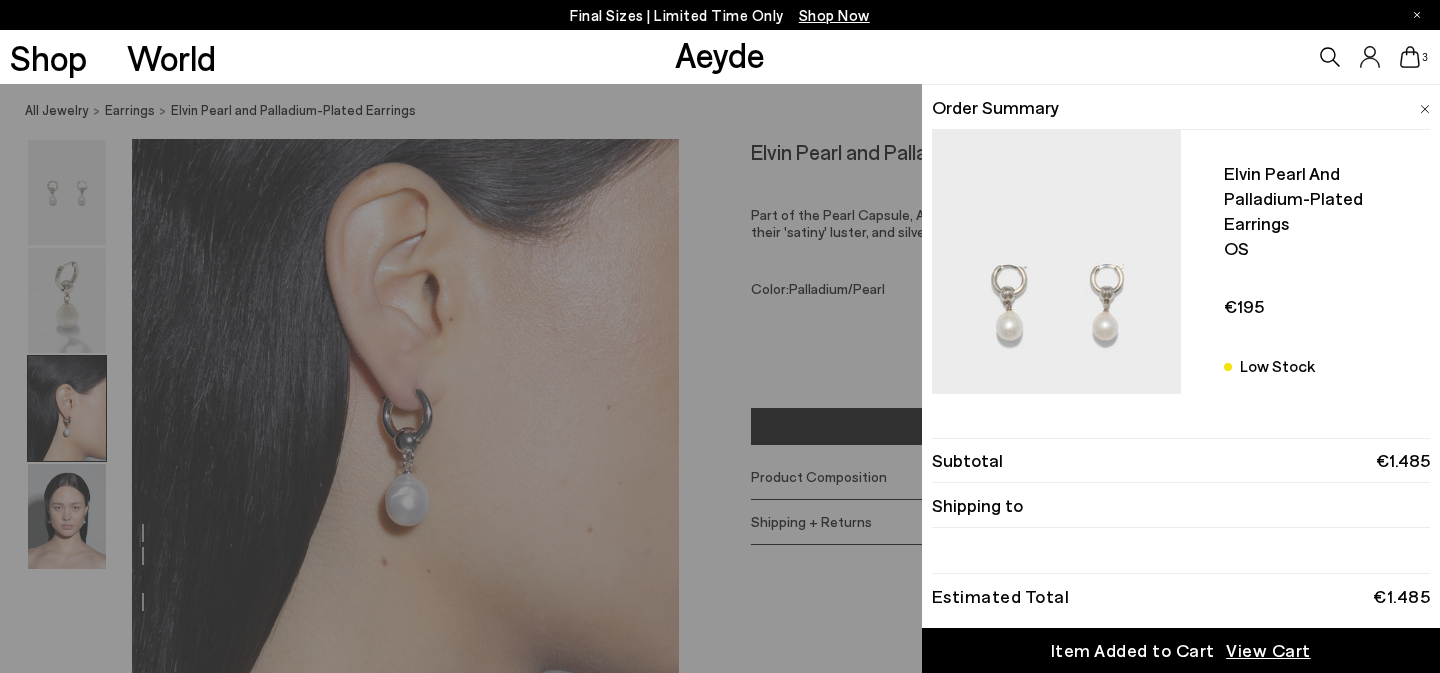 scroll, scrollTop: 355, scrollLeft: 0, axis: vertical 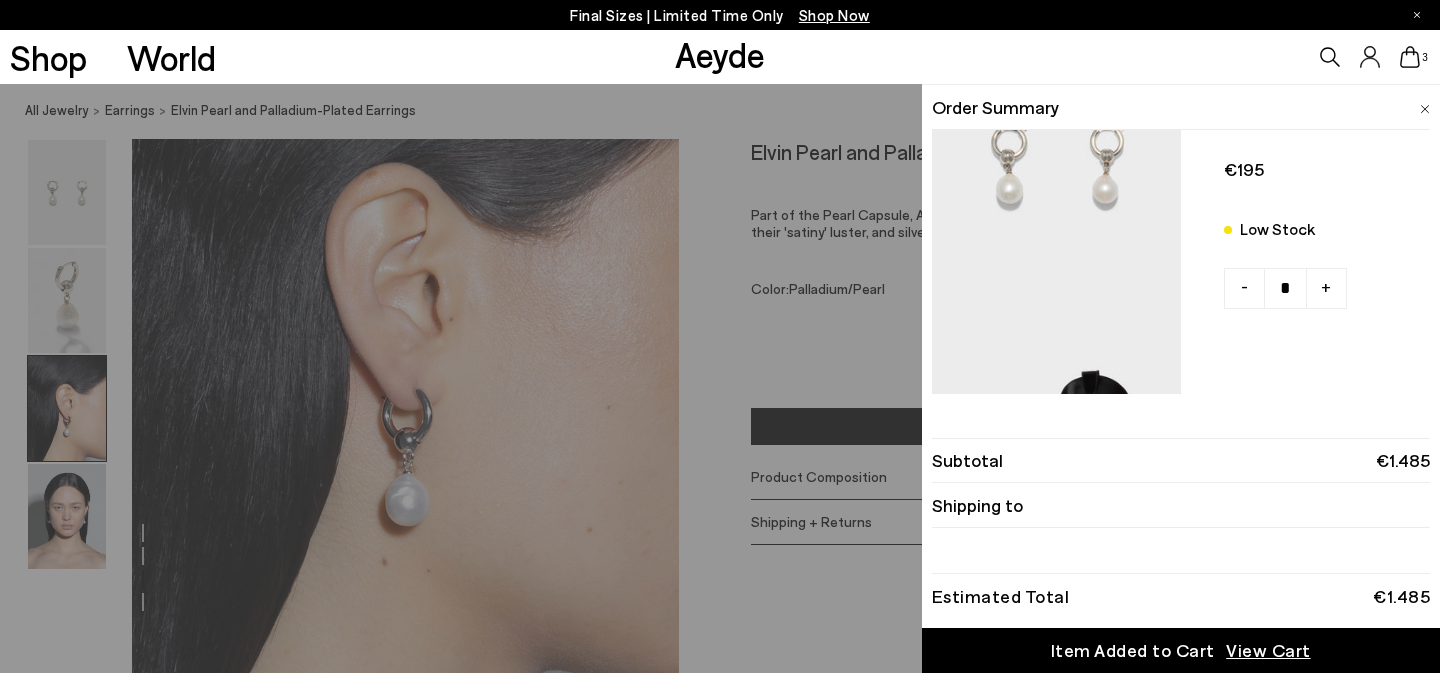 click on "-" at bounding box center (1244, 288) 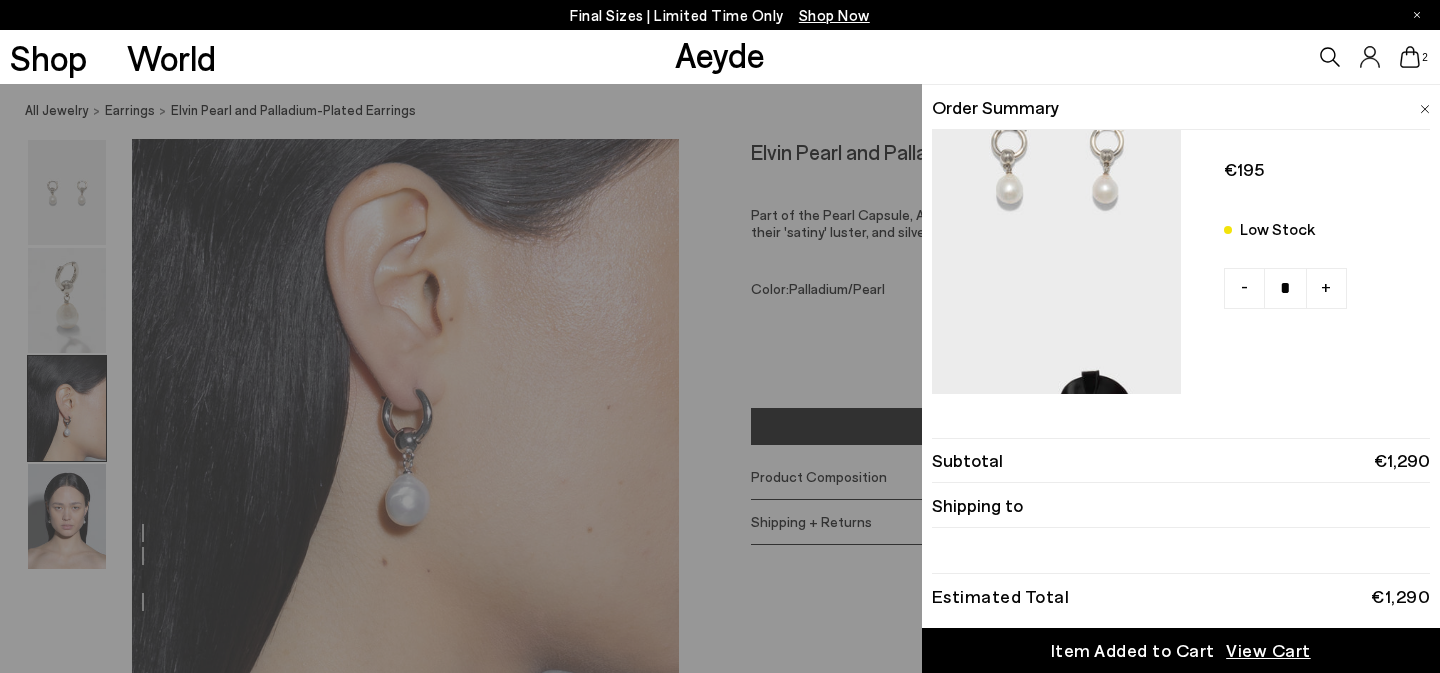click on "Elvin pearl and palladium-plated earrings
OS
€195
Low Stock
-
+
No More Available" at bounding box center [1305, 166] 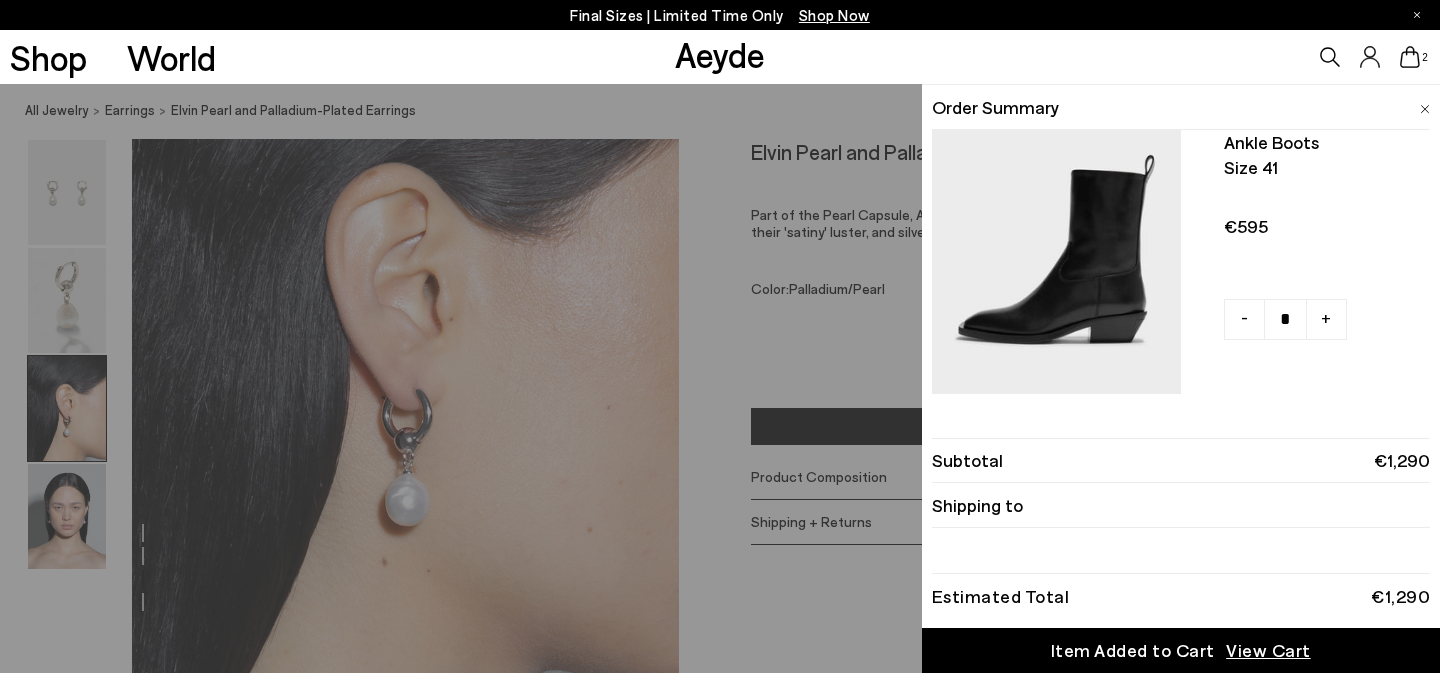scroll, scrollTop: 773, scrollLeft: 0, axis: vertical 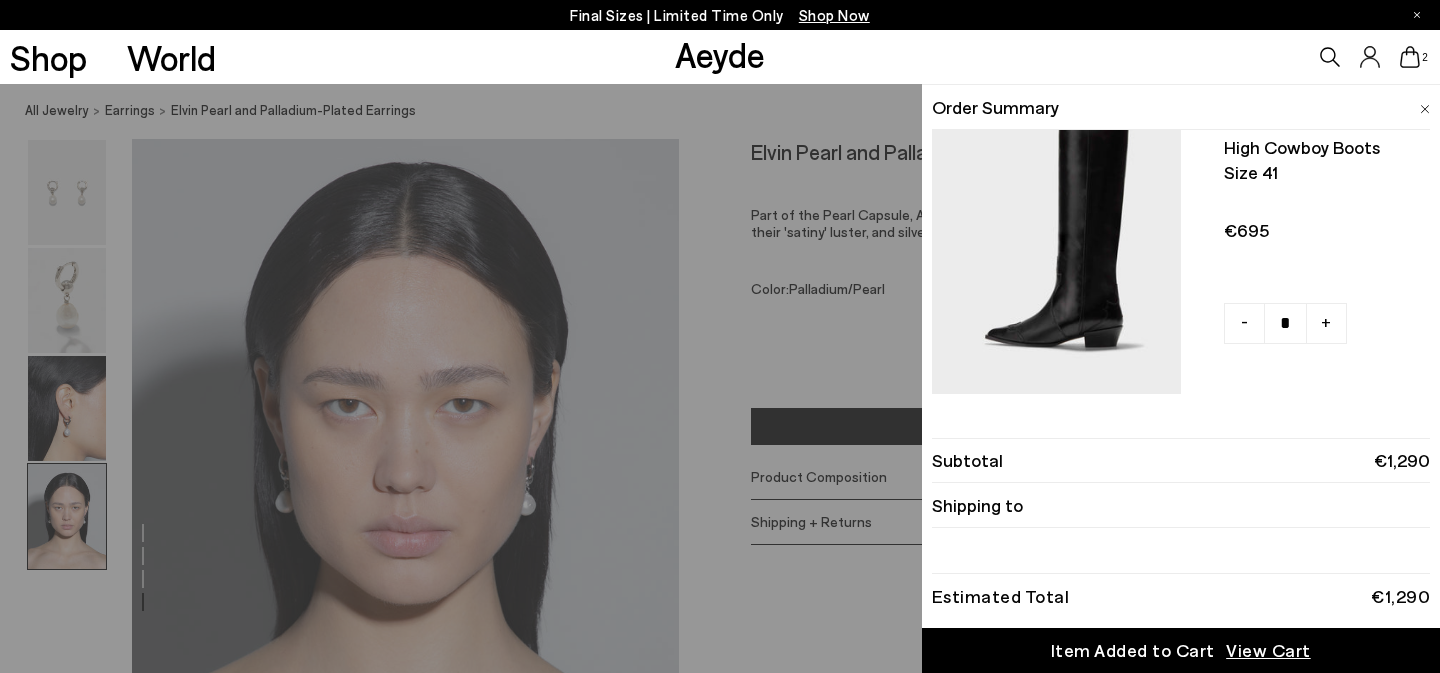 click at bounding box center (1056, 227) 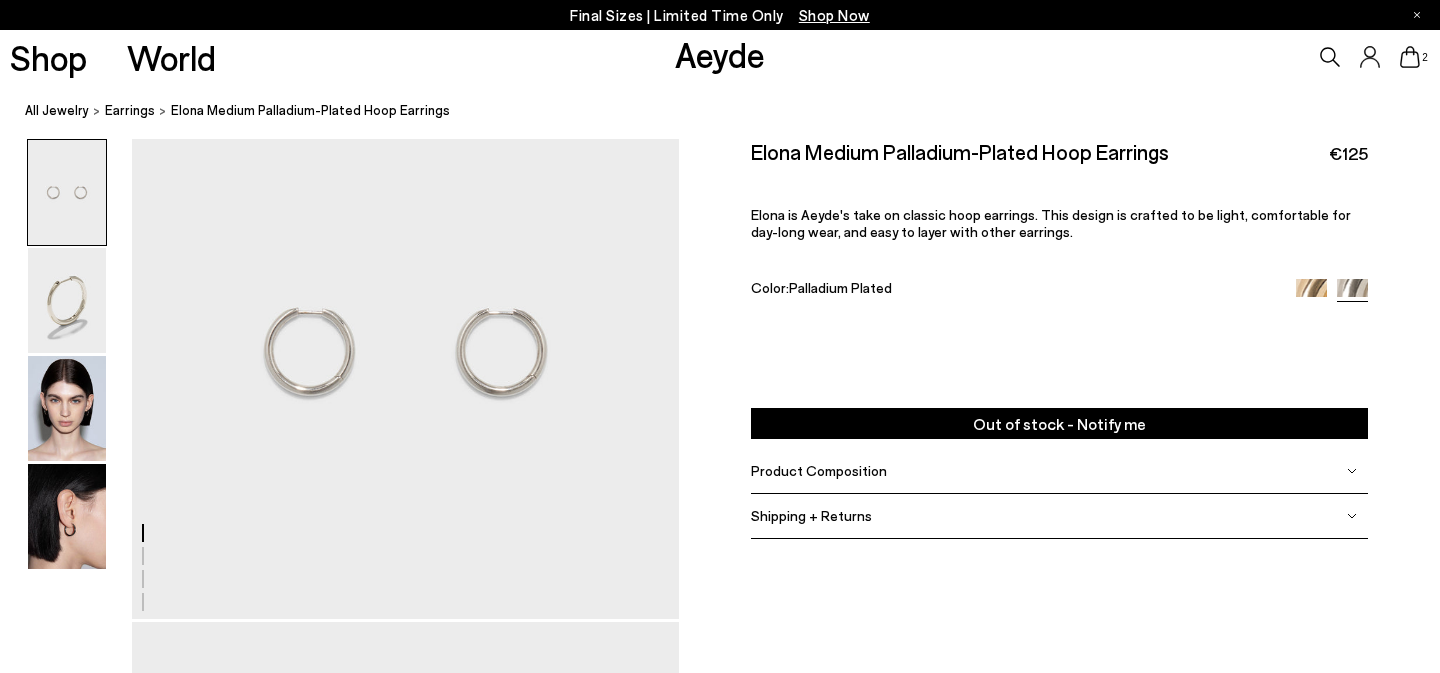 scroll, scrollTop: 0, scrollLeft: 0, axis: both 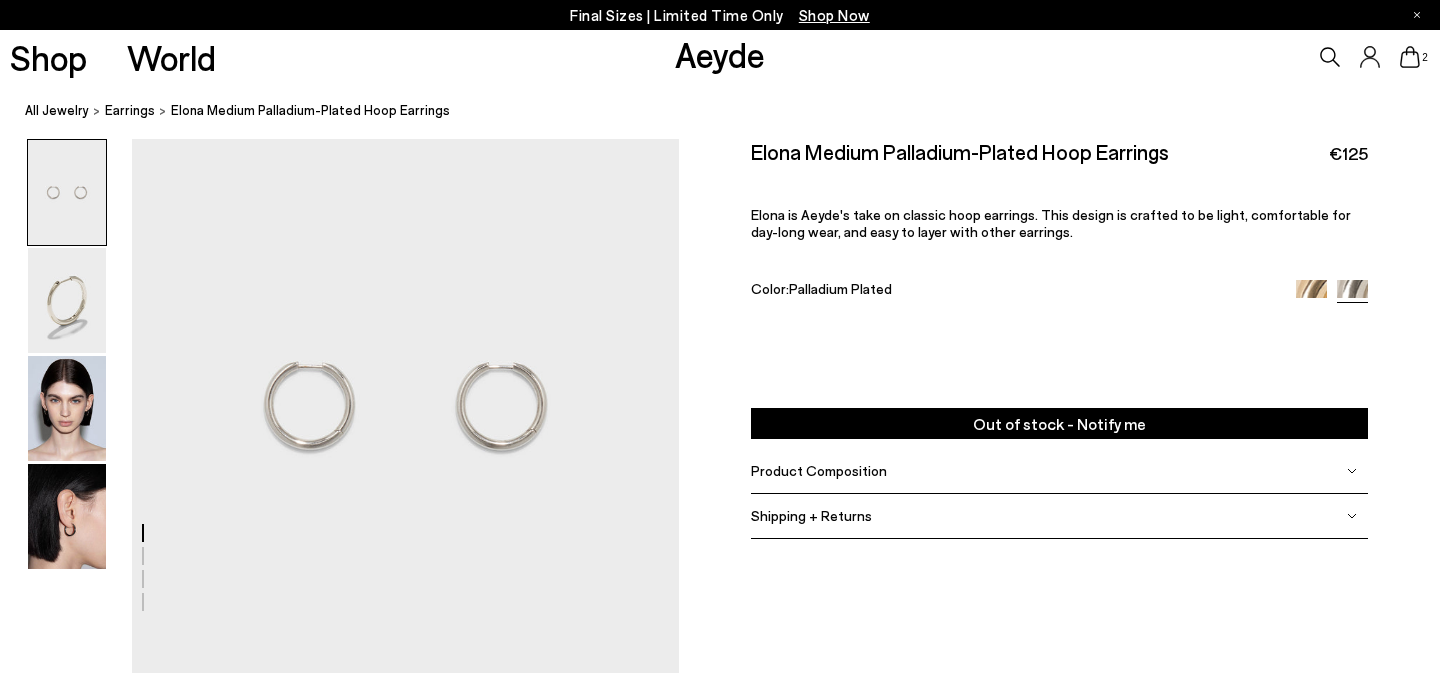 click on "Out of stock - Notify me" at bounding box center [1059, 423] 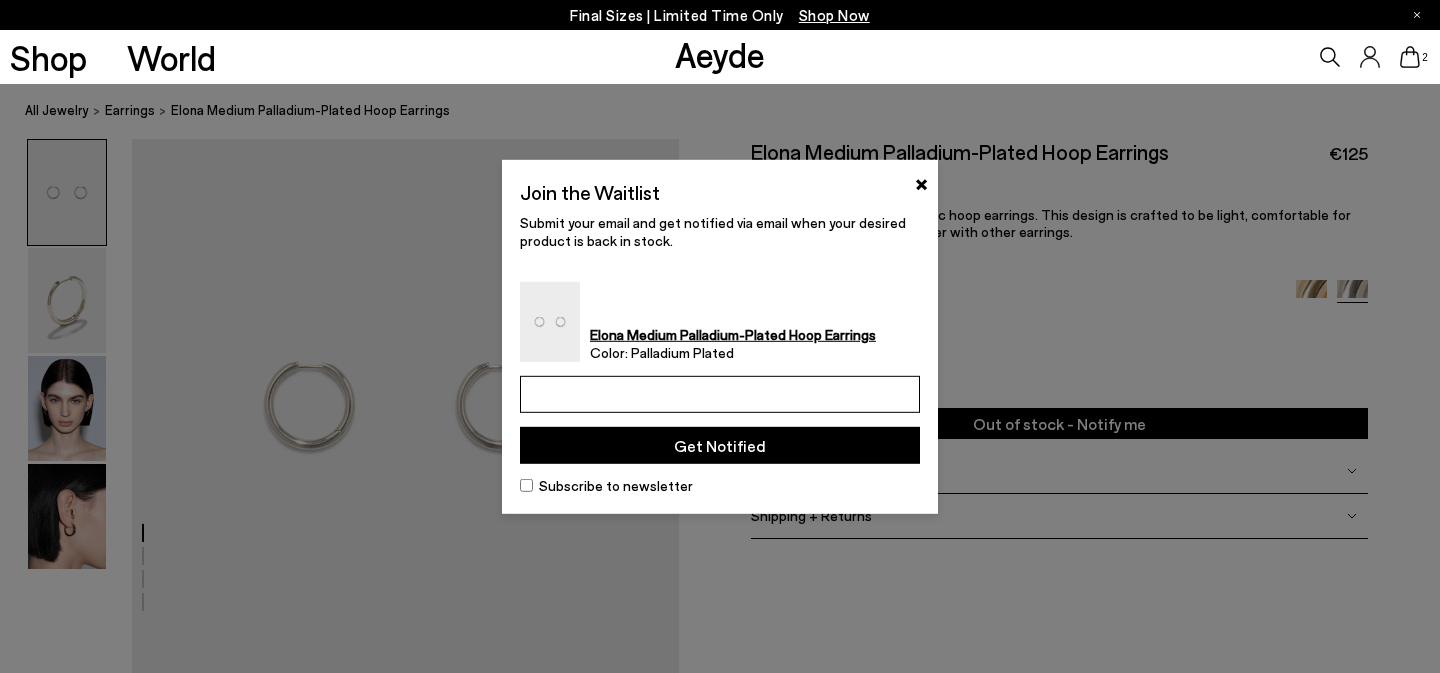 click at bounding box center [720, 394] 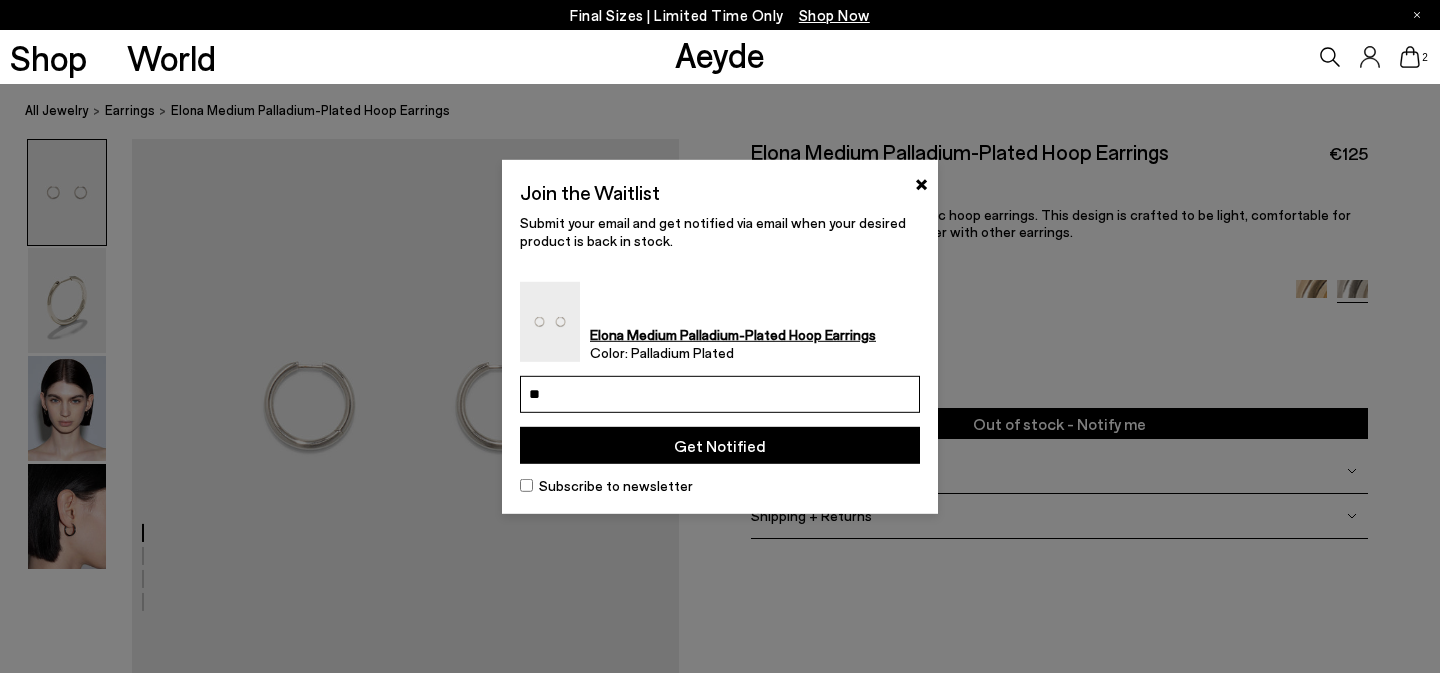 type on "*" 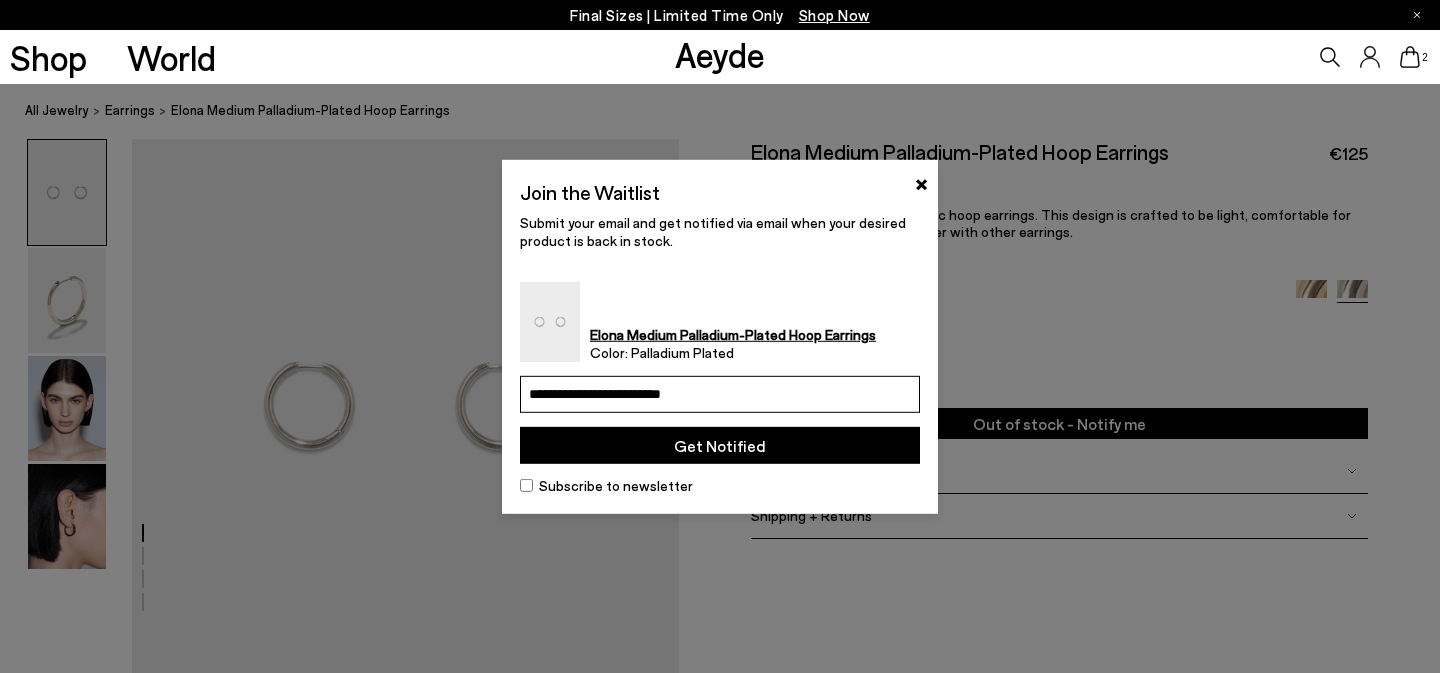 type on "**********" 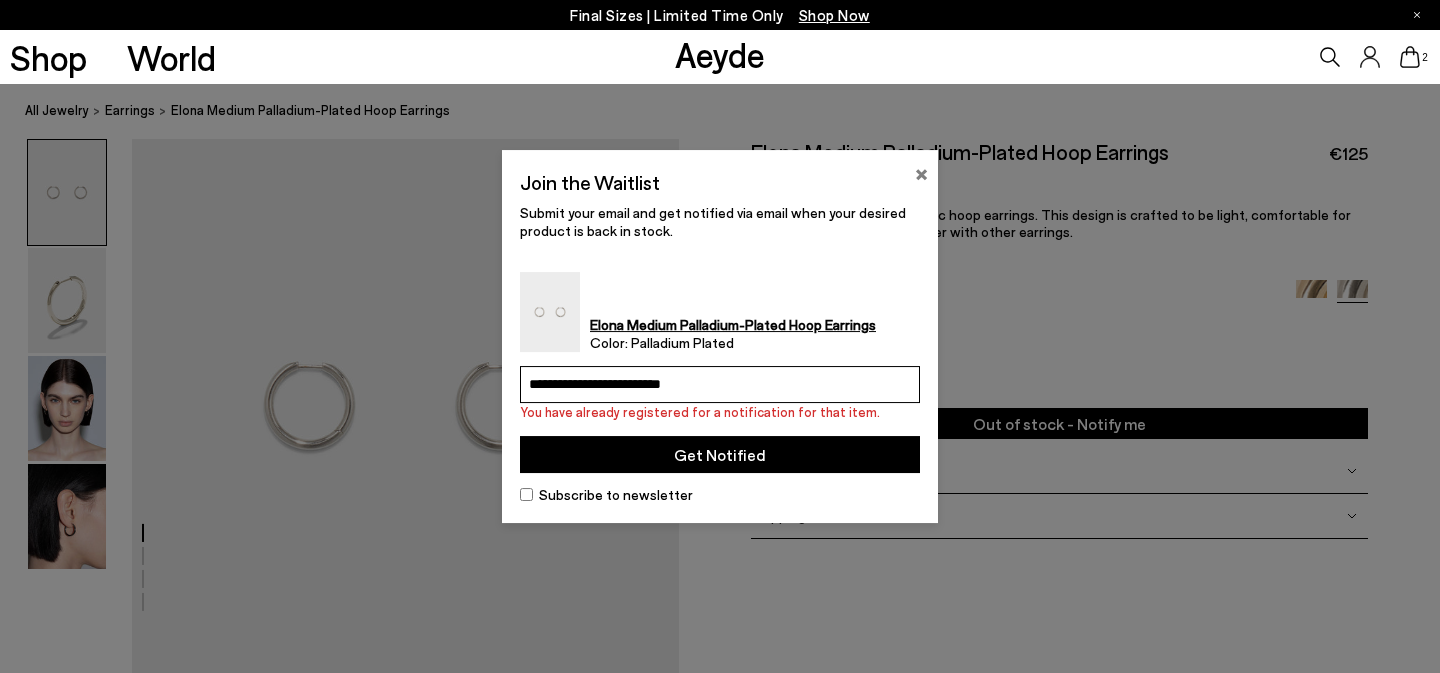 click on "×" at bounding box center [921, 172] 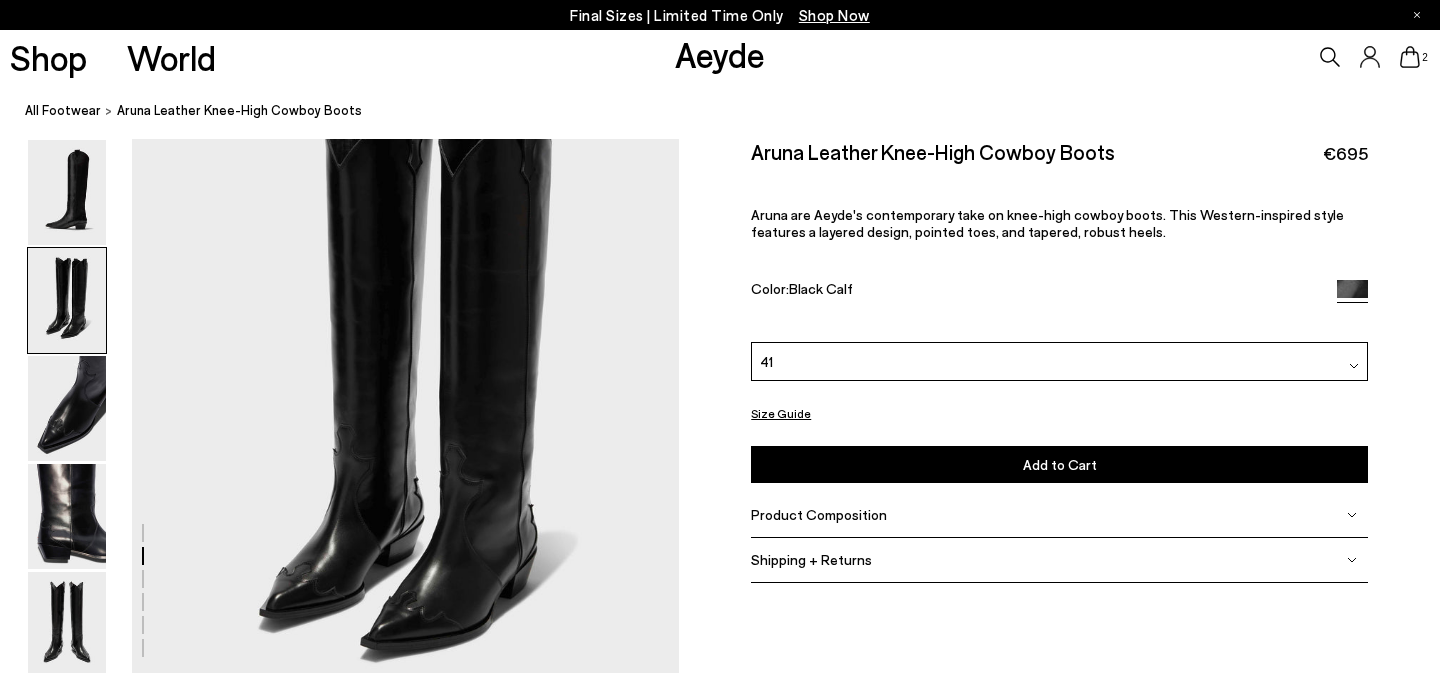 scroll, scrollTop: 659, scrollLeft: 0, axis: vertical 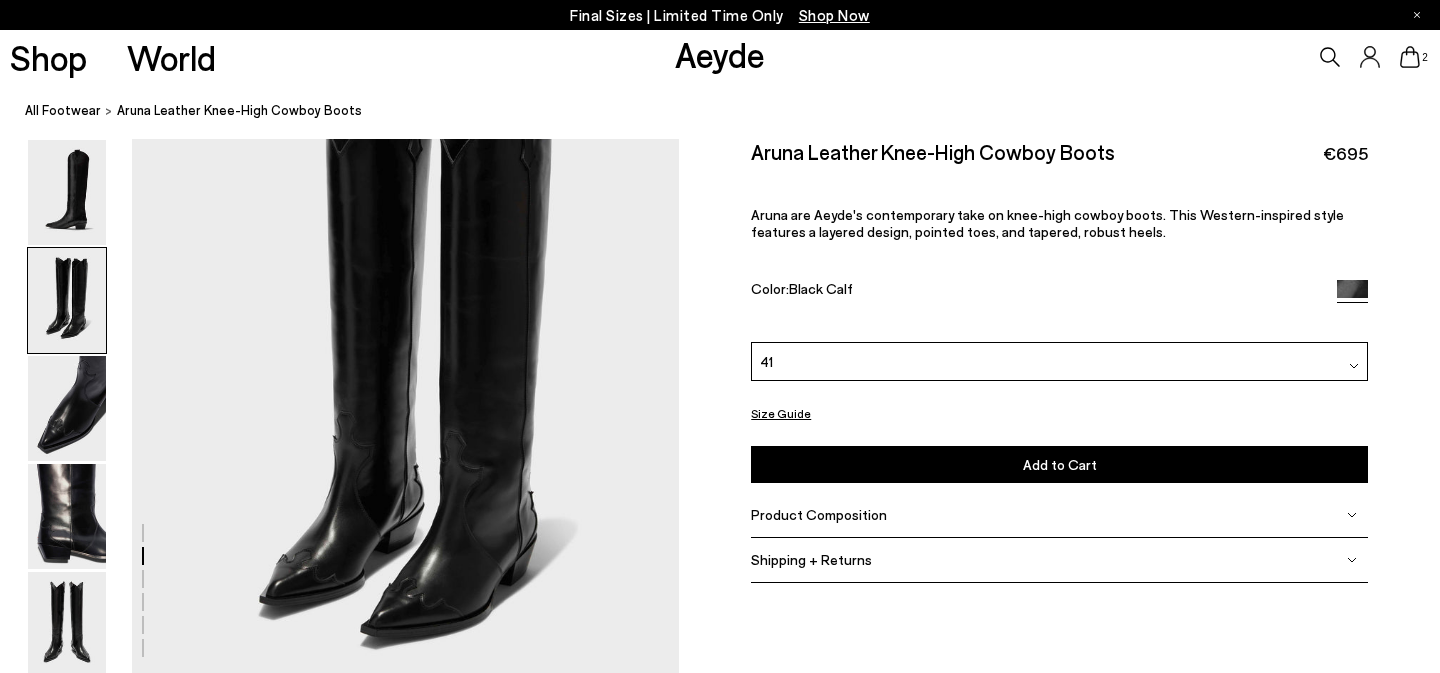 click at bounding box center [339, 1578] 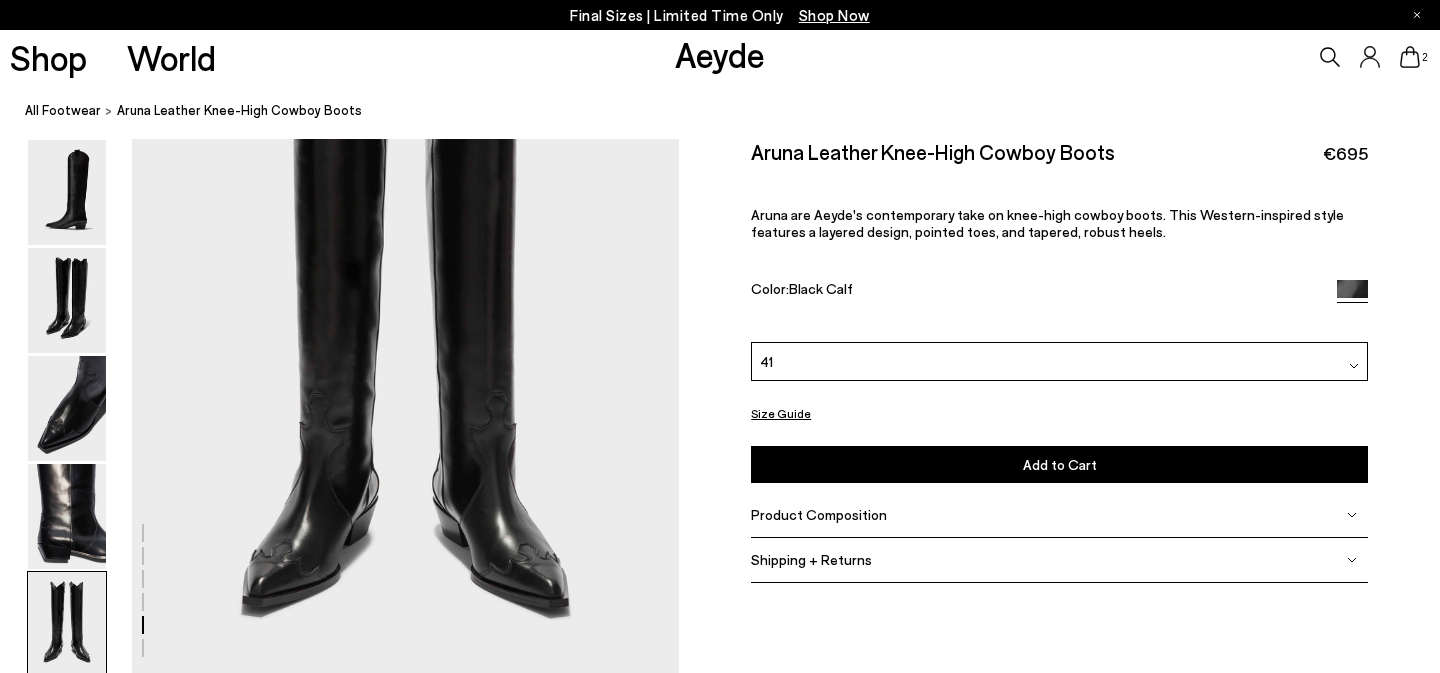 scroll, scrollTop: 2916, scrollLeft: 0, axis: vertical 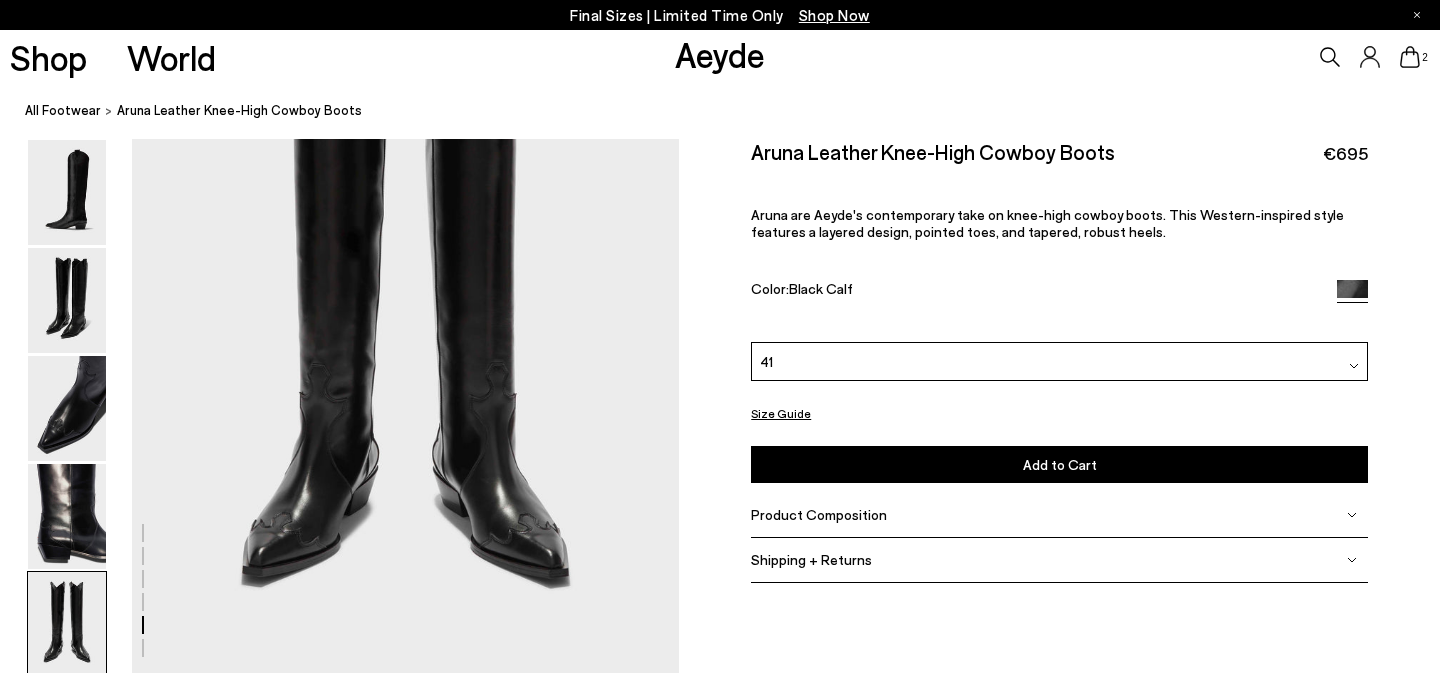 click at bounding box center (339, -679) 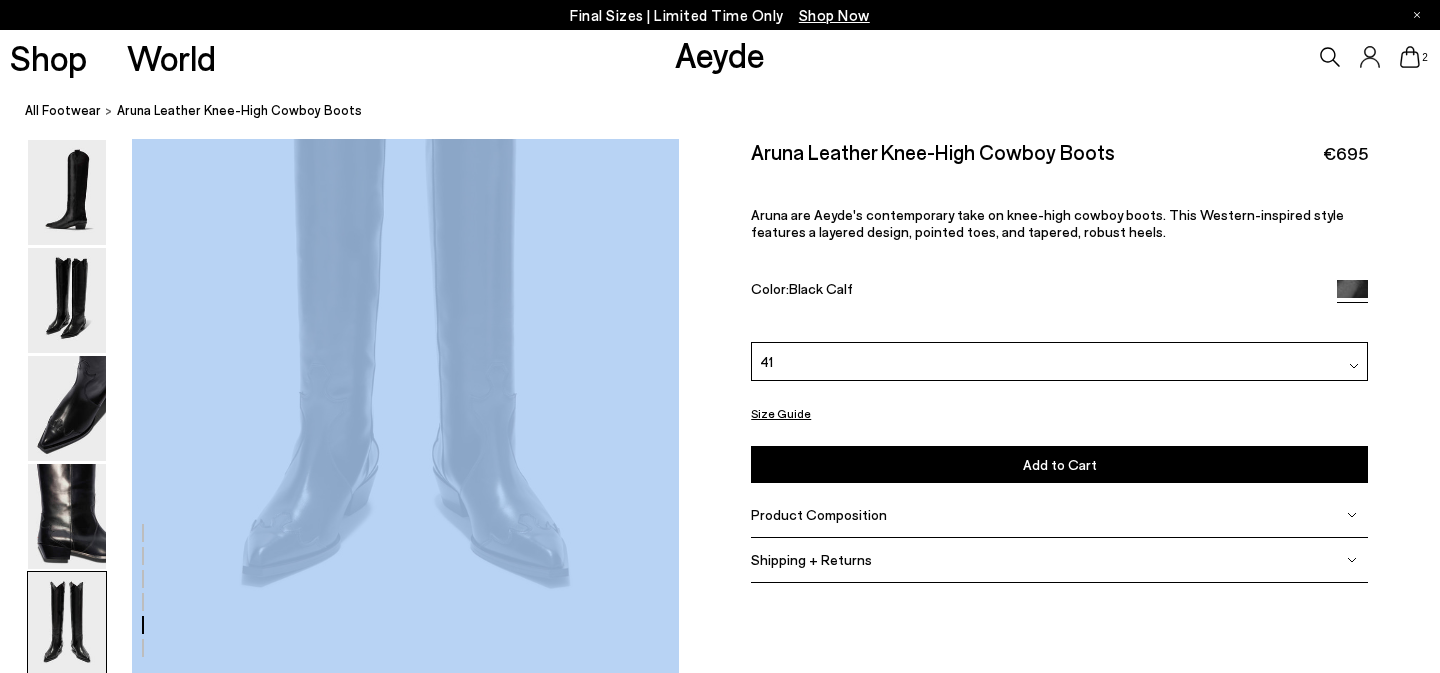click at bounding box center (339, -679) 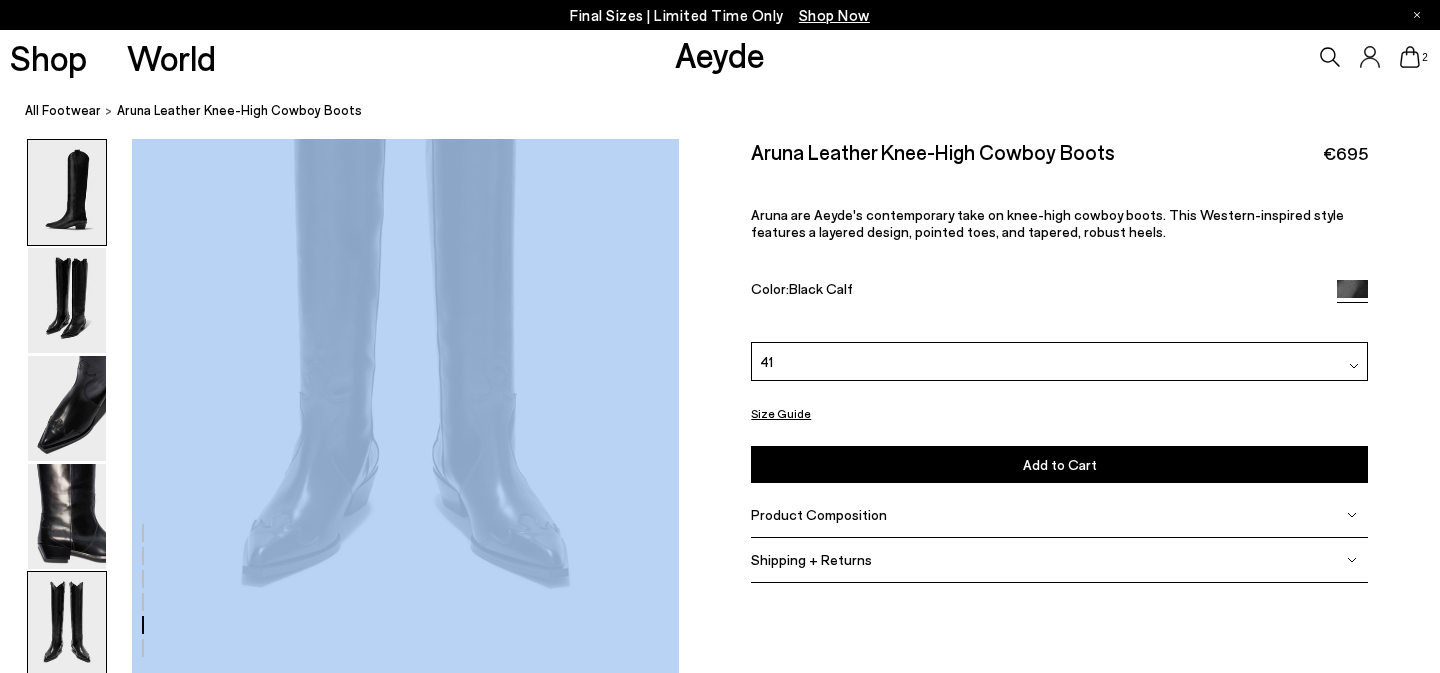 click at bounding box center (67, 192) 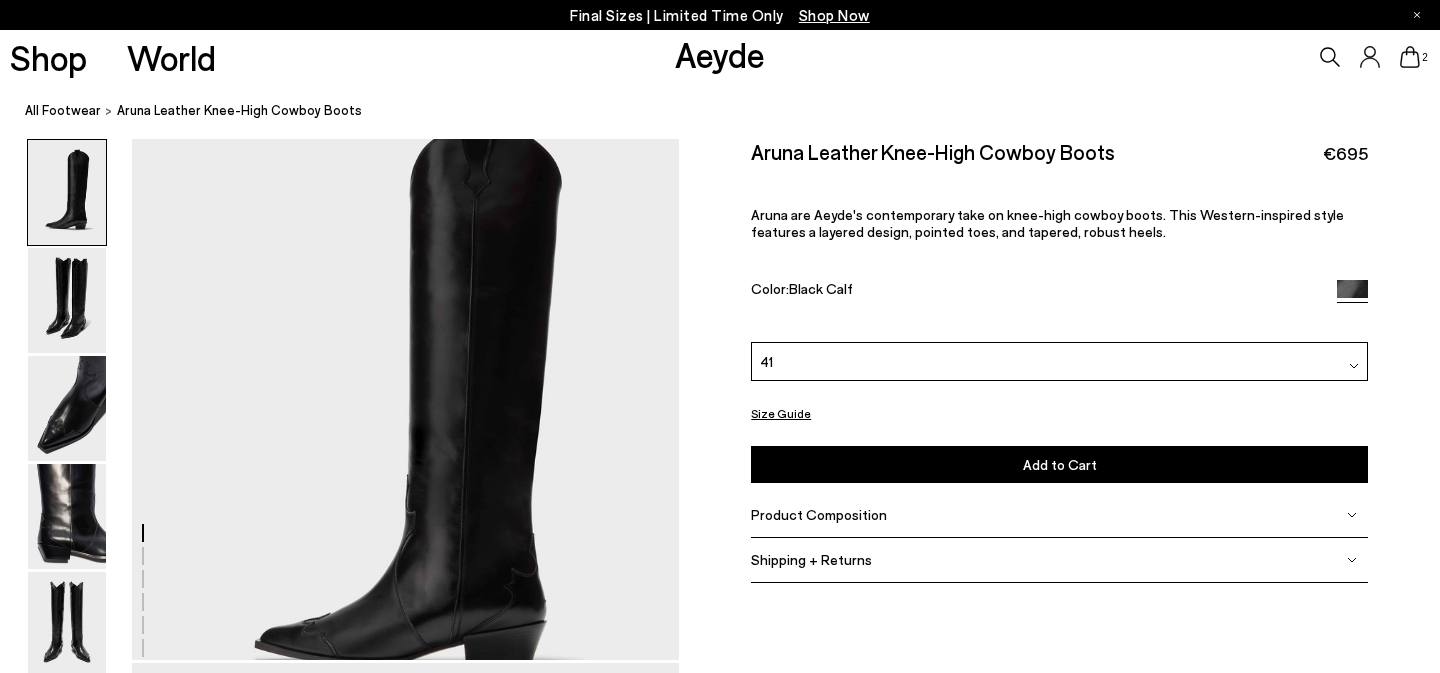 scroll, scrollTop: 0, scrollLeft: 0, axis: both 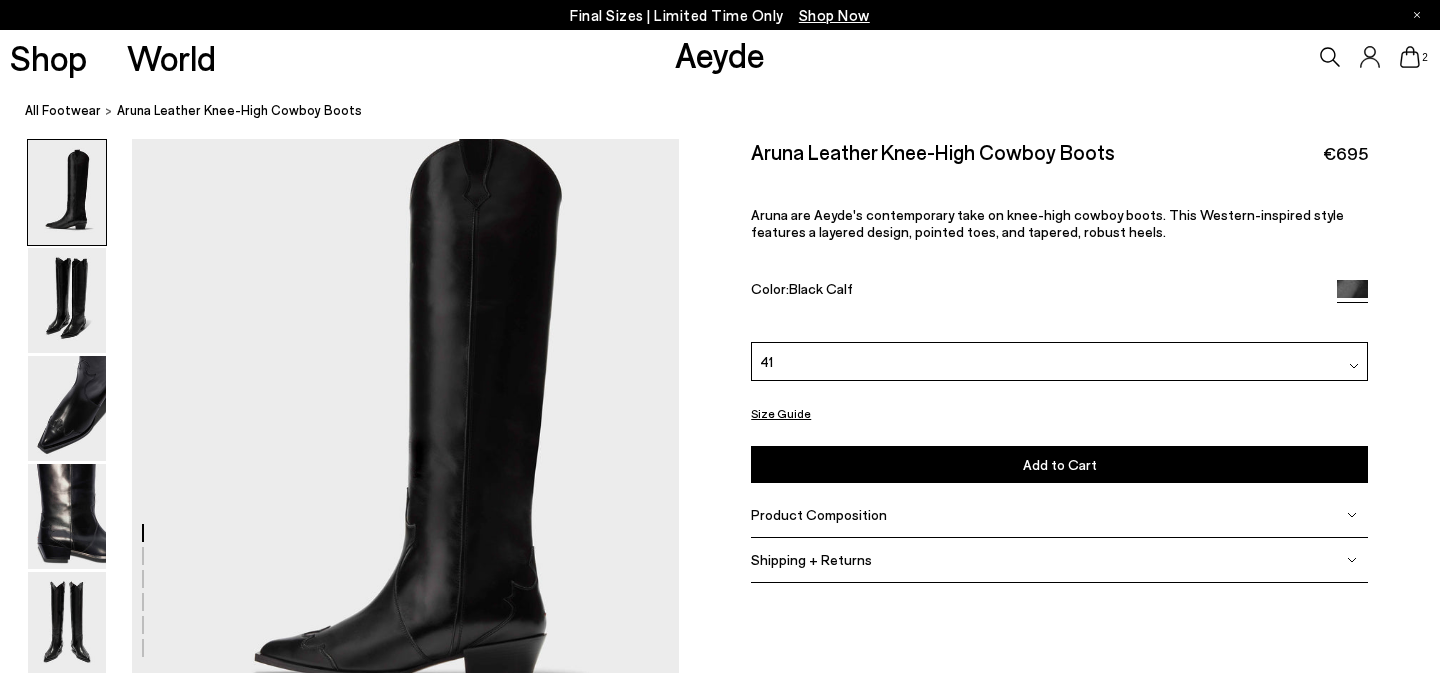 click at bounding box center [339, 2237] 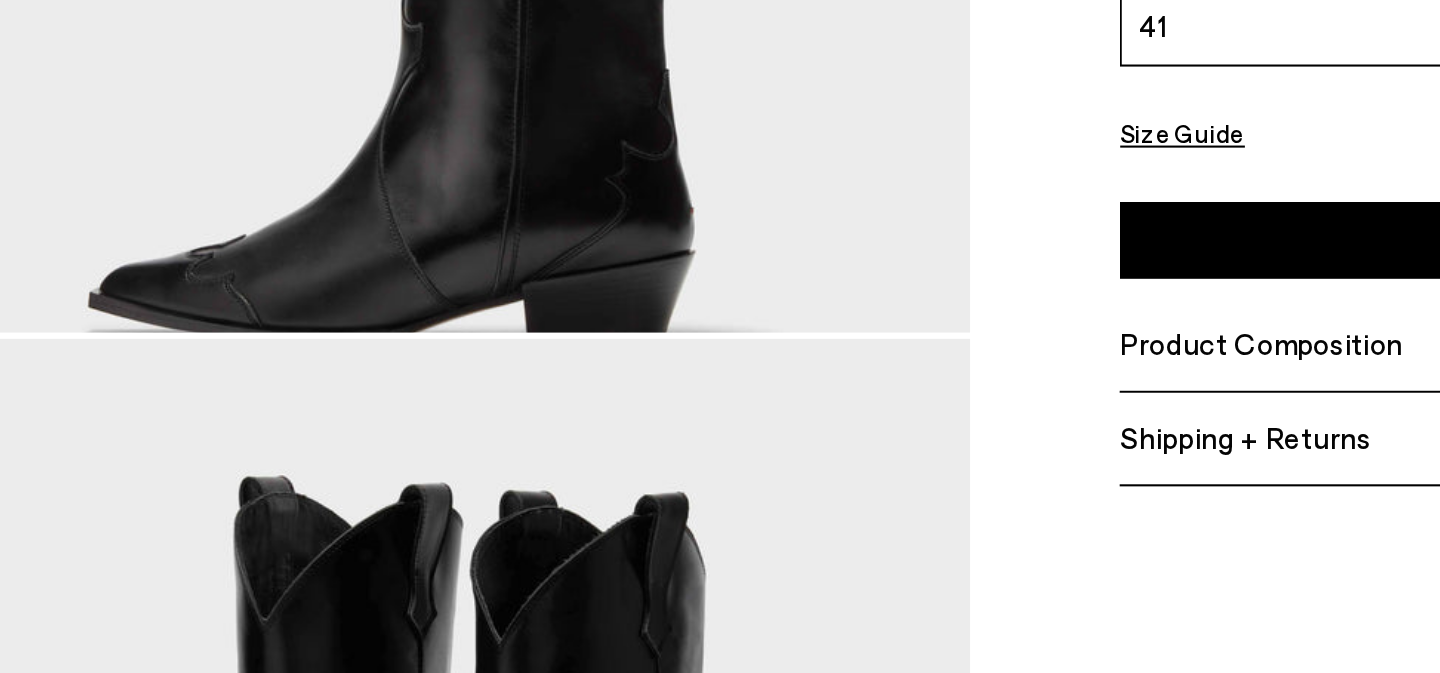 scroll, scrollTop: 215, scrollLeft: 0, axis: vertical 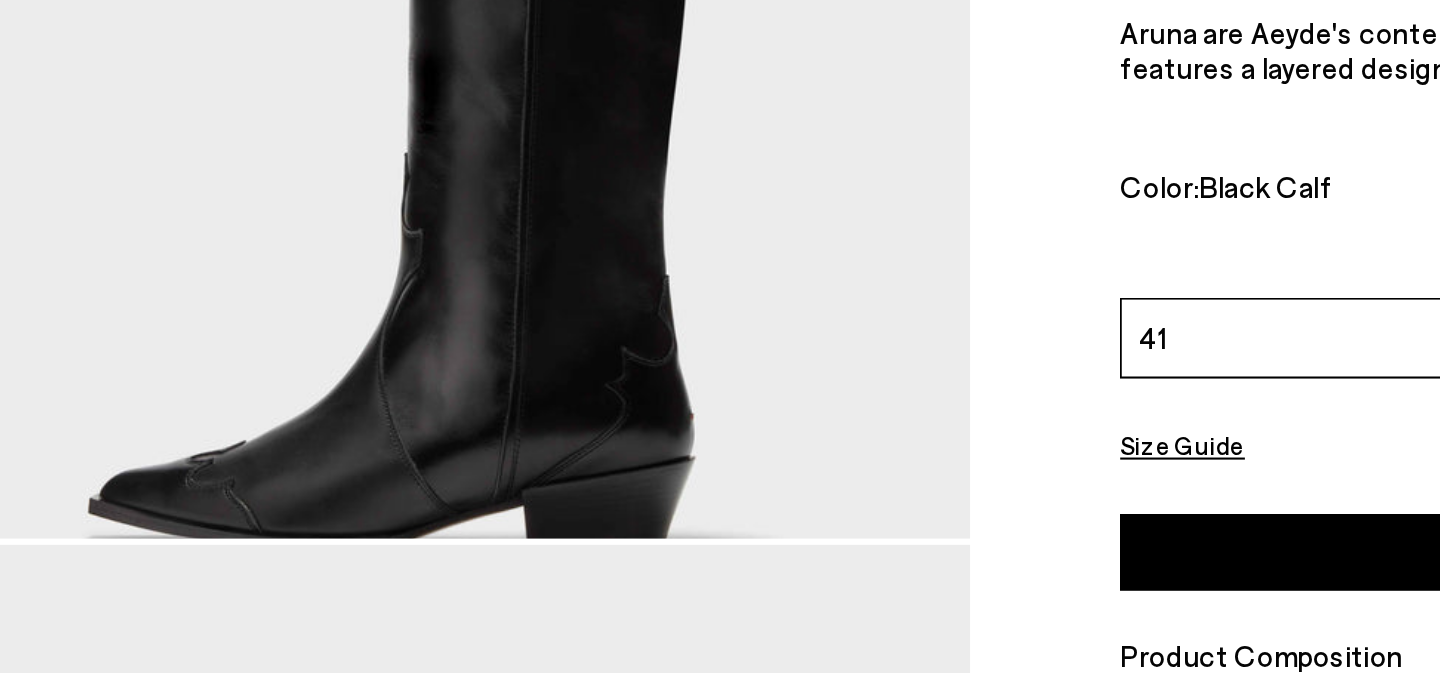 click at bounding box center [339, 2022] 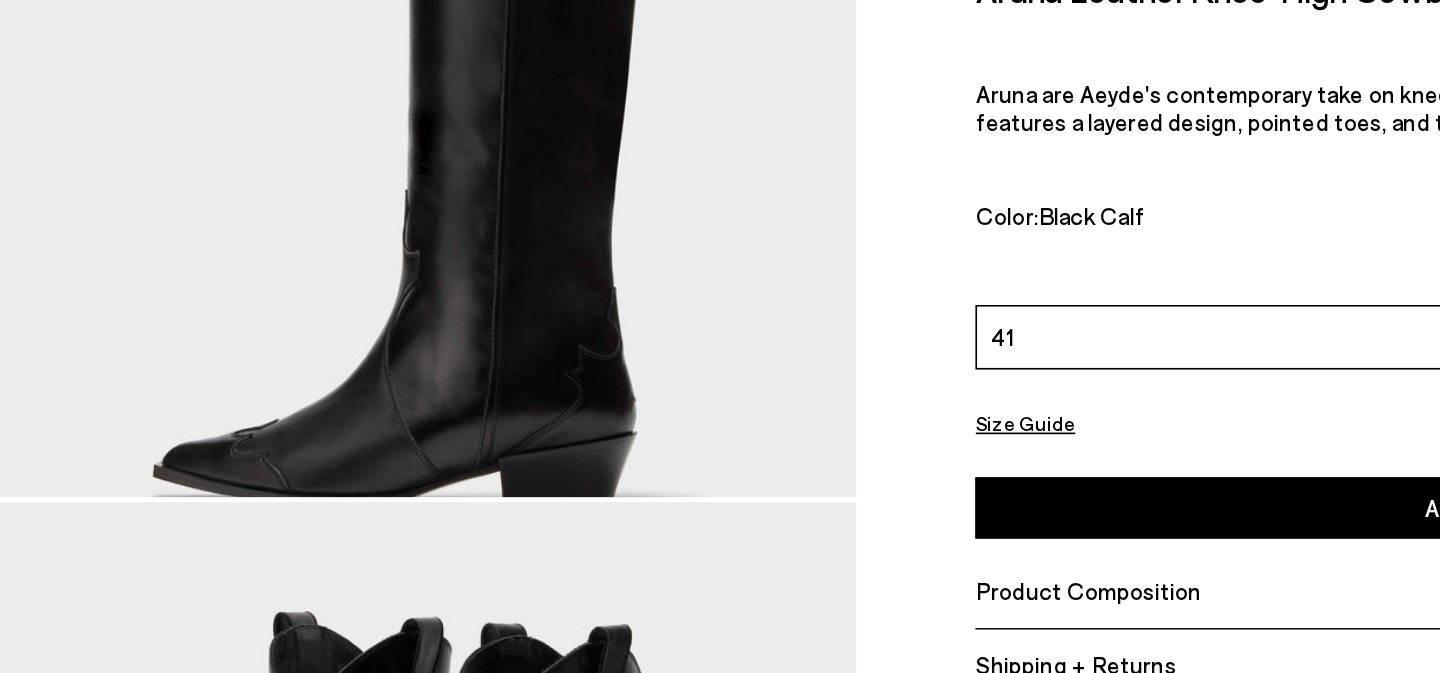 drag, startPoint x: 381, startPoint y: 414, endPoint x: 350, endPoint y: 468, distance: 62.26556 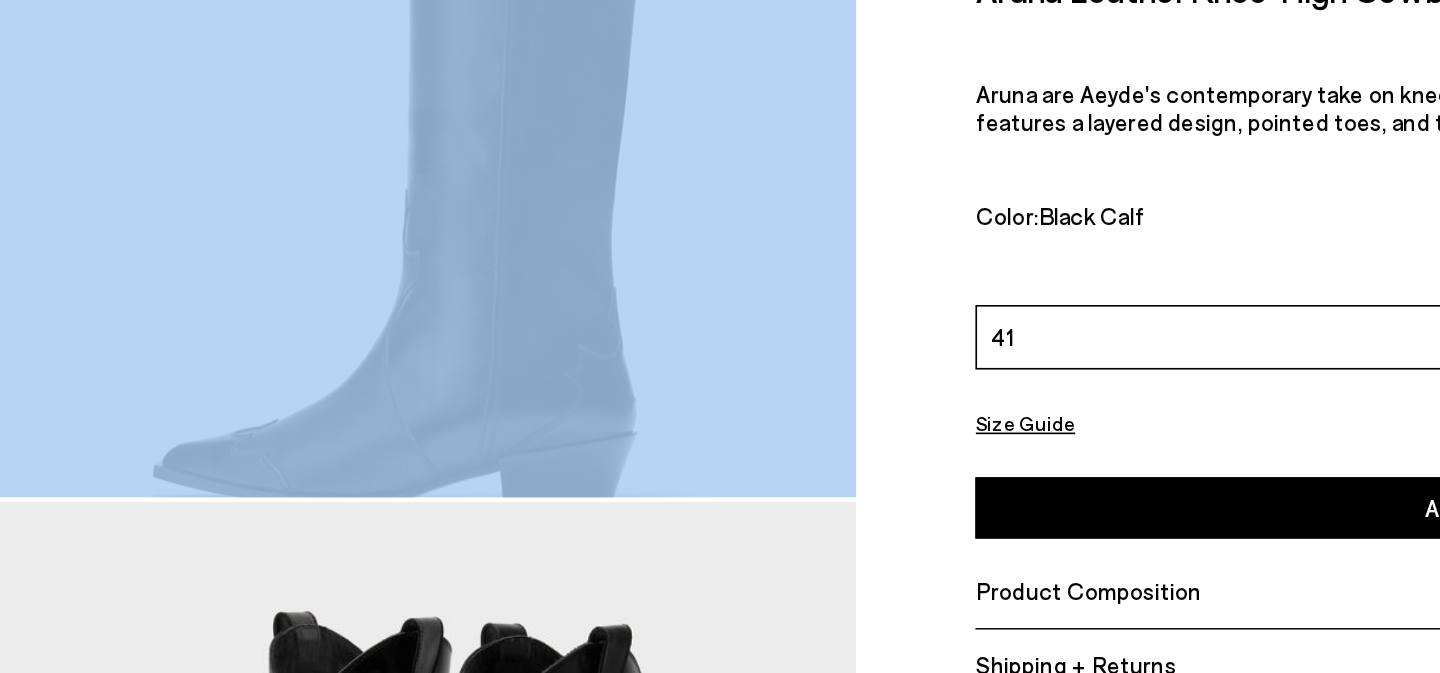 click at bounding box center [339, 2022] 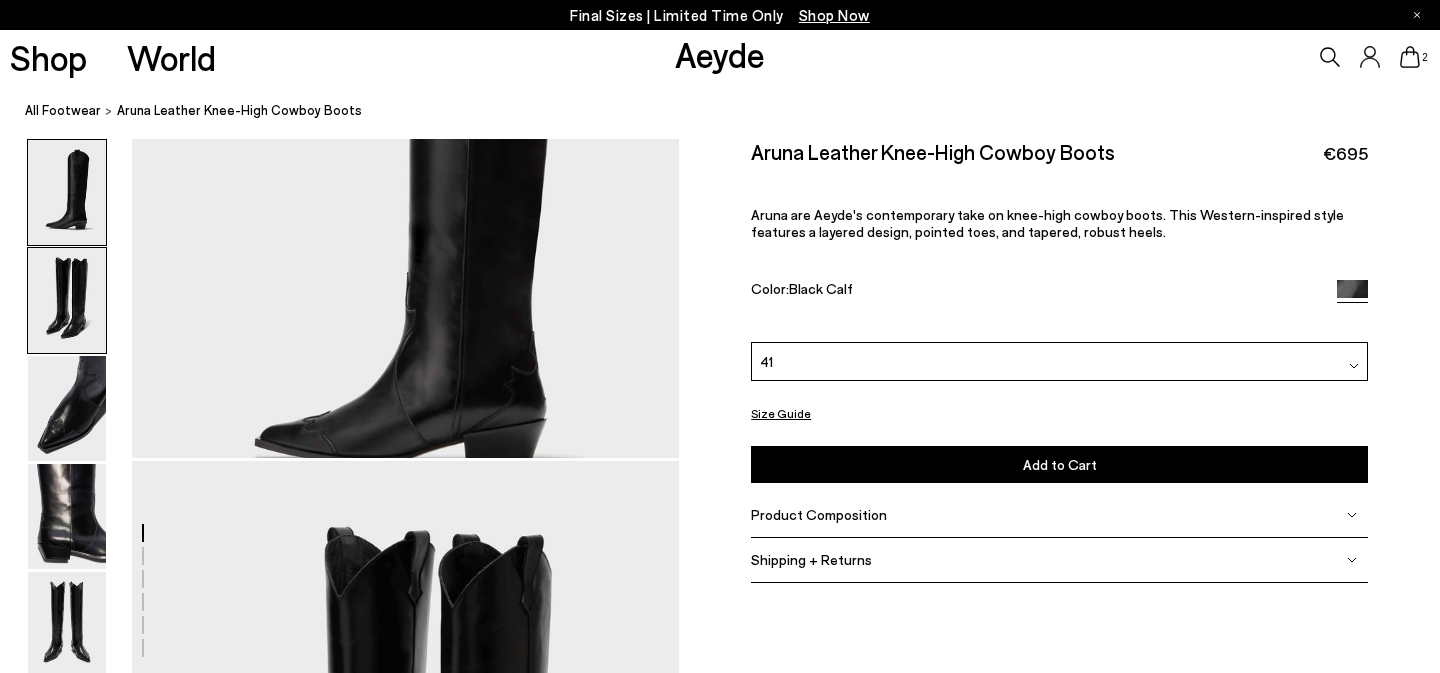 click at bounding box center (67, 300) 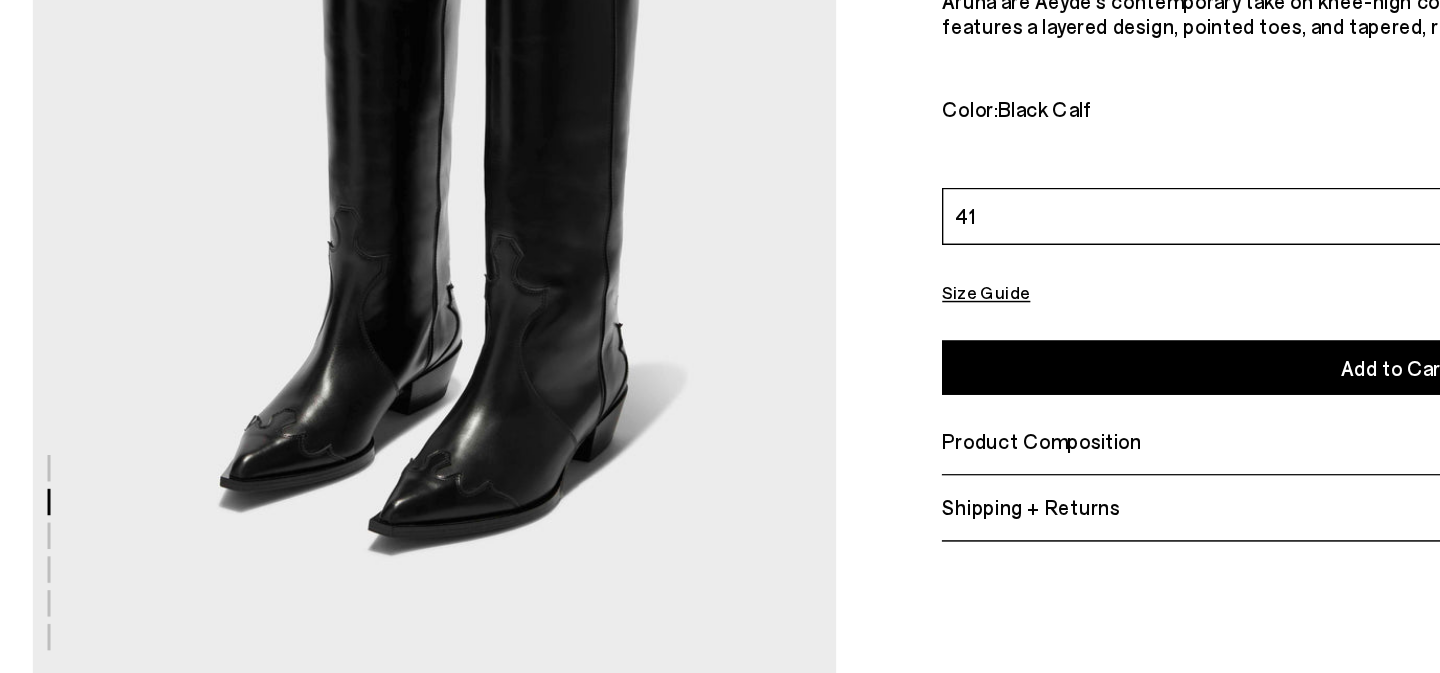 scroll, scrollTop: 714, scrollLeft: 0, axis: vertical 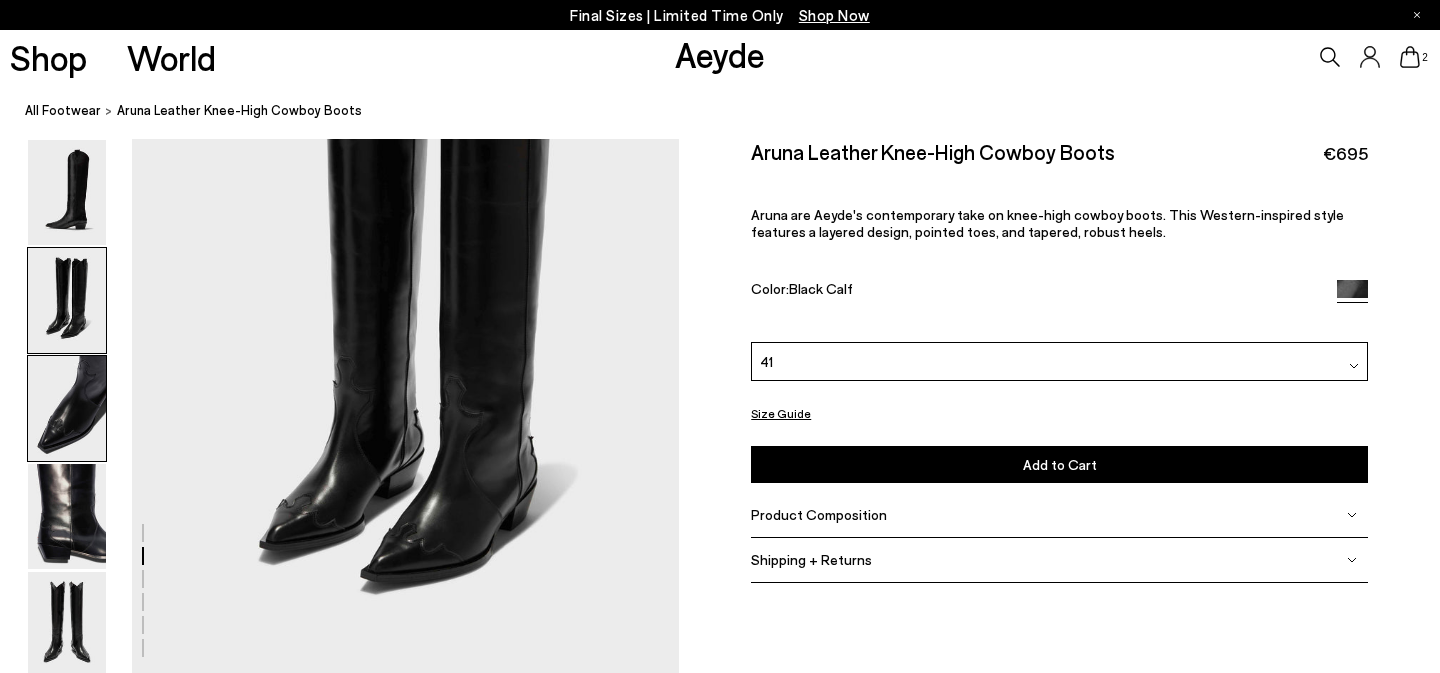 click at bounding box center [67, 408] 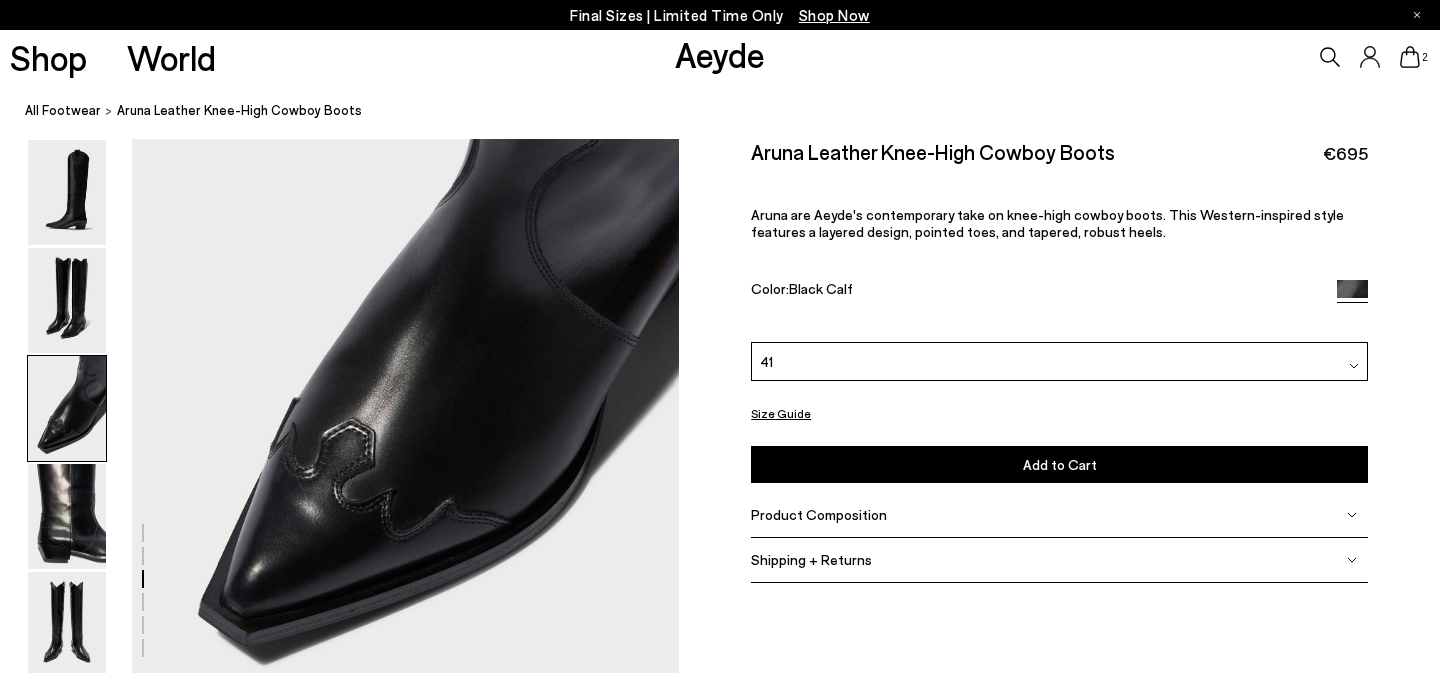 scroll, scrollTop: 1457, scrollLeft: 0, axis: vertical 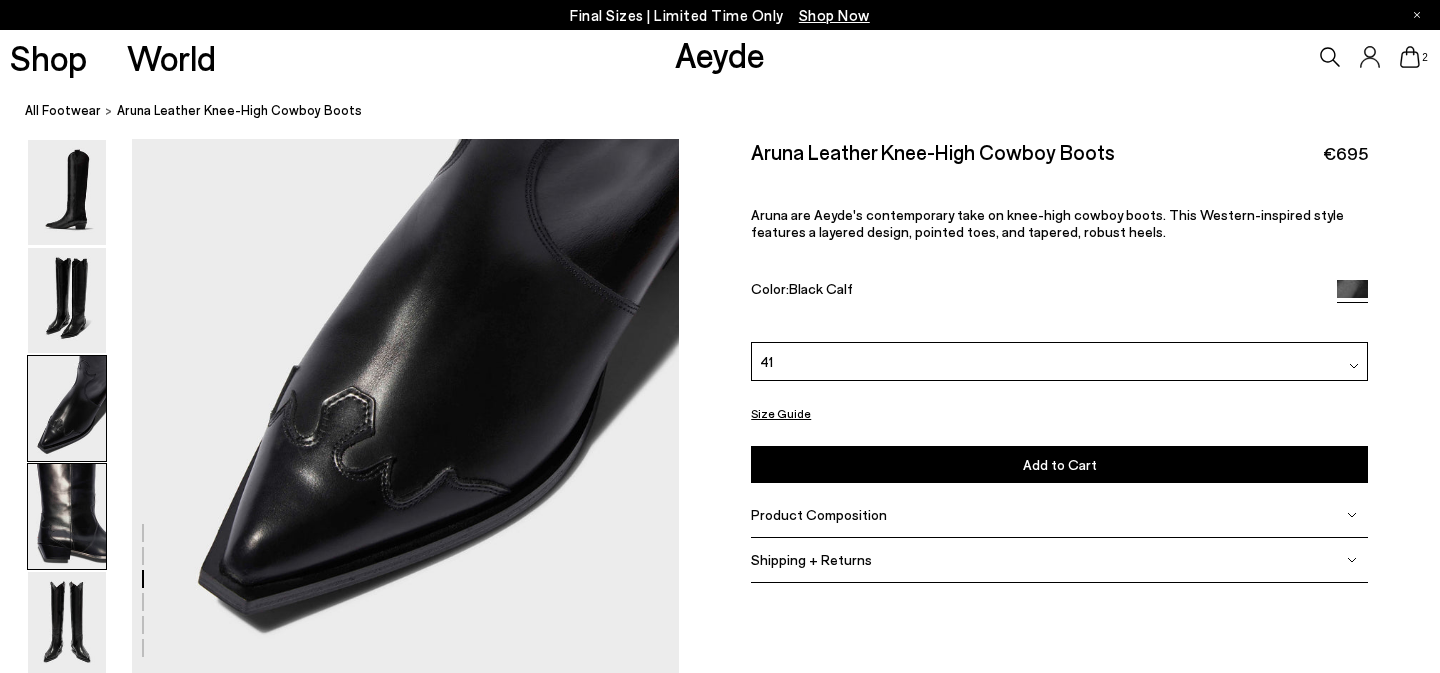 click at bounding box center (67, 516) 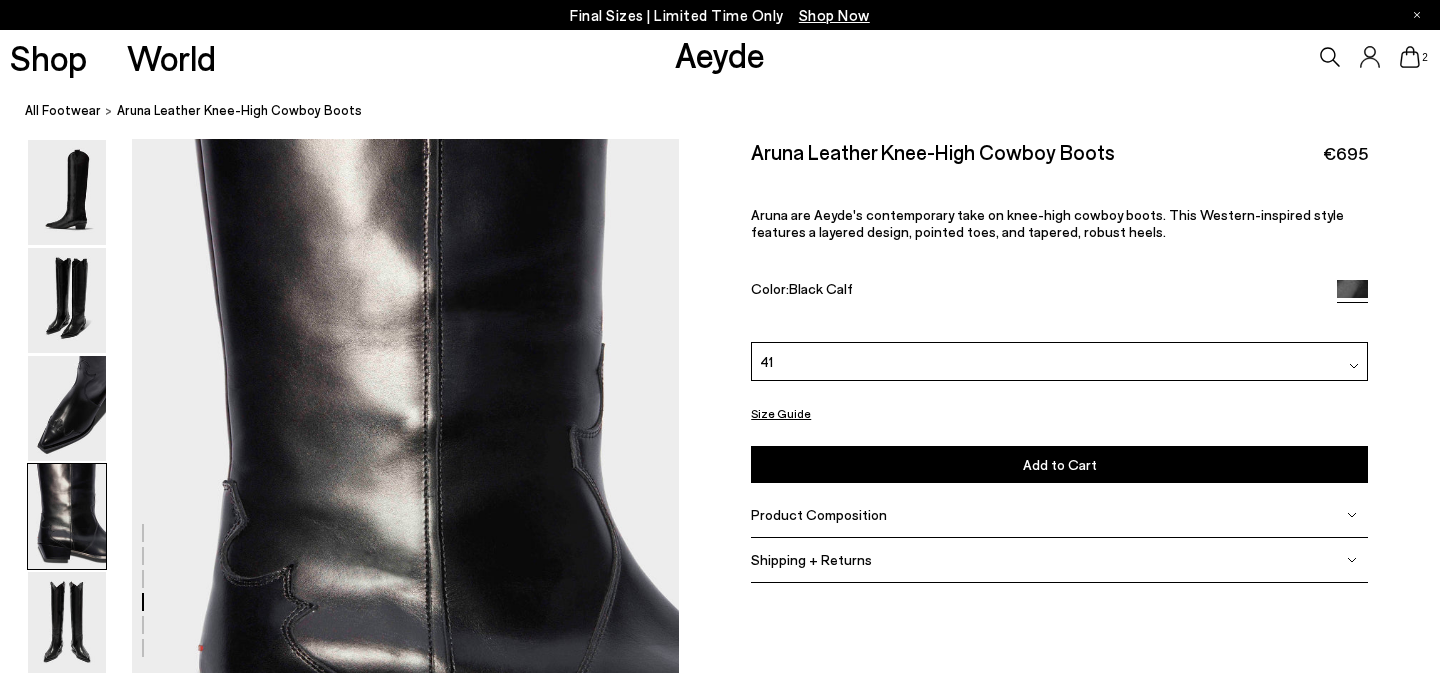 scroll, scrollTop: 2359, scrollLeft: 0, axis: vertical 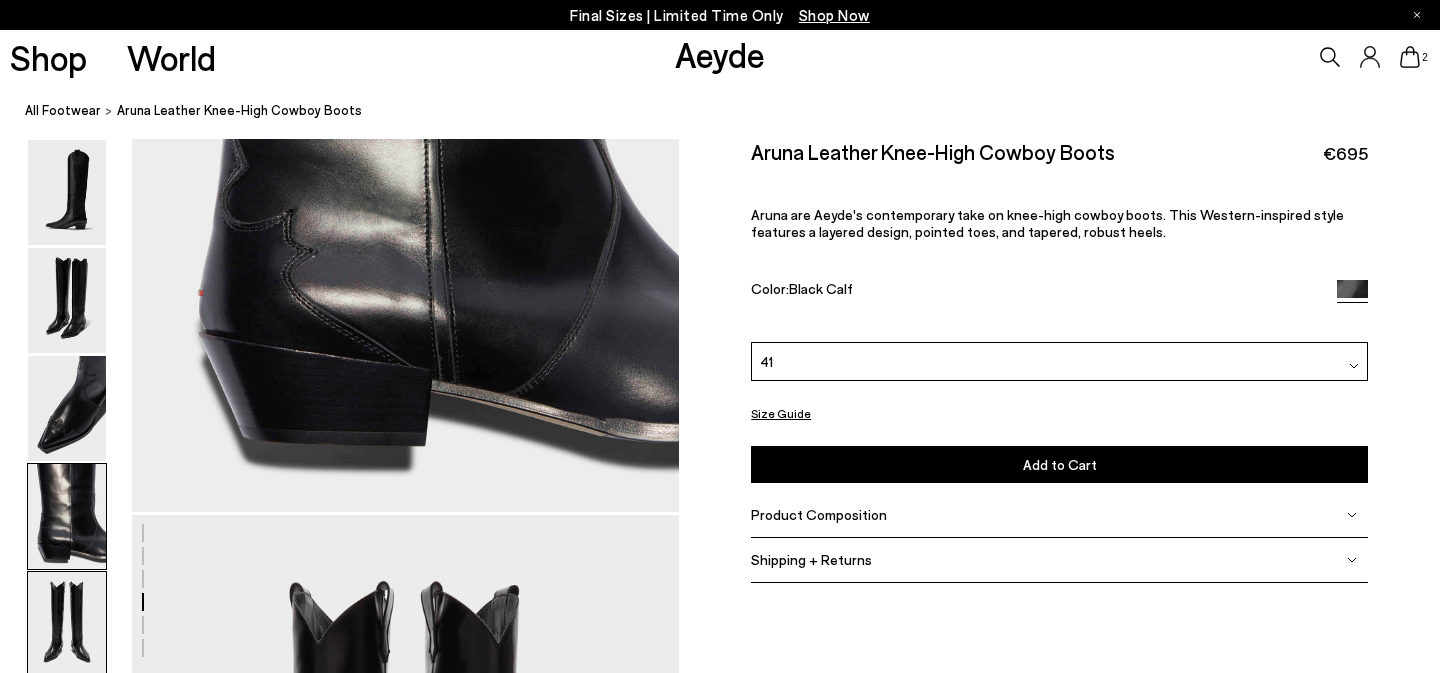 click at bounding box center (67, 624) 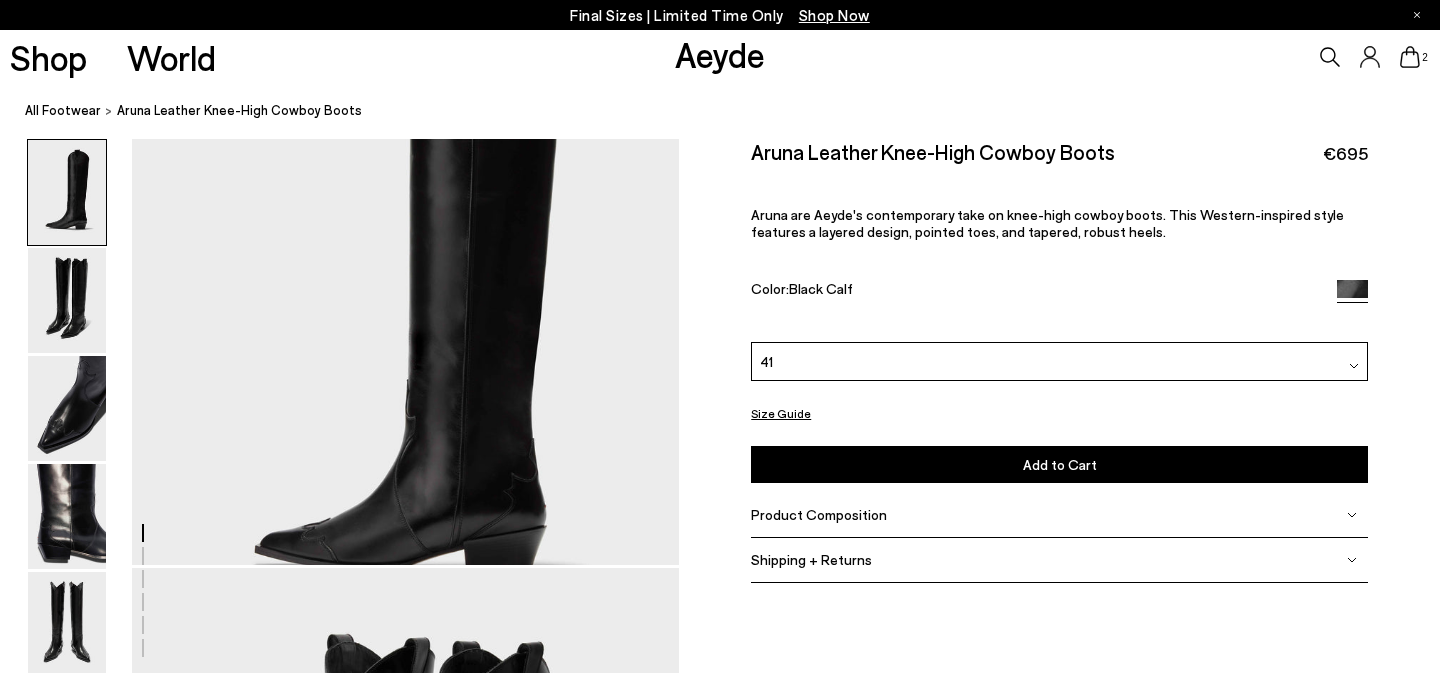 scroll, scrollTop: 117, scrollLeft: 0, axis: vertical 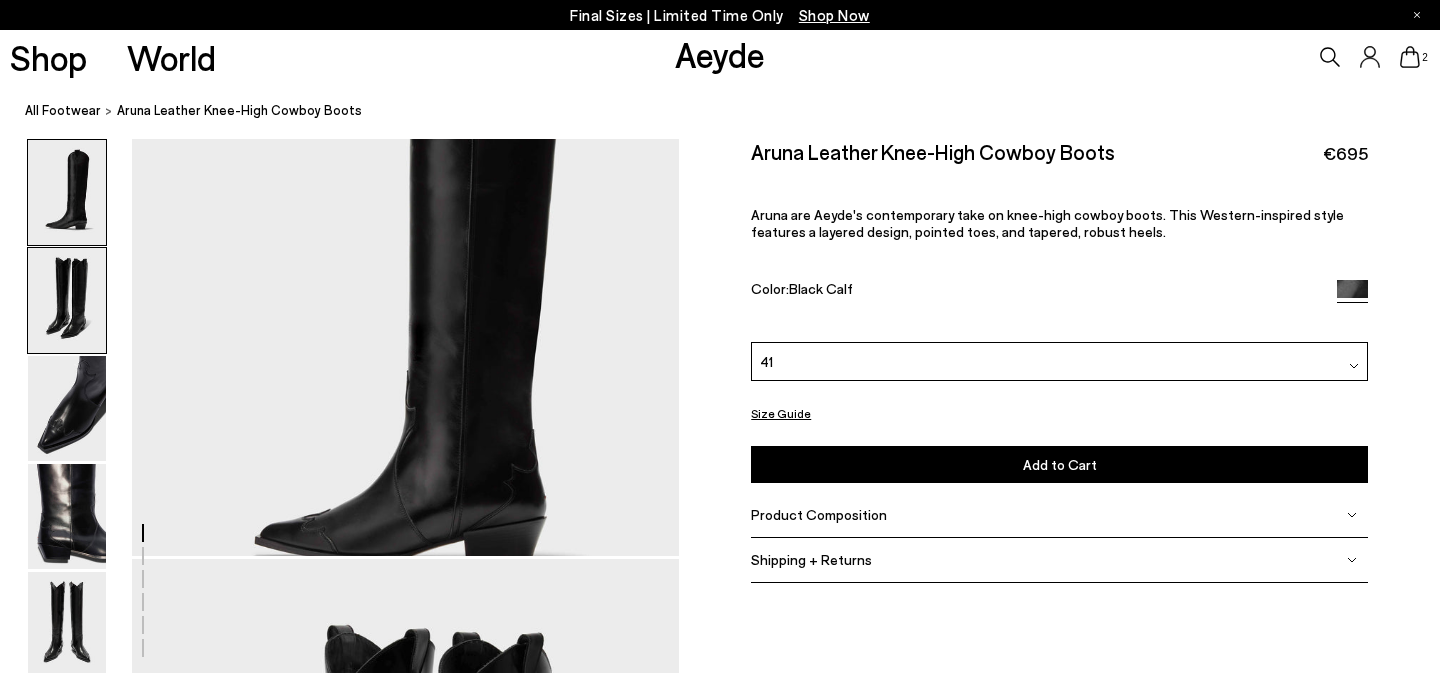 click at bounding box center [67, 300] 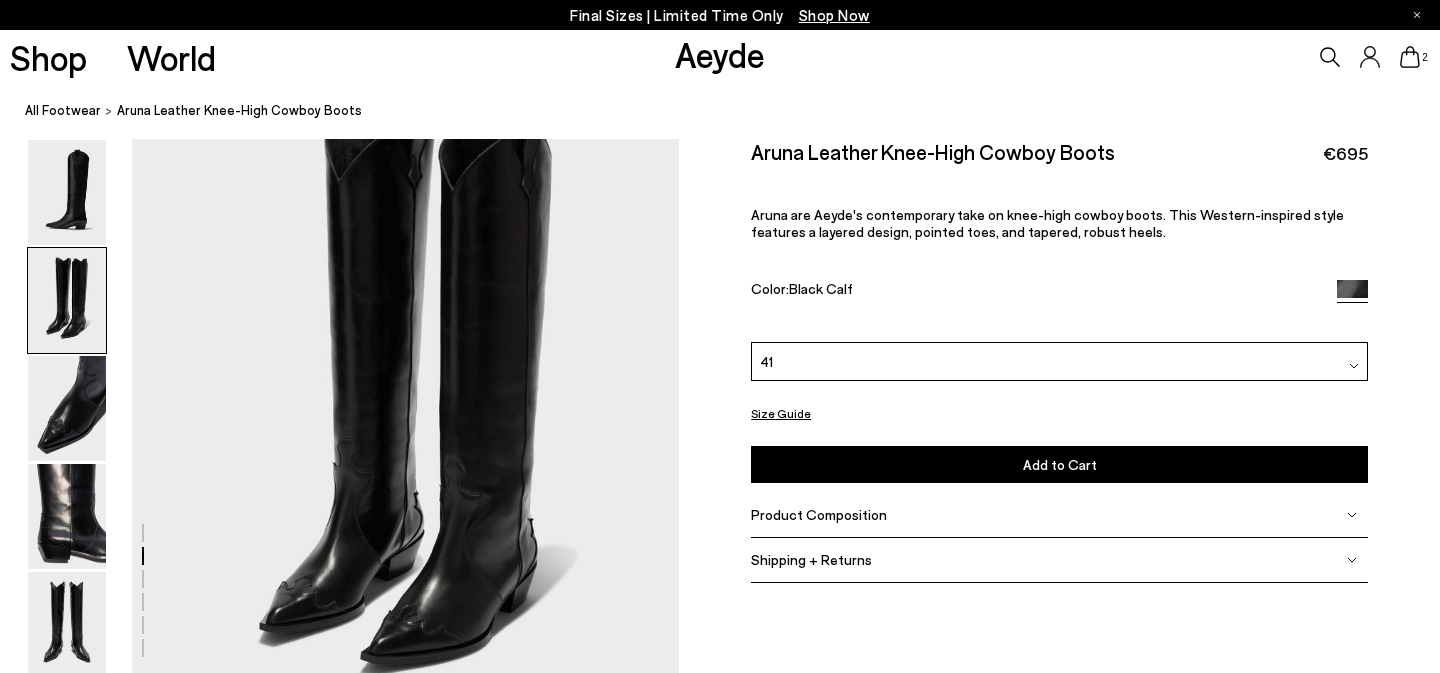 scroll, scrollTop: 680, scrollLeft: 0, axis: vertical 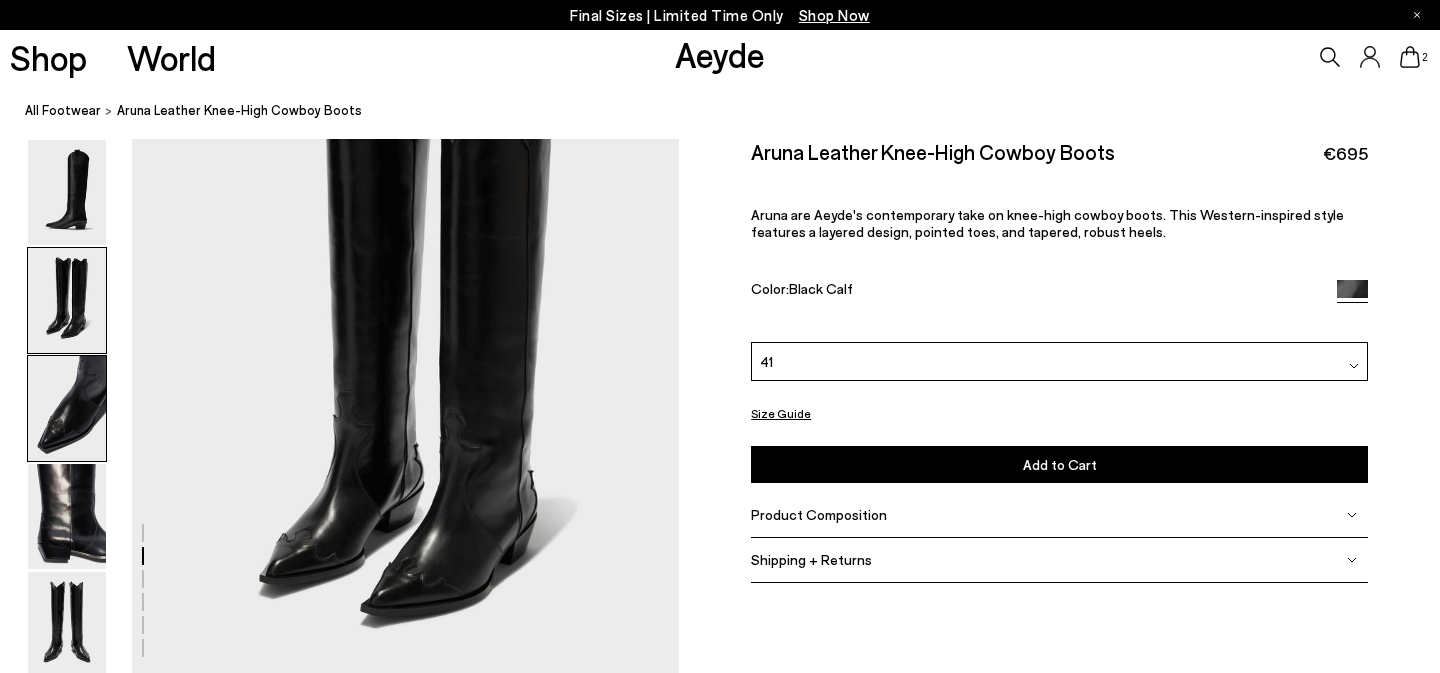 click at bounding box center (67, 408) 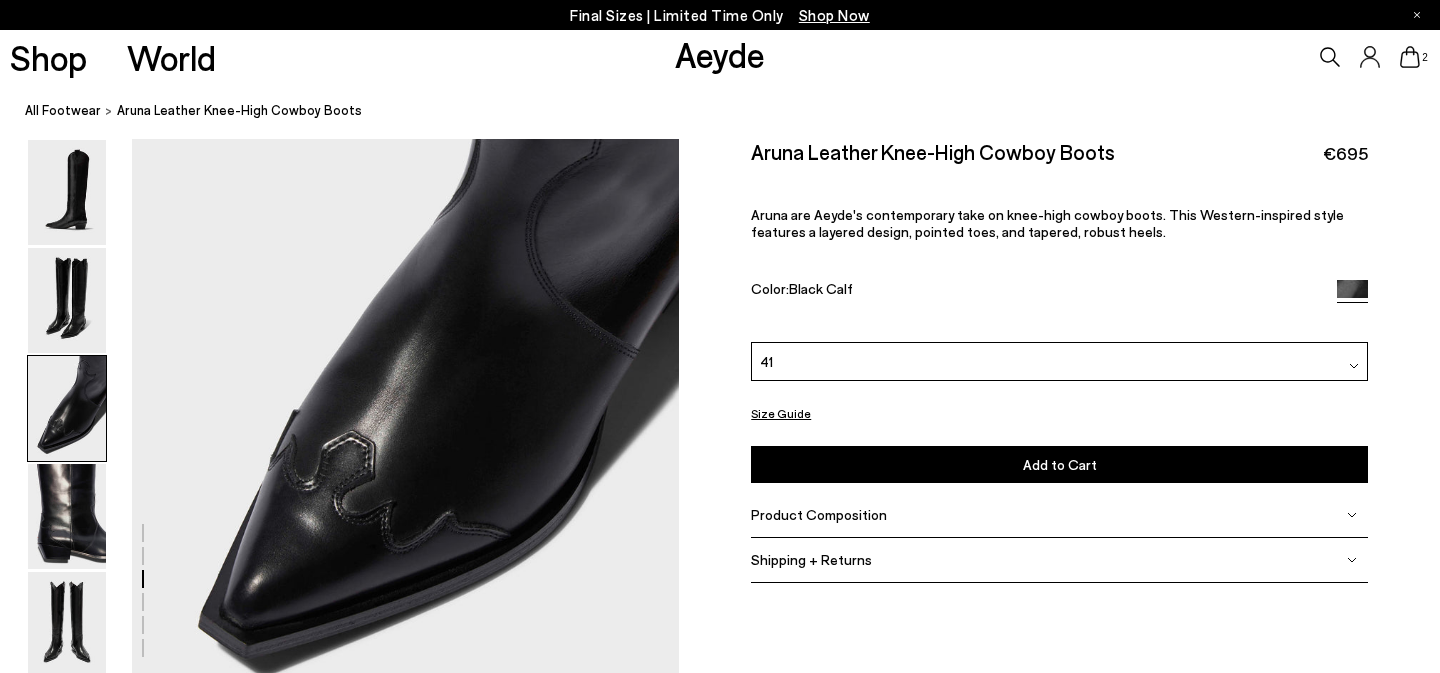 scroll, scrollTop: 1408, scrollLeft: 0, axis: vertical 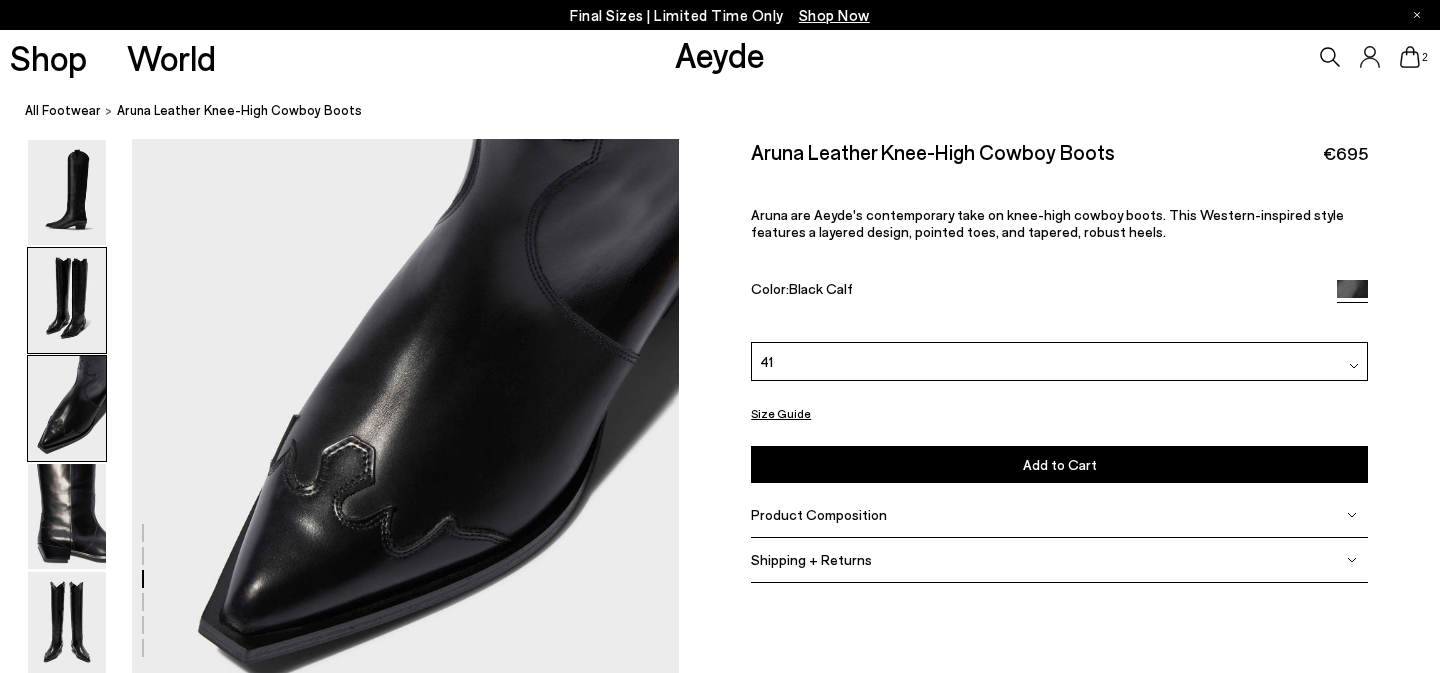 click at bounding box center [67, 300] 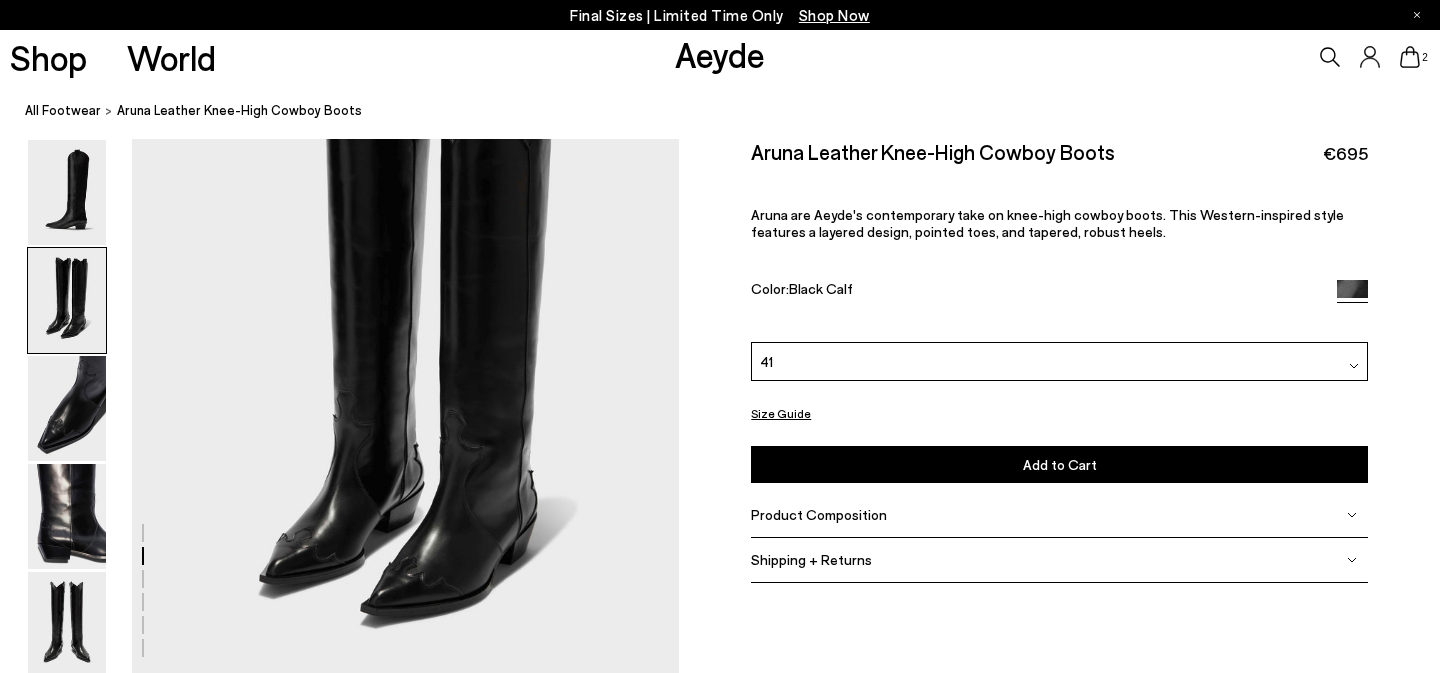 scroll, scrollTop: 715, scrollLeft: 0, axis: vertical 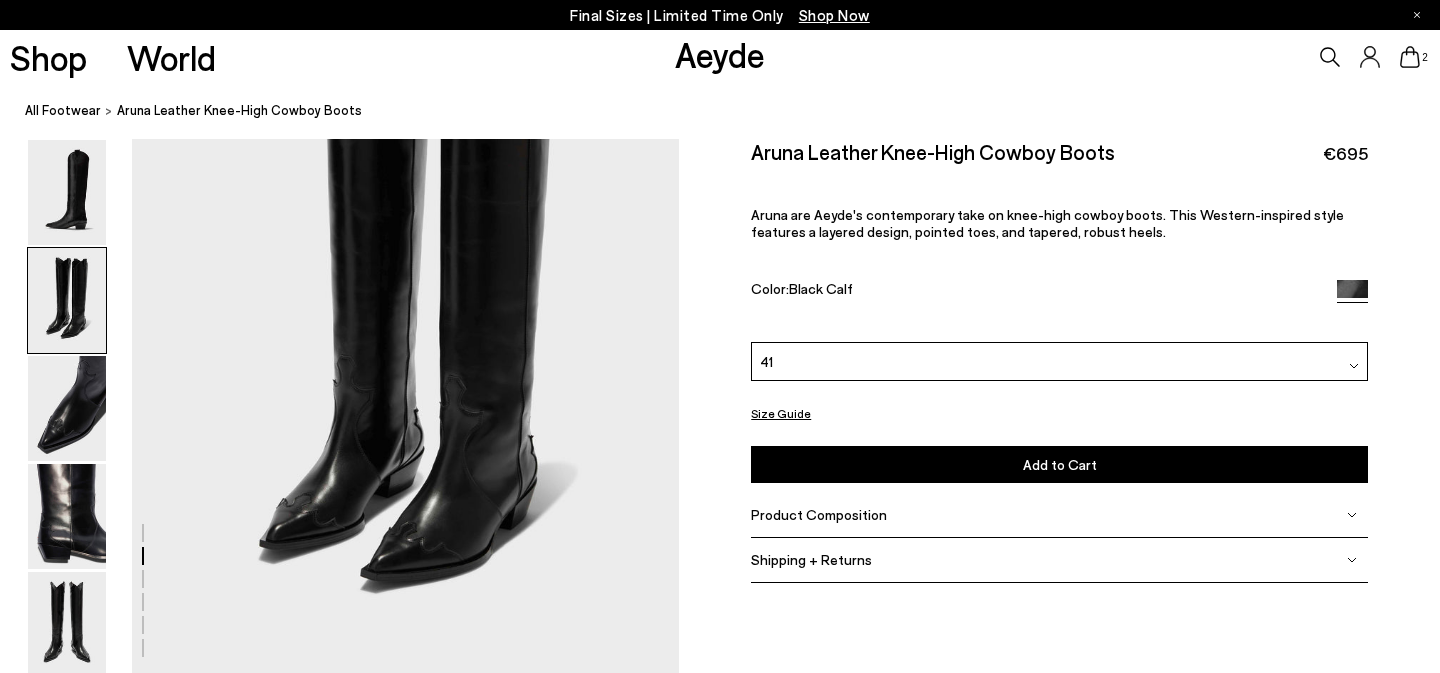 click at bounding box center [339, 1522] 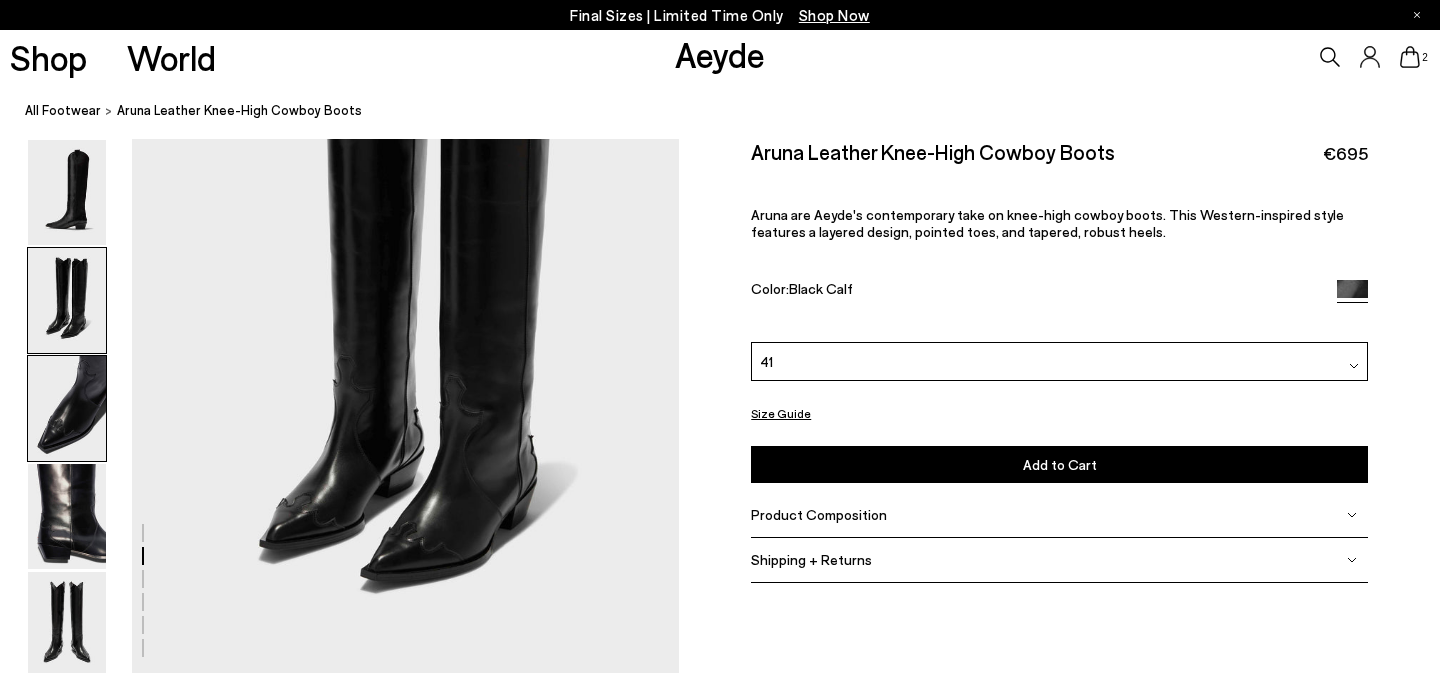 click at bounding box center [67, 408] 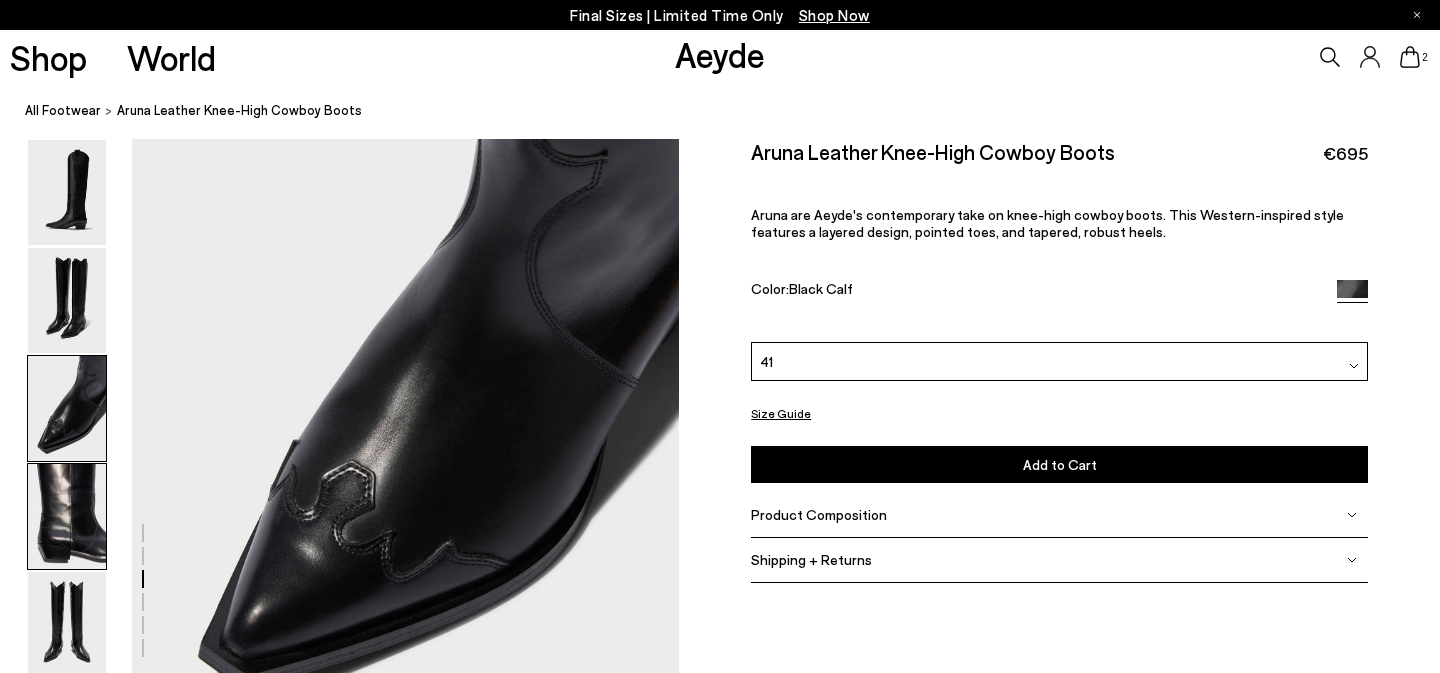 scroll, scrollTop: 1399, scrollLeft: 0, axis: vertical 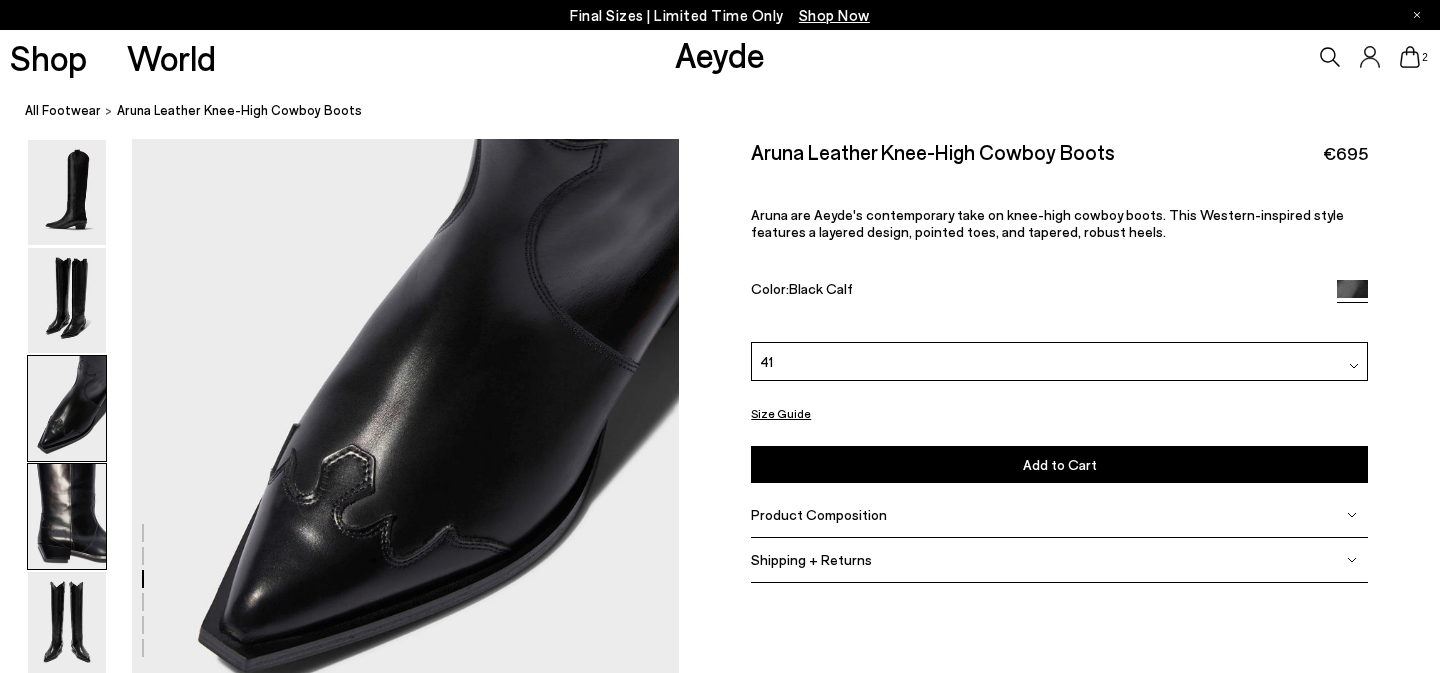 click at bounding box center (67, 516) 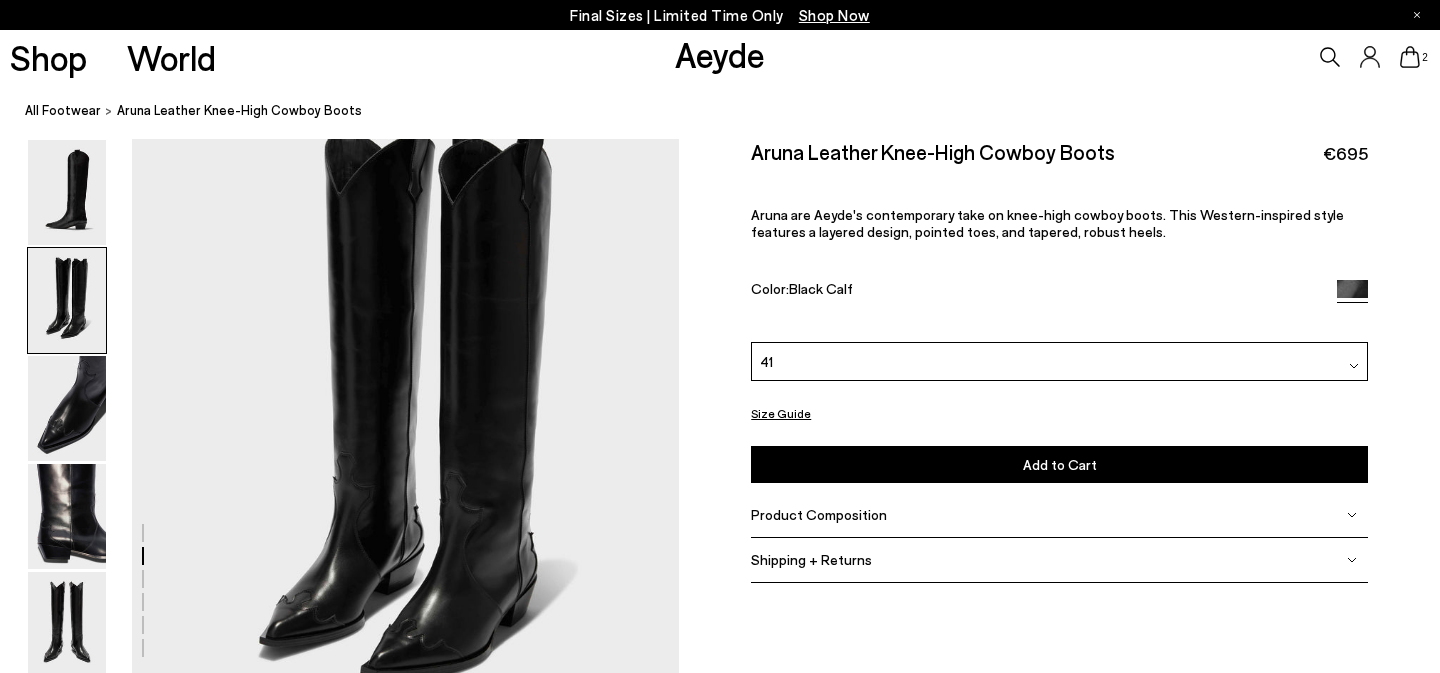 scroll, scrollTop: 0, scrollLeft: 0, axis: both 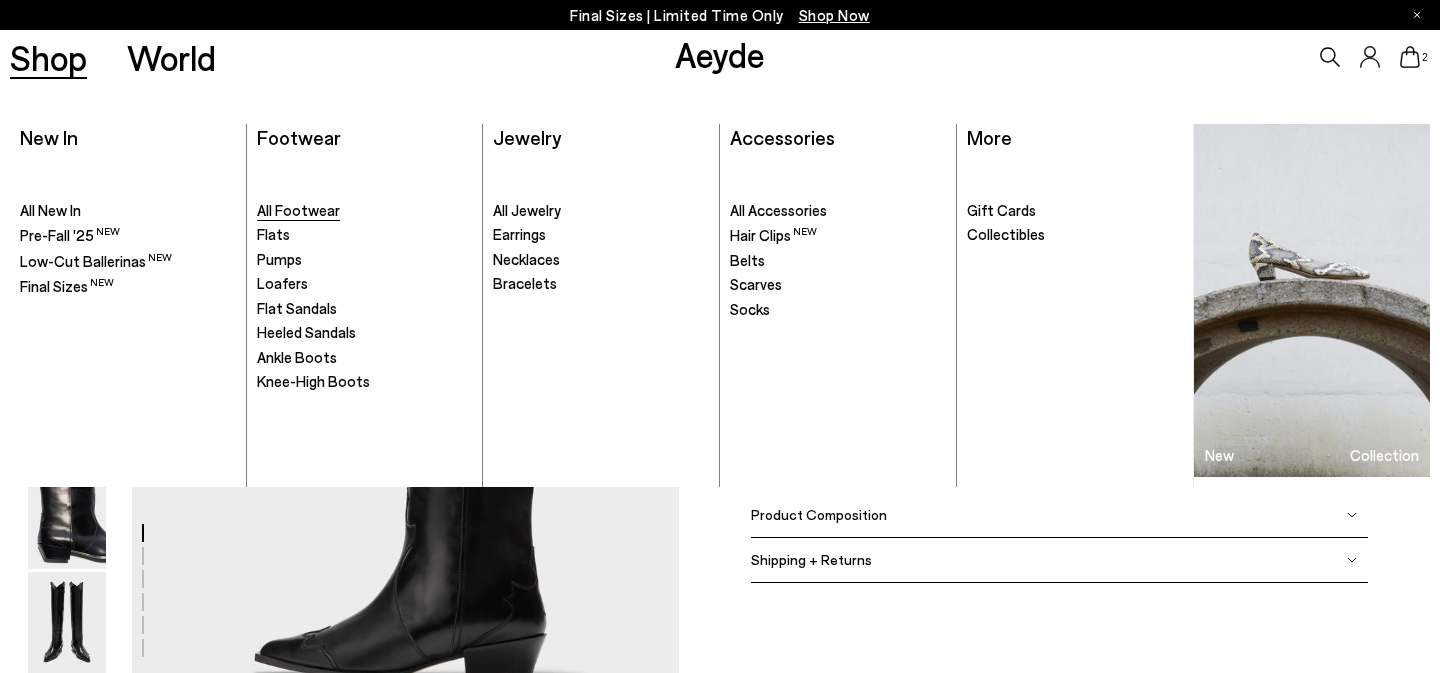 click on "All Footwear" at bounding box center (298, 210) 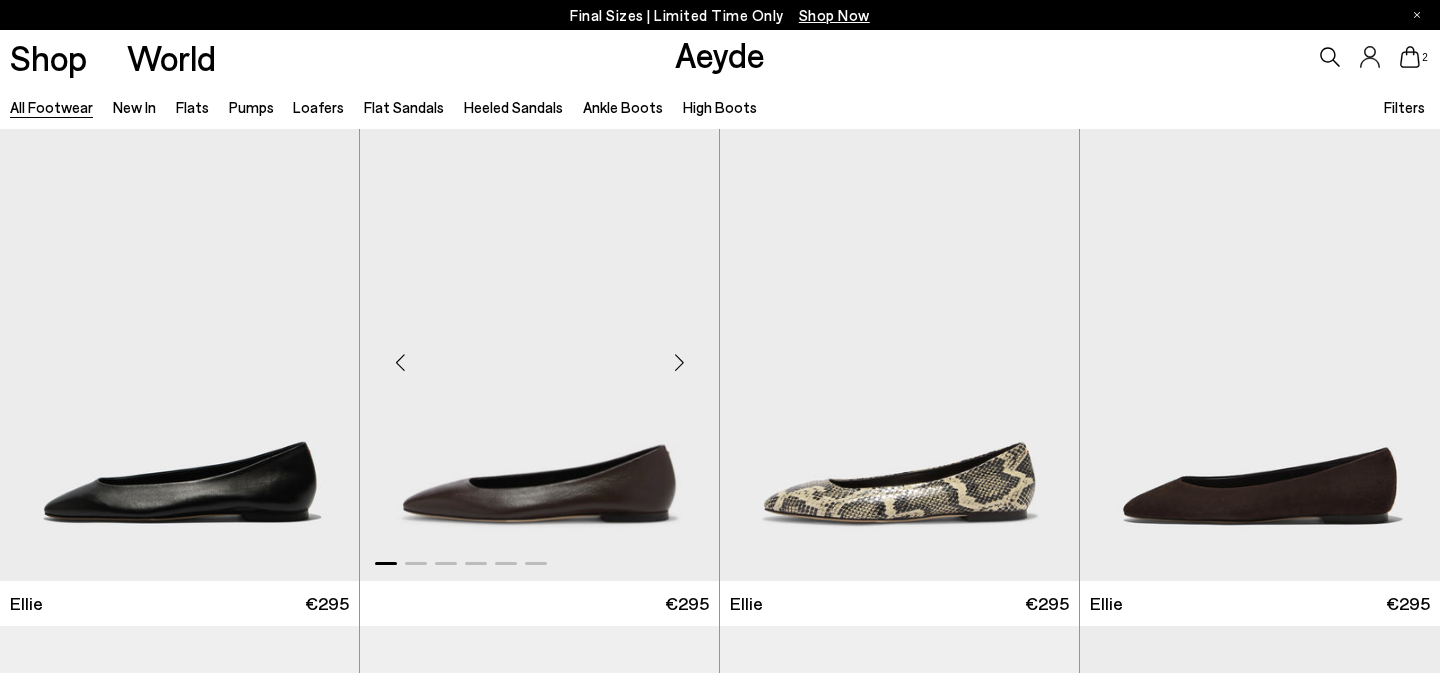 scroll, scrollTop: 0, scrollLeft: 0, axis: both 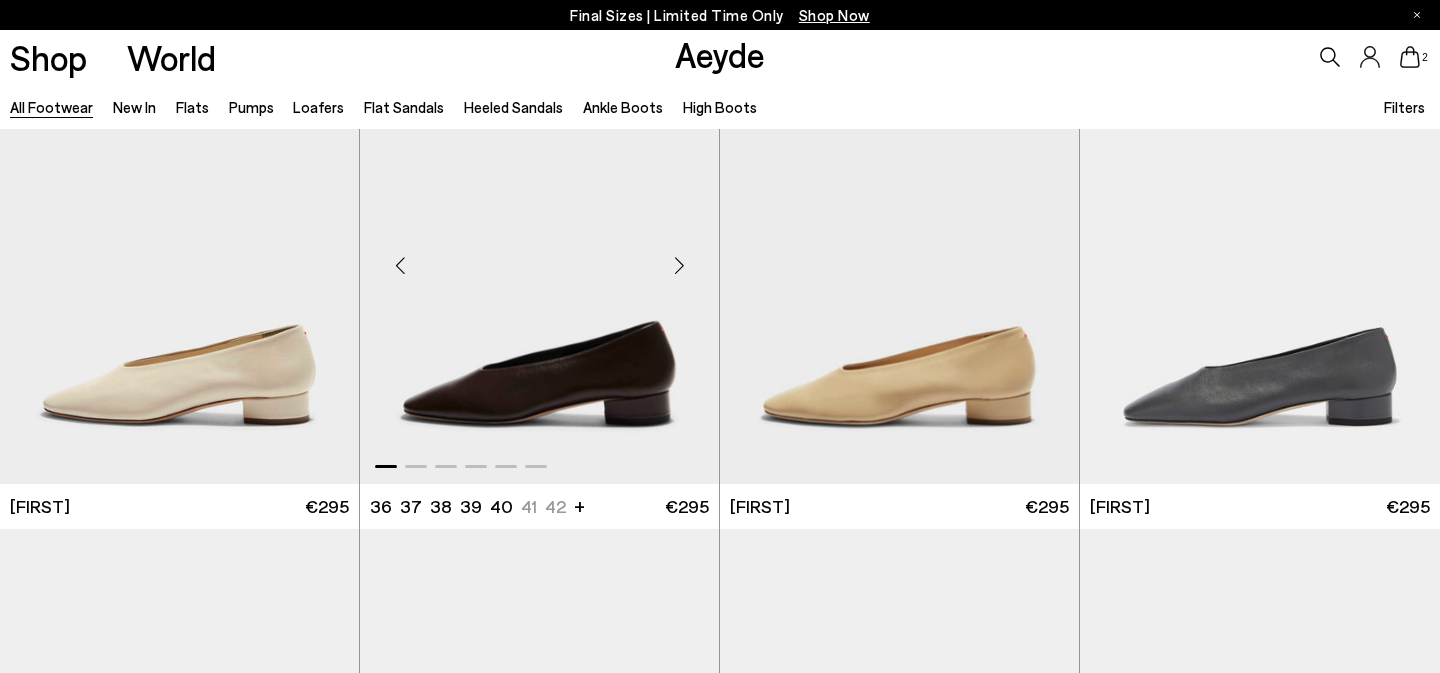 click at bounding box center (679, 266) 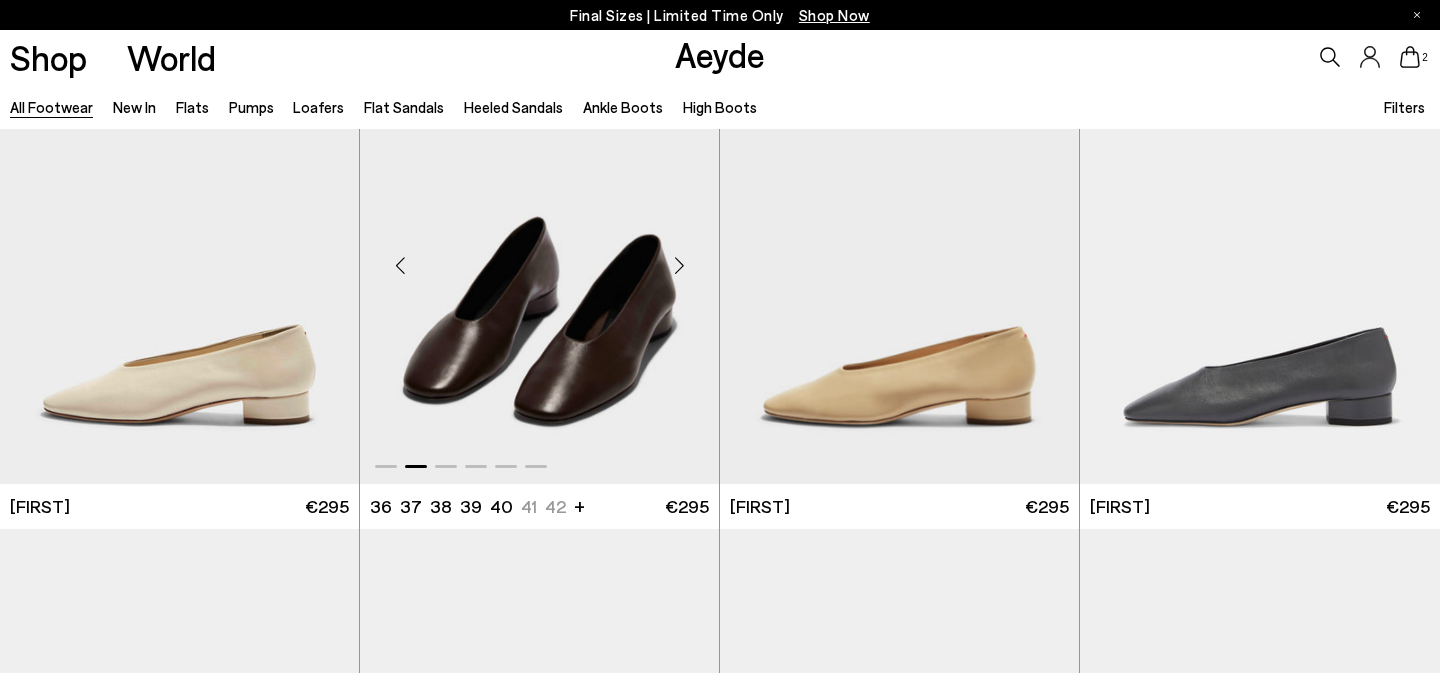 click at bounding box center [679, 266] 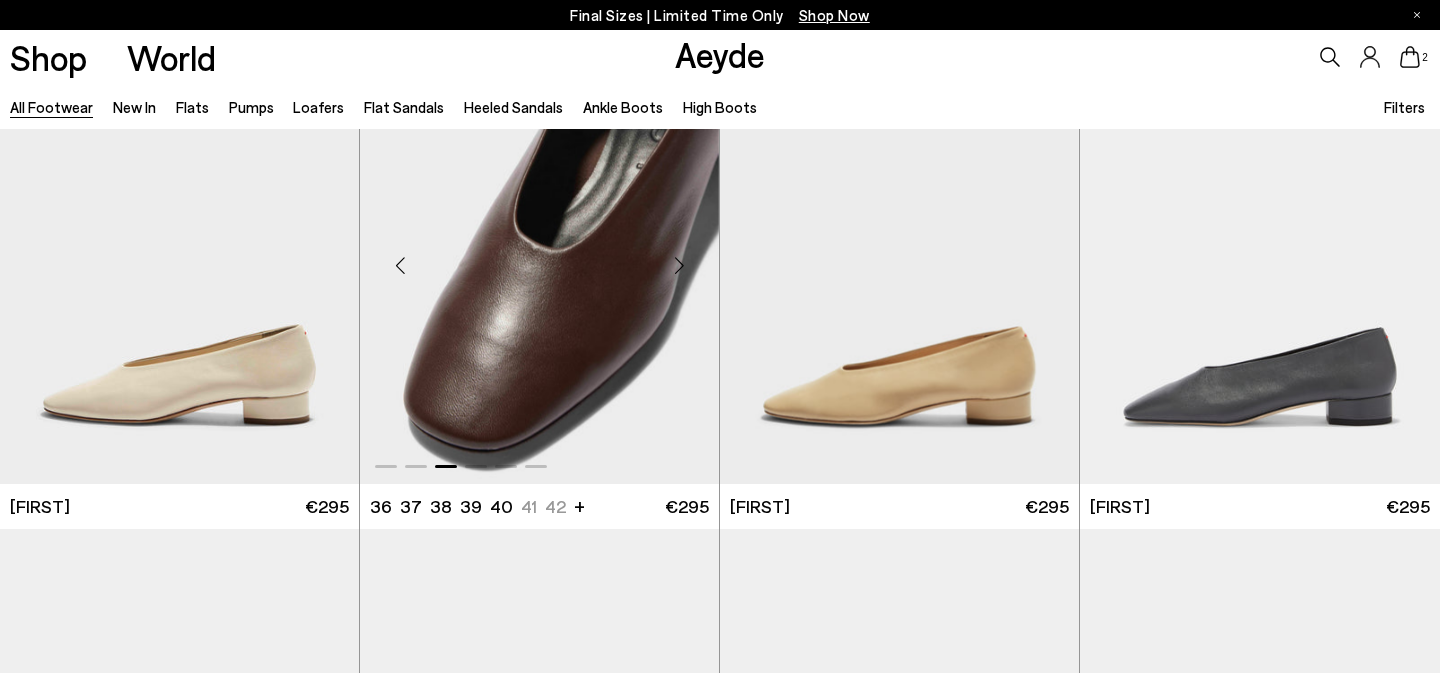 click at bounding box center (679, 266) 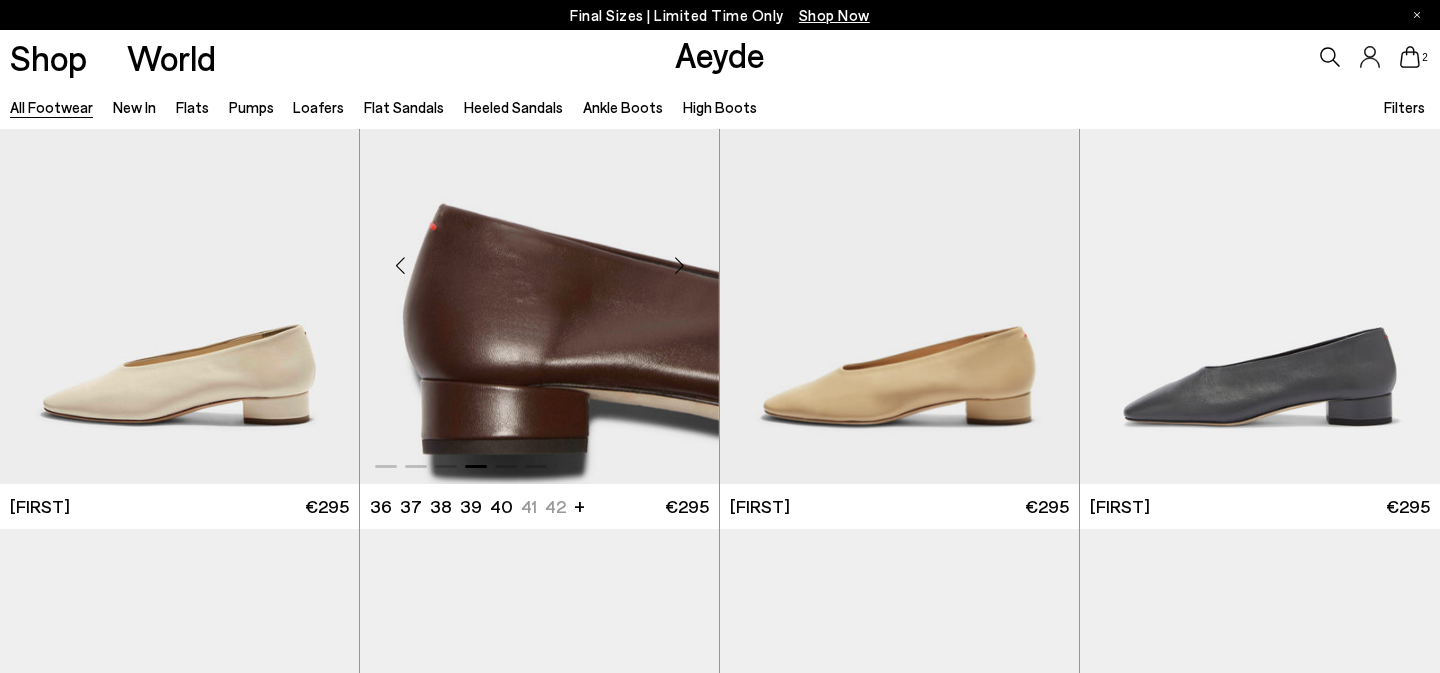 click at bounding box center [679, 266] 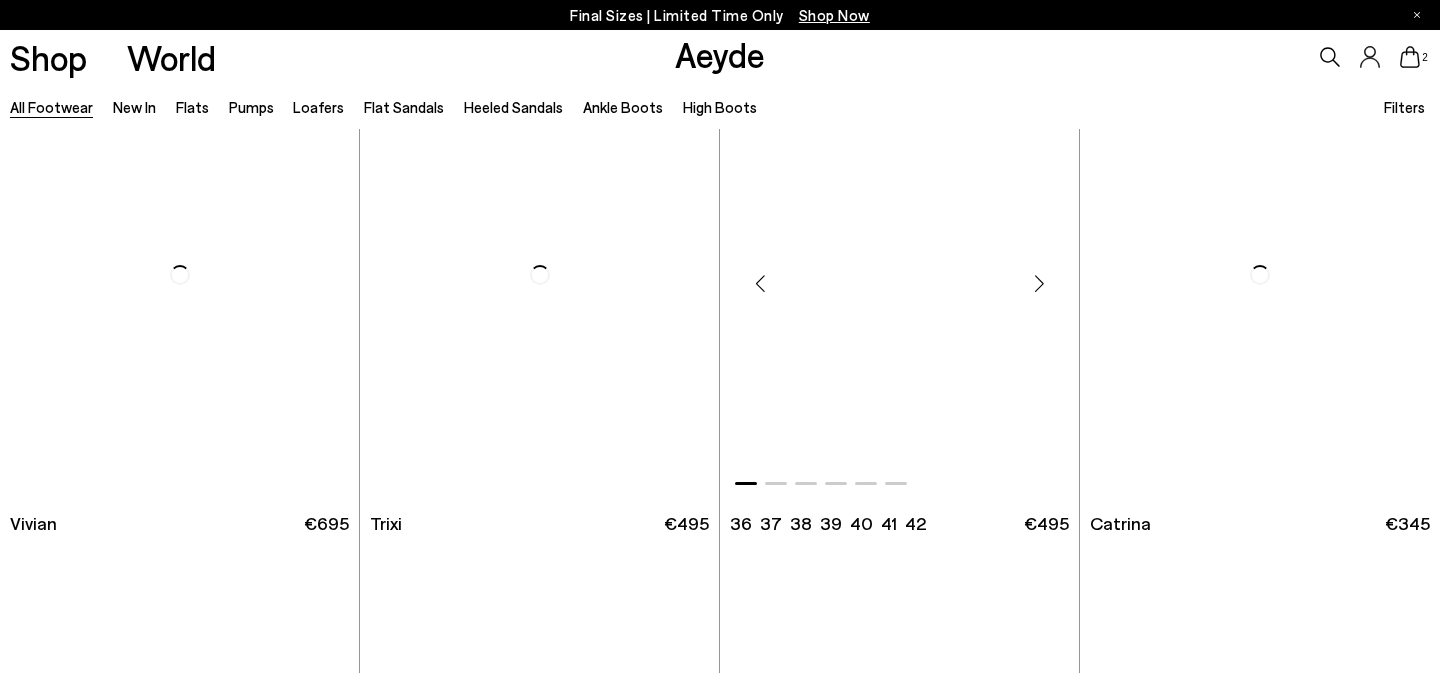 scroll, scrollTop: 9510, scrollLeft: 0, axis: vertical 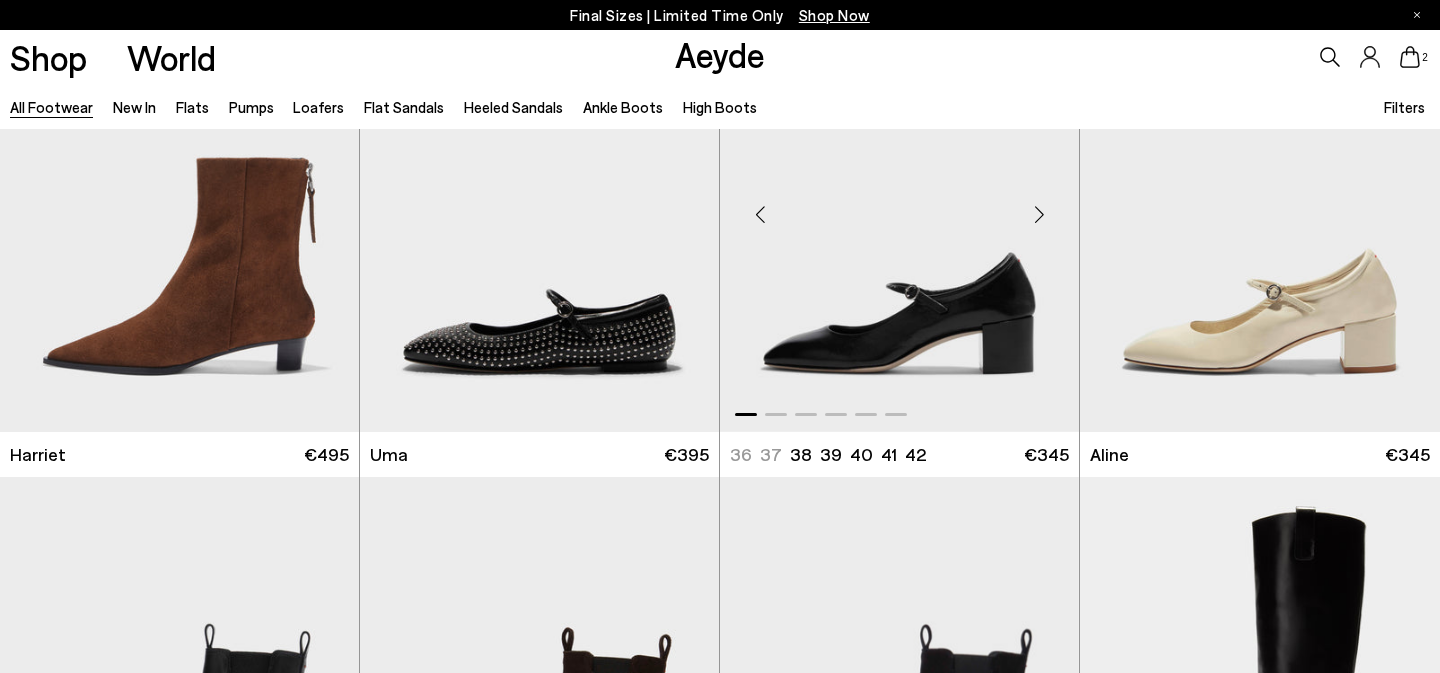 click at bounding box center [1039, 214] 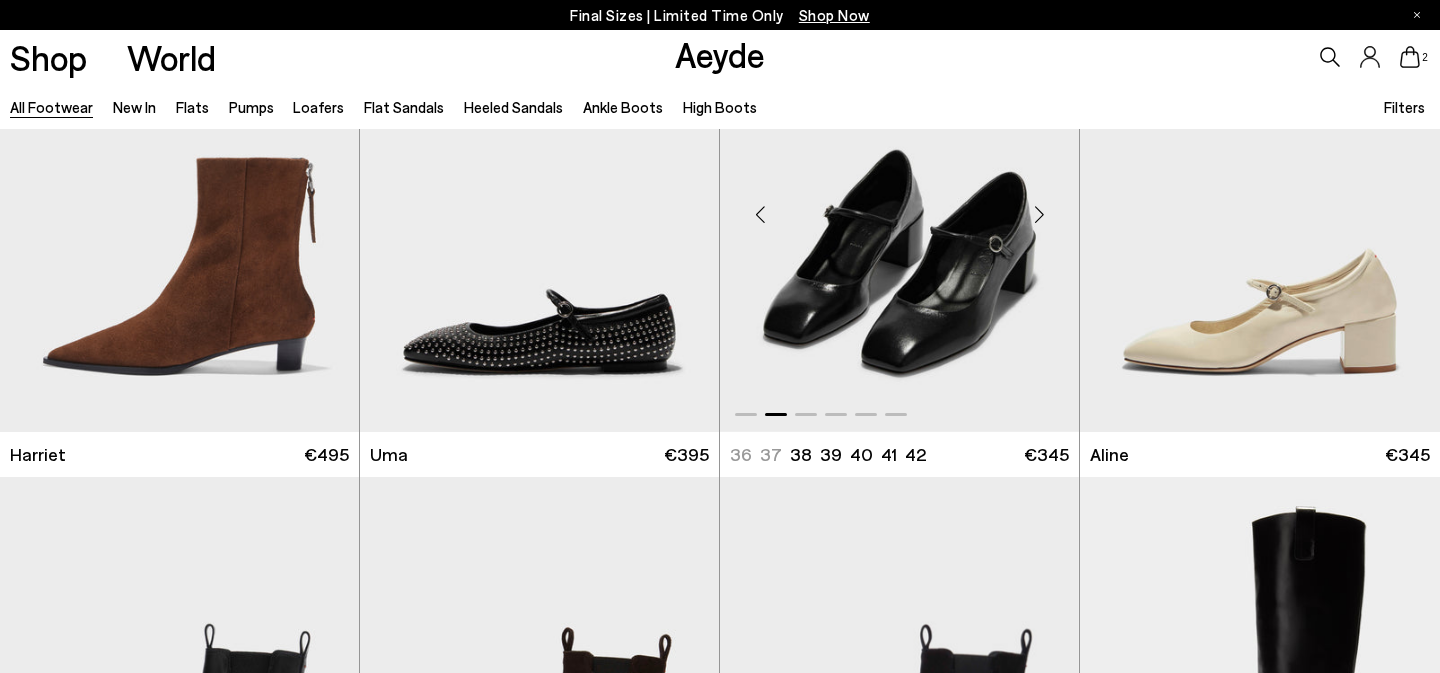 click at bounding box center [1039, 214] 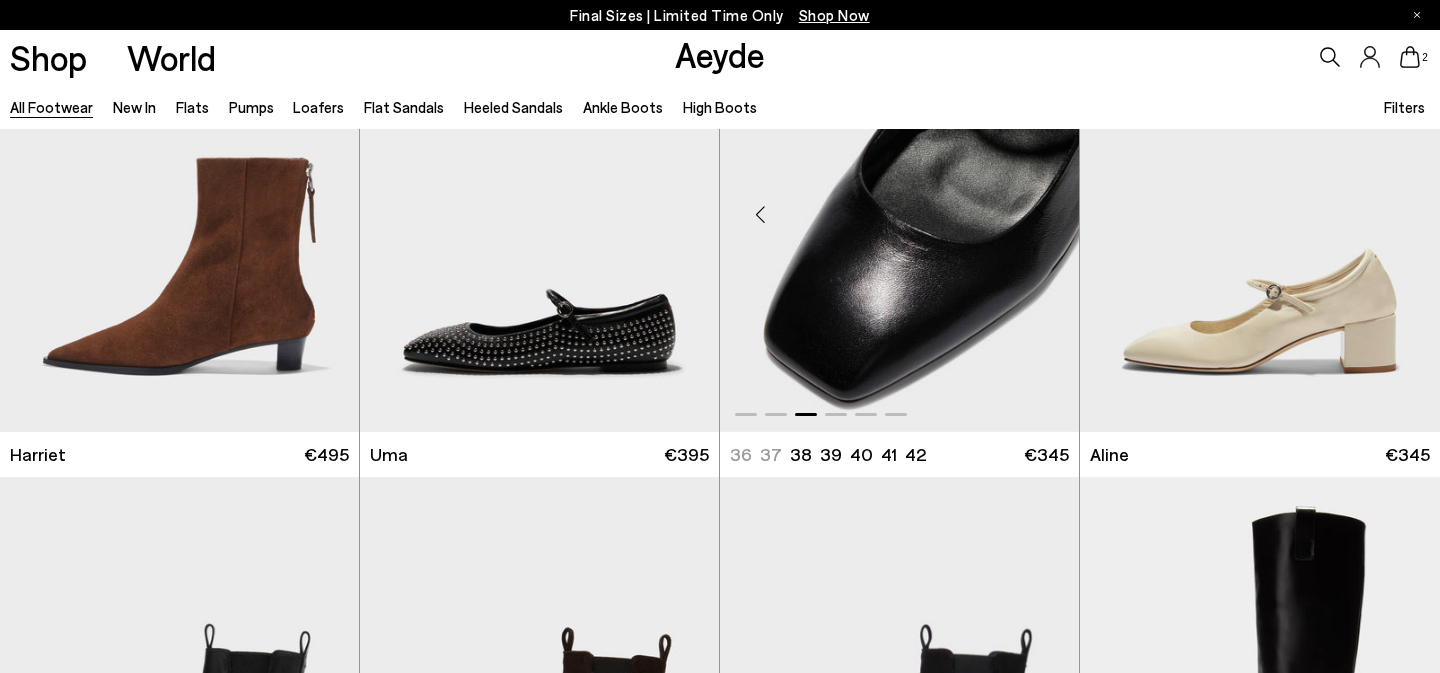 click at bounding box center (1039, 214) 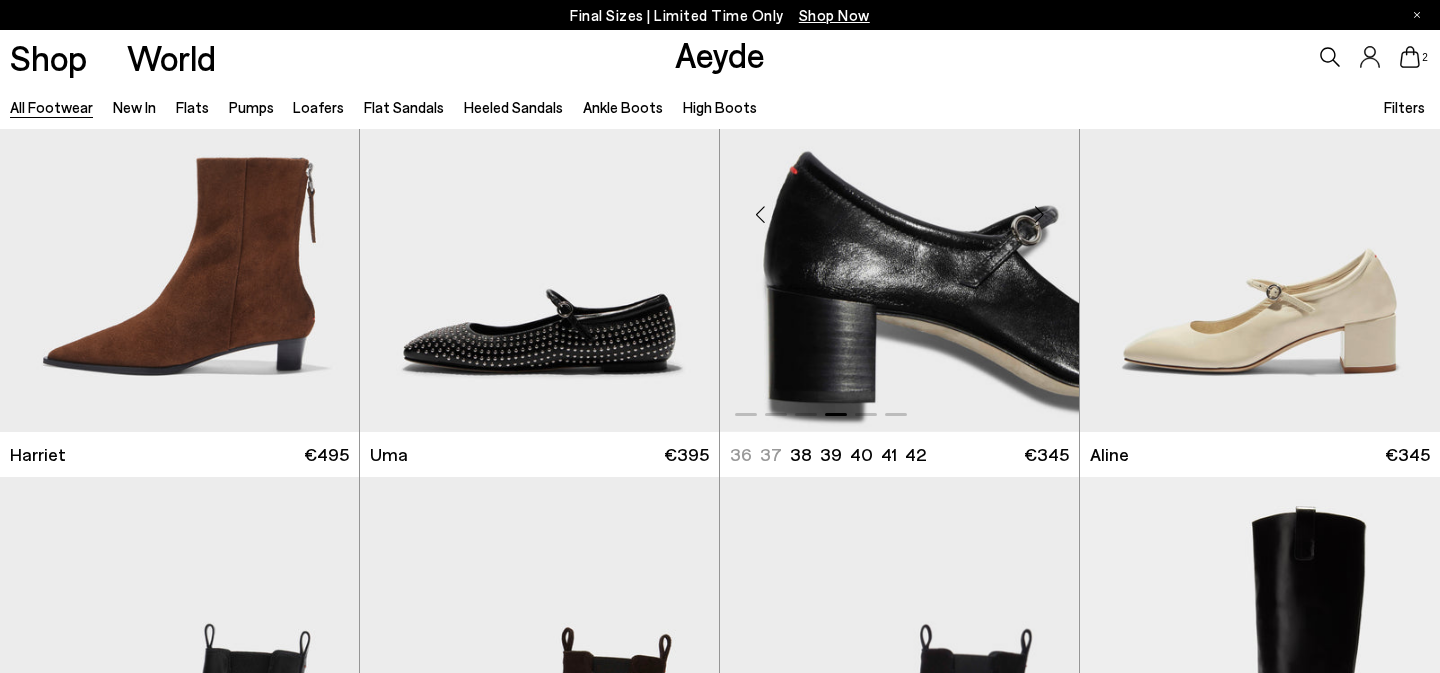 click at bounding box center (1039, 214) 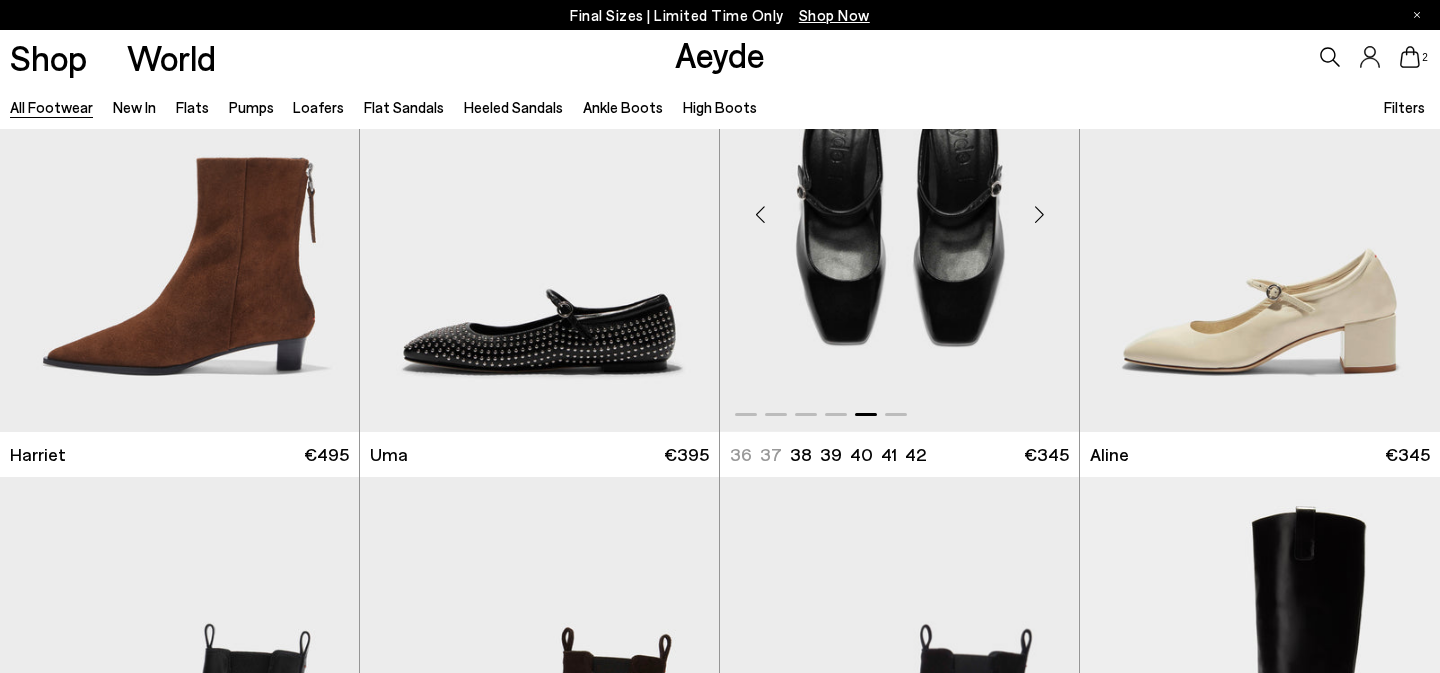 click at bounding box center (1039, 214) 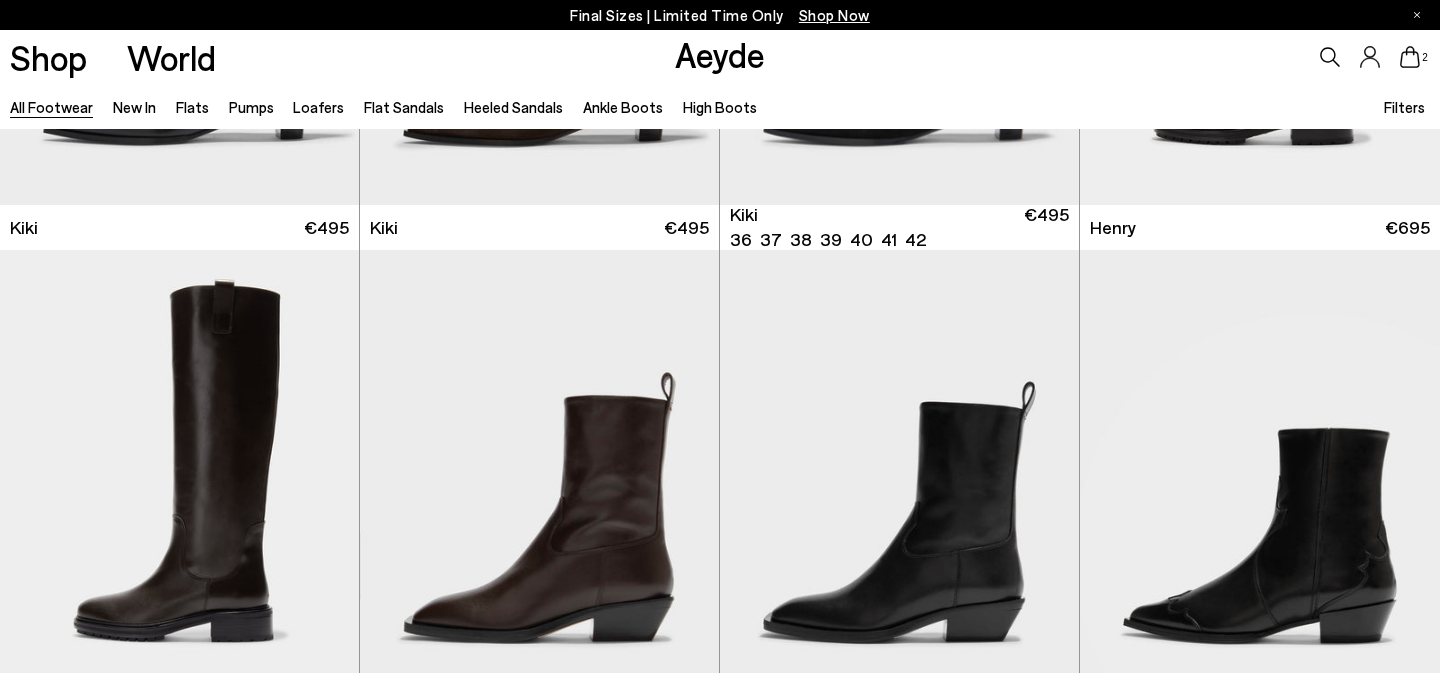 scroll, scrollTop: 30744, scrollLeft: 0, axis: vertical 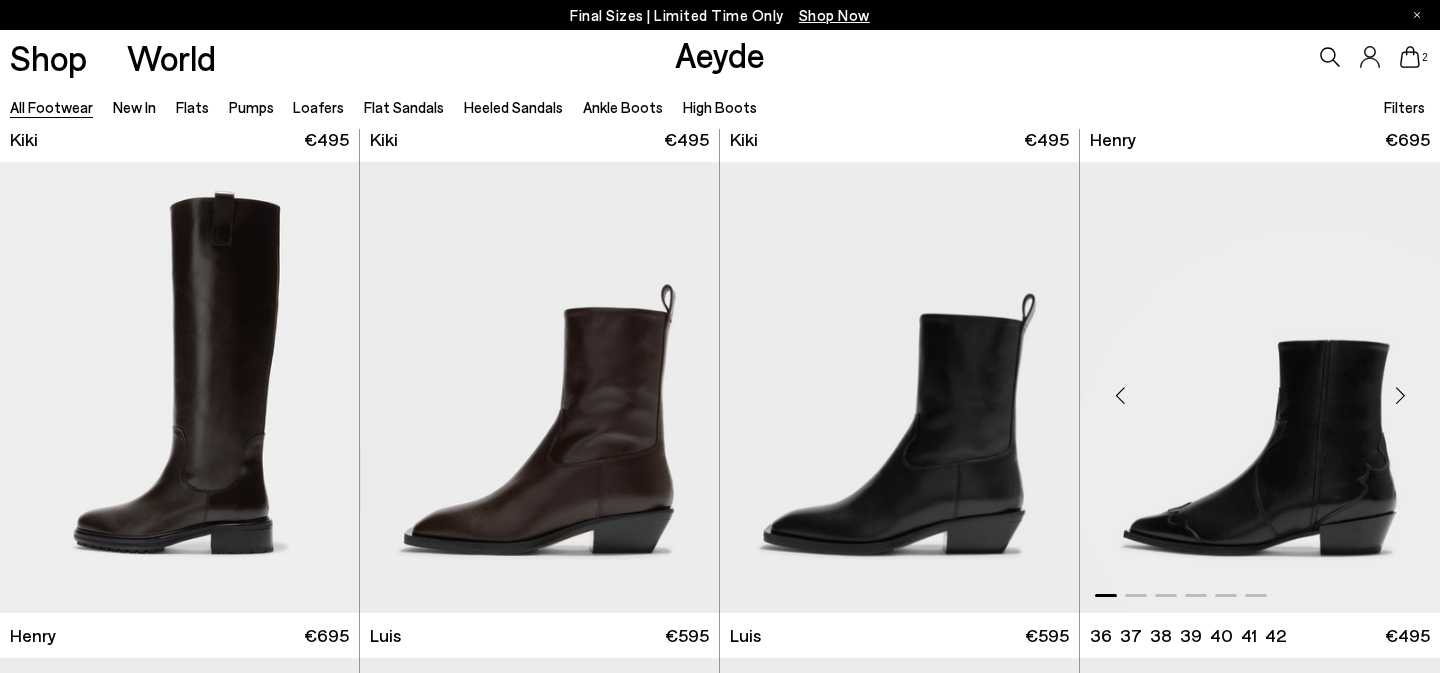 click at bounding box center [1400, 395] 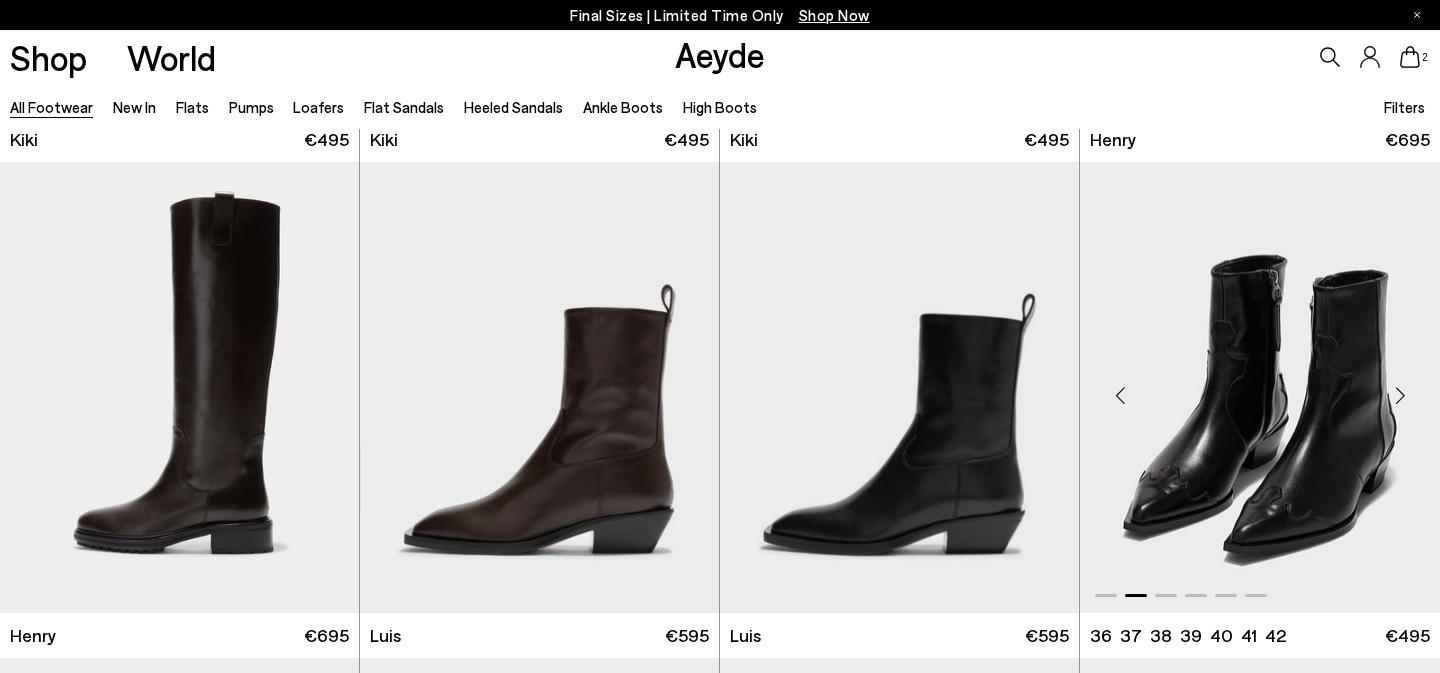 click at bounding box center (1400, 395) 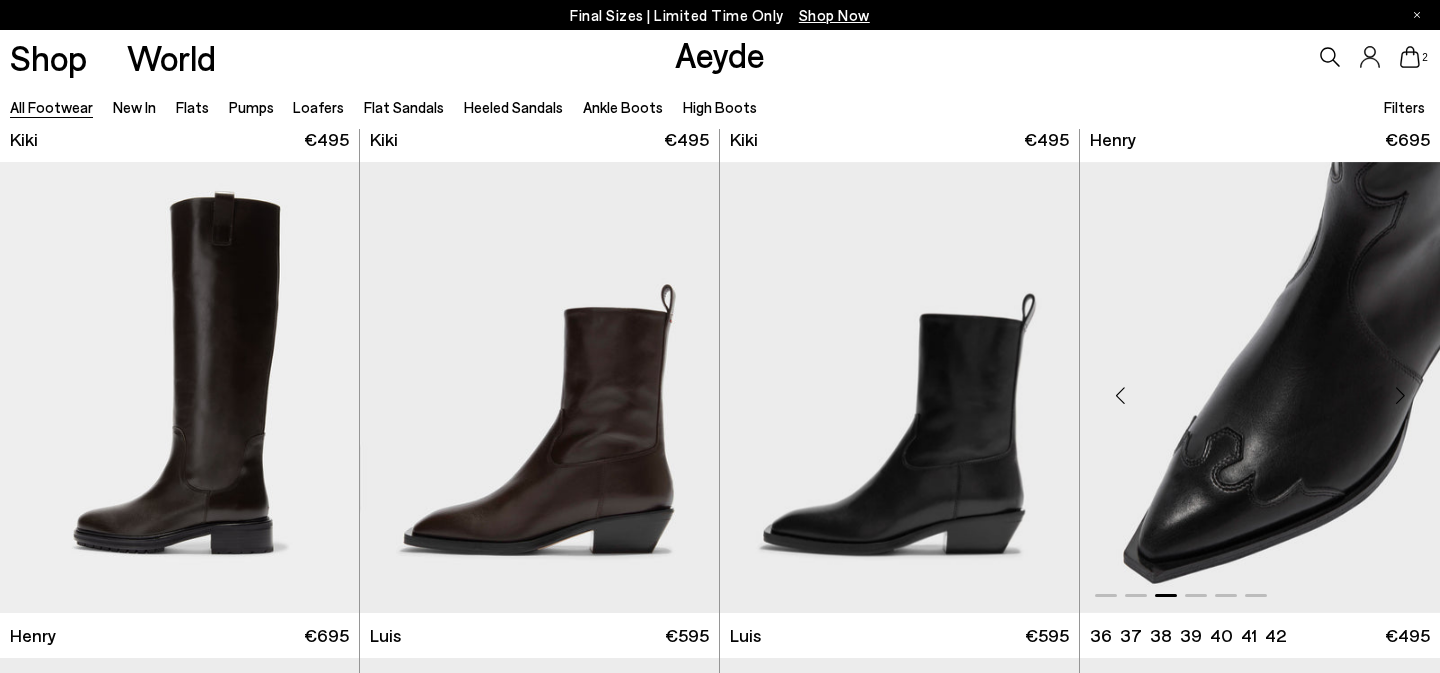 click at bounding box center [1400, 395] 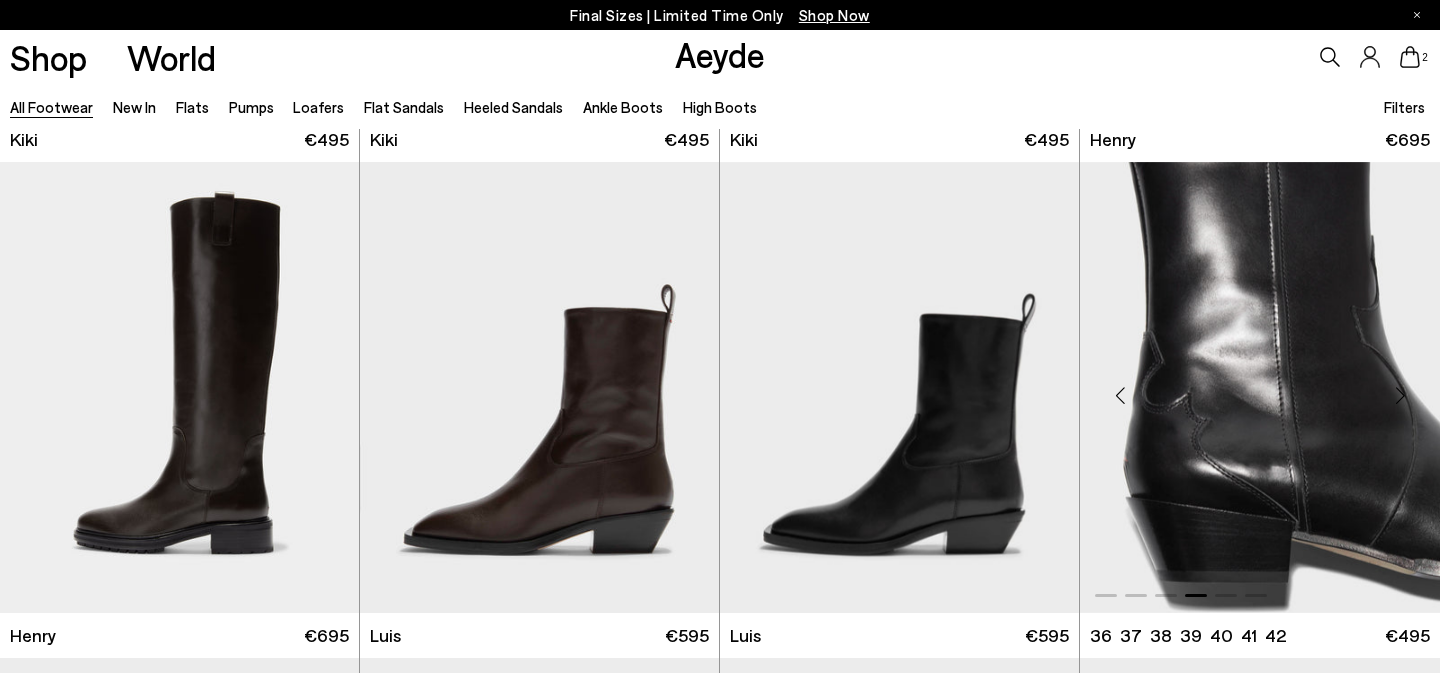click at bounding box center (1400, 395) 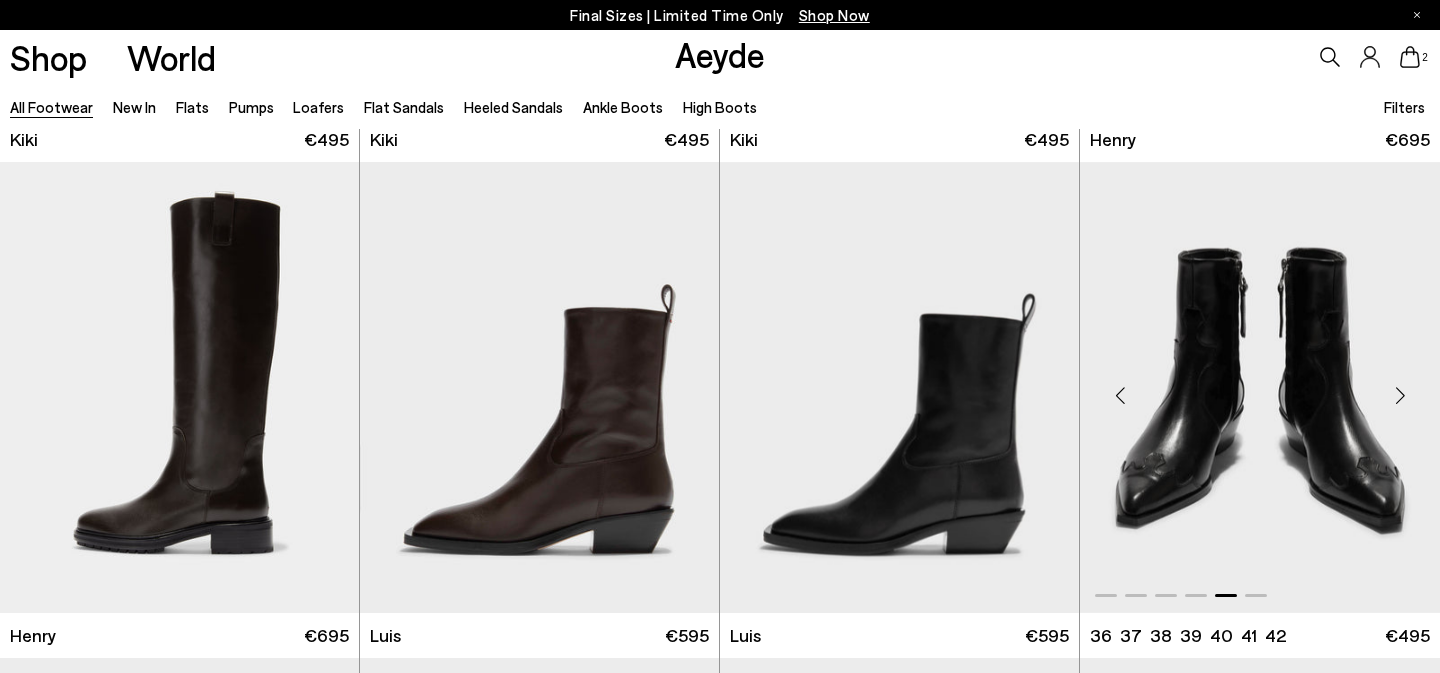 click at bounding box center [1400, 395] 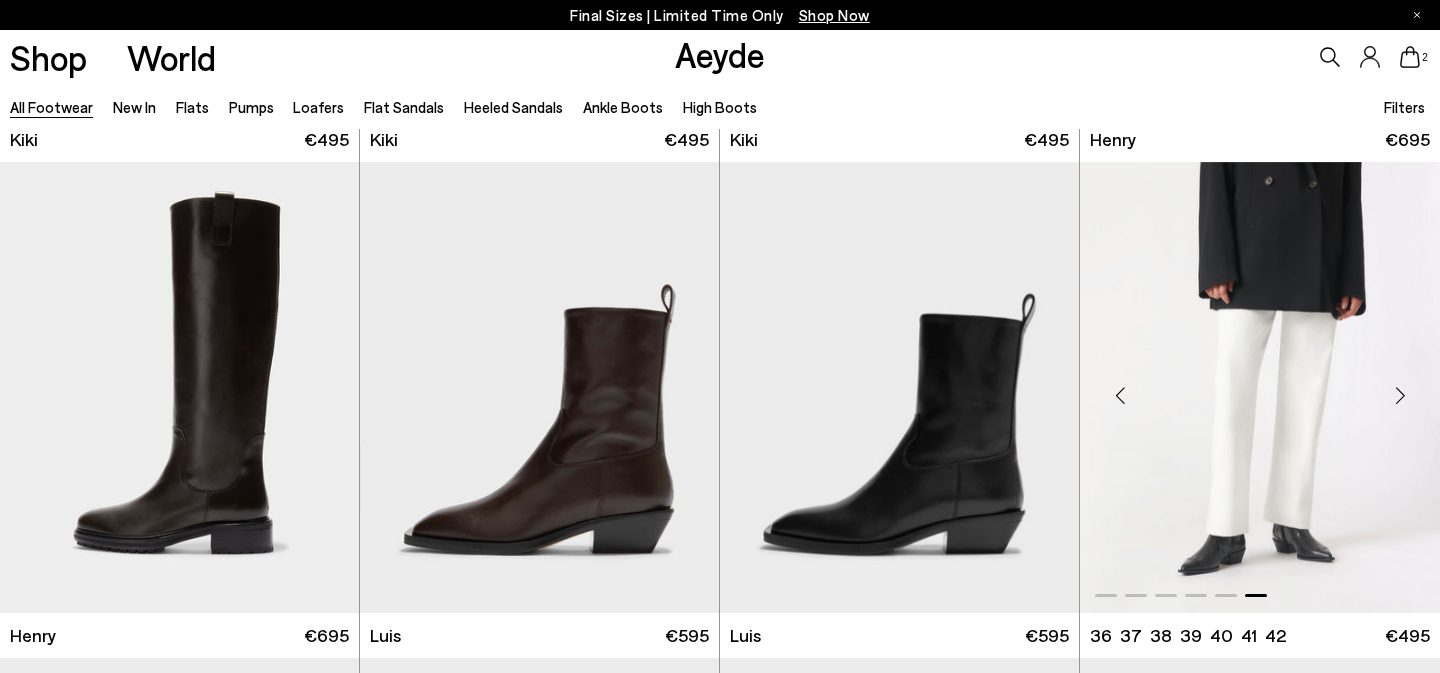 click at bounding box center [1260, 387] 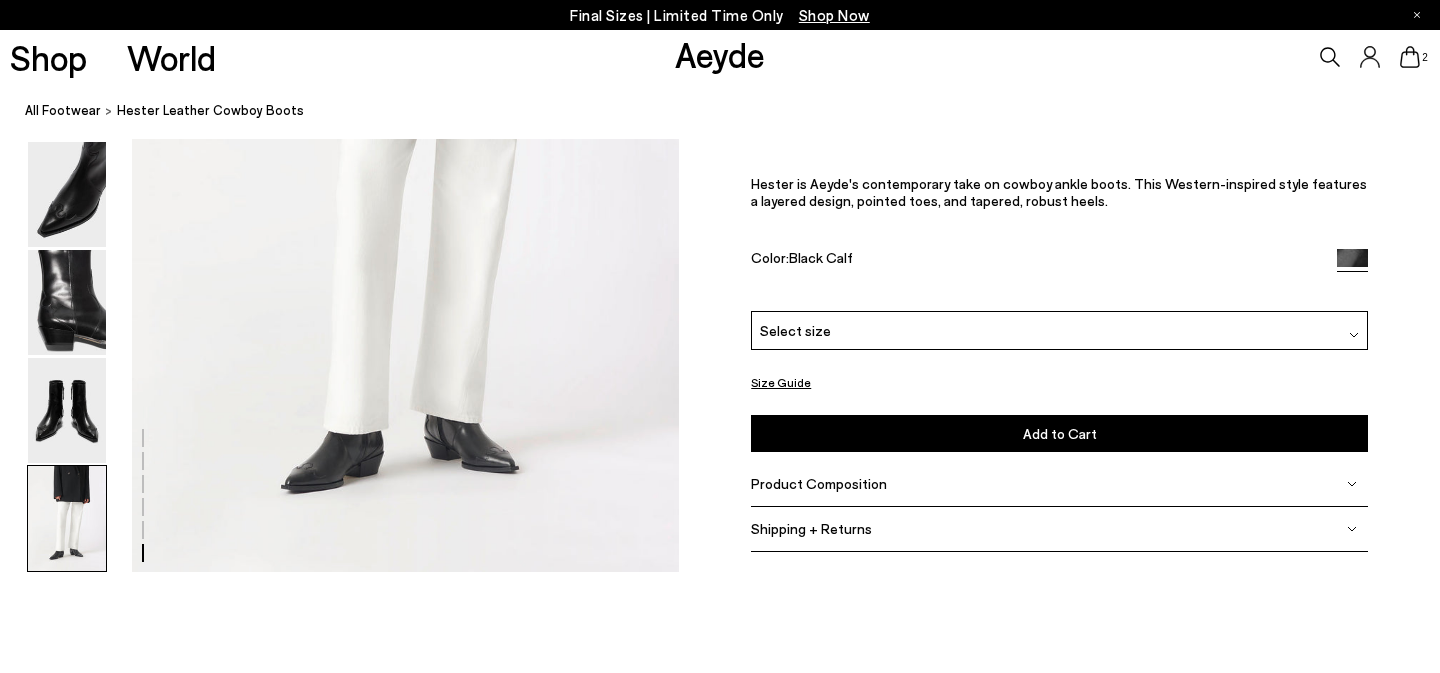scroll, scrollTop: 3961, scrollLeft: 0, axis: vertical 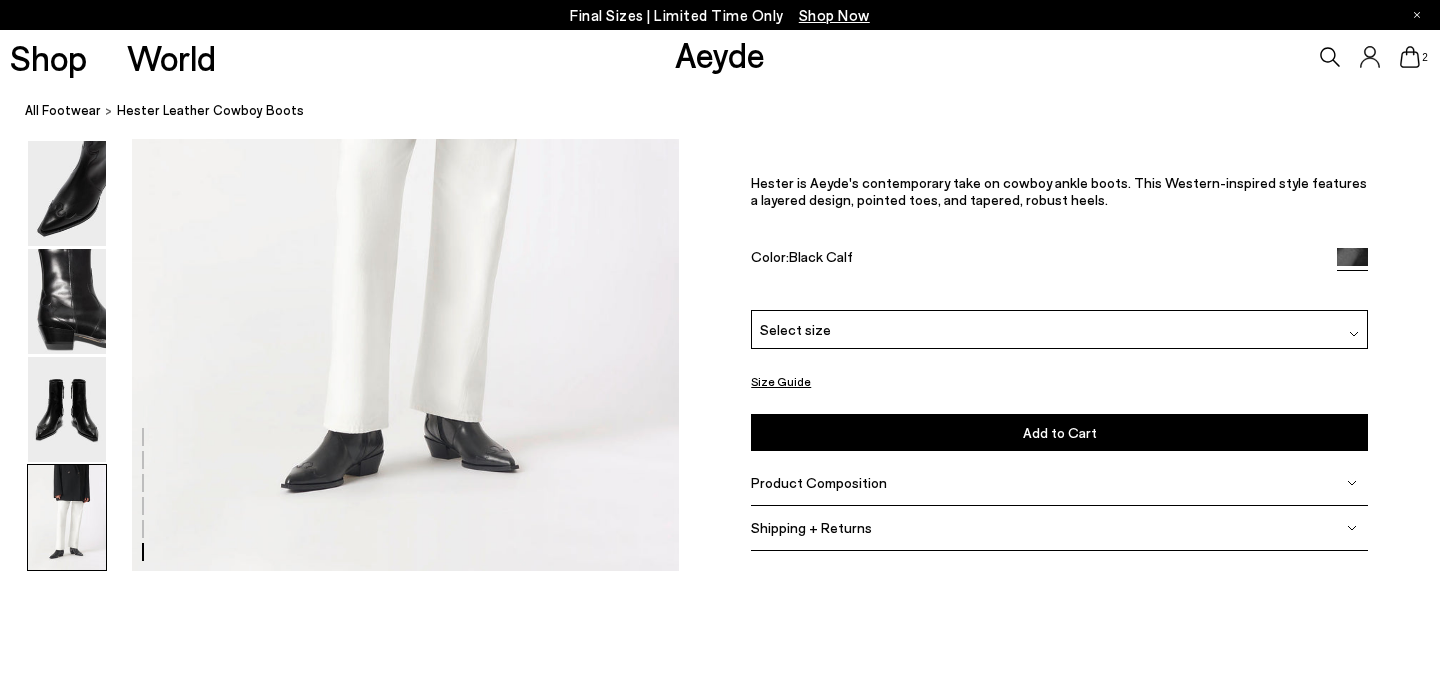 click at bounding box center (339, -1626) 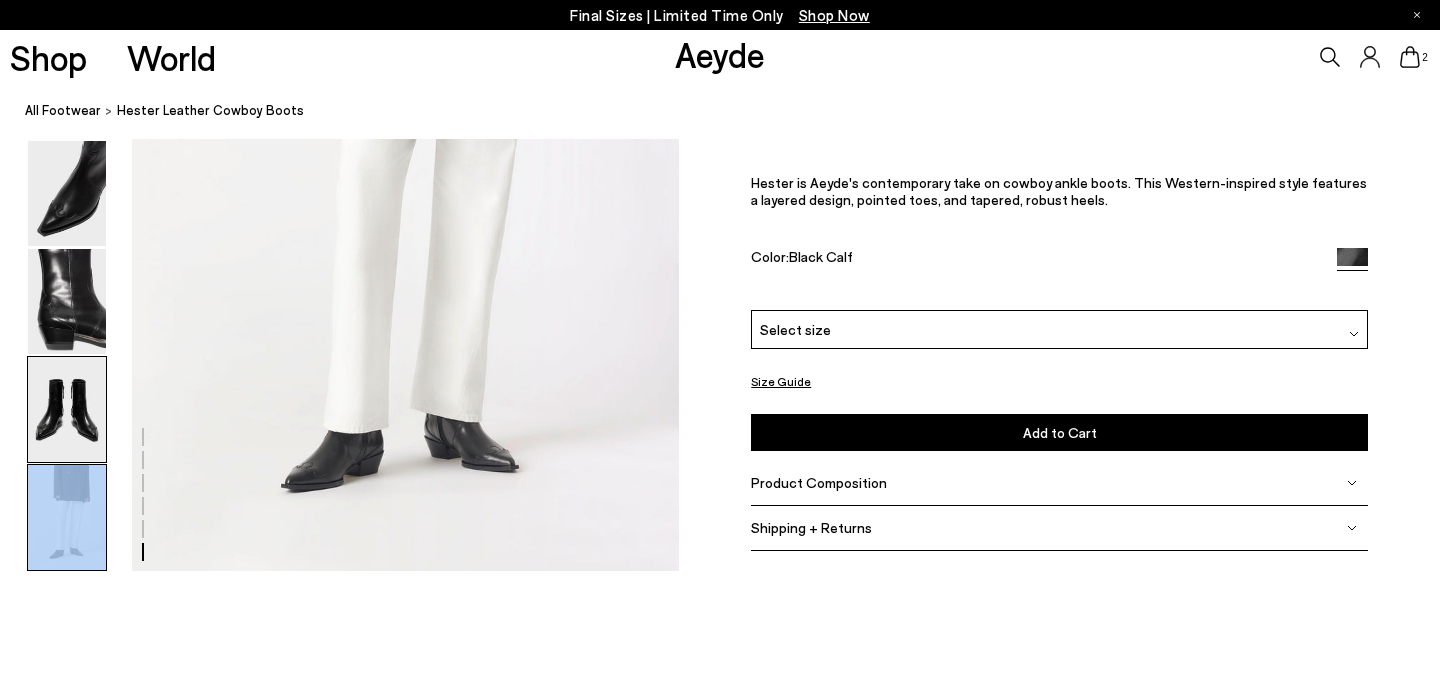 click at bounding box center [339, -1626] 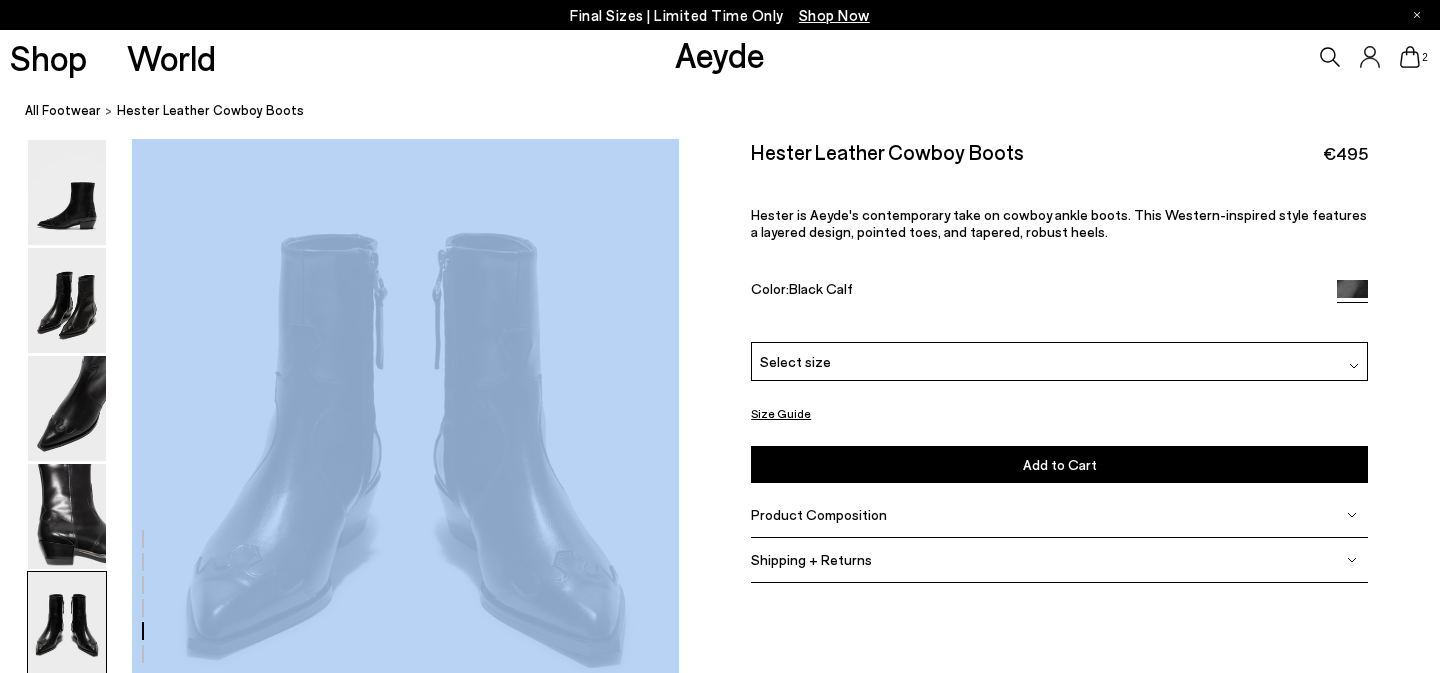 scroll, scrollTop: 2932, scrollLeft: 0, axis: vertical 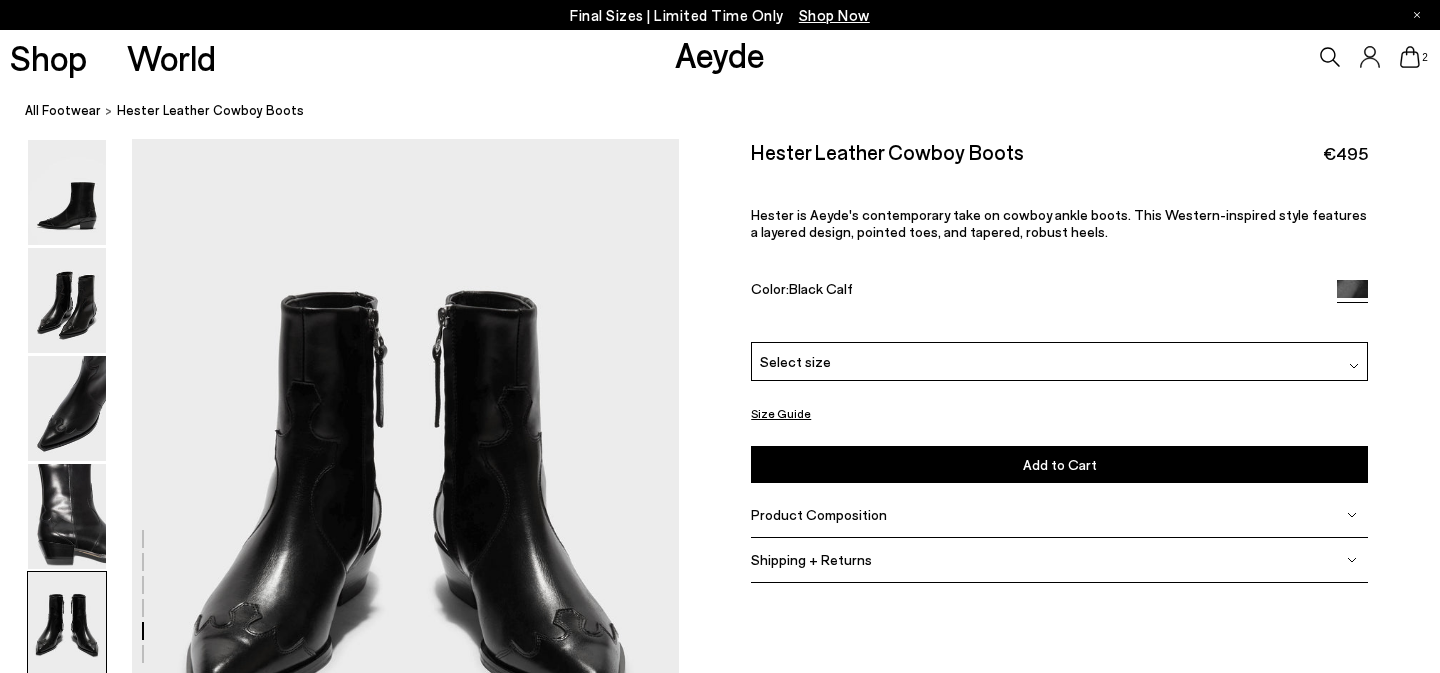 click at bounding box center [339, -597] 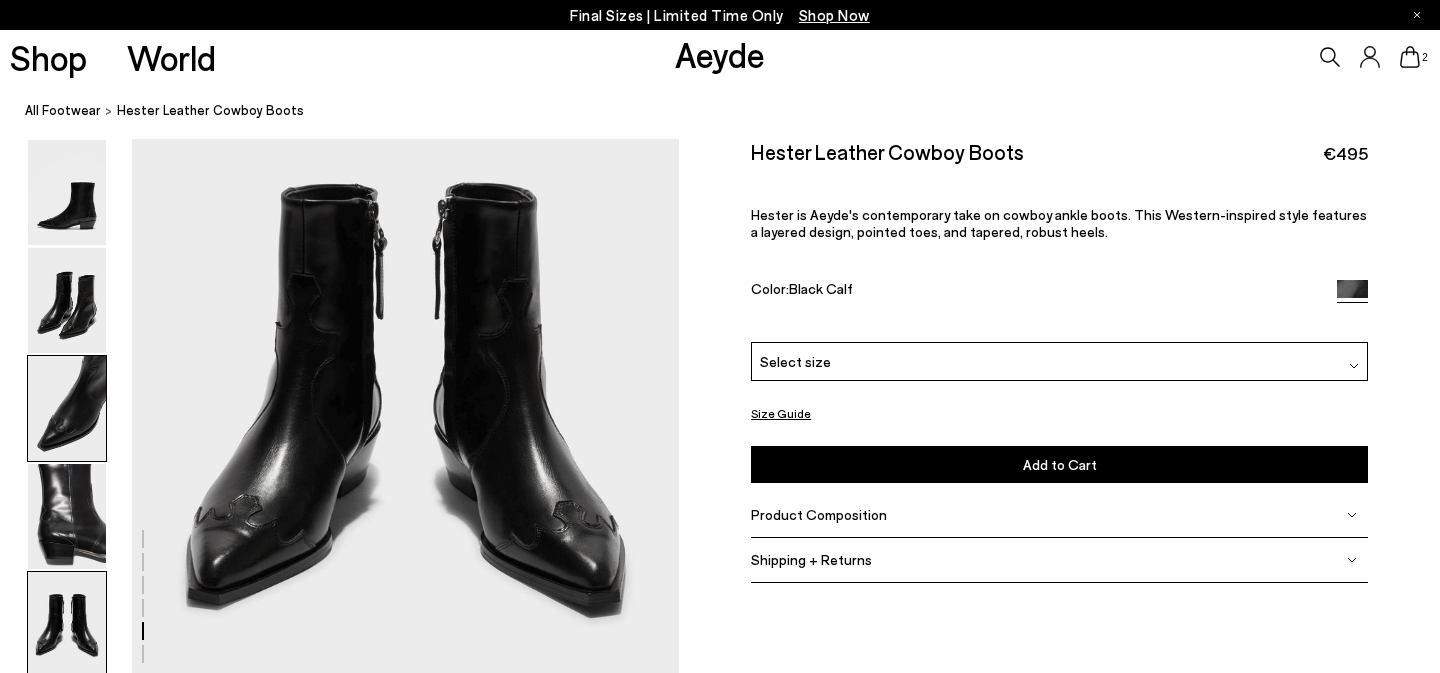click at bounding box center [67, 408] 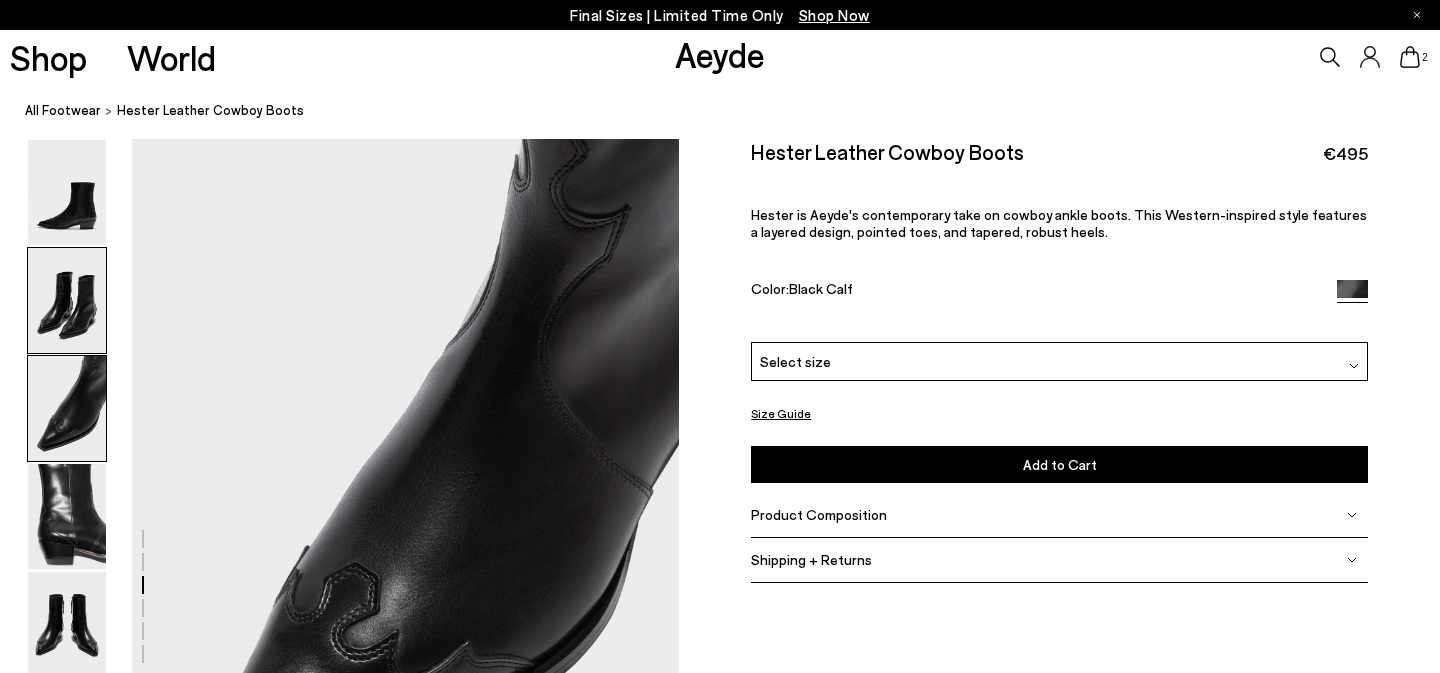 click at bounding box center [67, 300] 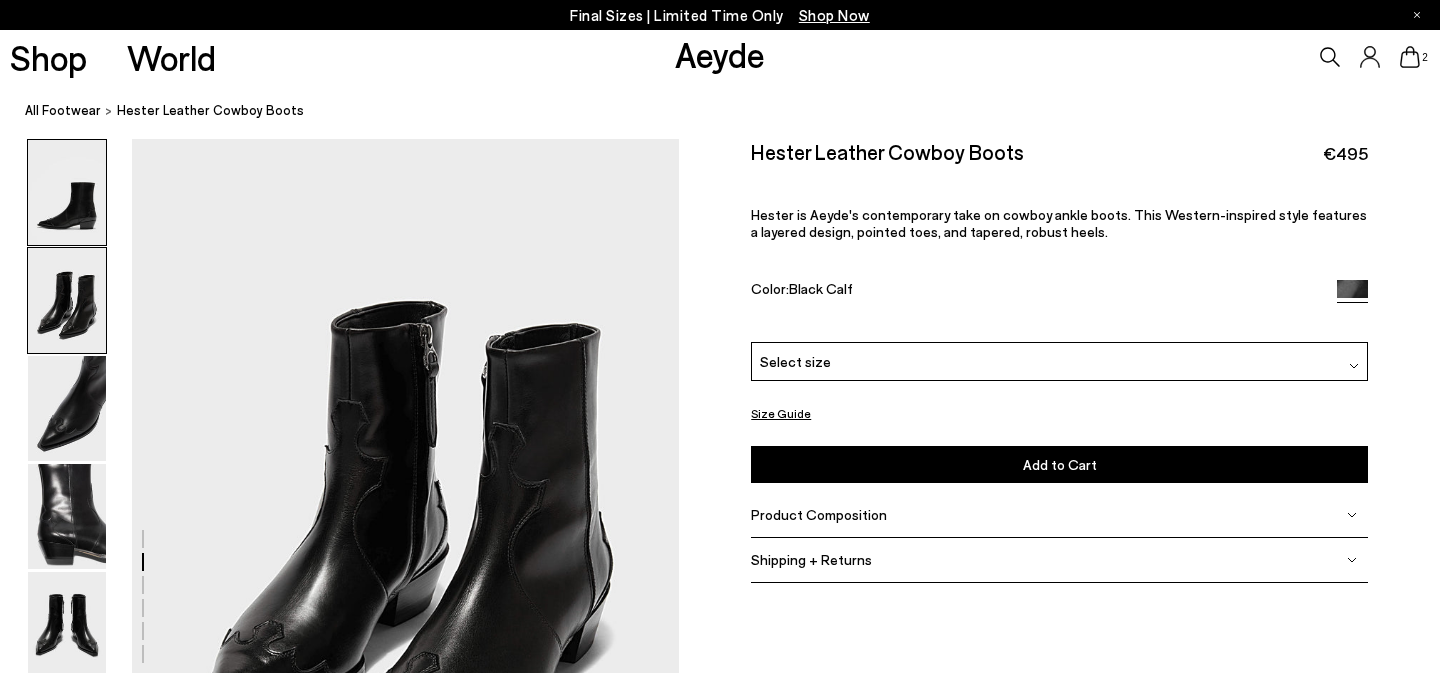 click at bounding box center [67, 192] 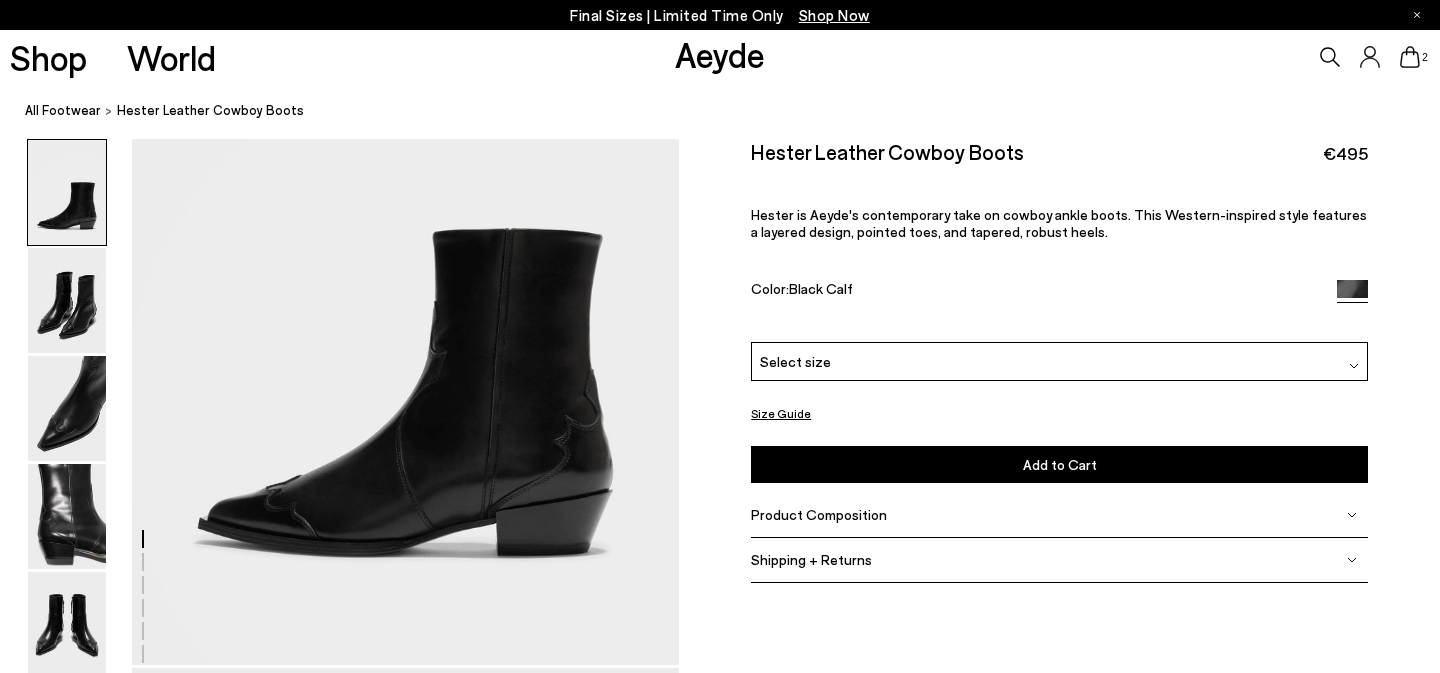 scroll, scrollTop: 207, scrollLeft: 0, axis: vertical 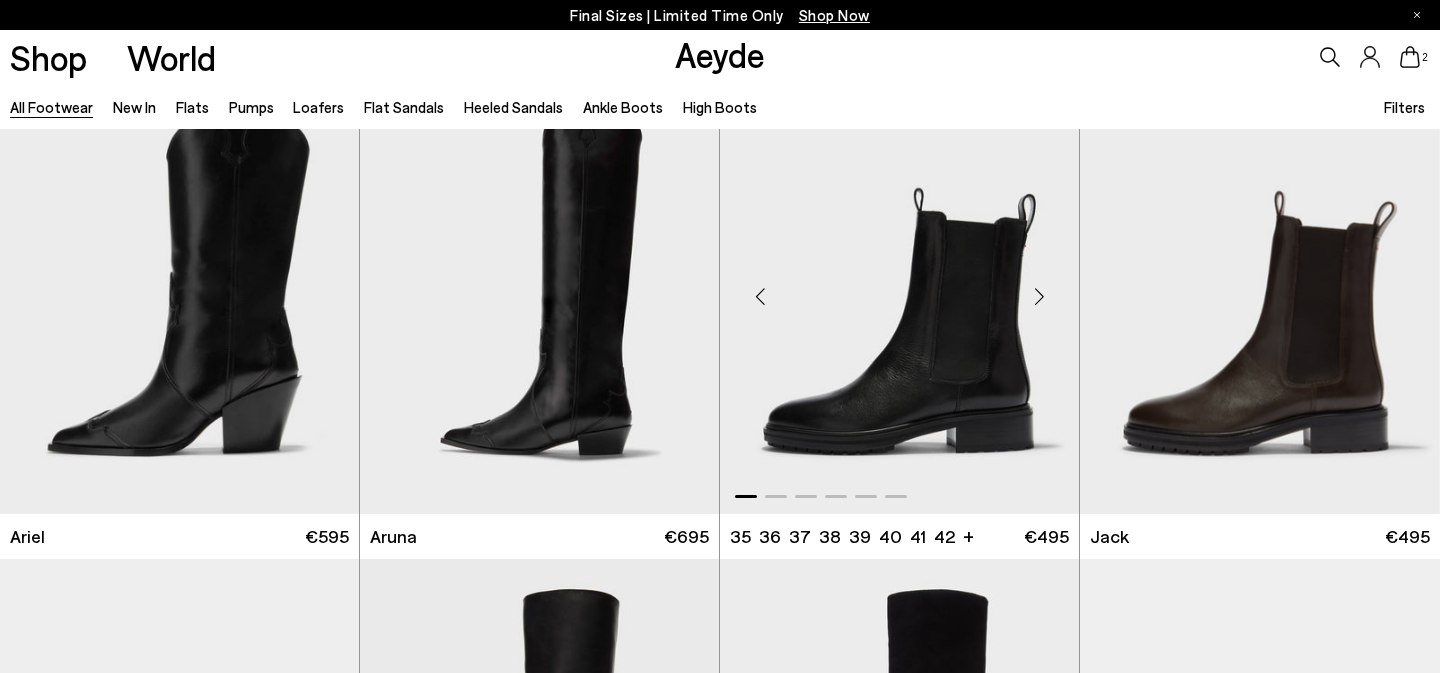 click at bounding box center (1039, 297) 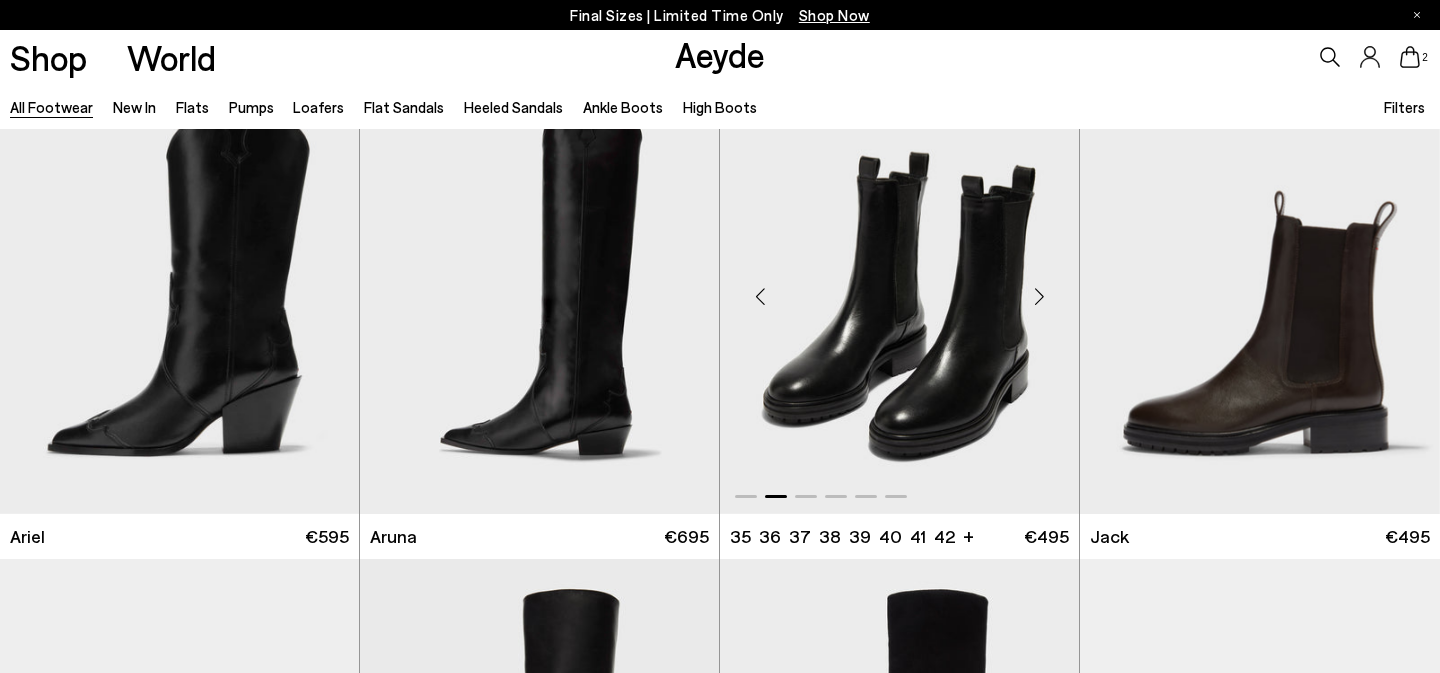 click at bounding box center [1039, 297] 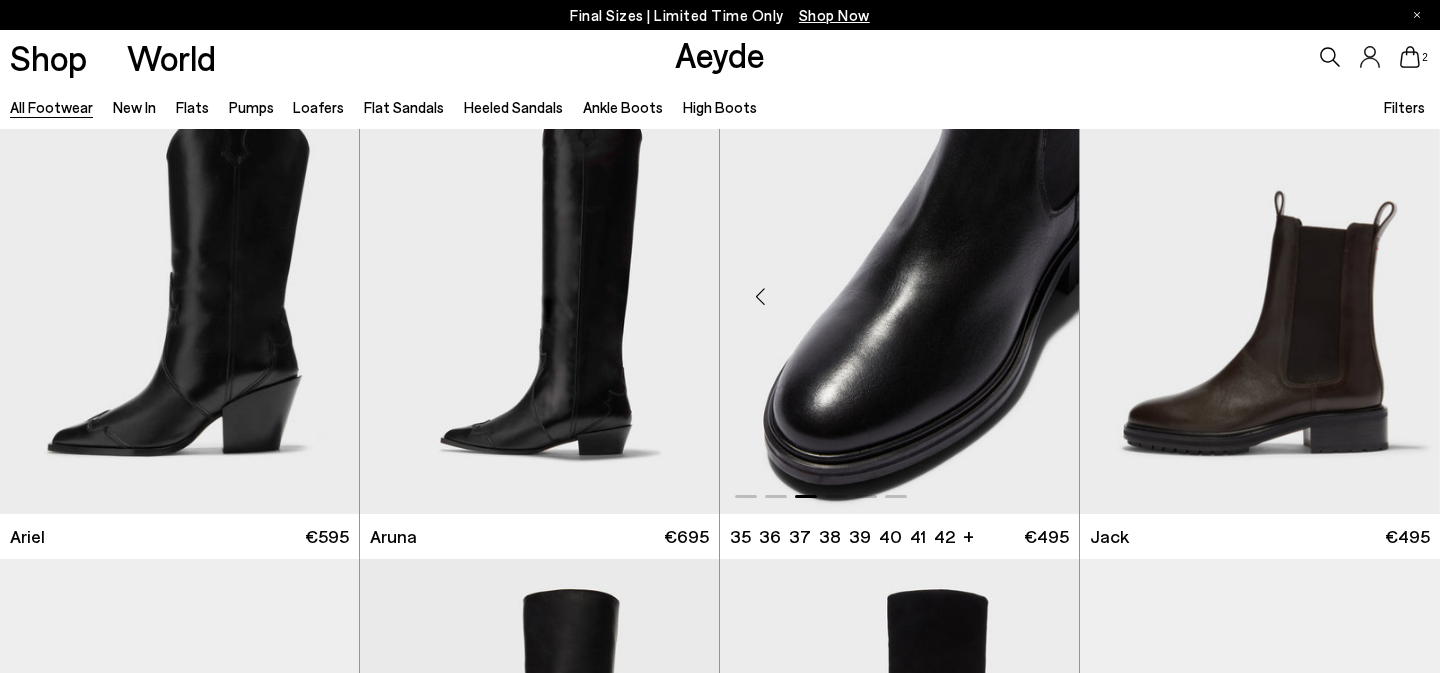 click at bounding box center [1039, 297] 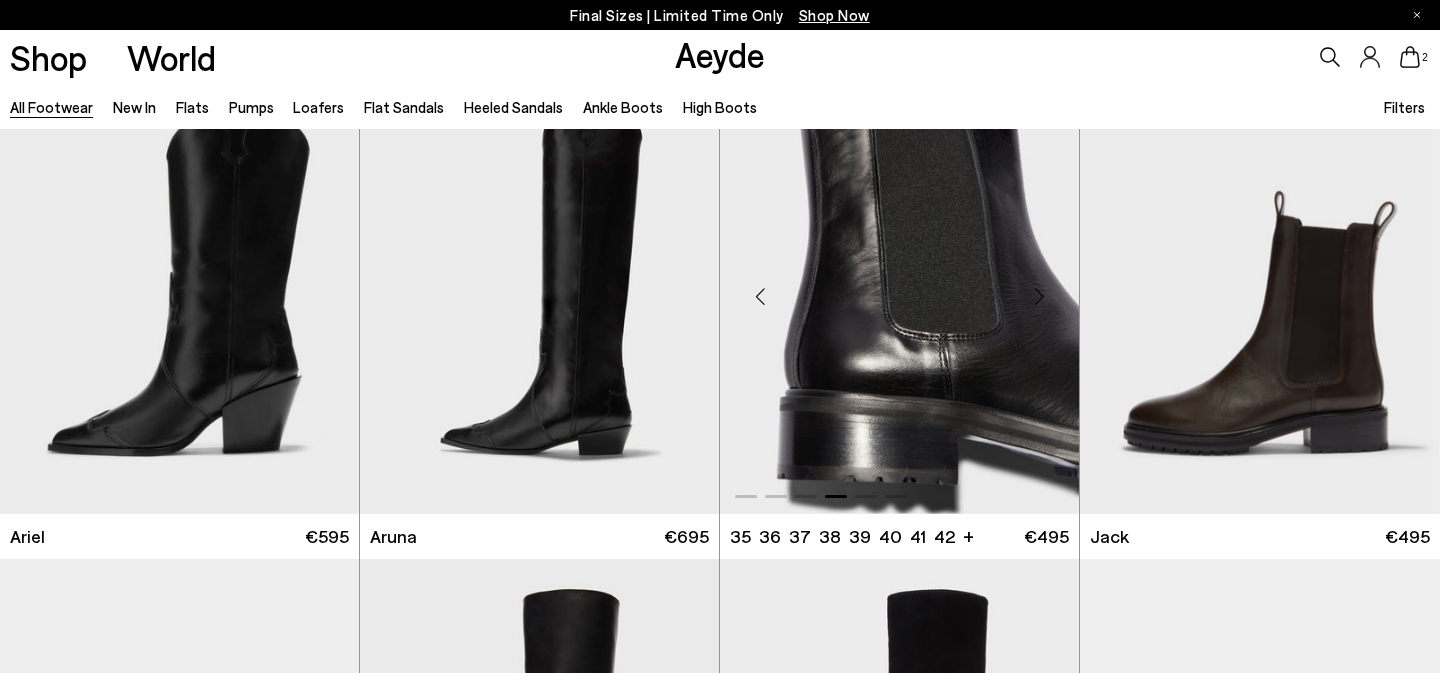 click at bounding box center [1039, 297] 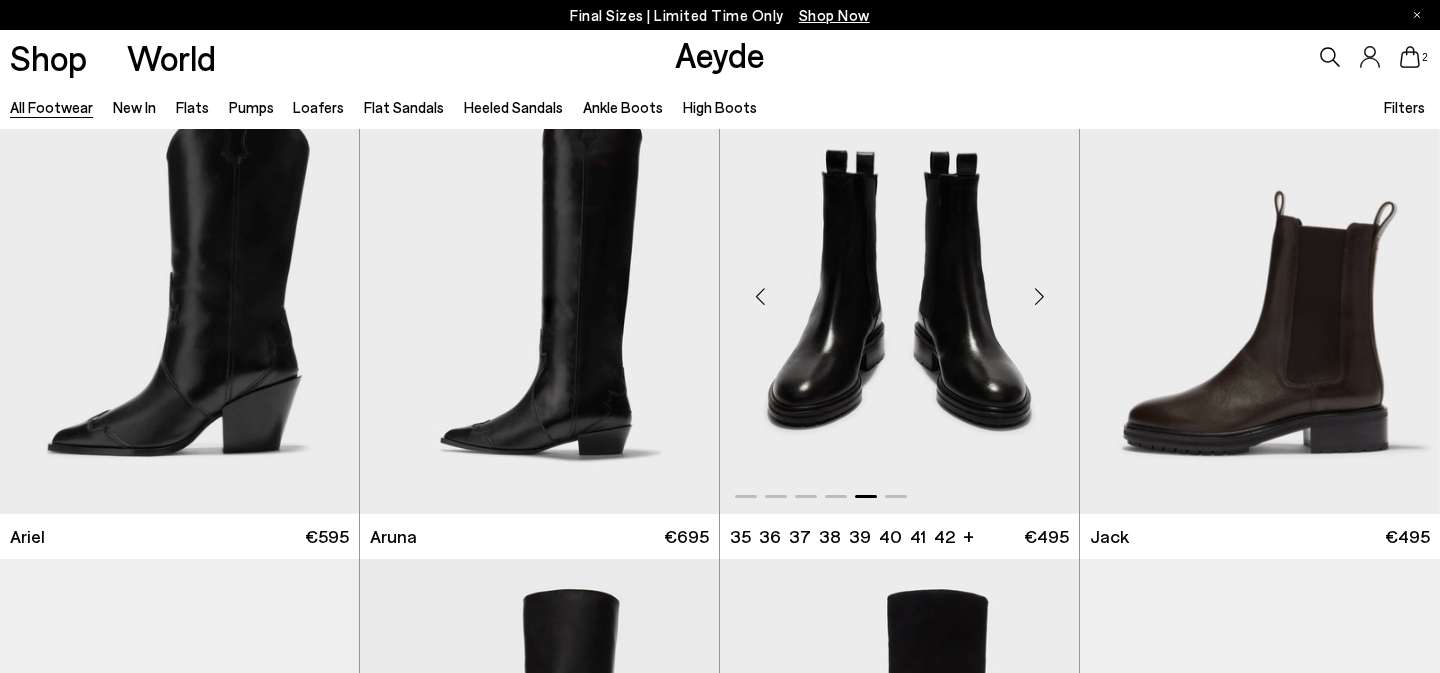 click at bounding box center (1039, 297) 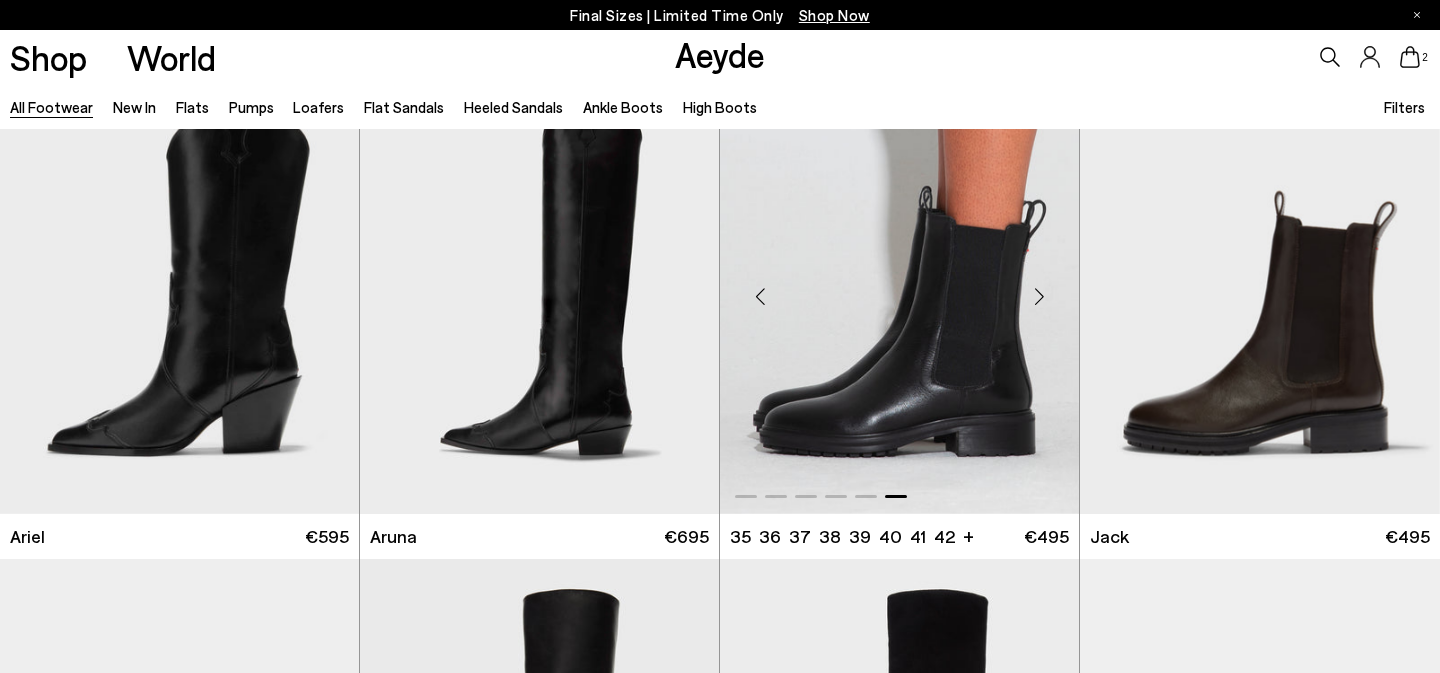 click at bounding box center [1039, 297] 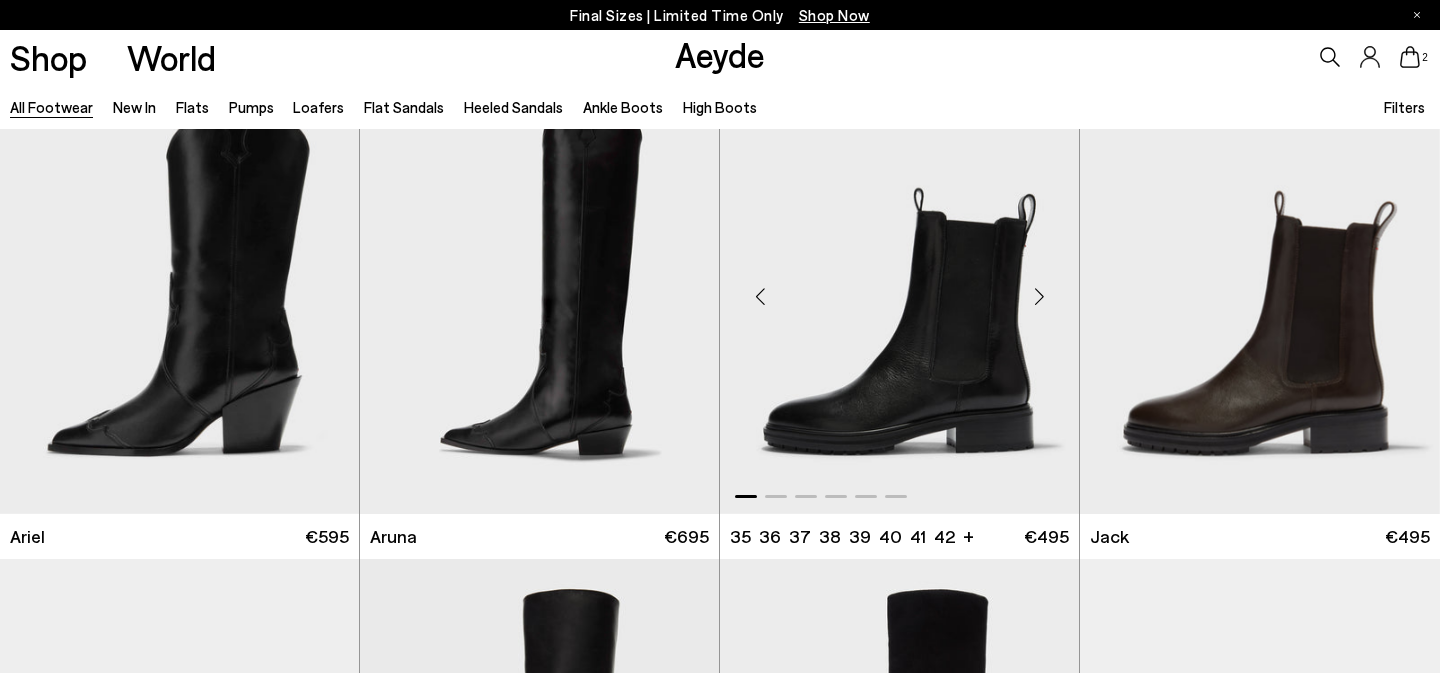 click at bounding box center (1039, 297) 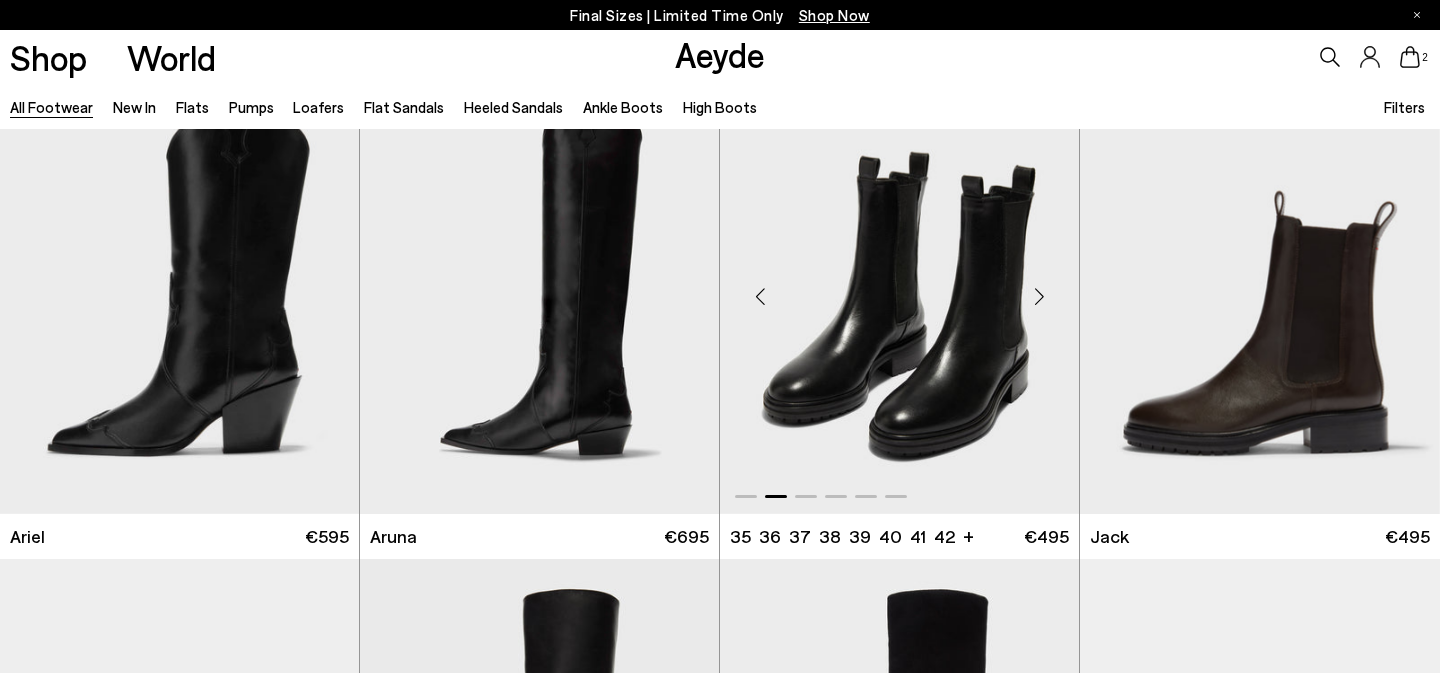 click at bounding box center [1039, 297] 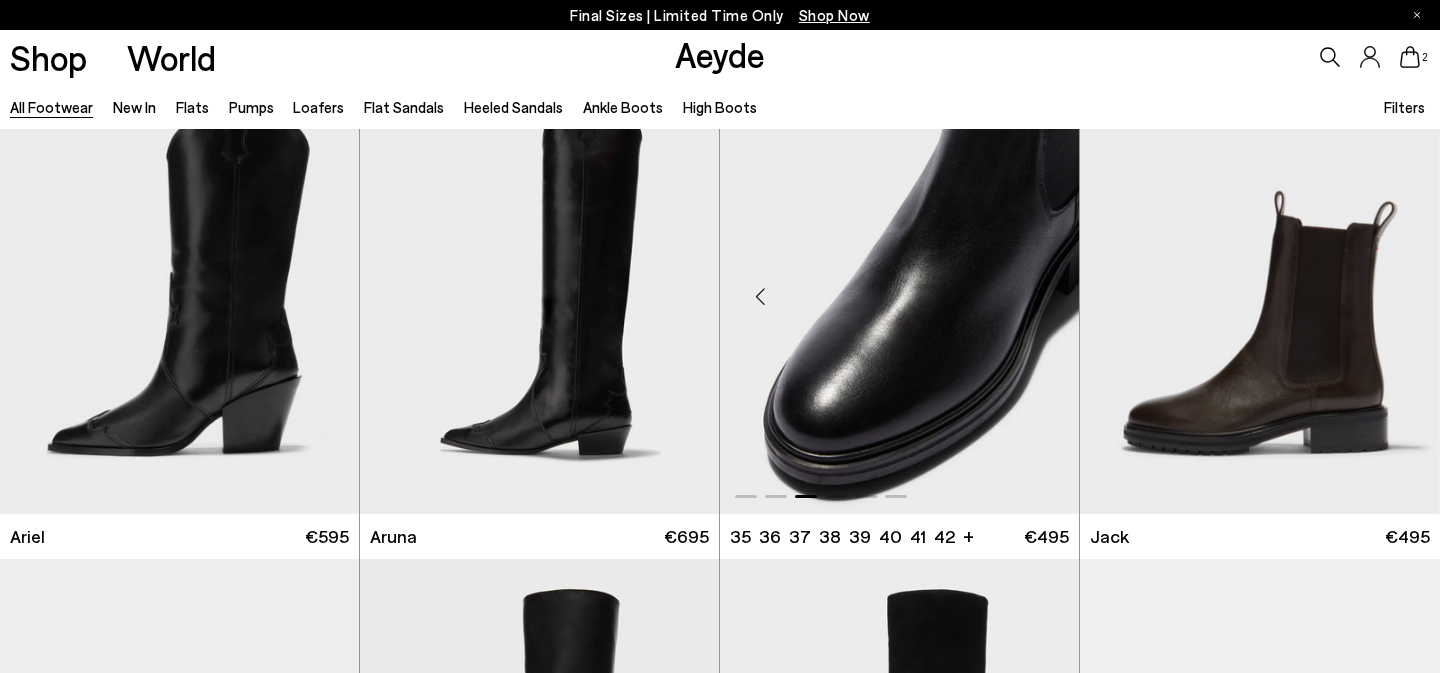 click at bounding box center (1039, 297) 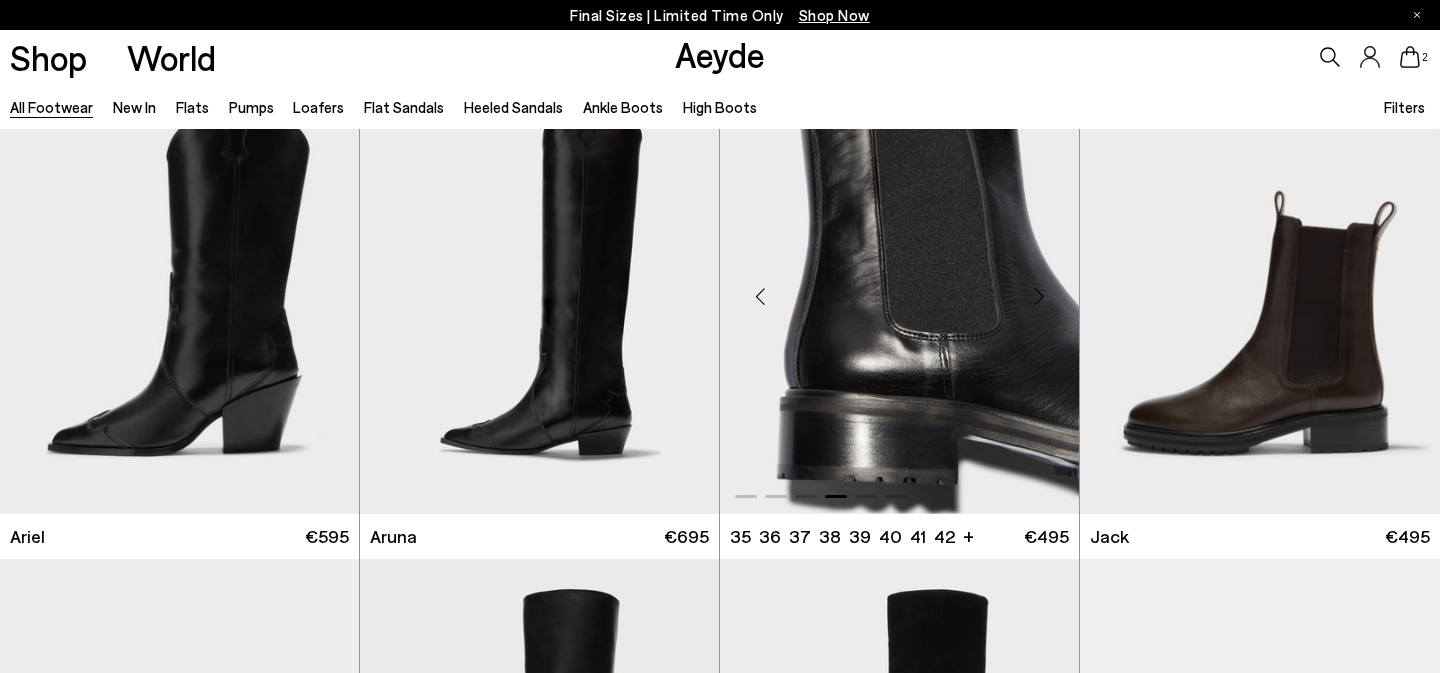 click at bounding box center (1039, 297) 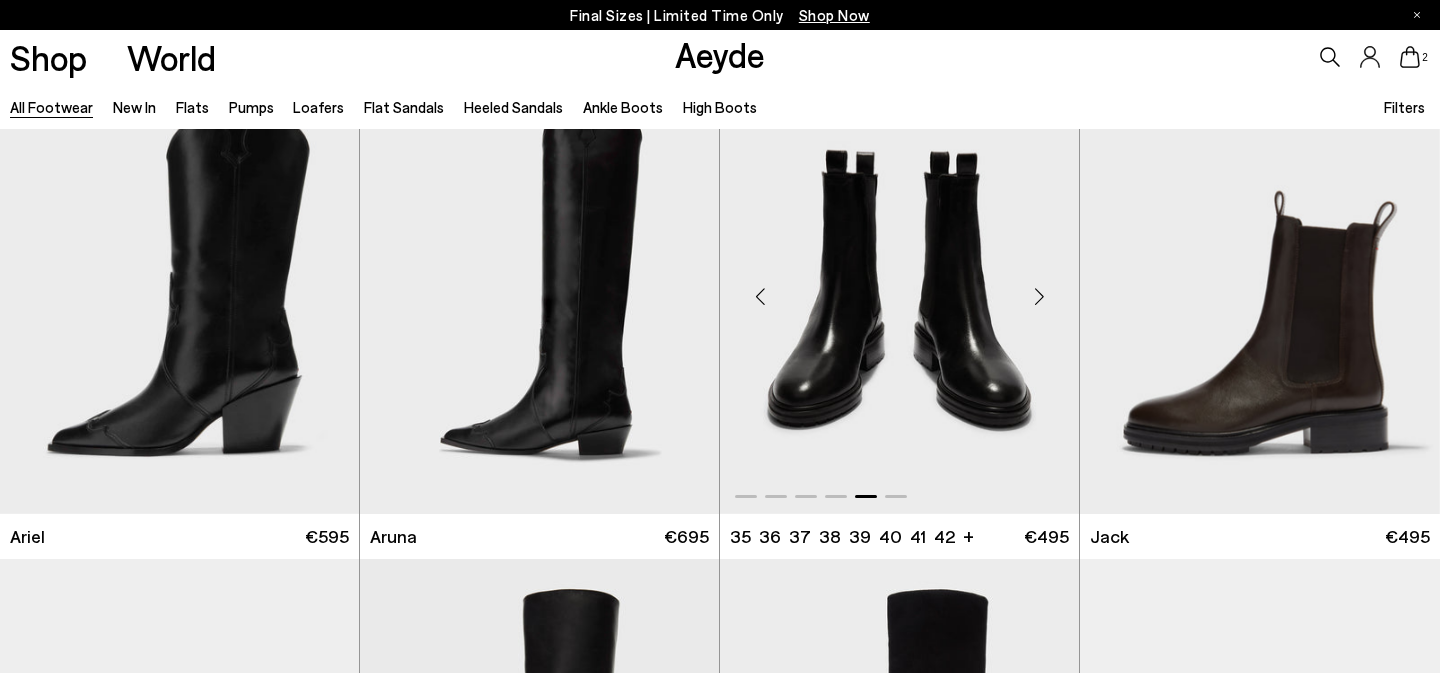 click at bounding box center [1039, 297] 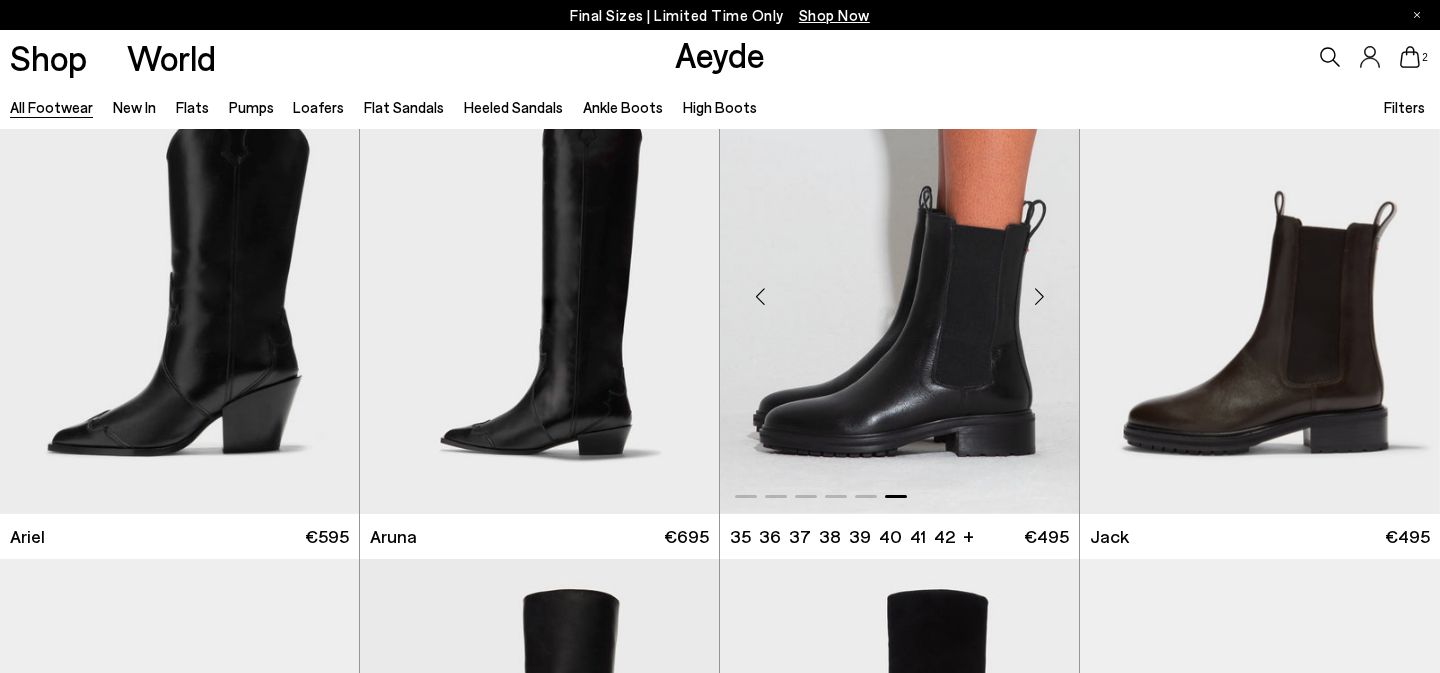 click at bounding box center [1039, 297] 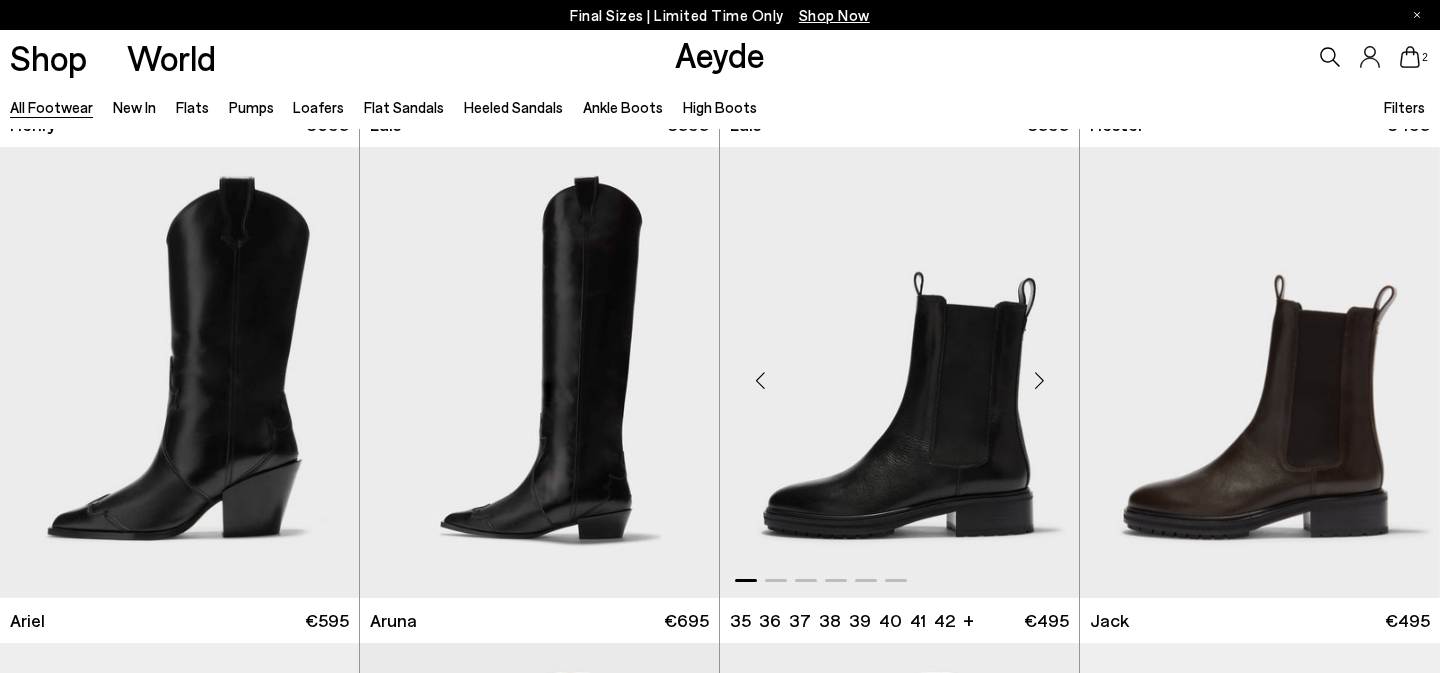 scroll, scrollTop: 31262, scrollLeft: 0, axis: vertical 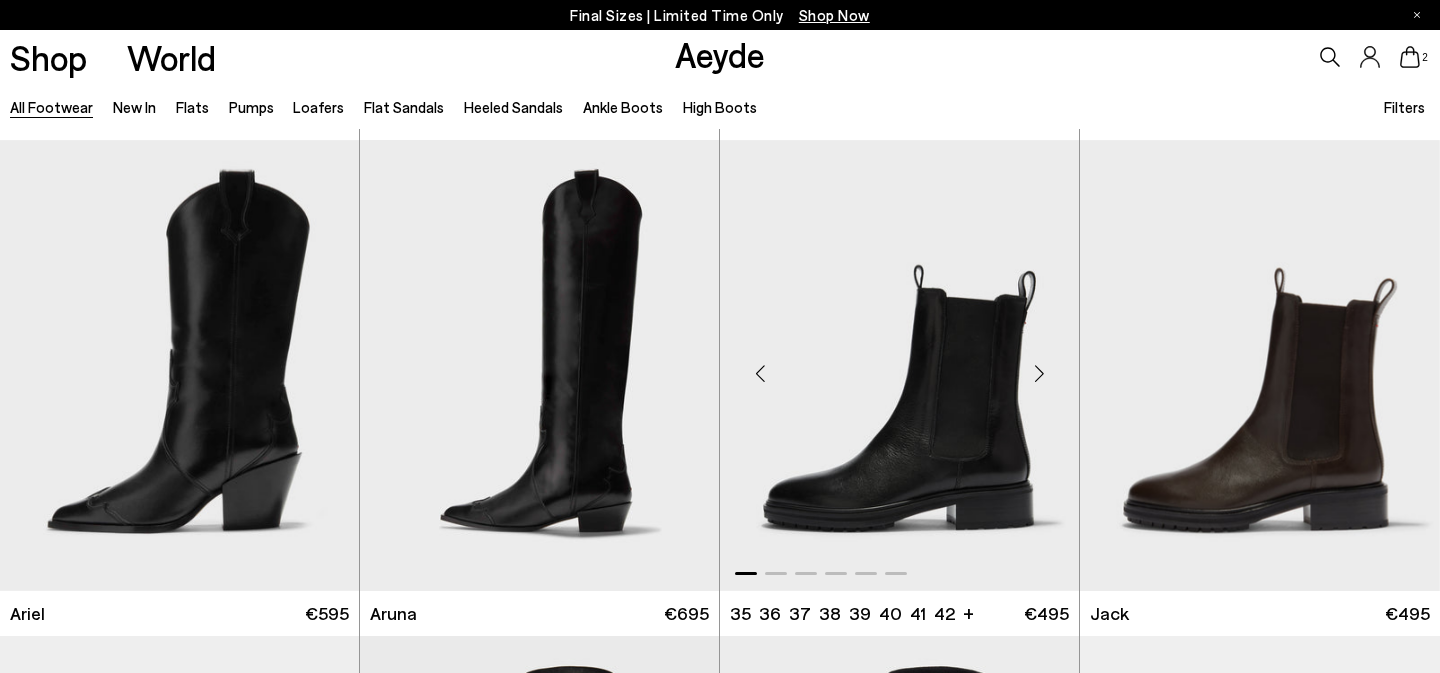 click at bounding box center (1039, 374) 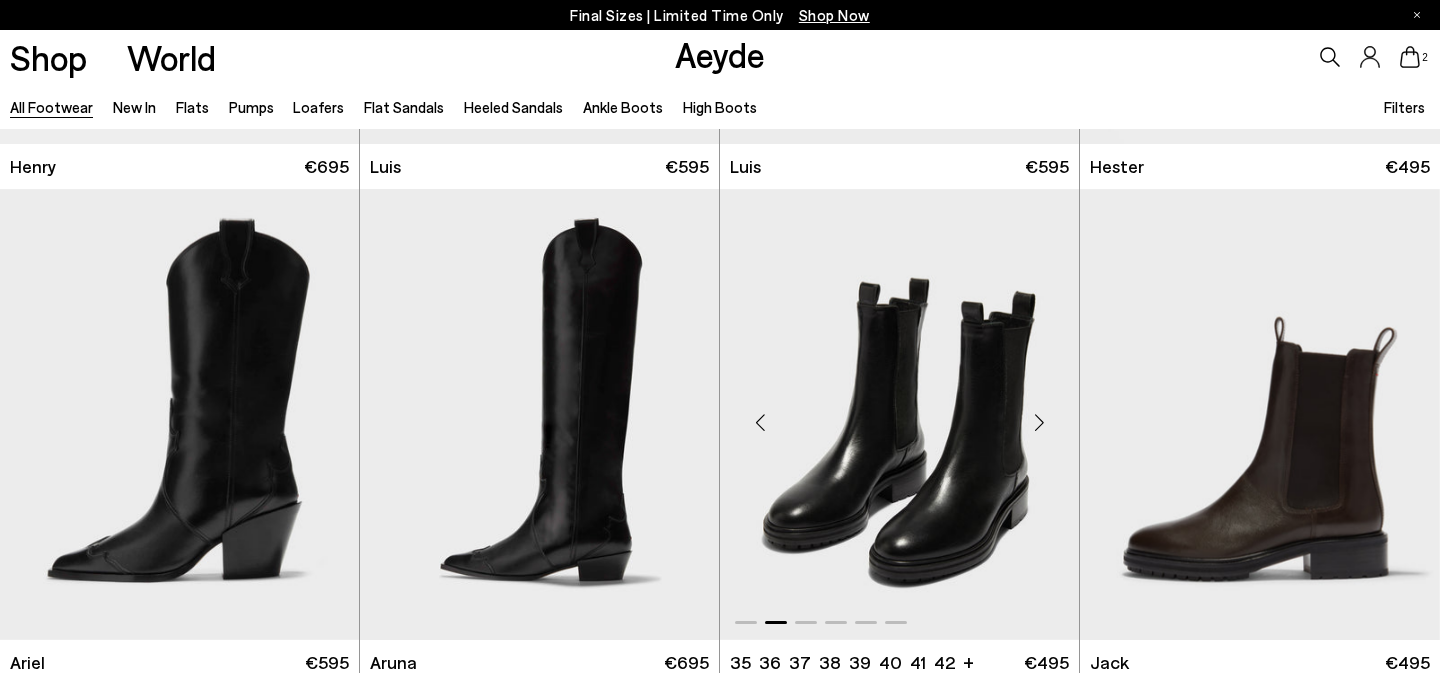 scroll, scrollTop: 31227, scrollLeft: 0, axis: vertical 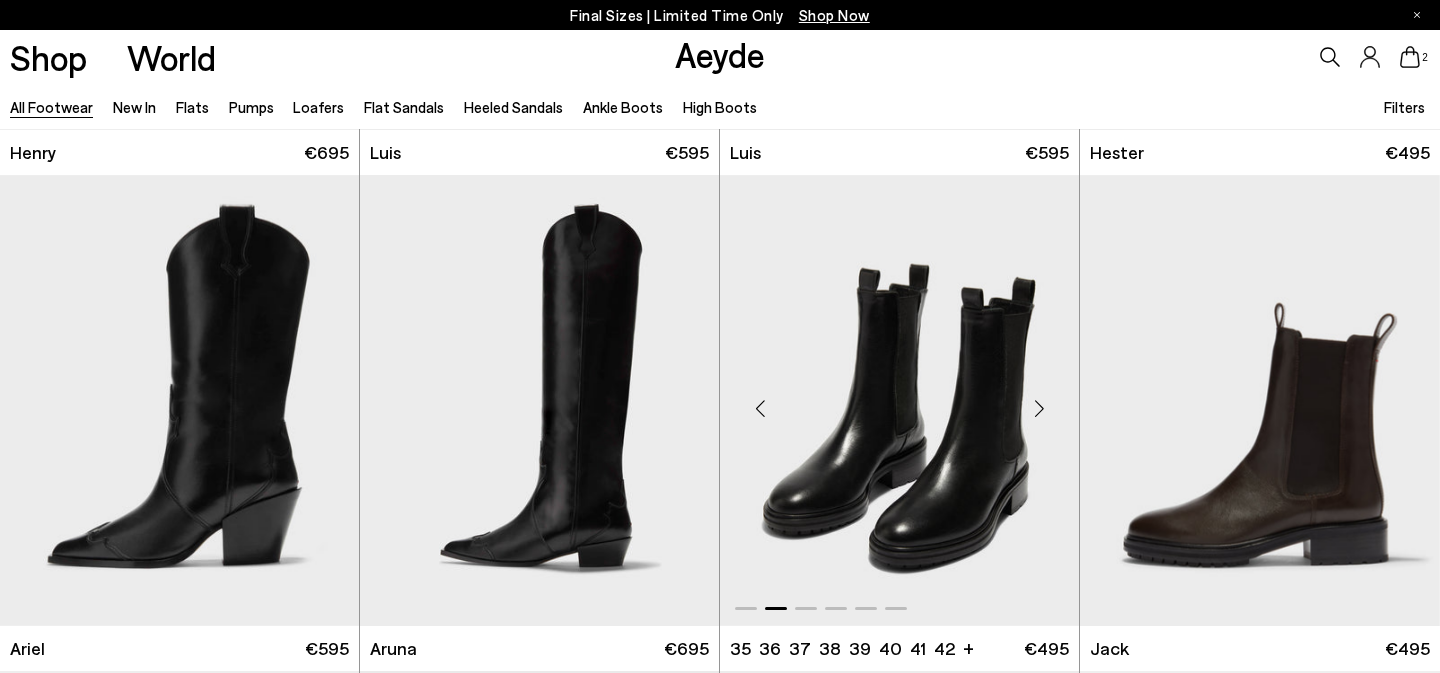 click at bounding box center (899, 400) 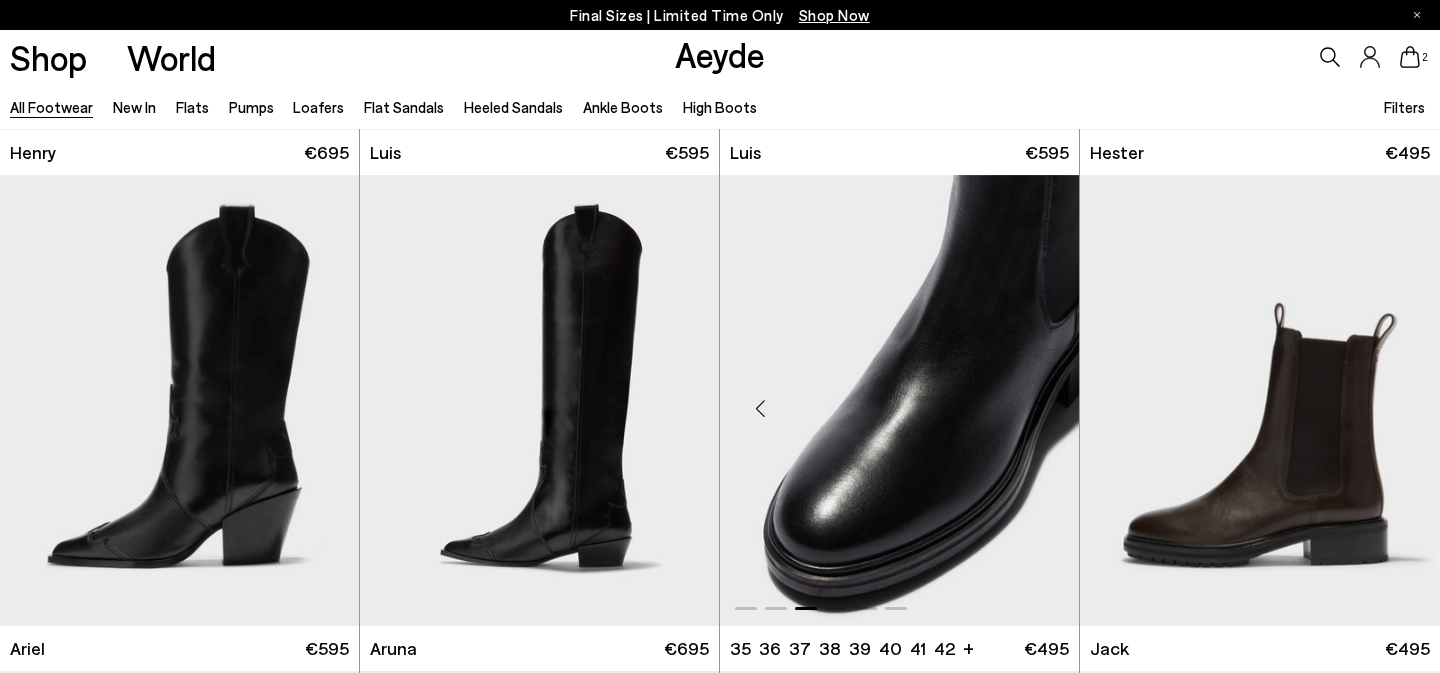 click at bounding box center (899, 400) 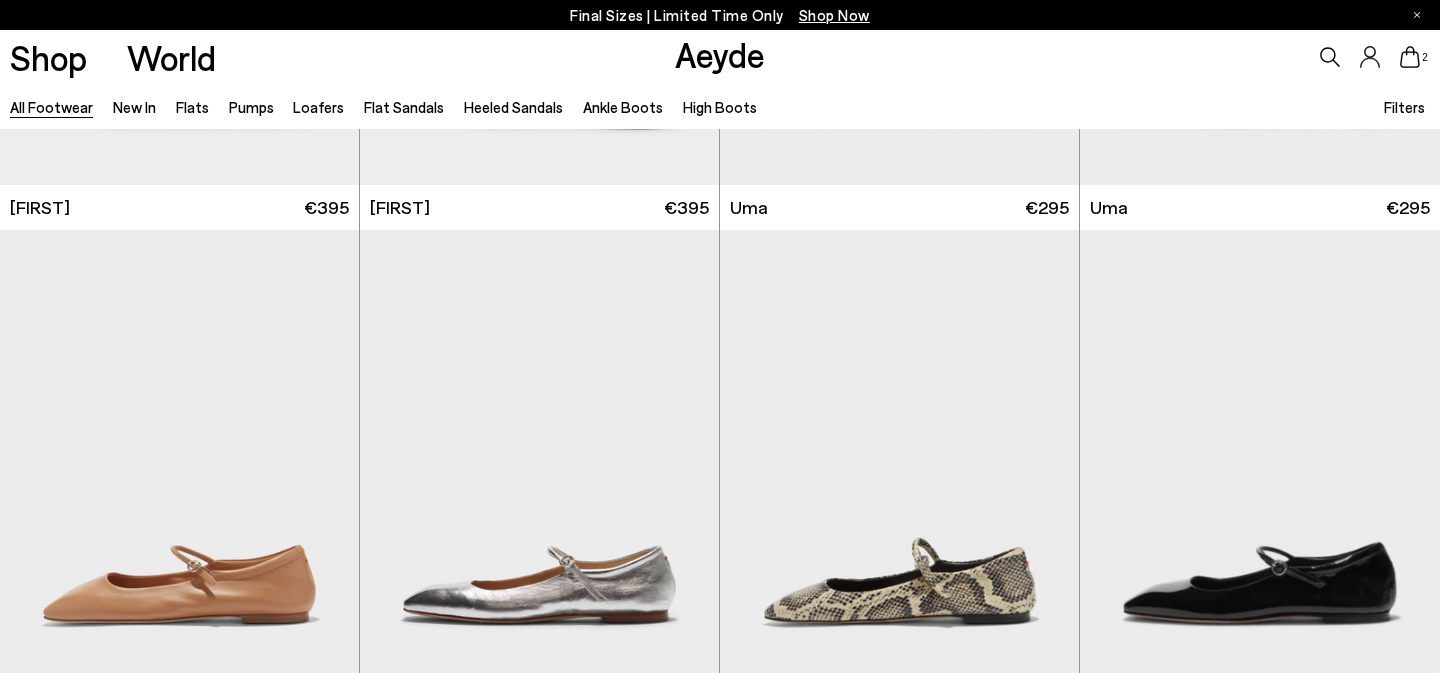 scroll, scrollTop: 11949, scrollLeft: 0, axis: vertical 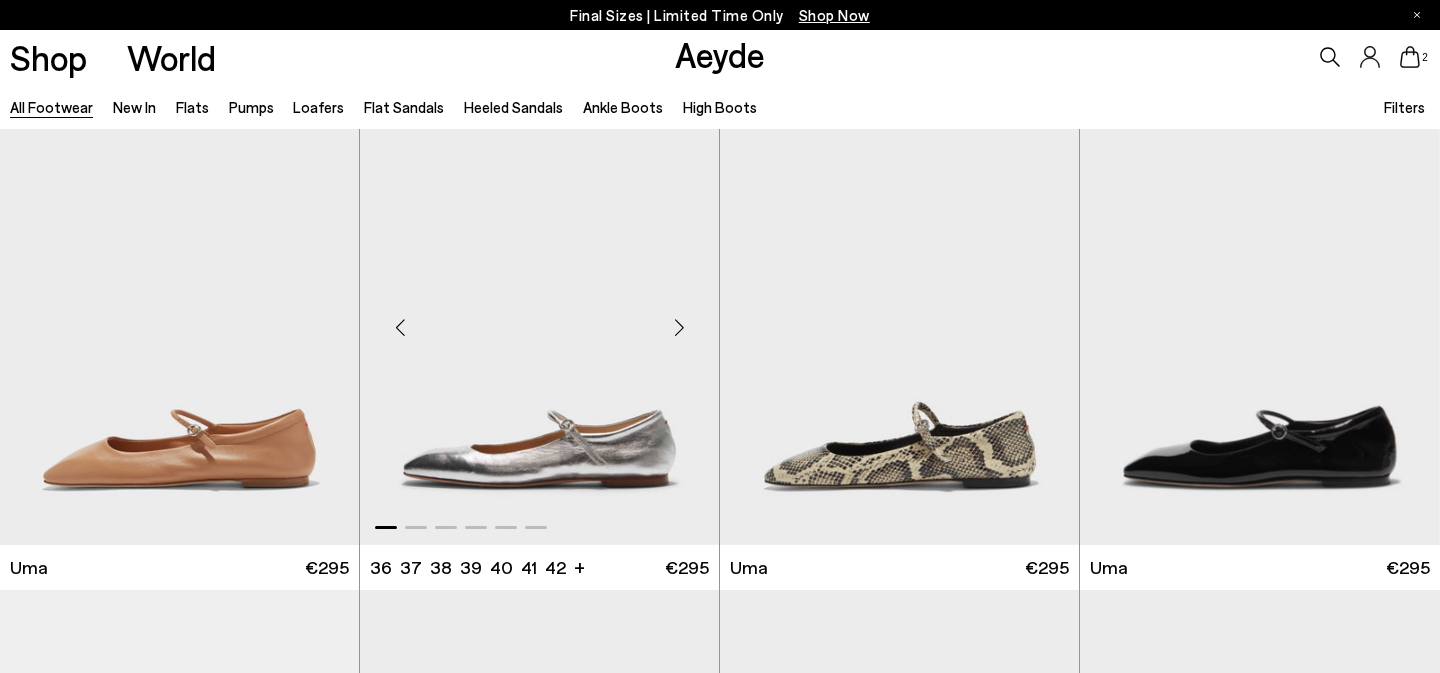 click at bounding box center [679, 327] 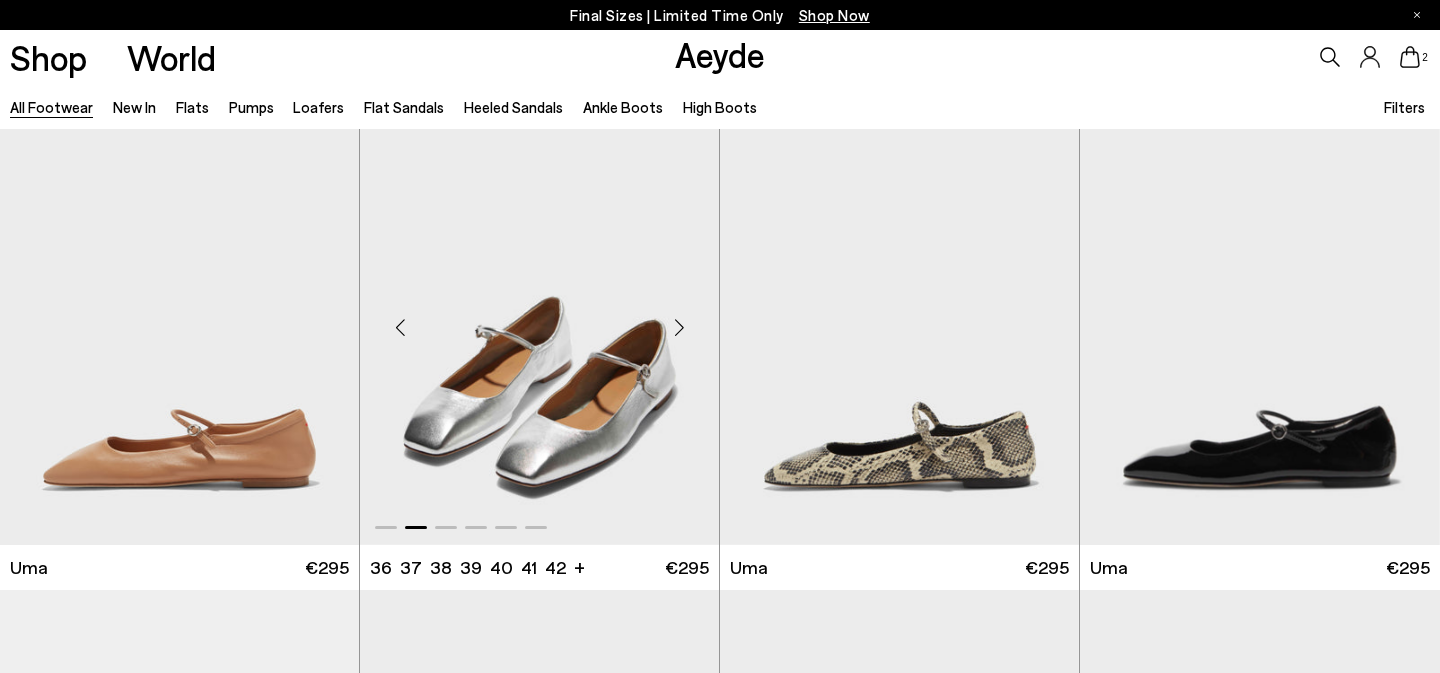 click at bounding box center [679, 327] 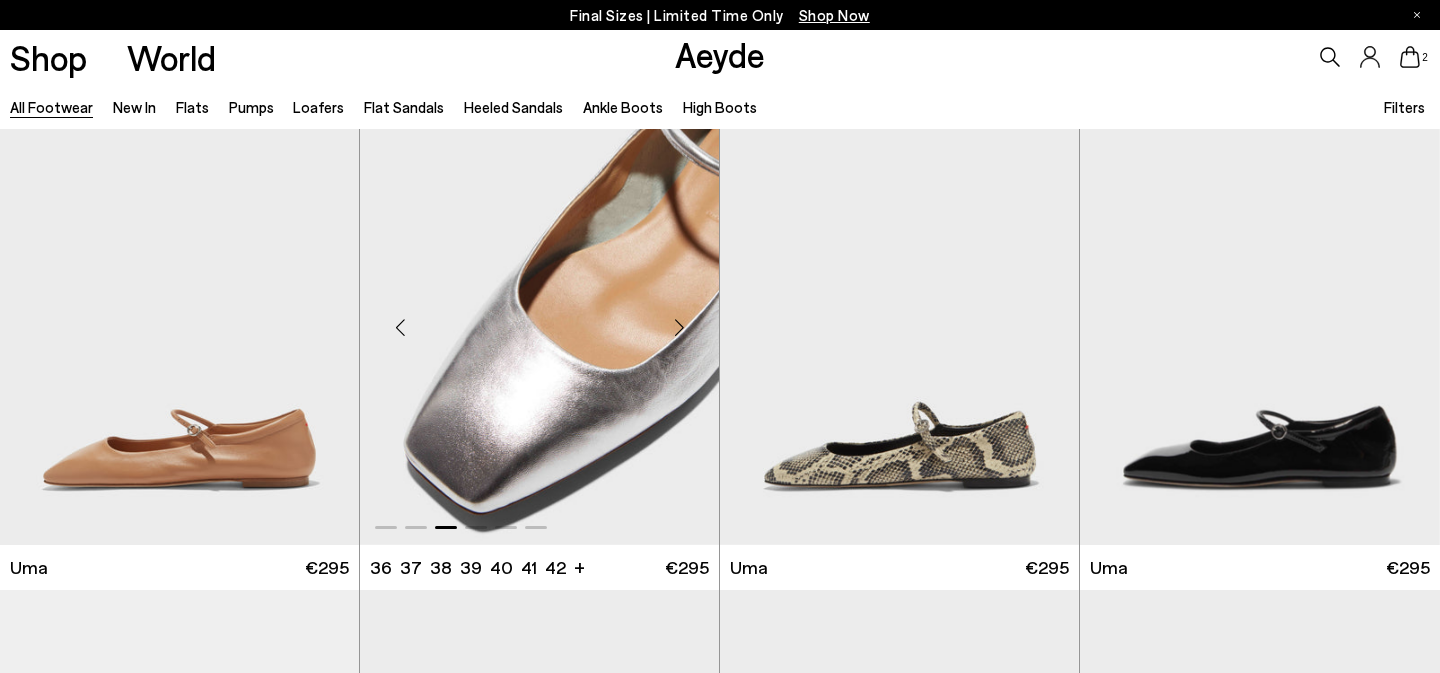 click at bounding box center [679, 327] 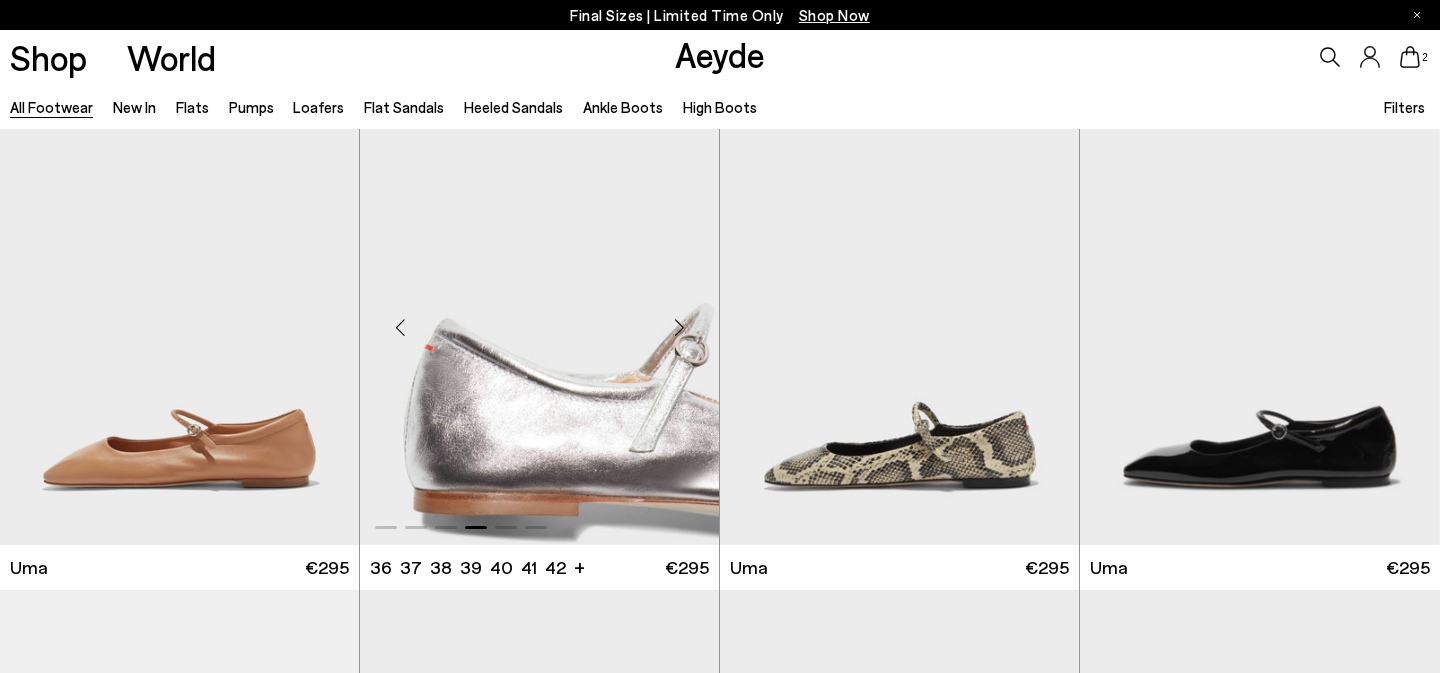 click at bounding box center [679, 327] 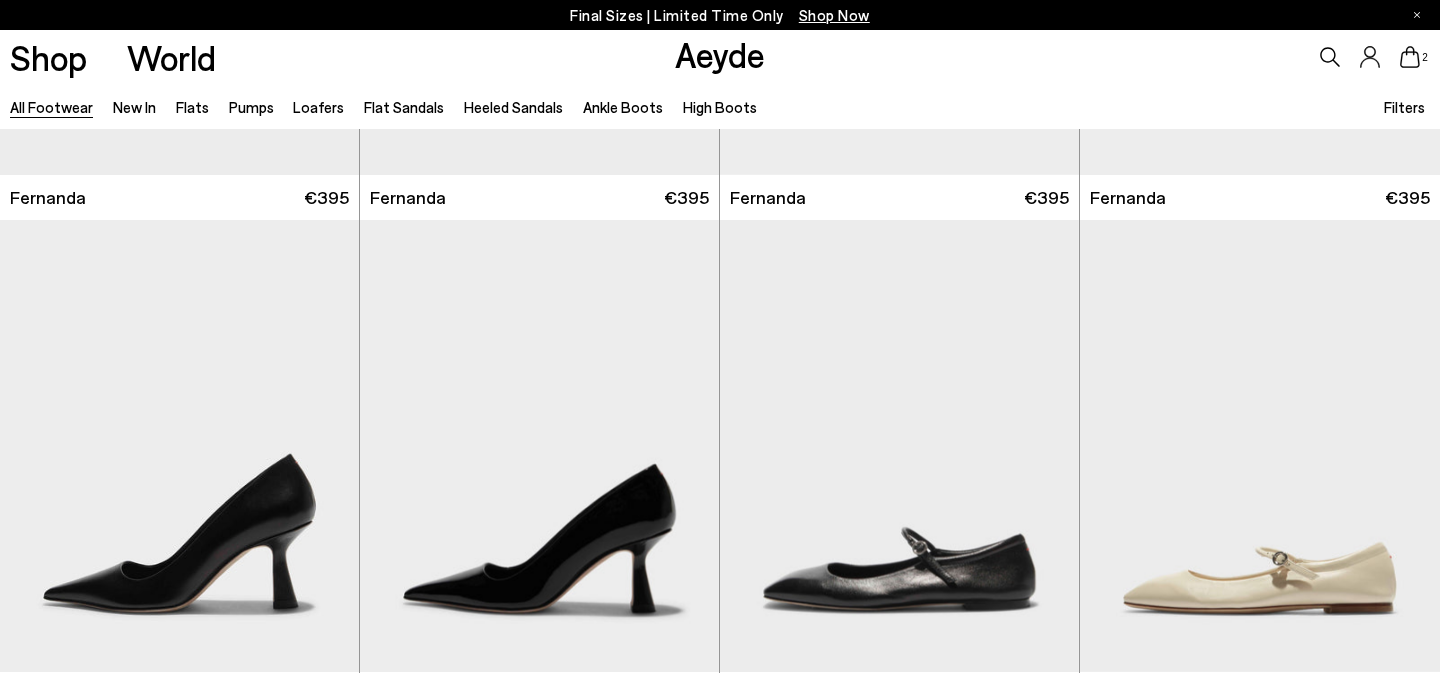 scroll, scrollTop: 10704, scrollLeft: 0, axis: vertical 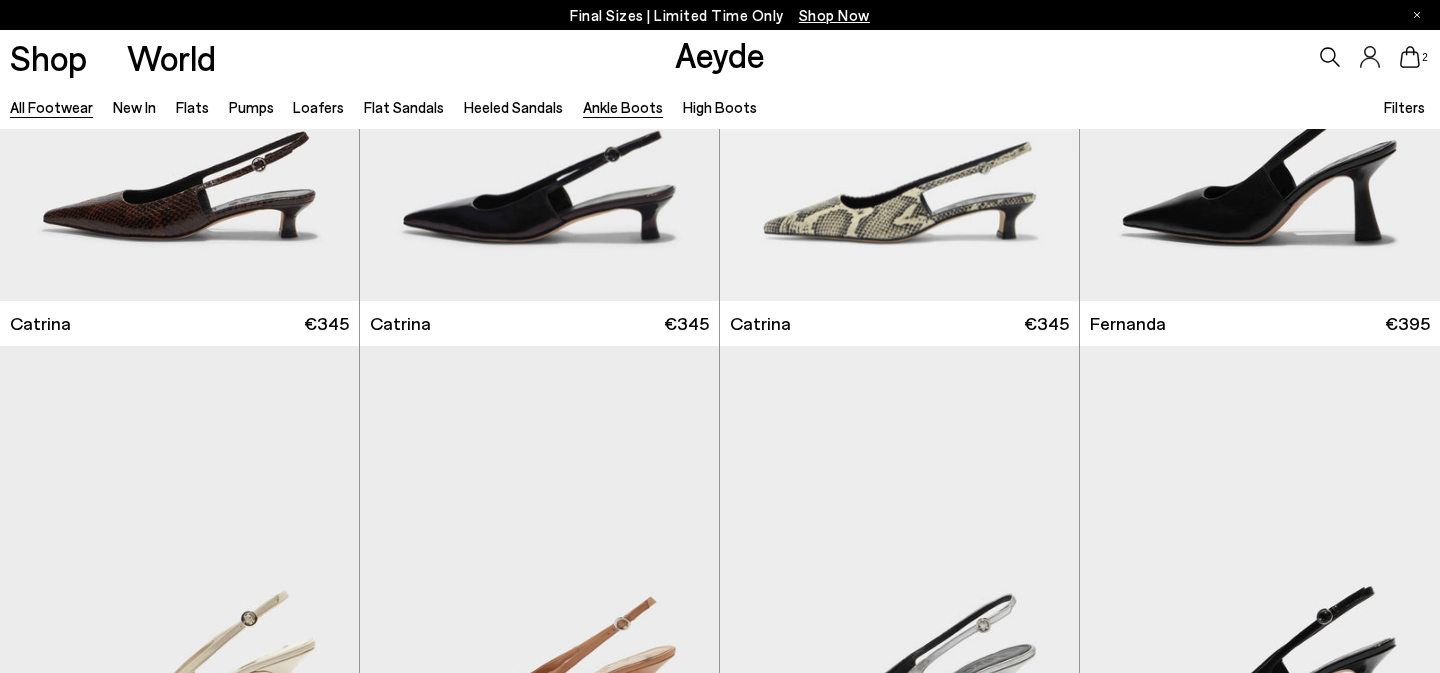 click on "Ankle Boots" at bounding box center [623, 107] 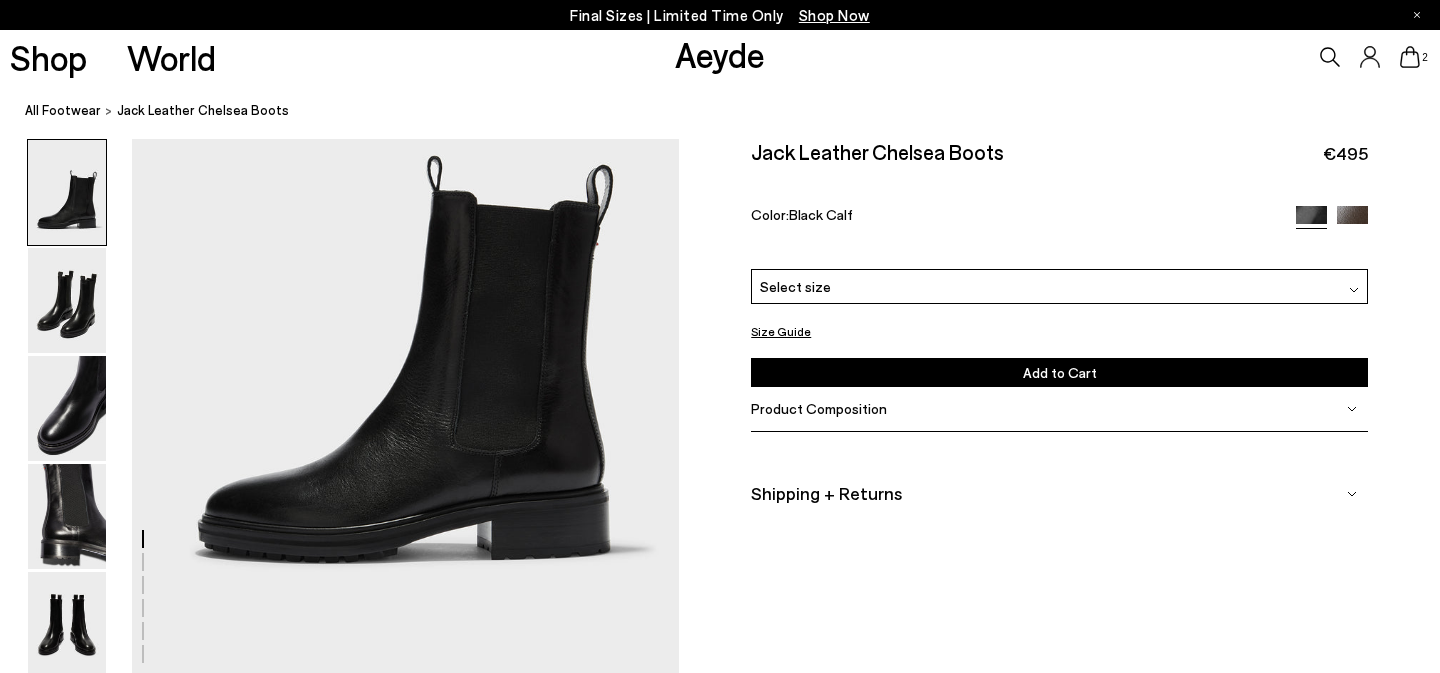 scroll, scrollTop: 193, scrollLeft: 0, axis: vertical 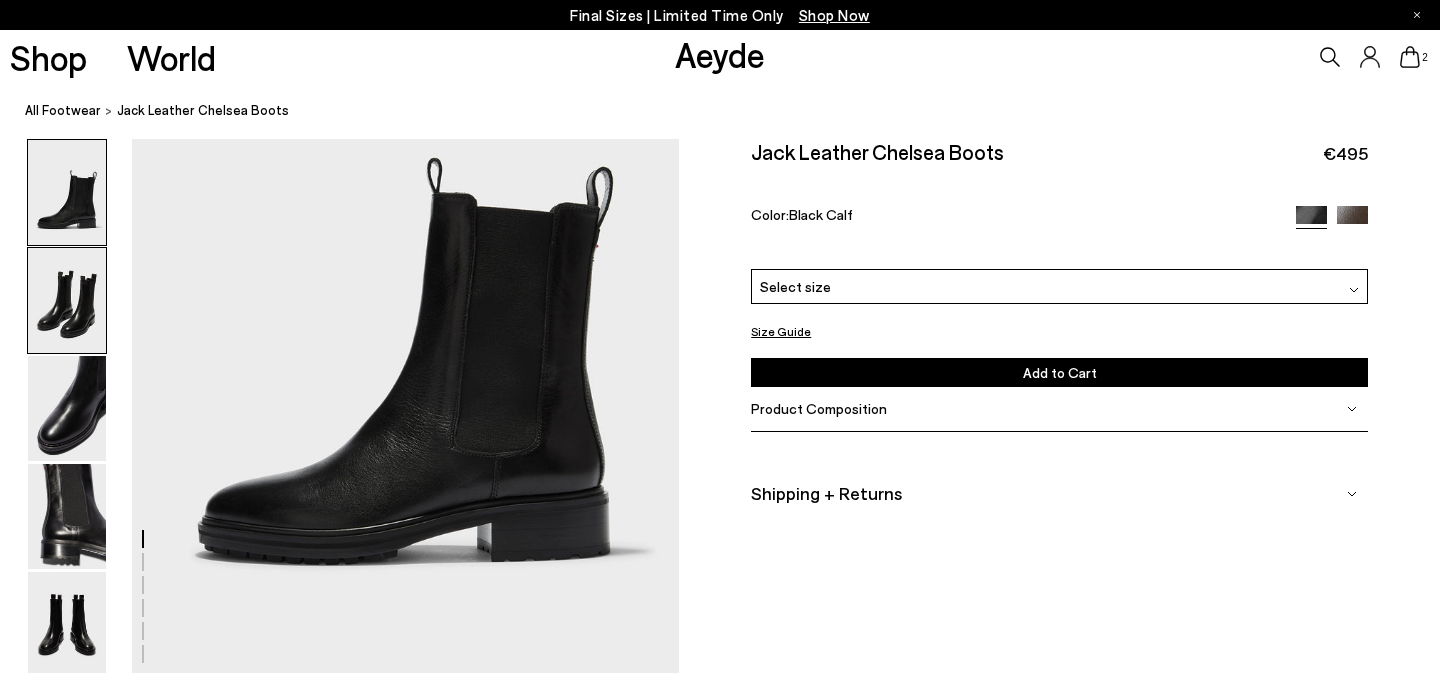 click at bounding box center [67, 300] 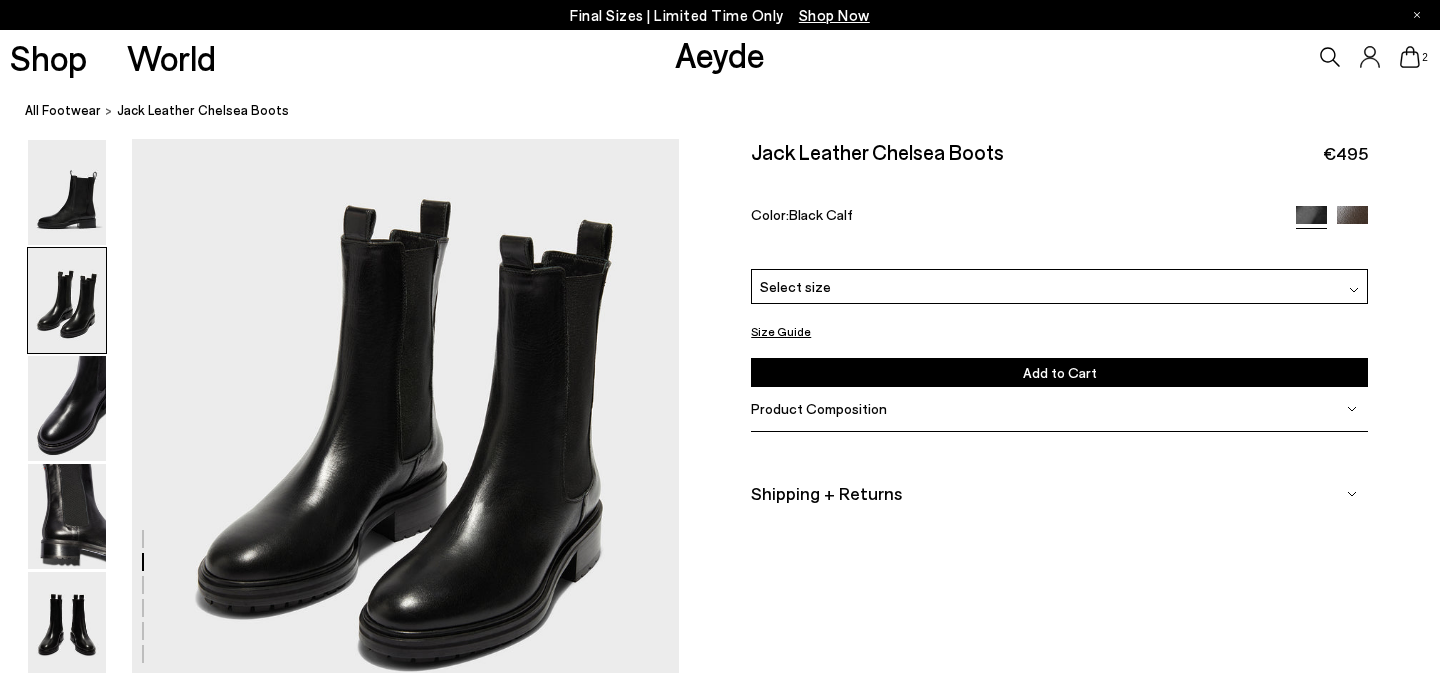 scroll, scrollTop: 831, scrollLeft: 0, axis: vertical 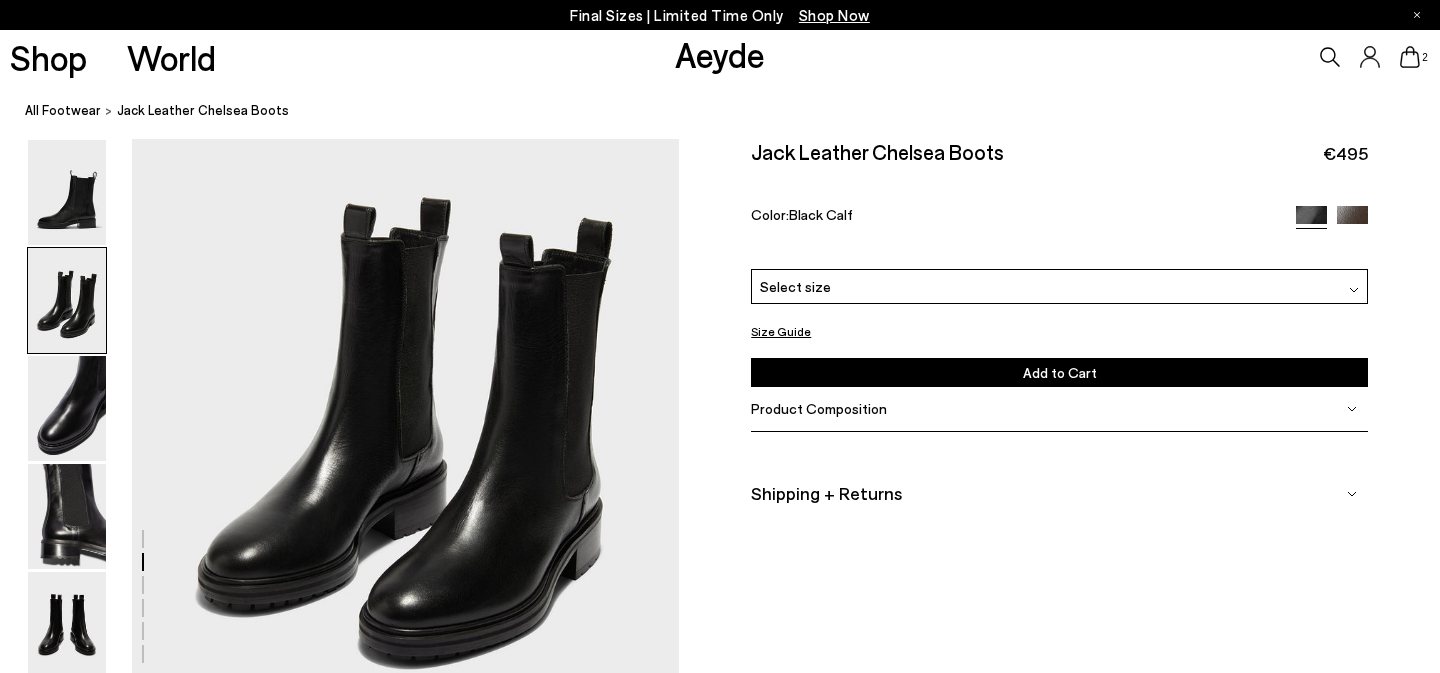 click on "Select size" at bounding box center [1059, 285] 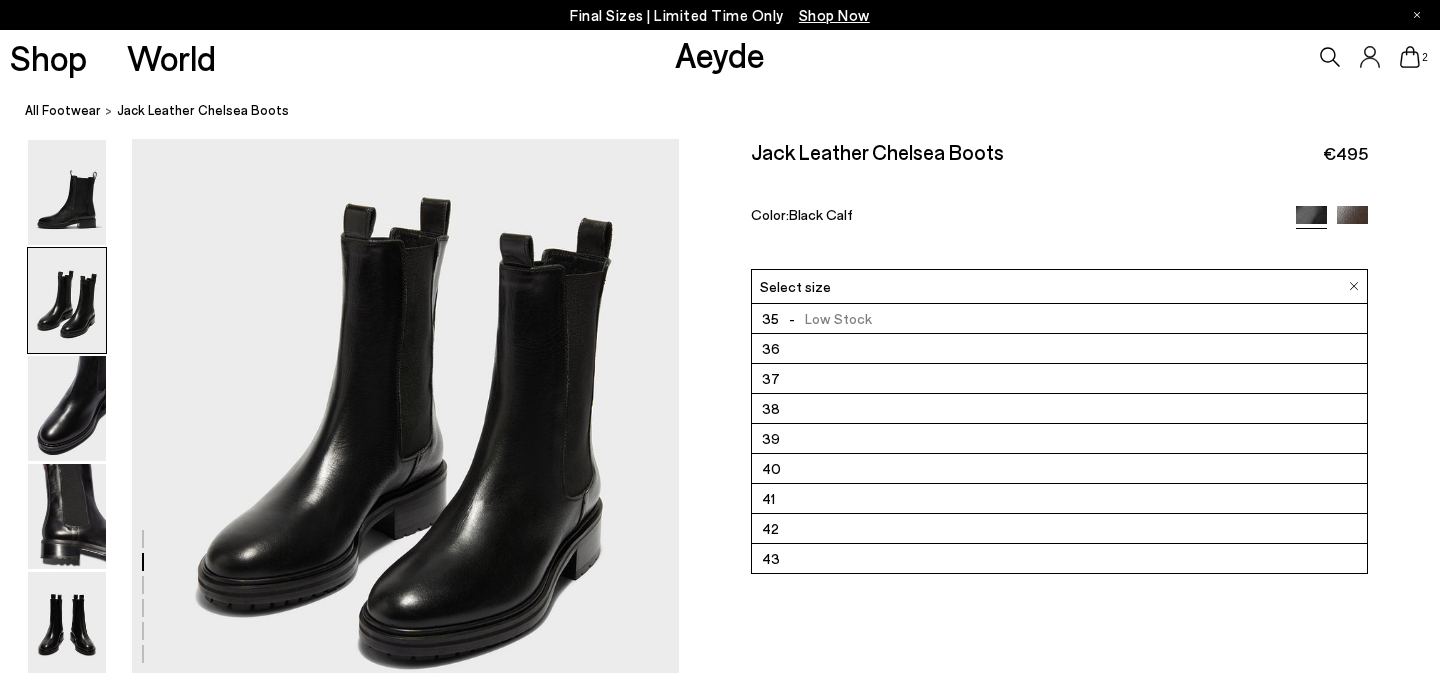 click on "[NAME] Chelsea Boots
[CURRENCY][NUMBER]
Color:  Black Calf
Please Select a Color
Black Calf
Black Calf
Moka Calf
-" at bounding box center [1059, 262] 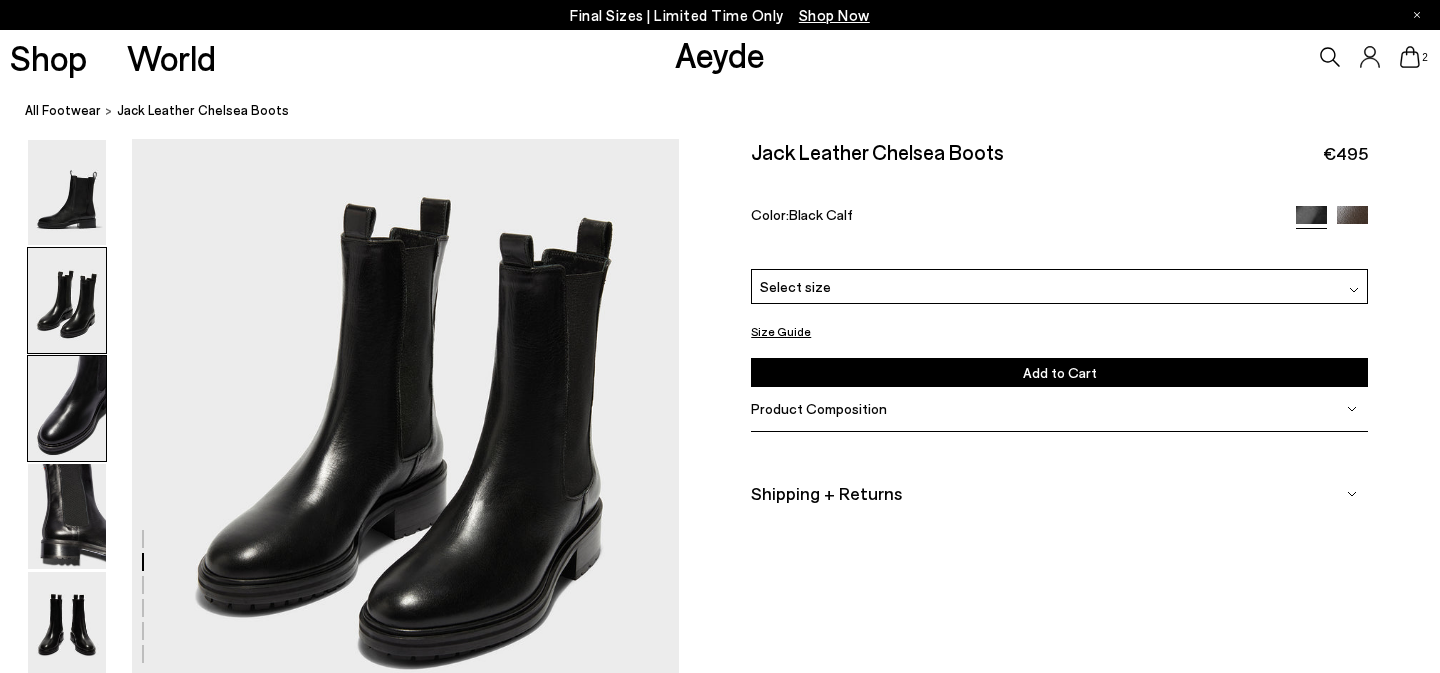 click at bounding box center (67, 408) 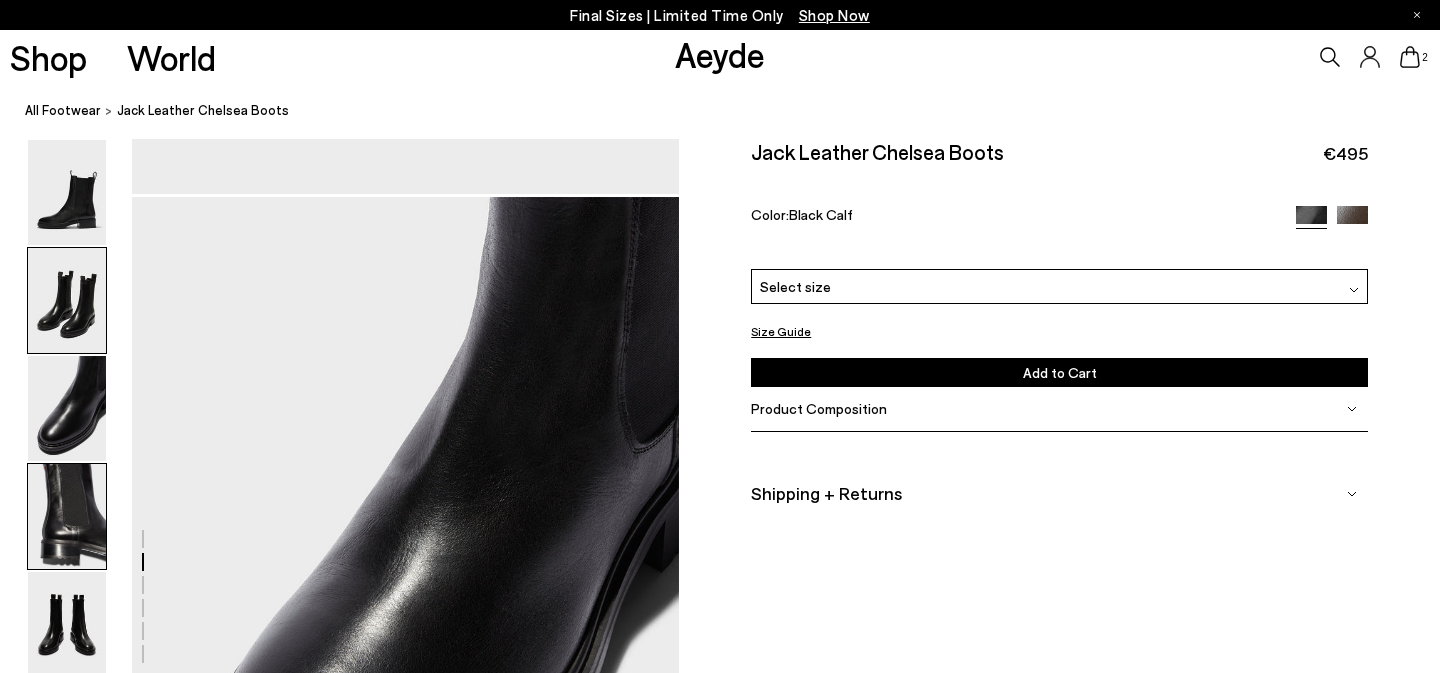 scroll, scrollTop: 1467, scrollLeft: 0, axis: vertical 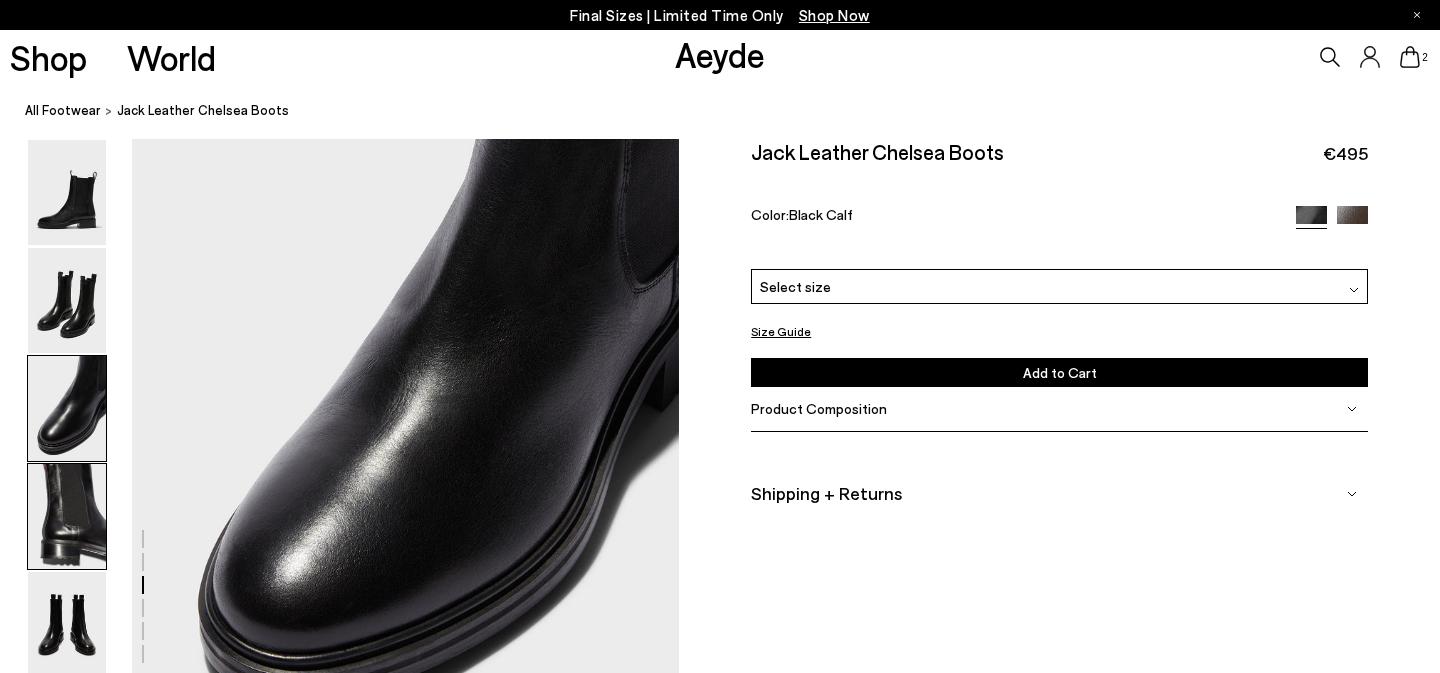 click at bounding box center [67, 516] 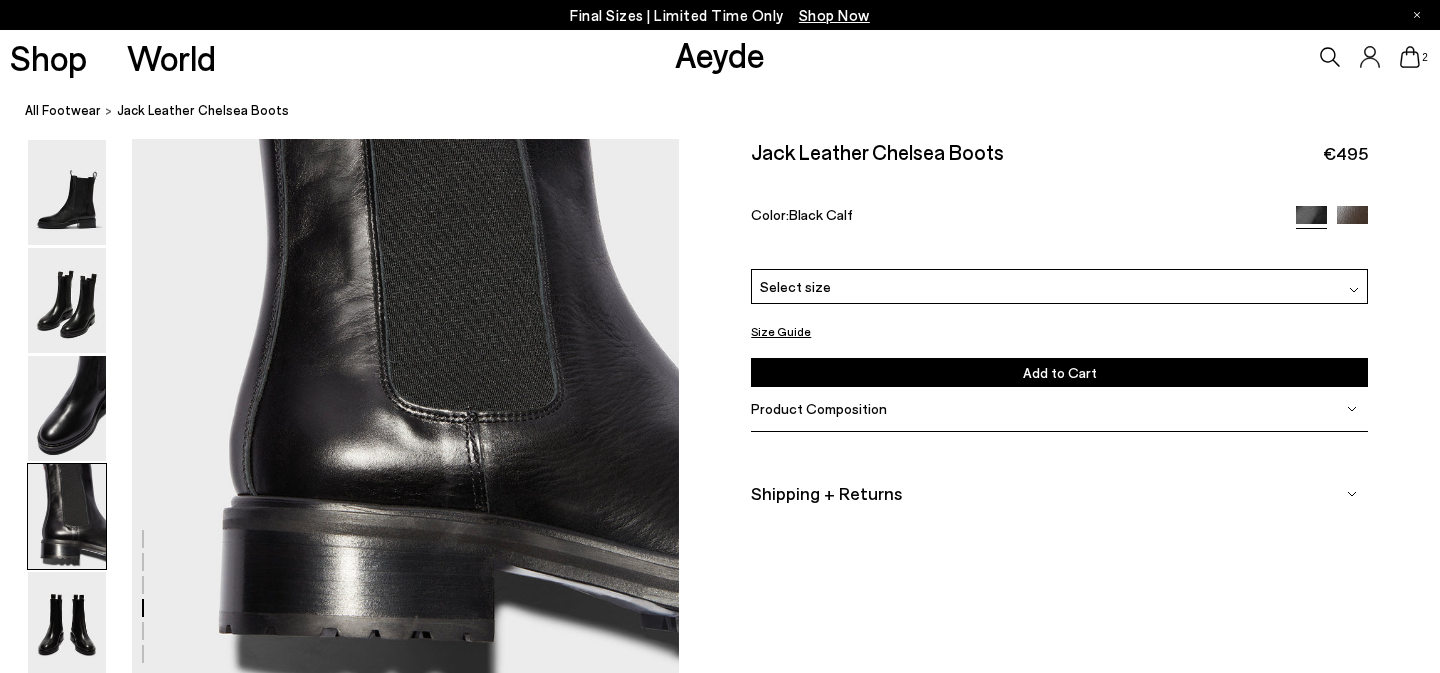 scroll, scrollTop: 2383, scrollLeft: 0, axis: vertical 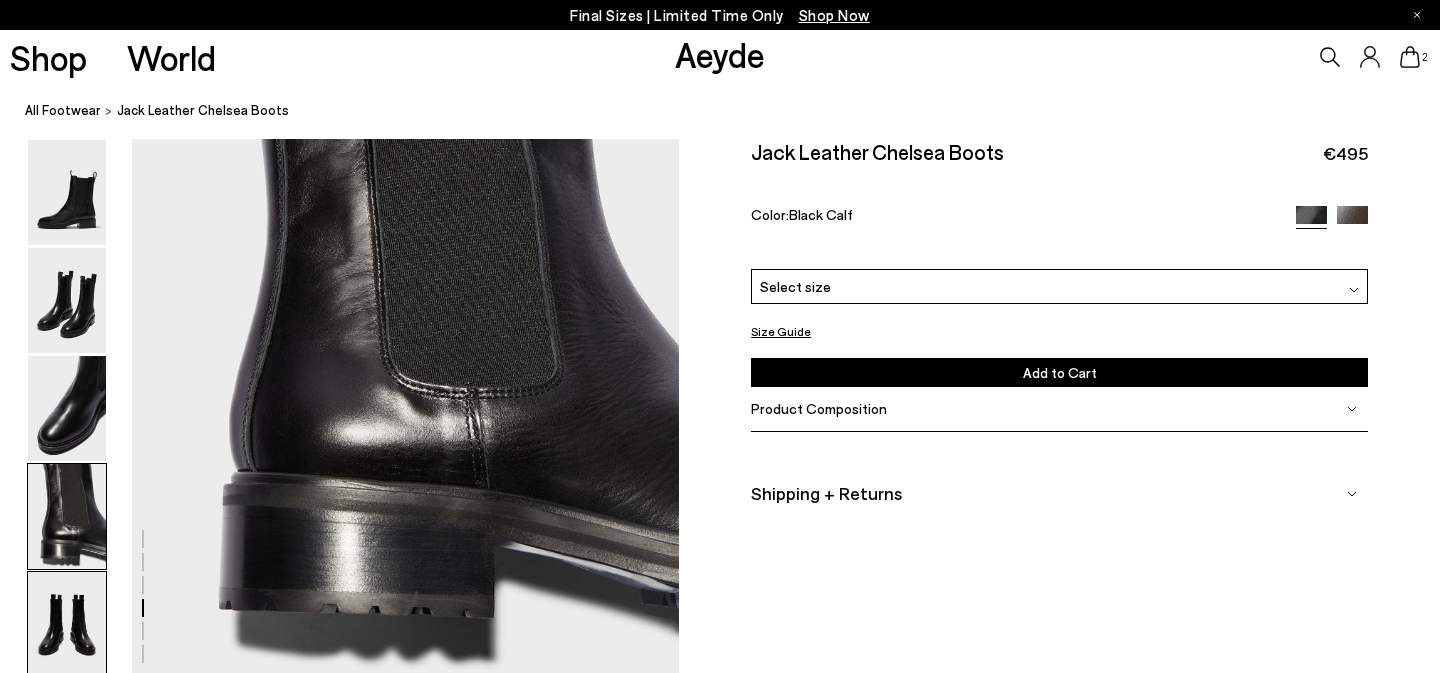 click at bounding box center (67, 624) 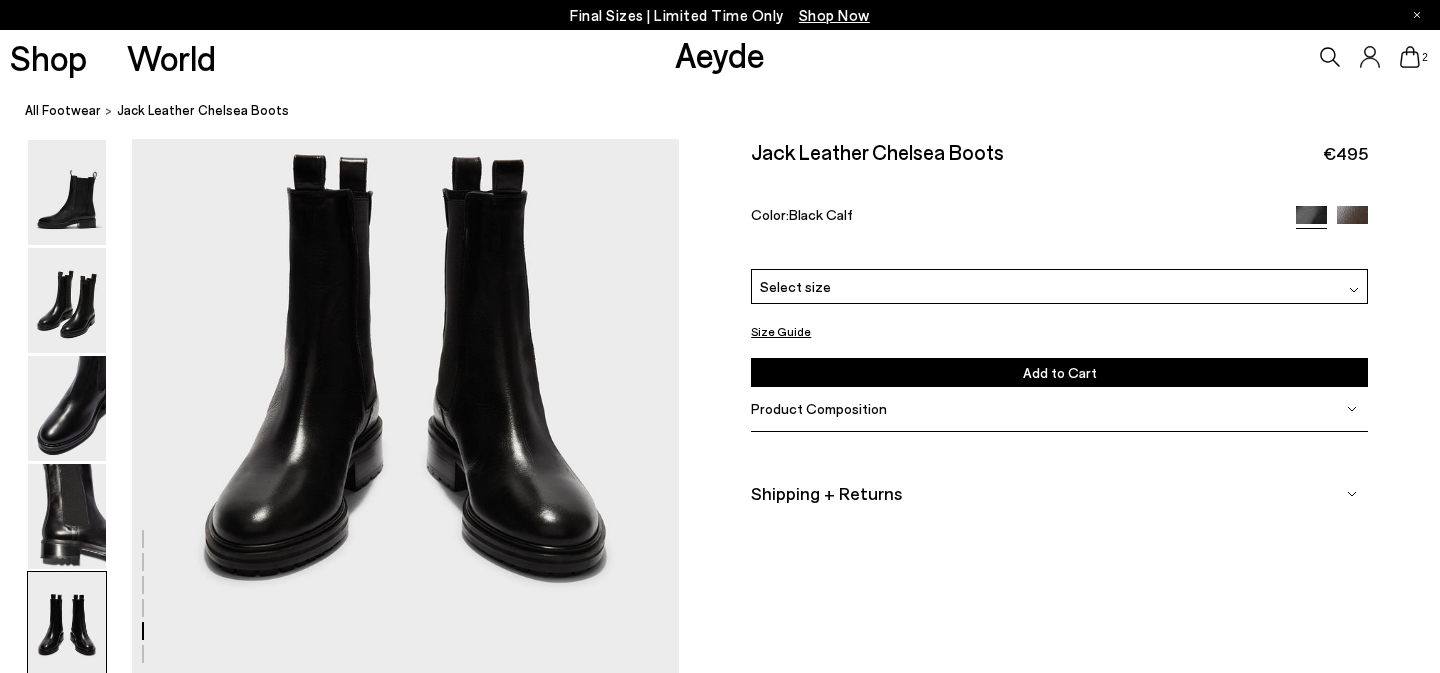 scroll, scrollTop: 3000, scrollLeft: 0, axis: vertical 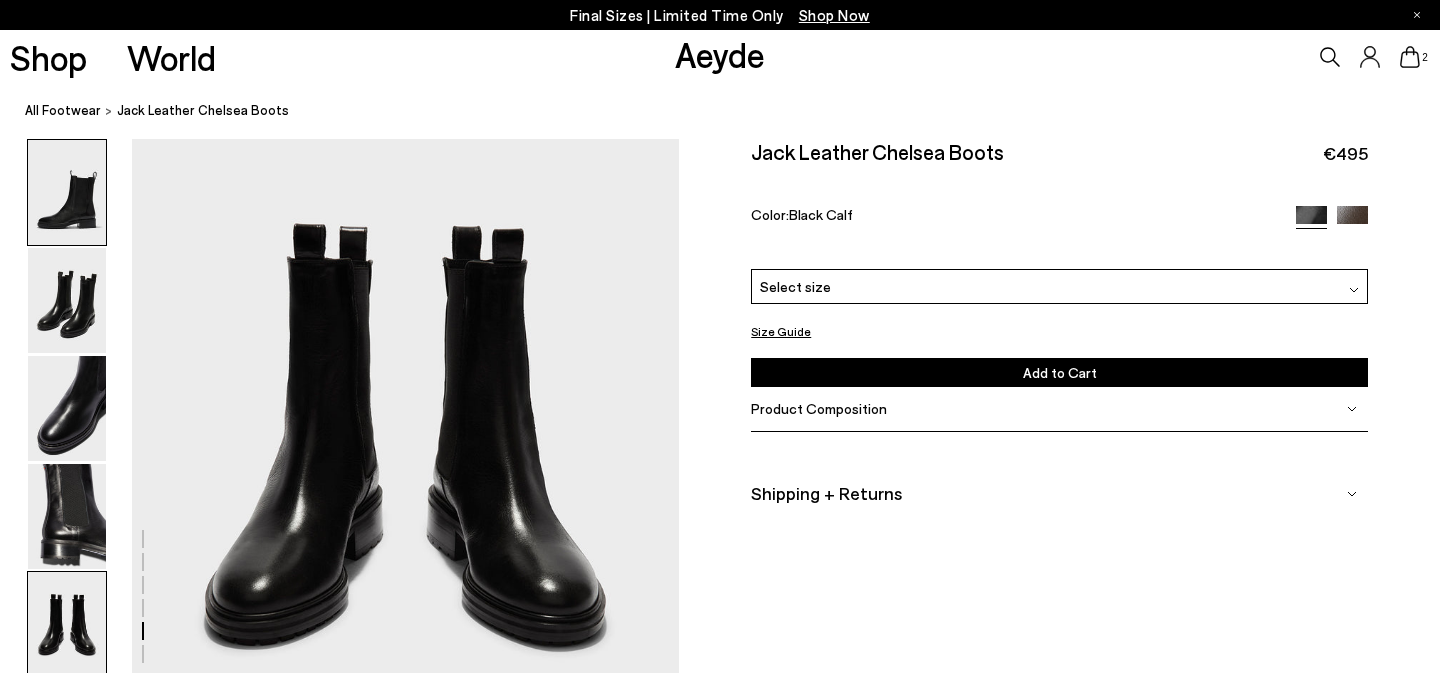 click at bounding box center [67, 192] 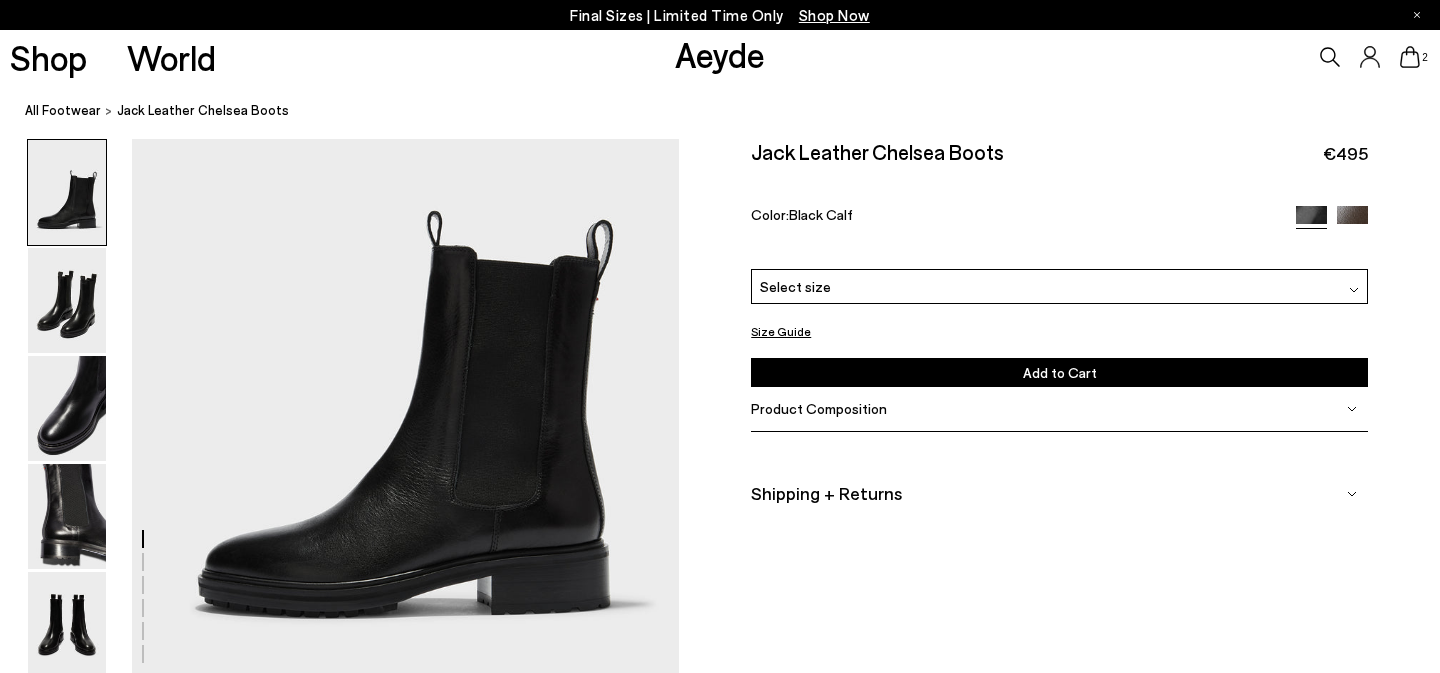 scroll, scrollTop: 142, scrollLeft: 0, axis: vertical 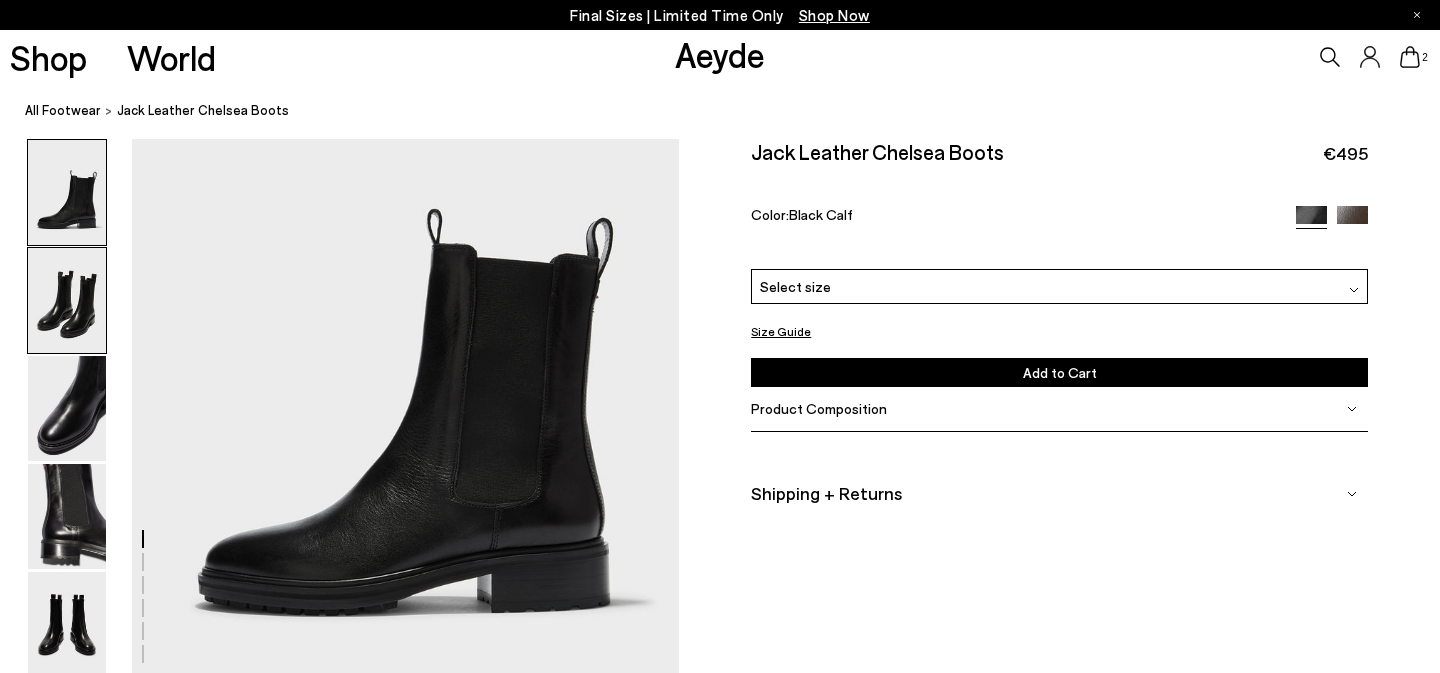 click at bounding box center (67, 300) 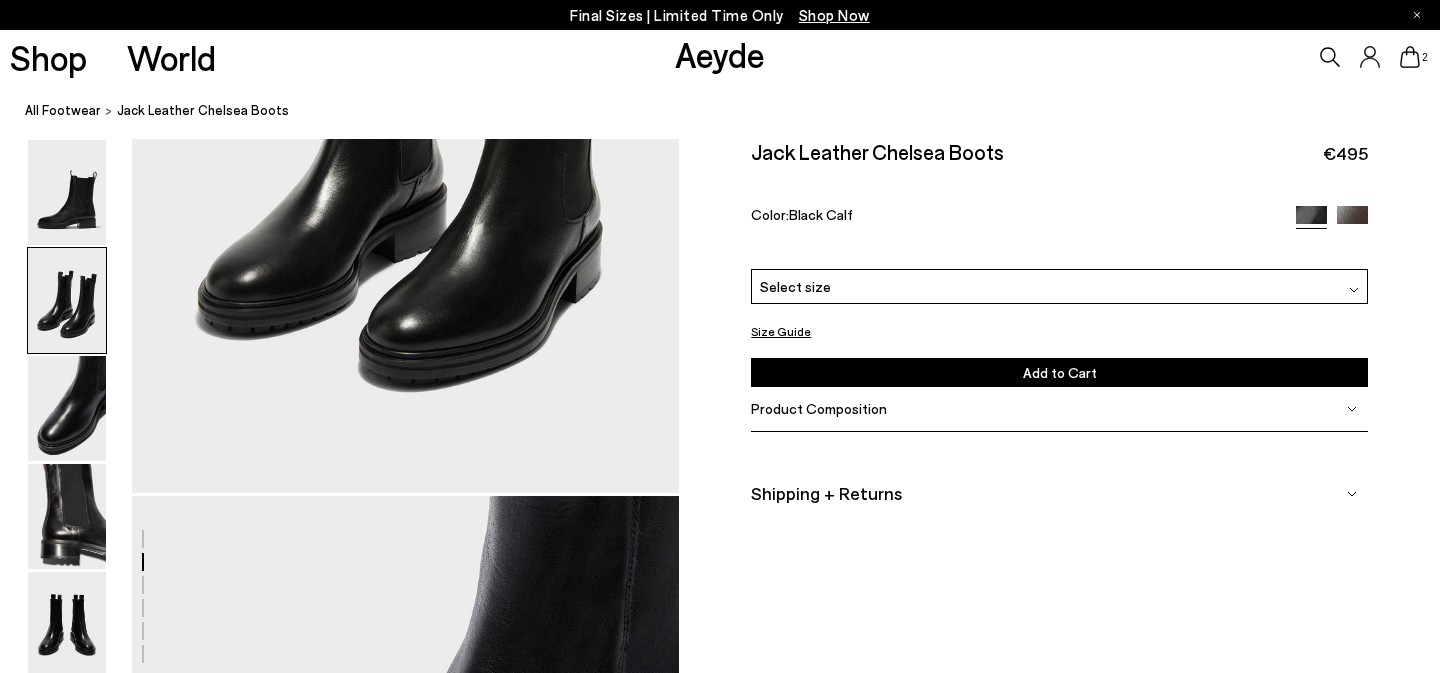 scroll, scrollTop: 1155, scrollLeft: 0, axis: vertical 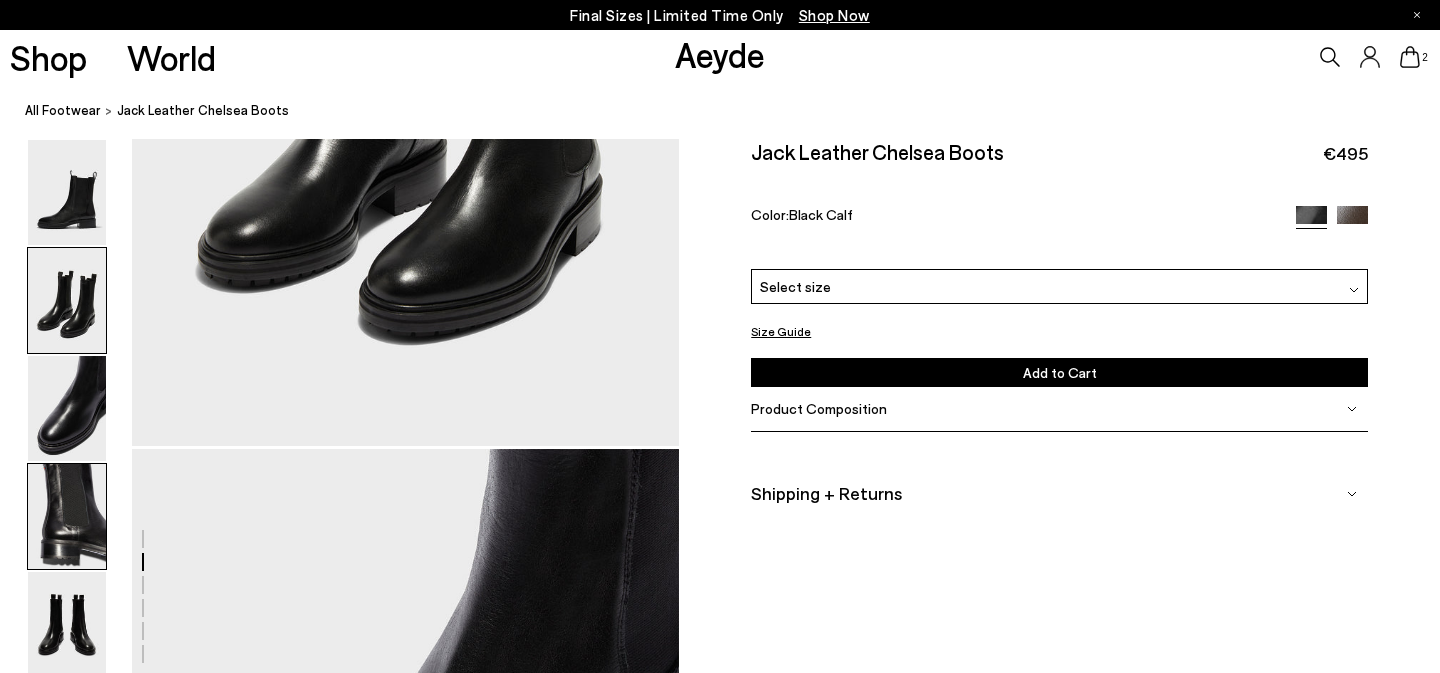 click at bounding box center (67, 516) 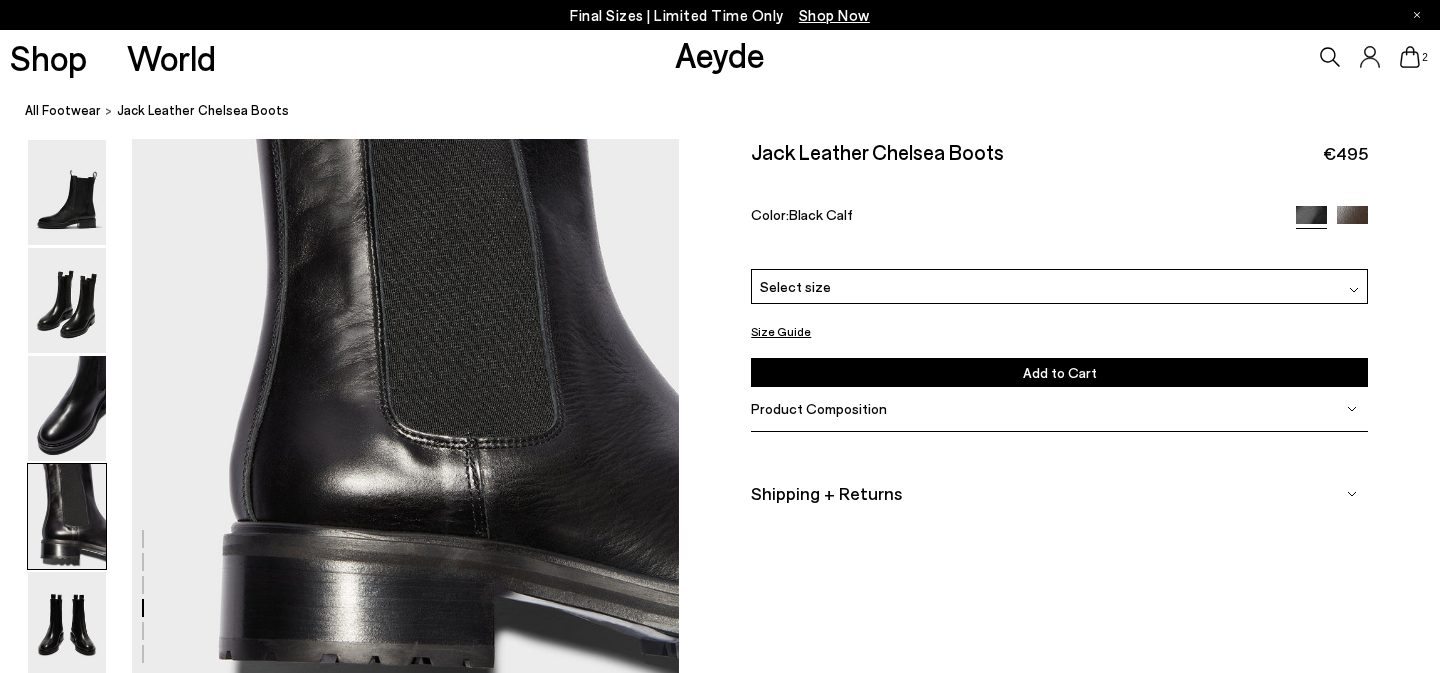 scroll, scrollTop: 2383, scrollLeft: 0, axis: vertical 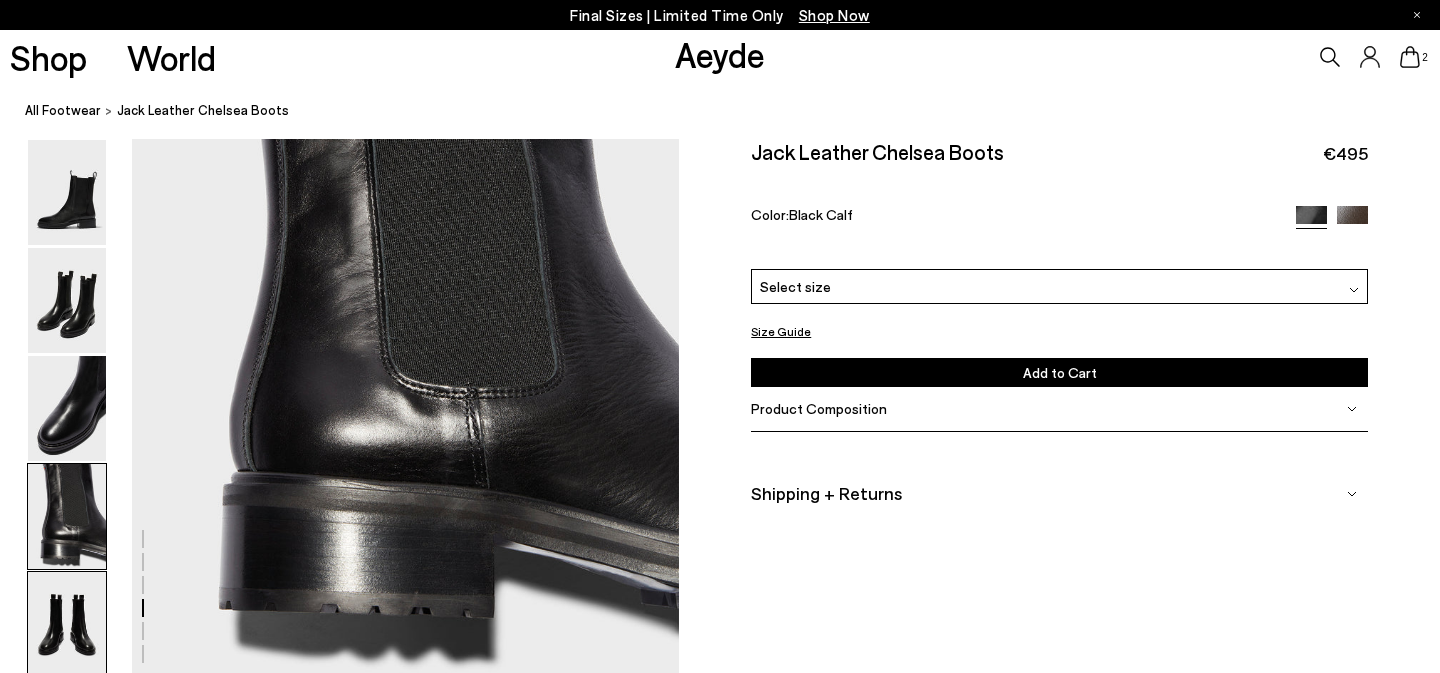 click at bounding box center [67, 624] 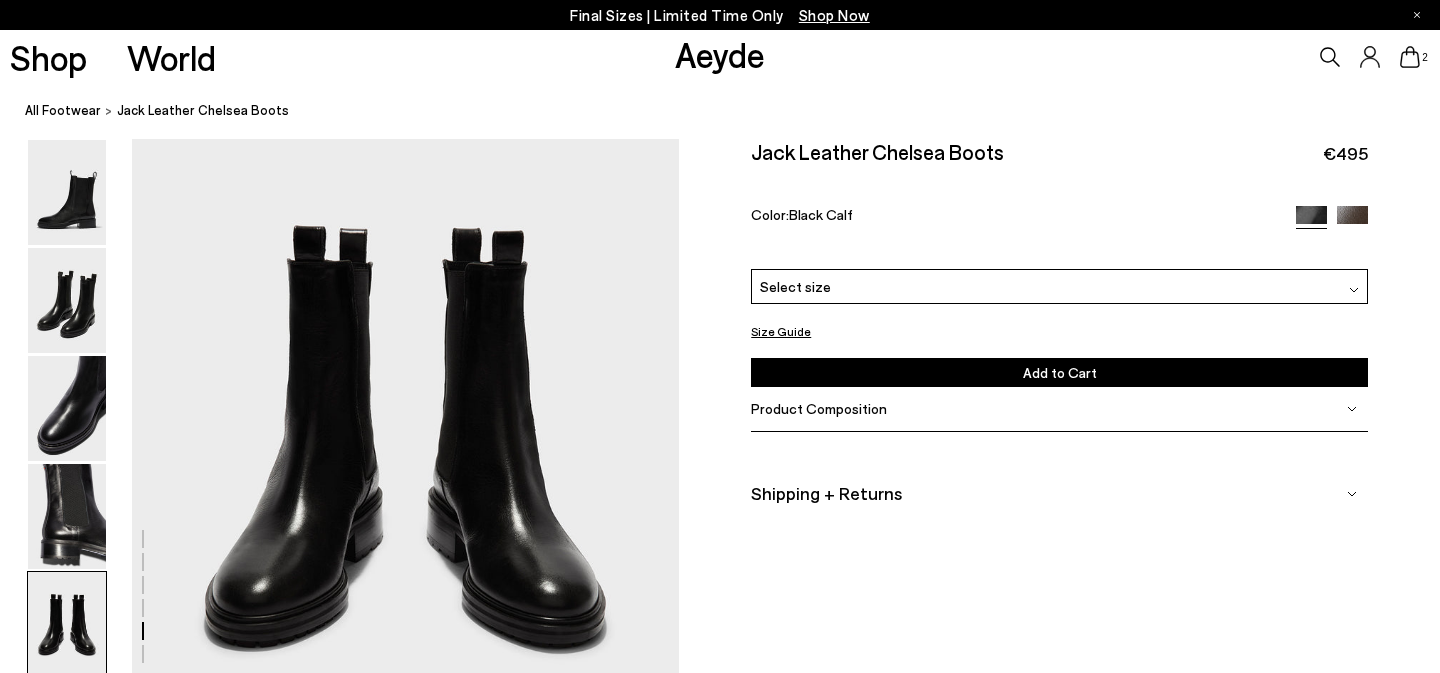 scroll, scrollTop: 3005, scrollLeft: 0, axis: vertical 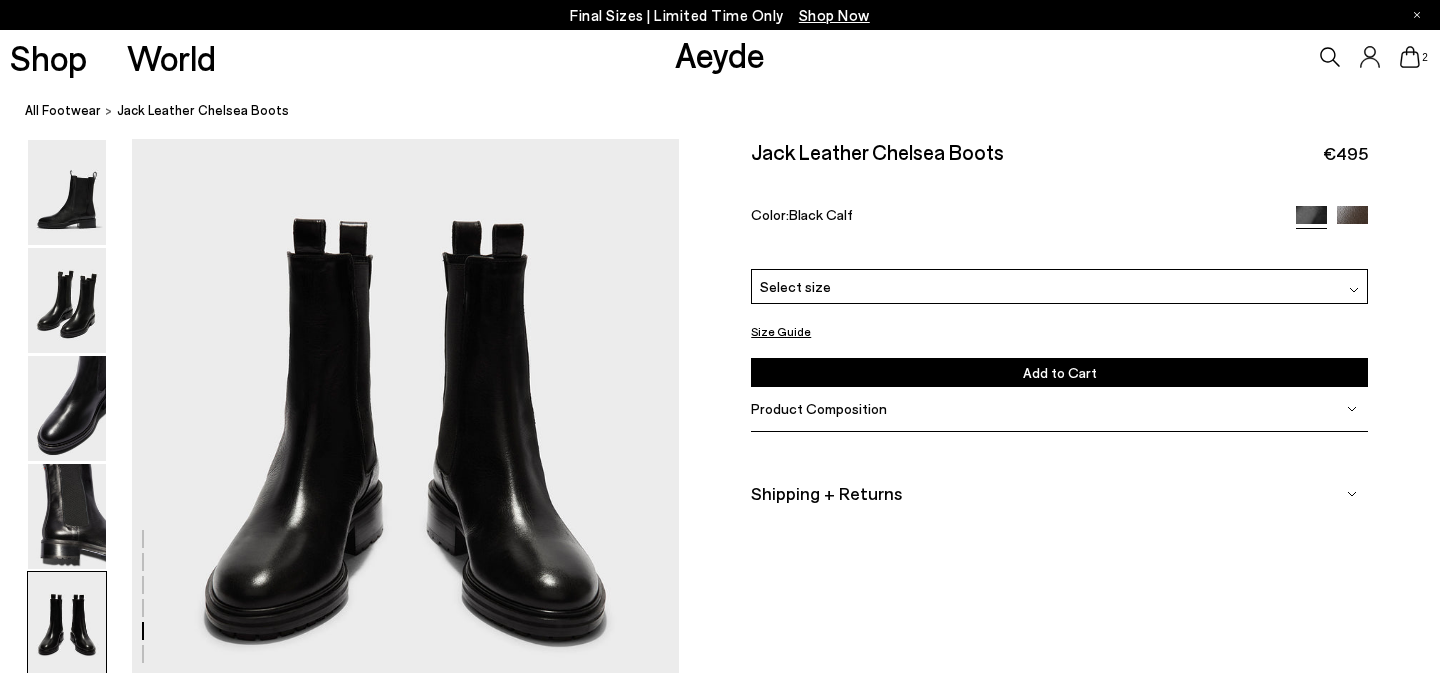click at bounding box center [339, -670] 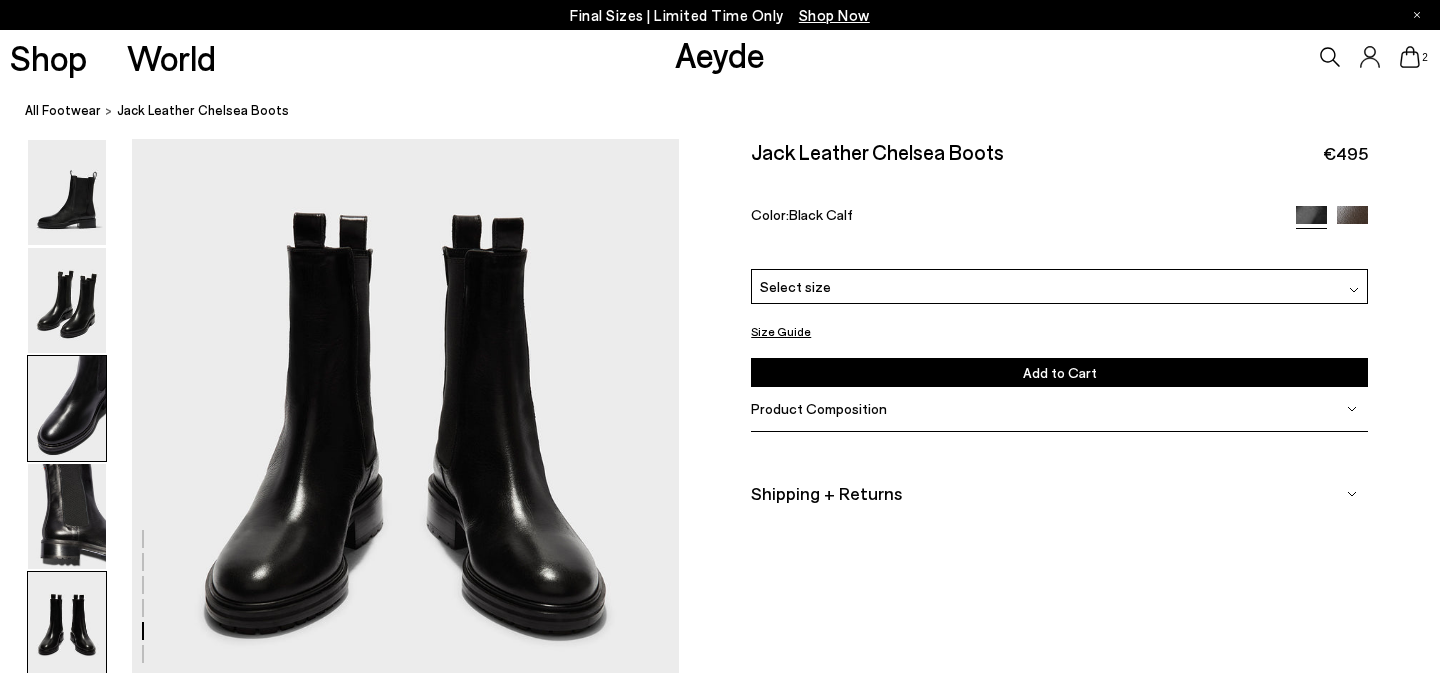 click at bounding box center (67, 408) 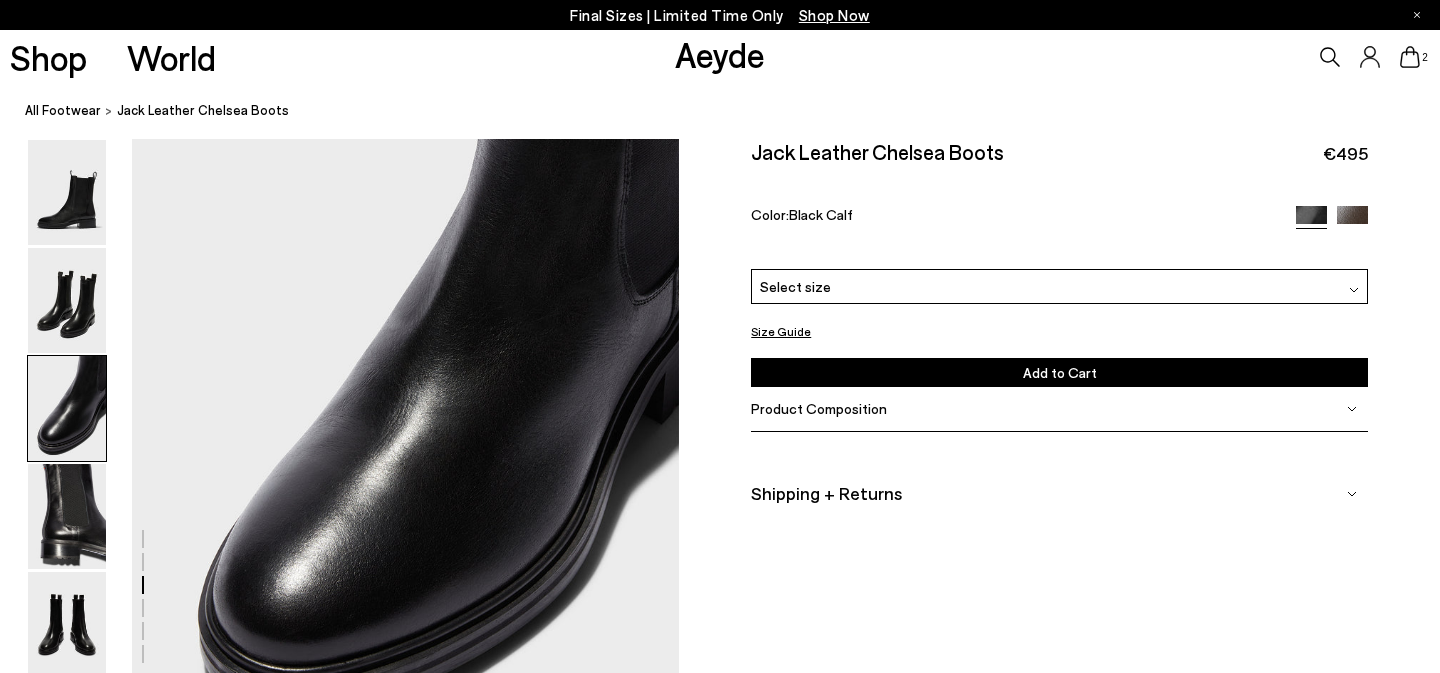 scroll, scrollTop: 1467, scrollLeft: 0, axis: vertical 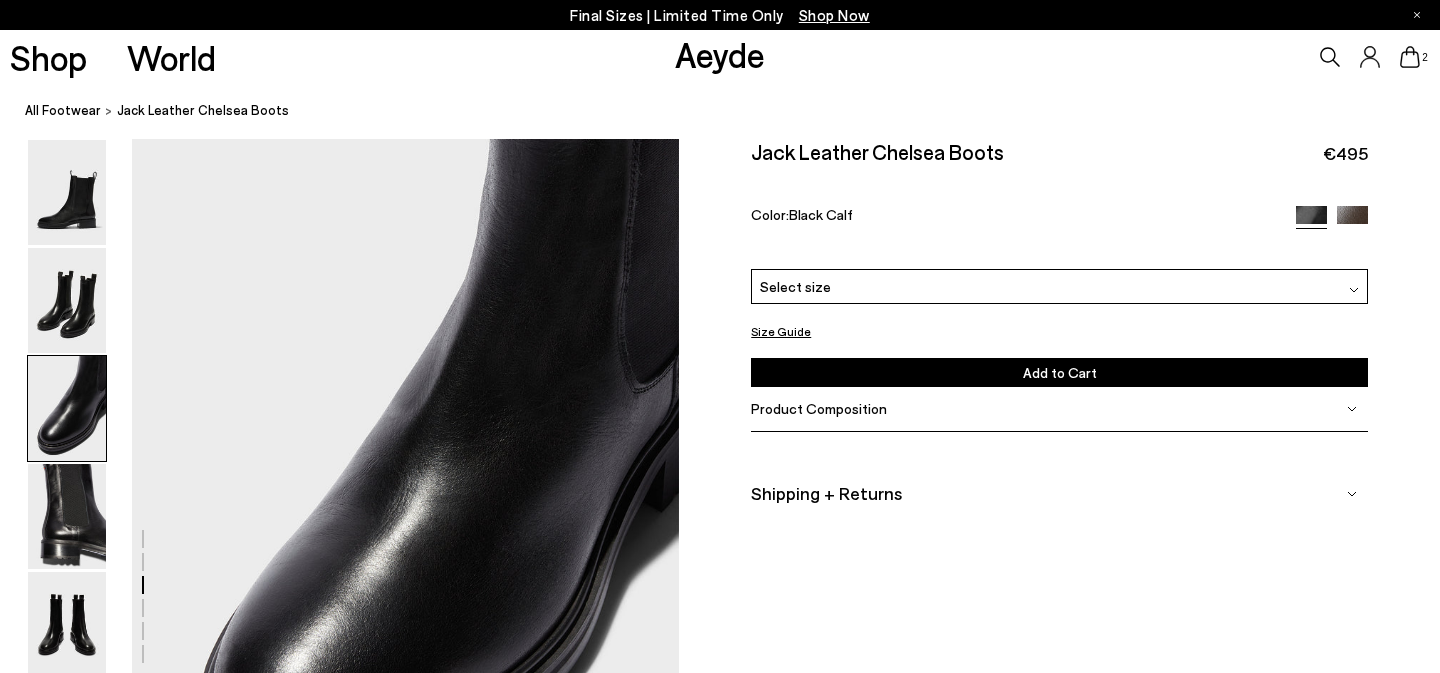 click on "Select size" at bounding box center [1059, 285] 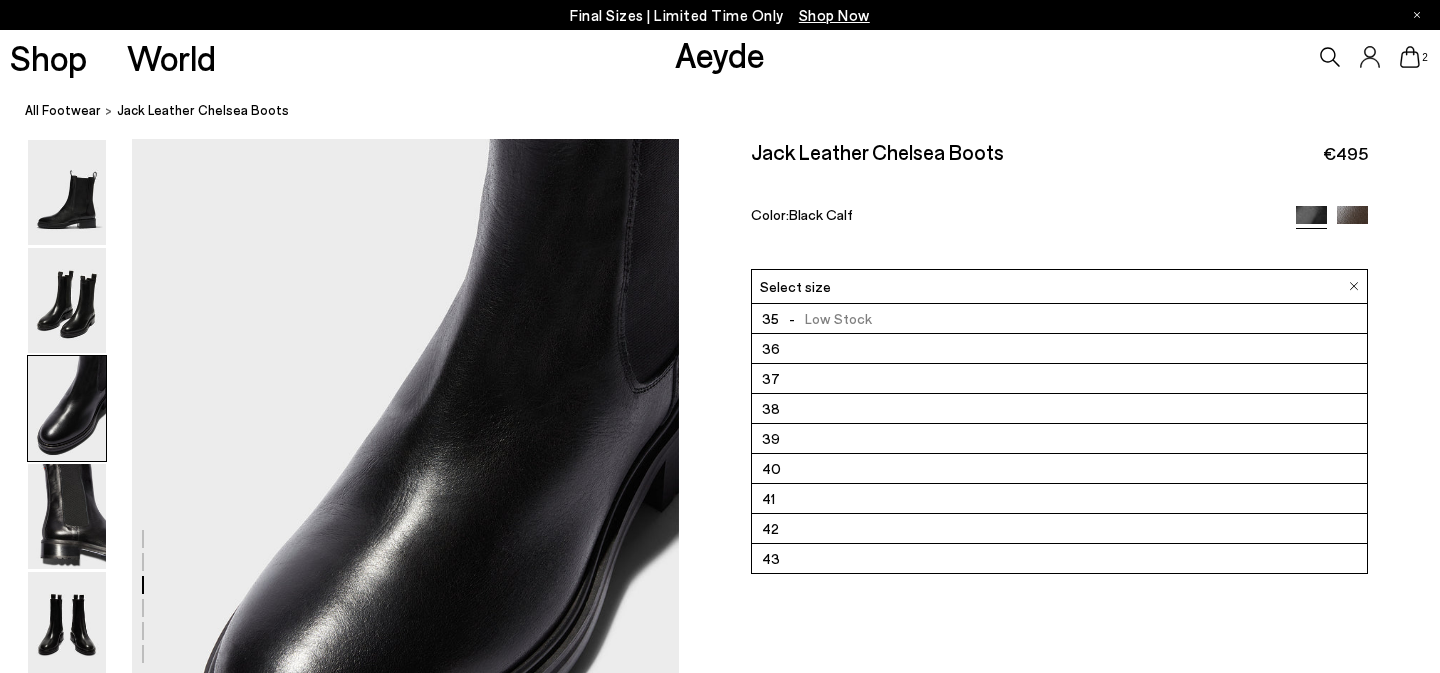 click on "41" at bounding box center (1059, 498) 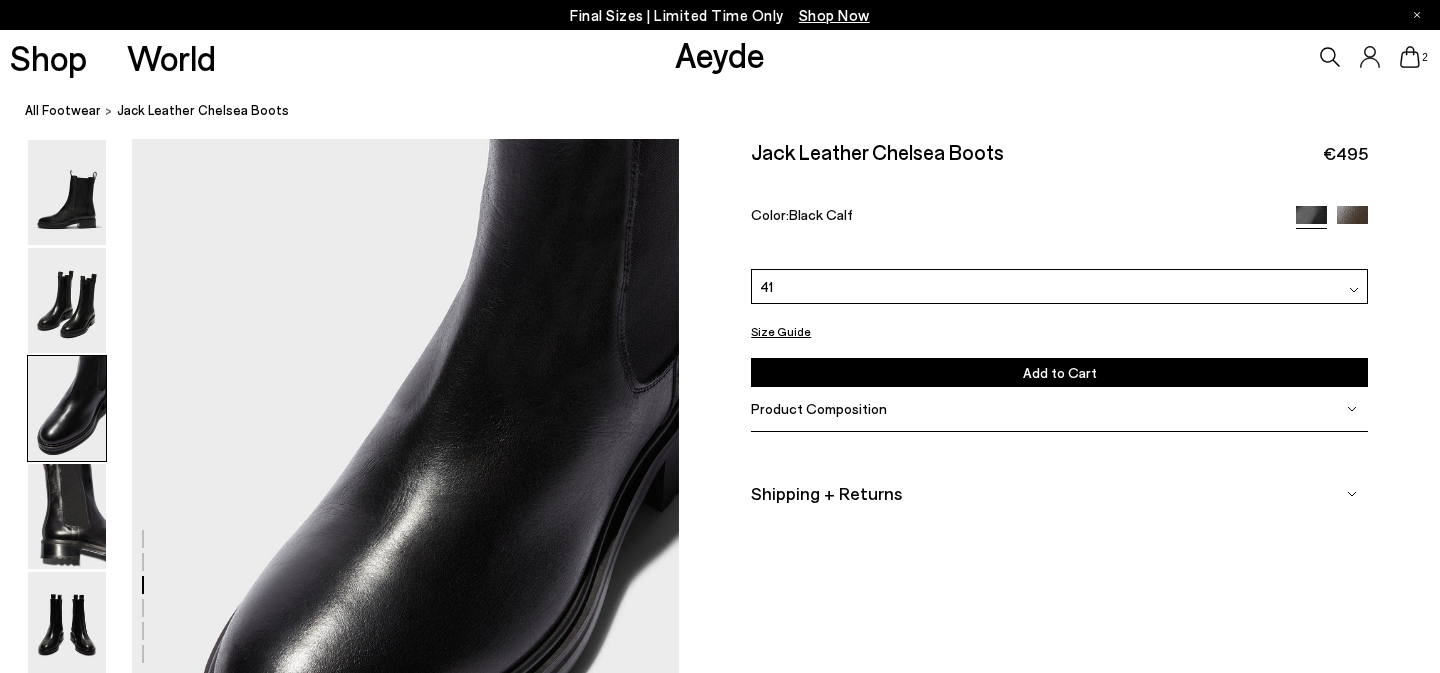 click on "Add to Cart Select a Size First" at bounding box center (1059, 371) 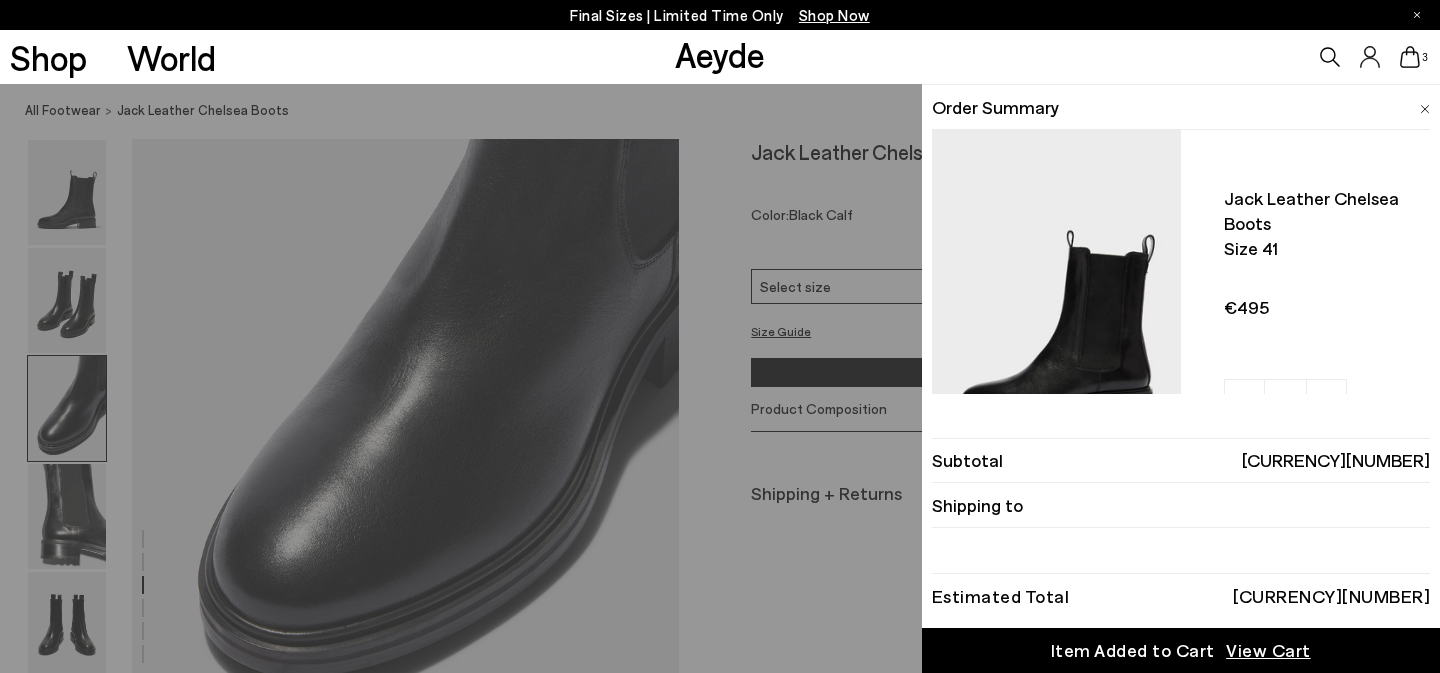 scroll, scrollTop: 1645, scrollLeft: 0, axis: vertical 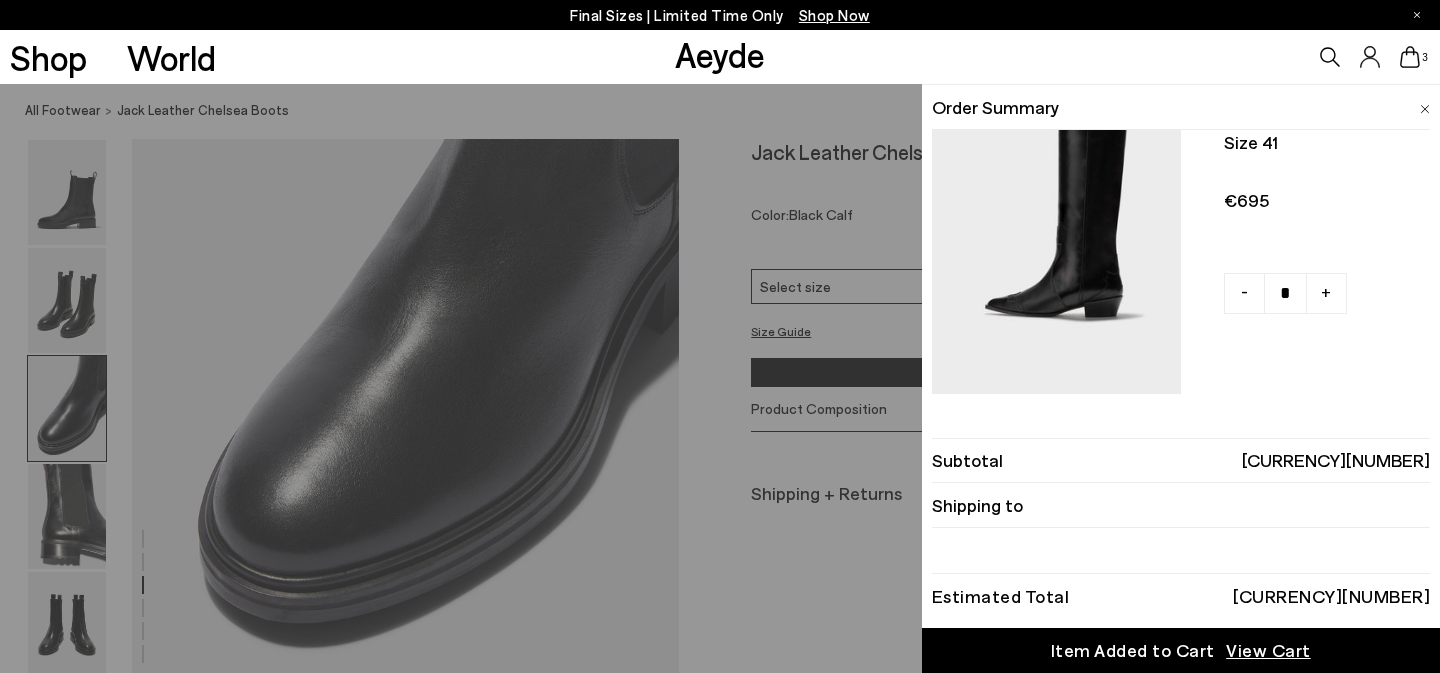 click on "-" at bounding box center [1244, -54] 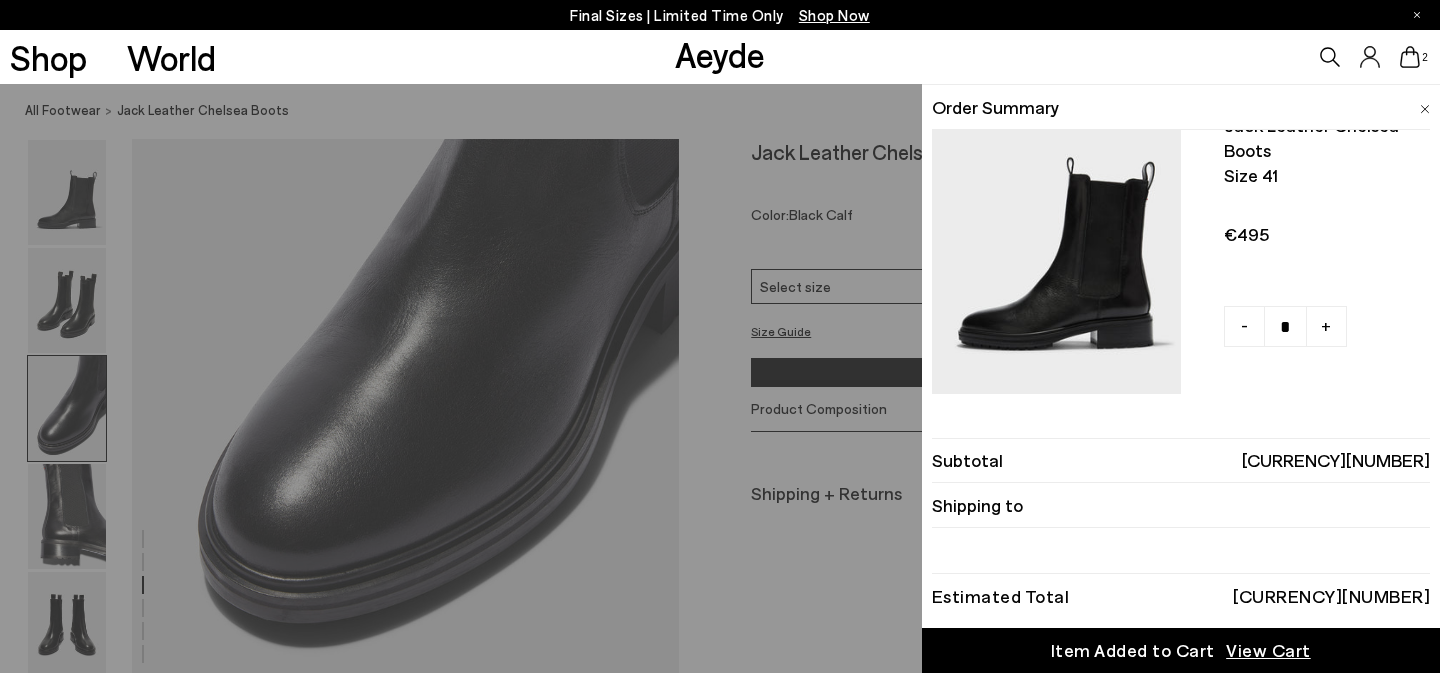 scroll, scrollTop: 6, scrollLeft: 0, axis: vertical 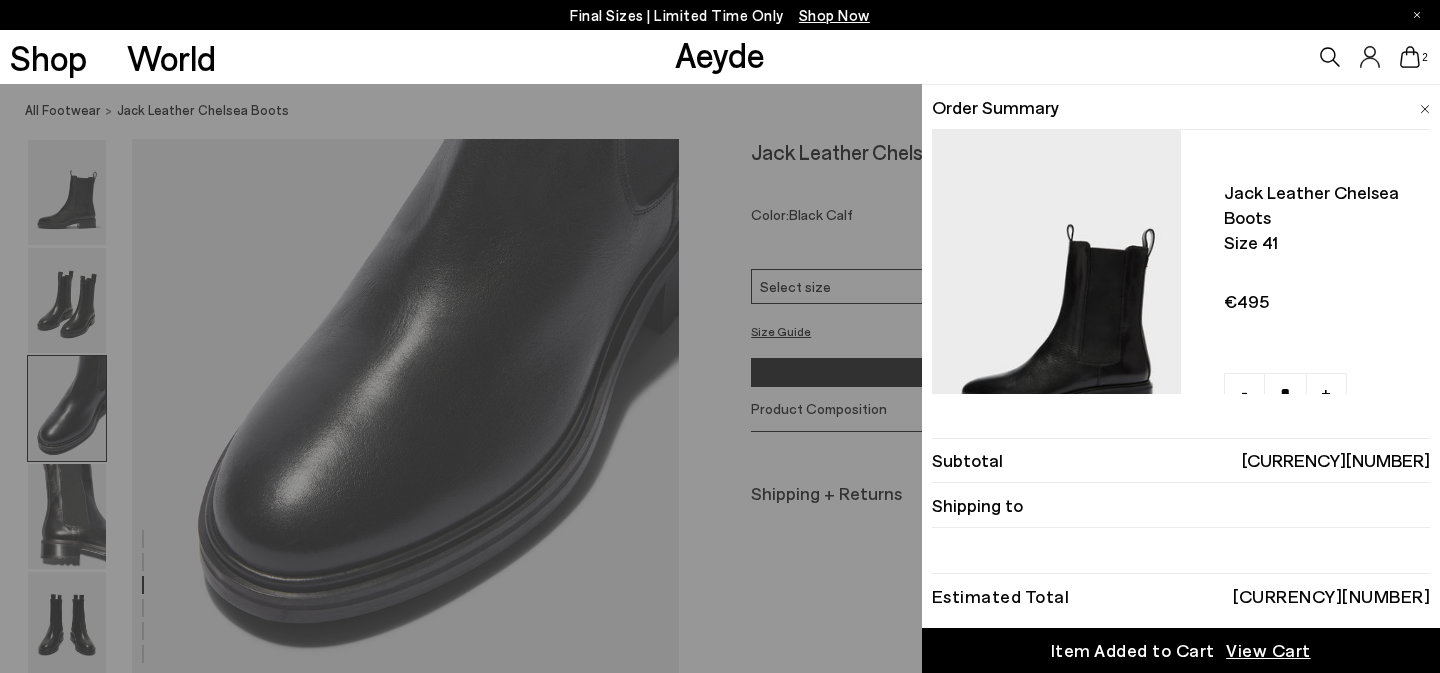 click on "Quick Add
Color
Size
View Details
Order Summary
Jack leather chelsea boots
Size
41
- +
- +" at bounding box center (720, 378) 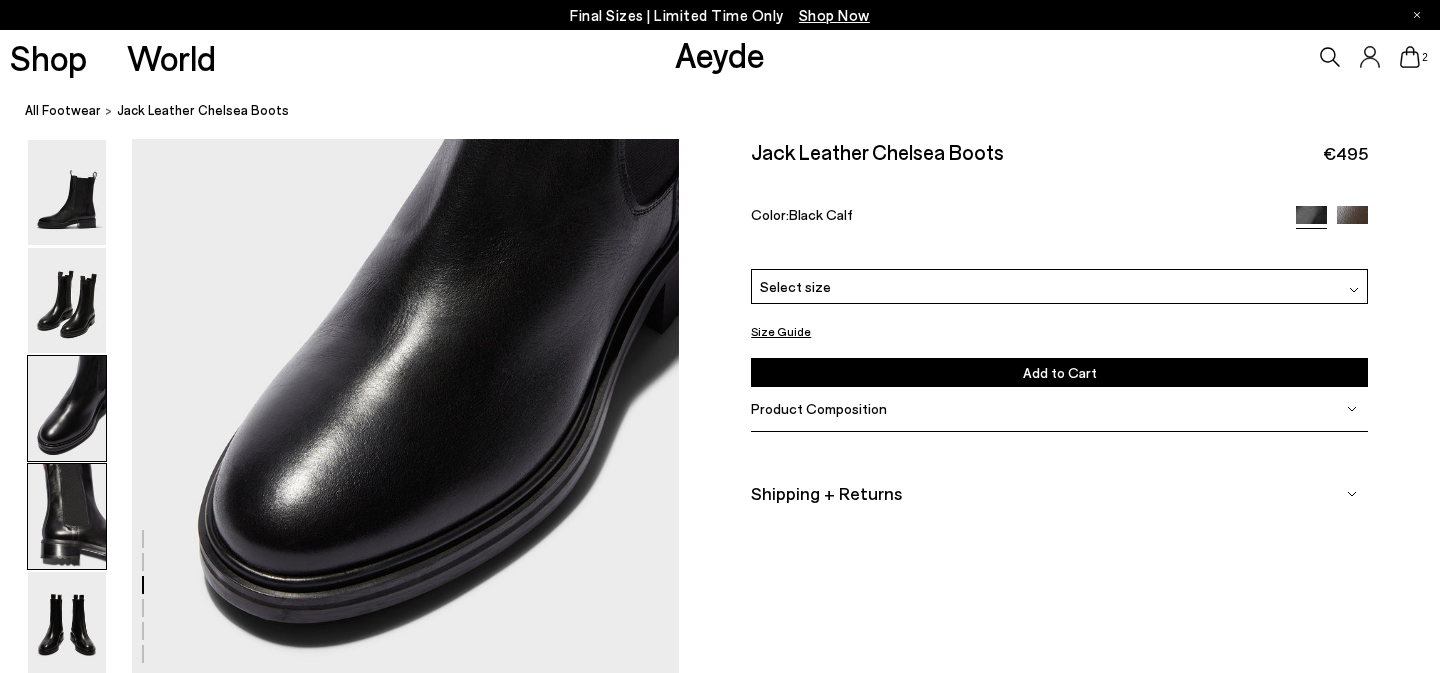 click at bounding box center (67, 516) 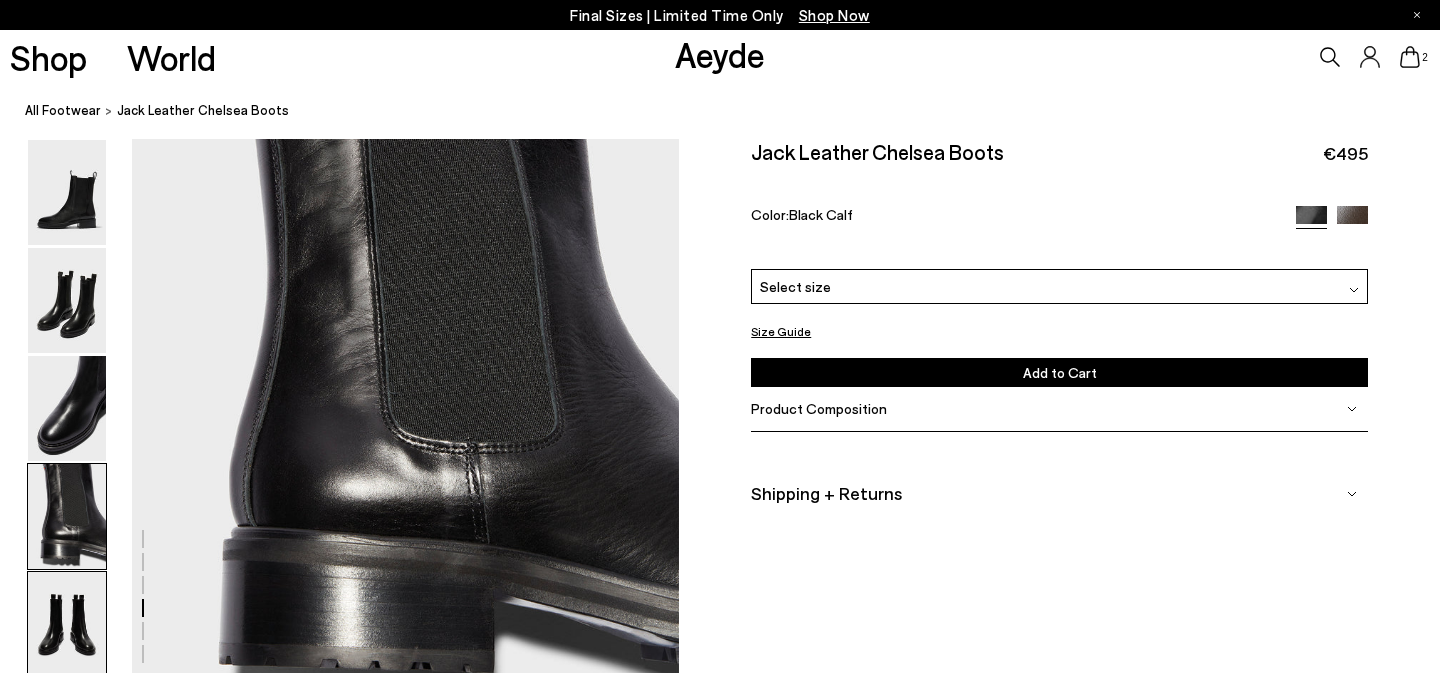 click at bounding box center (67, 624) 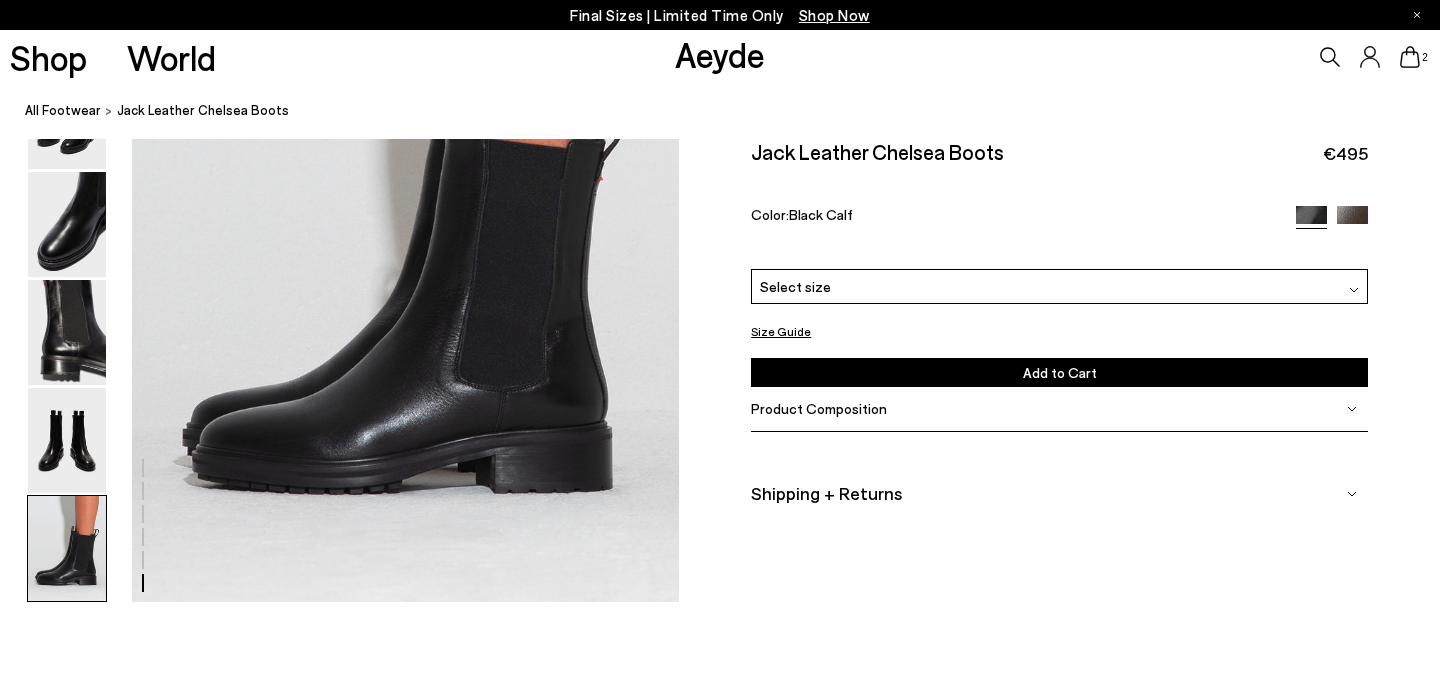 scroll, scrollTop: 3921, scrollLeft: 0, axis: vertical 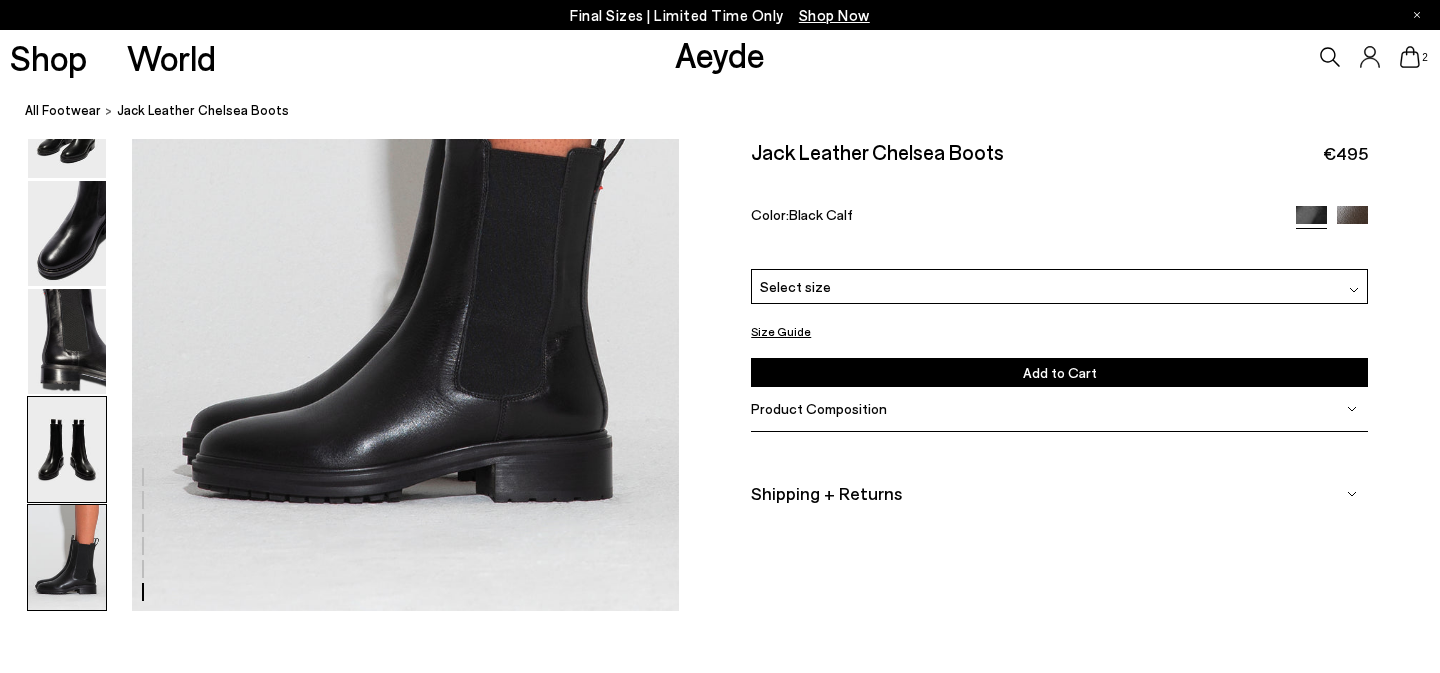 click at bounding box center [67, 449] 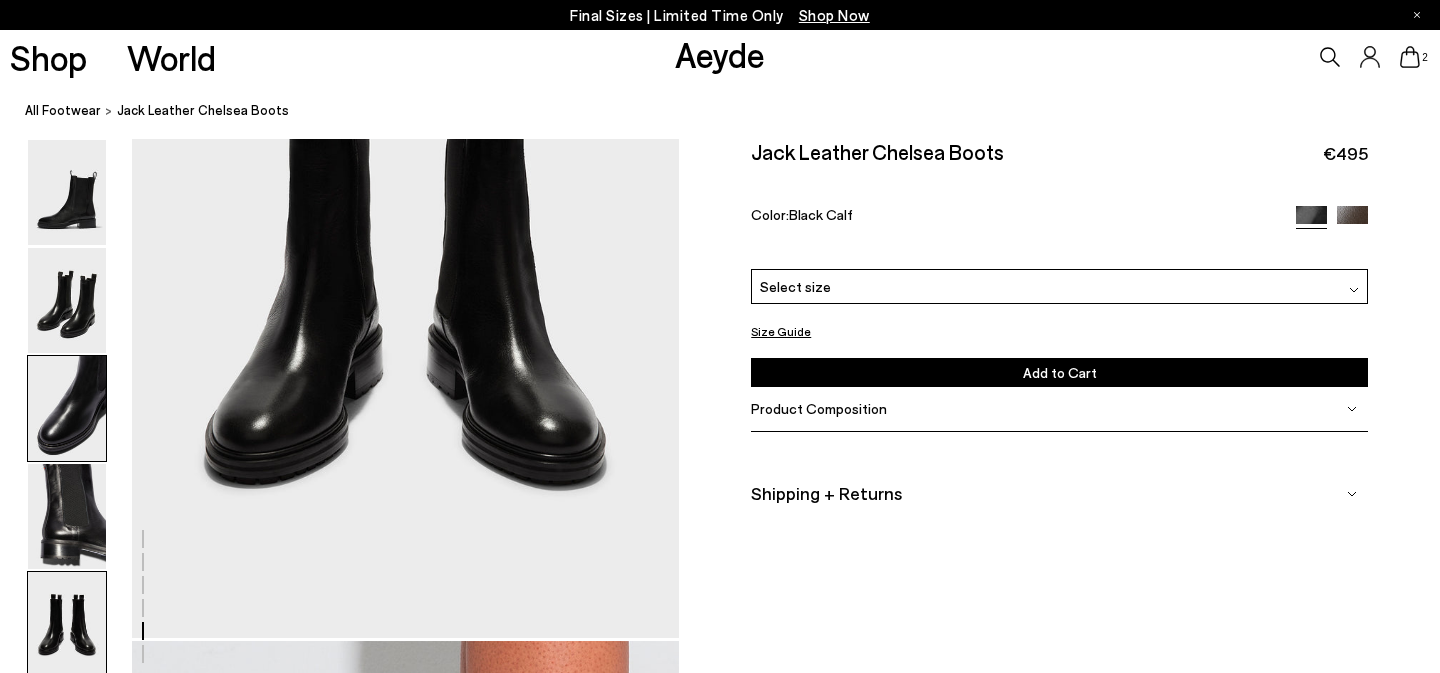 scroll, scrollTop: 2932, scrollLeft: 0, axis: vertical 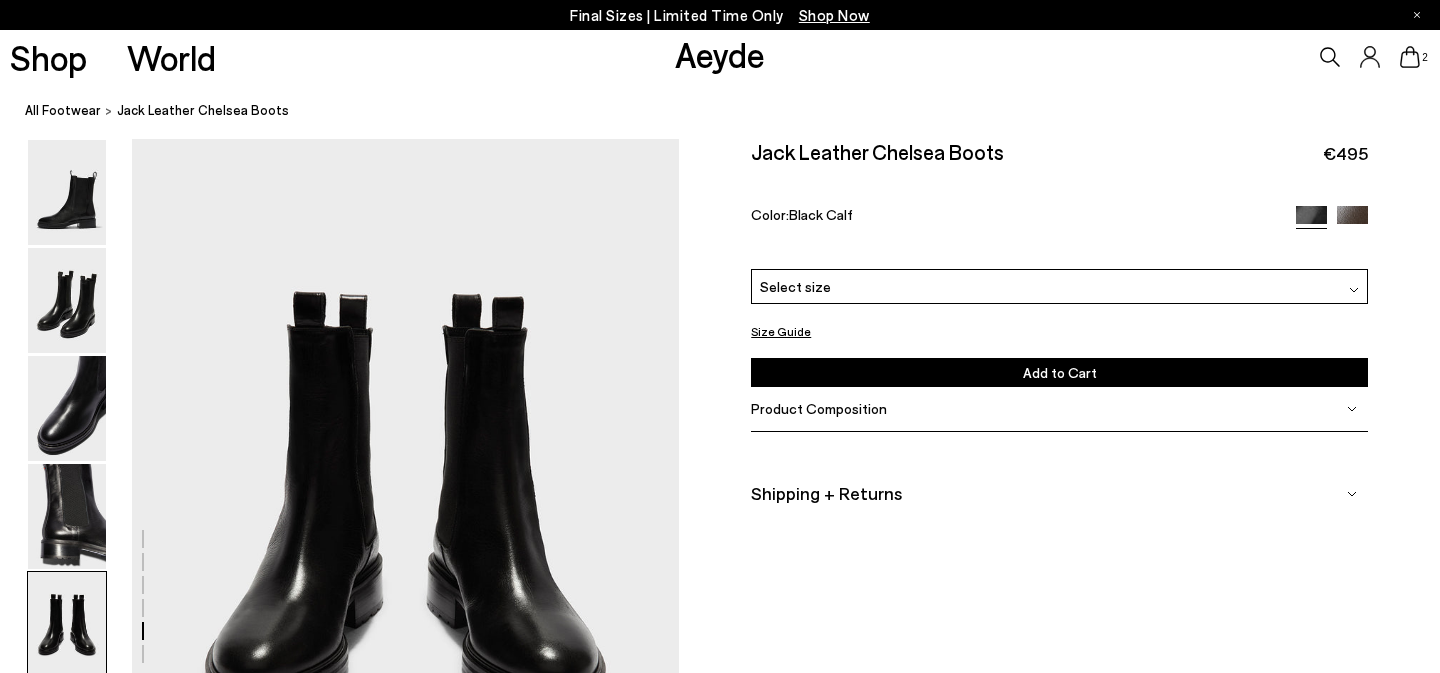 click at bounding box center [67, 624] 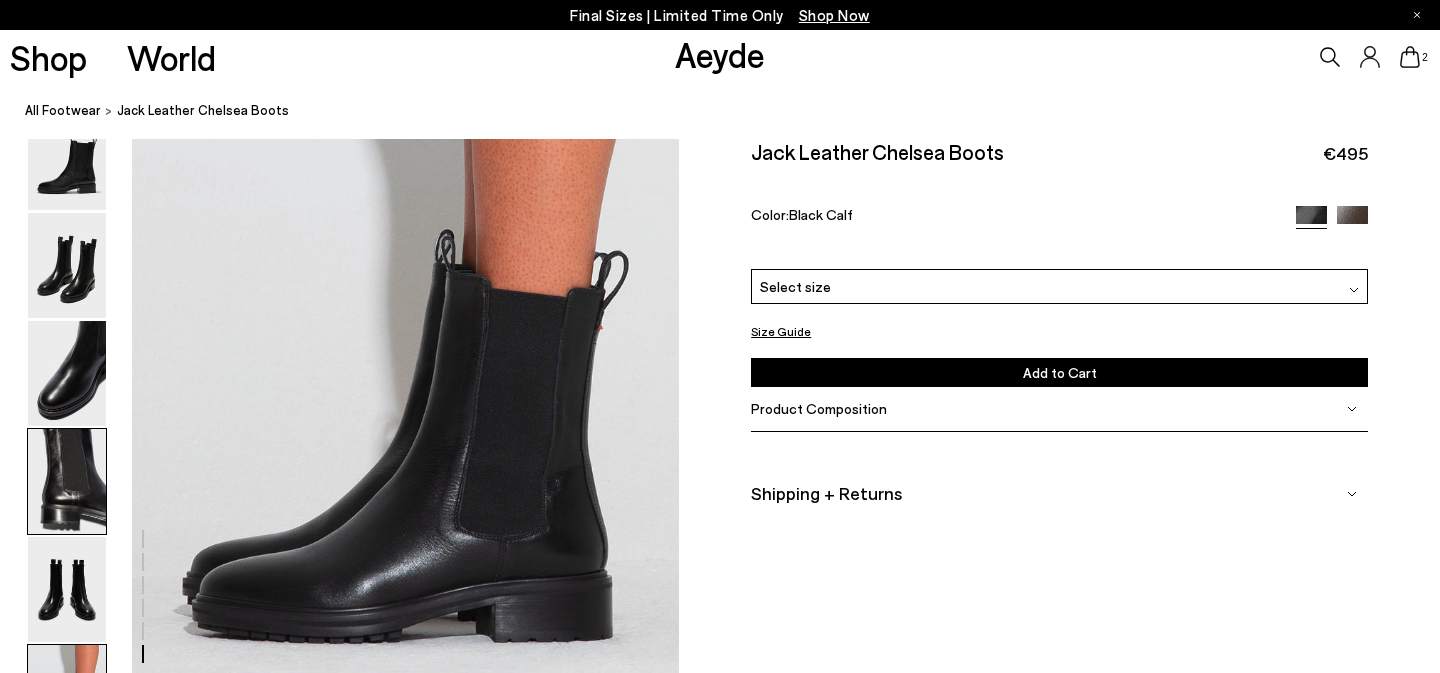 scroll, scrollTop: 3802, scrollLeft: 0, axis: vertical 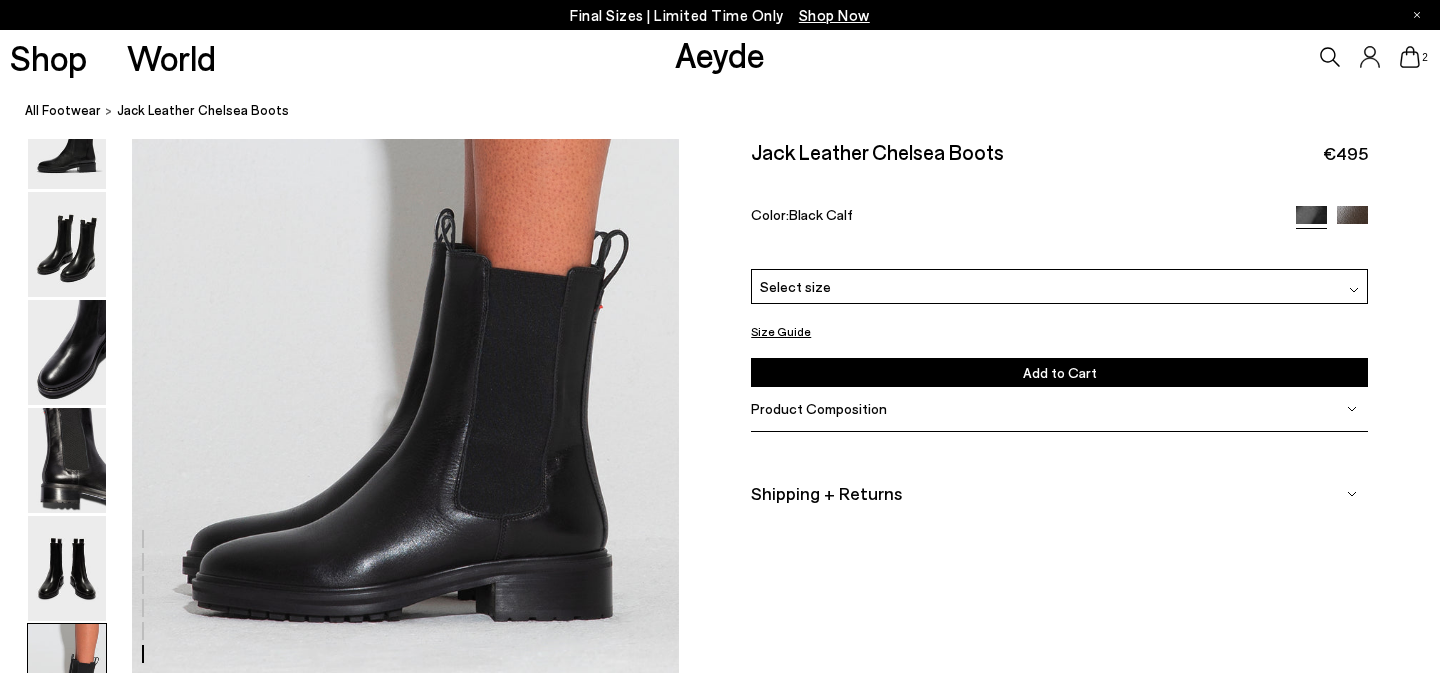 click at bounding box center (339, -1467) 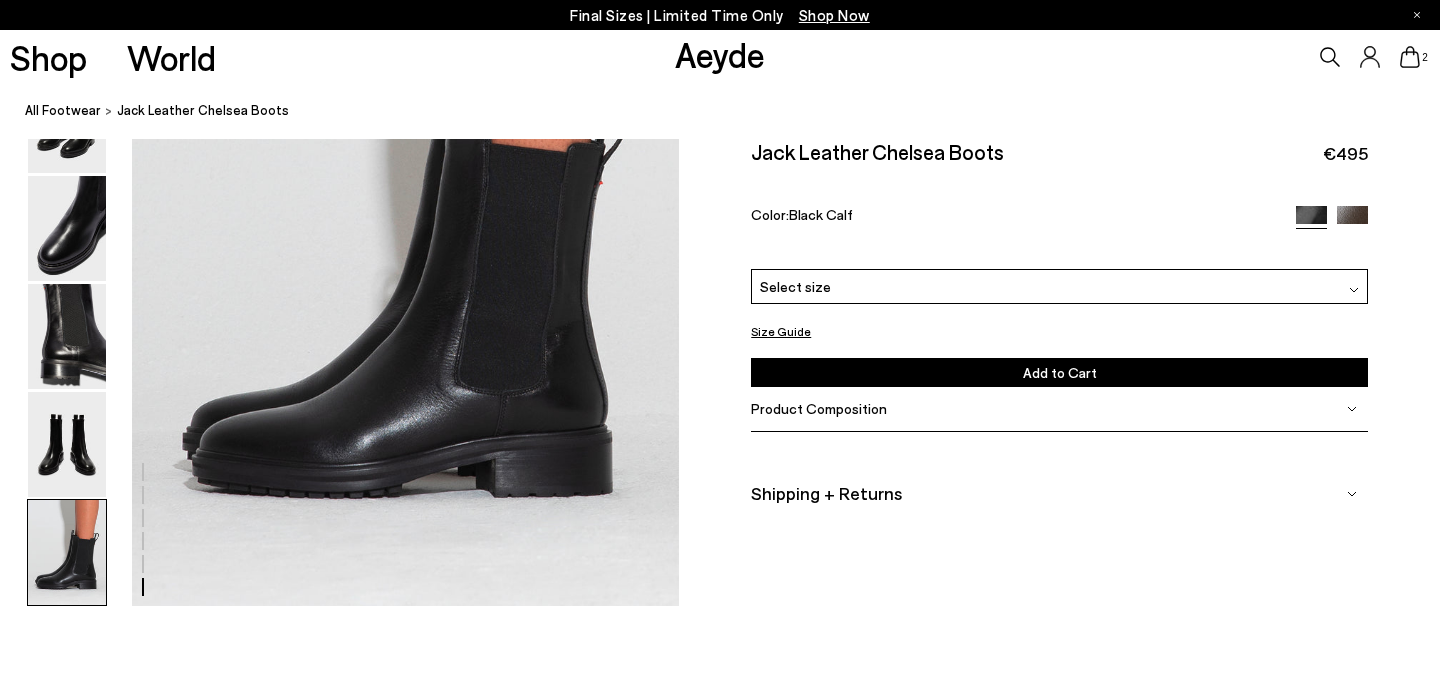 scroll, scrollTop: 3915, scrollLeft: 0, axis: vertical 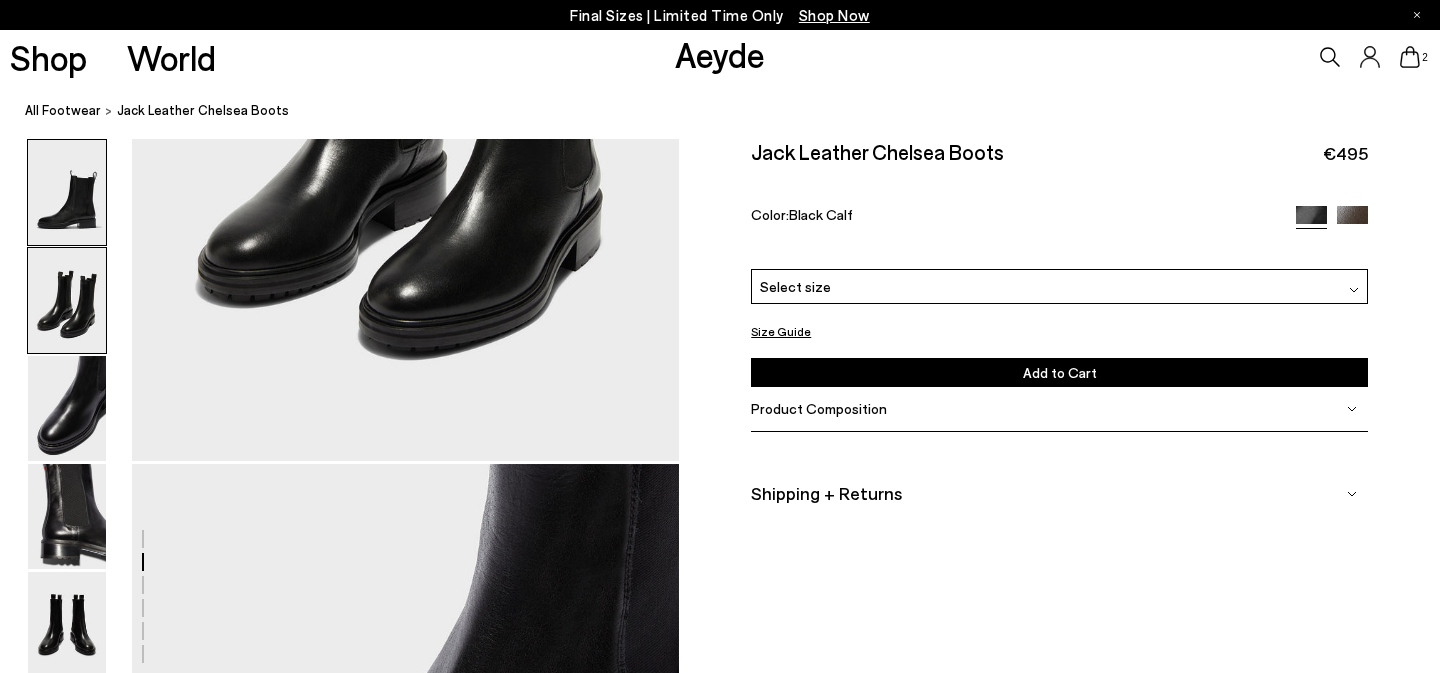 click at bounding box center [67, 192] 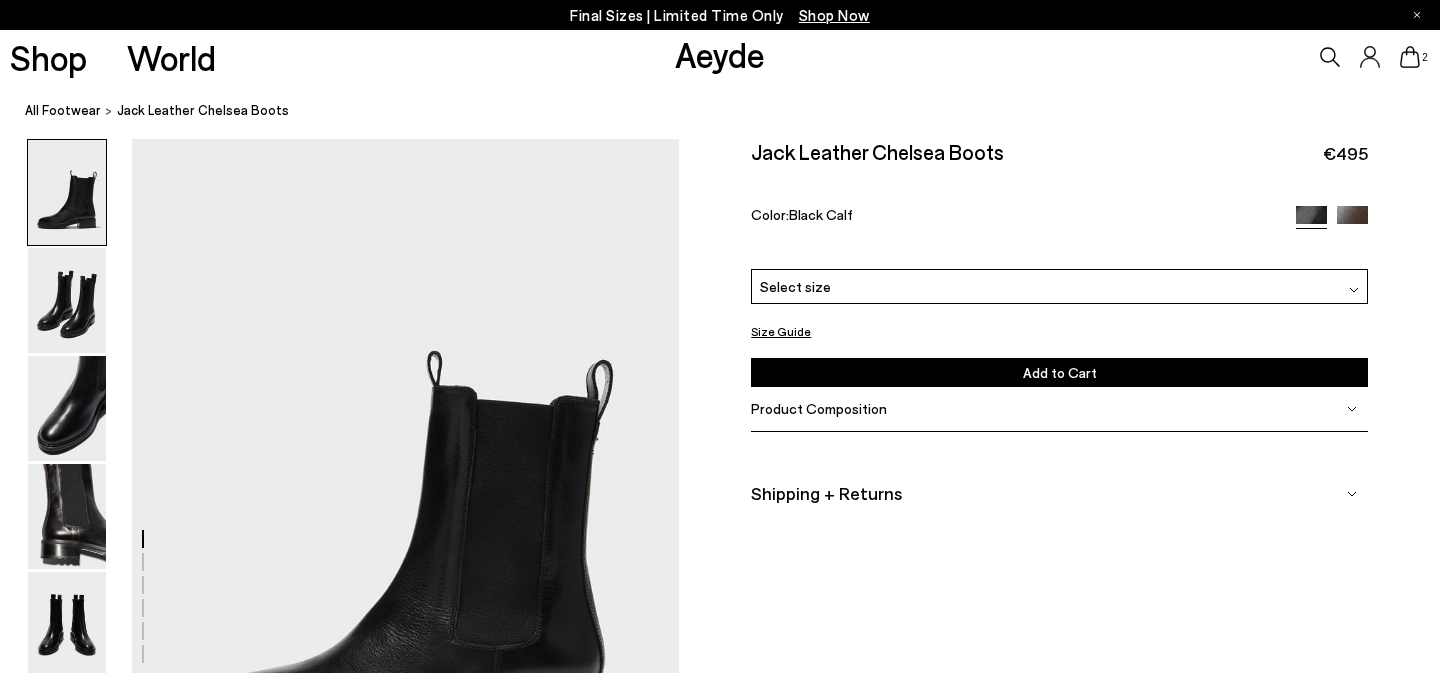 scroll, scrollTop: 152, scrollLeft: 0, axis: vertical 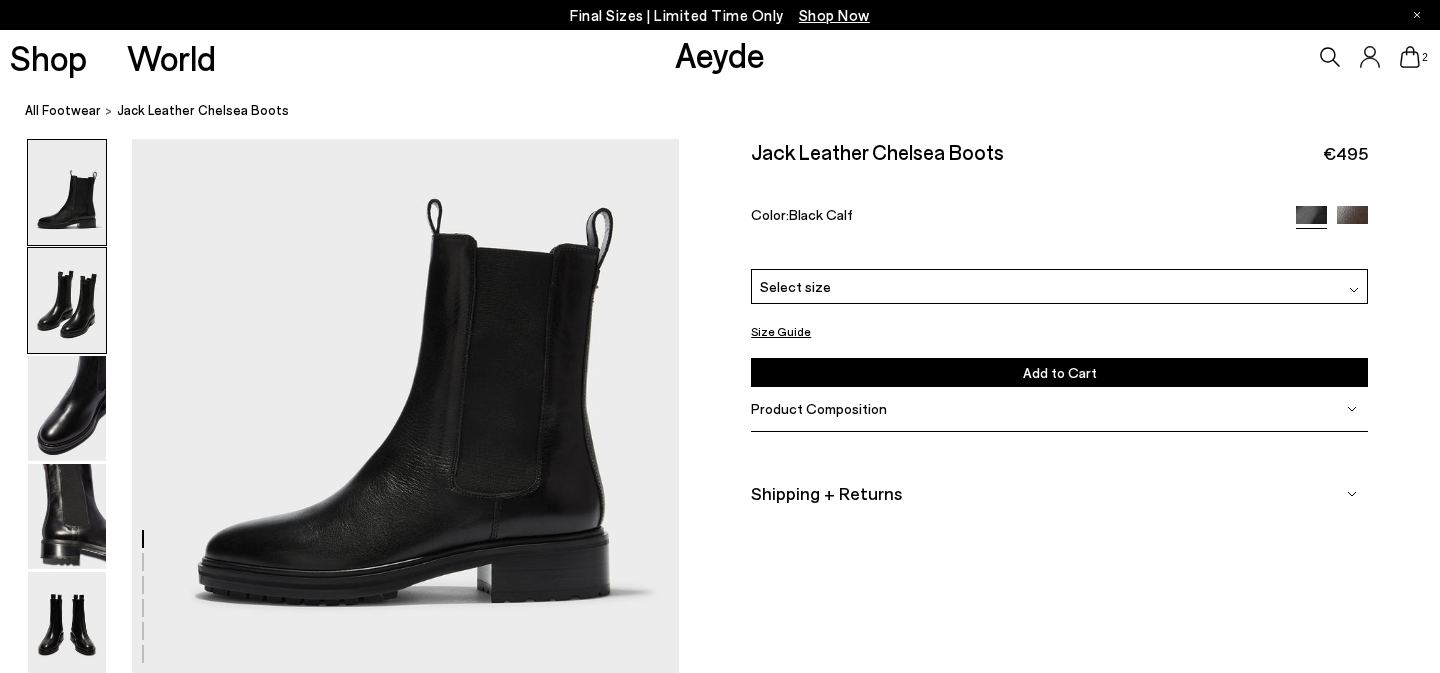 click at bounding box center [67, 300] 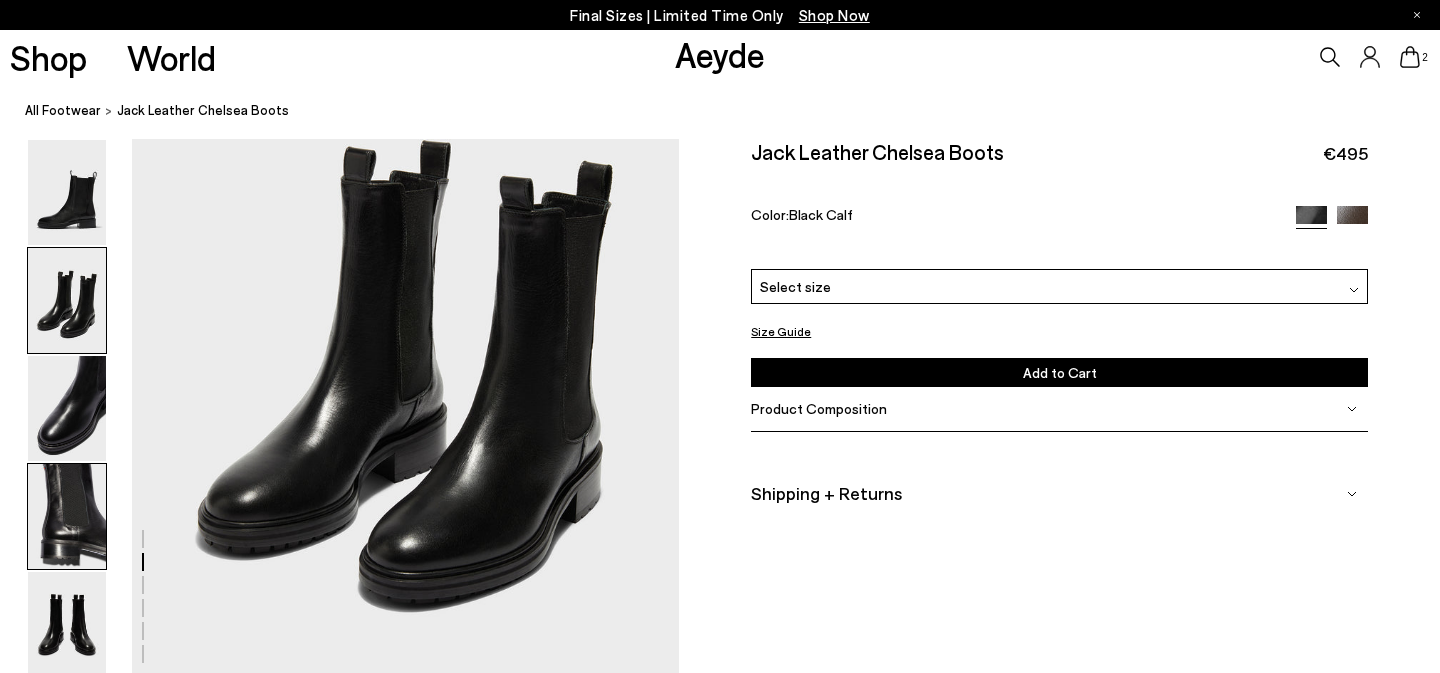 scroll, scrollTop: 965, scrollLeft: 0, axis: vertical 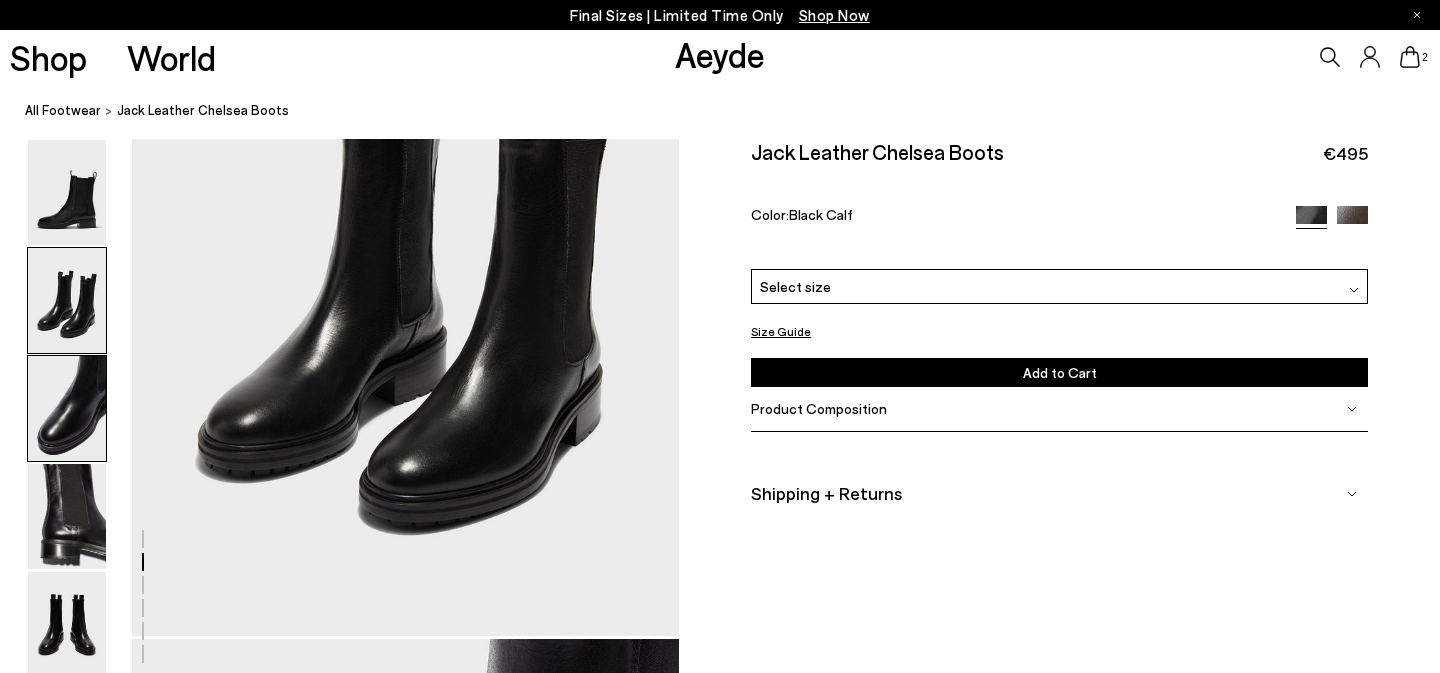click at bounding box center [67, 408] 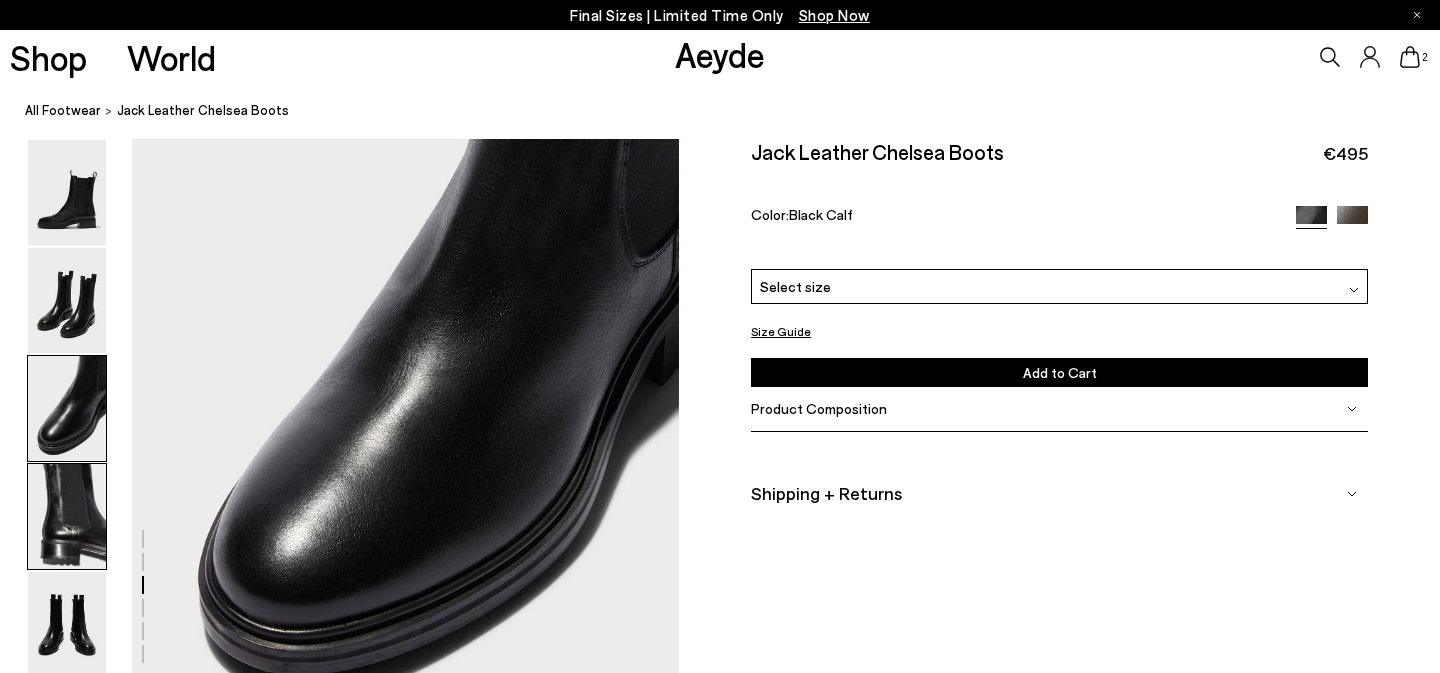 click at bounding box center (67, 516) 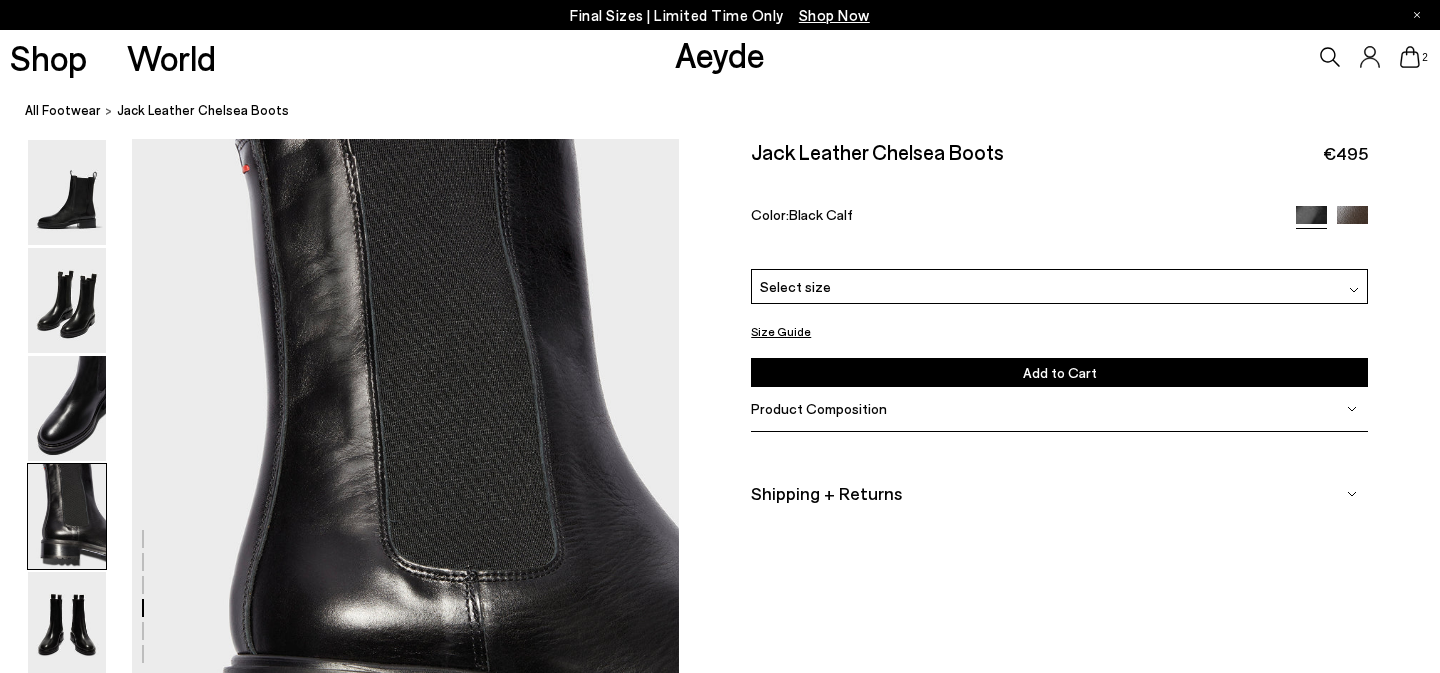 scroll, scrollTop: 2371, scrollLeft: 0, axis: vertical 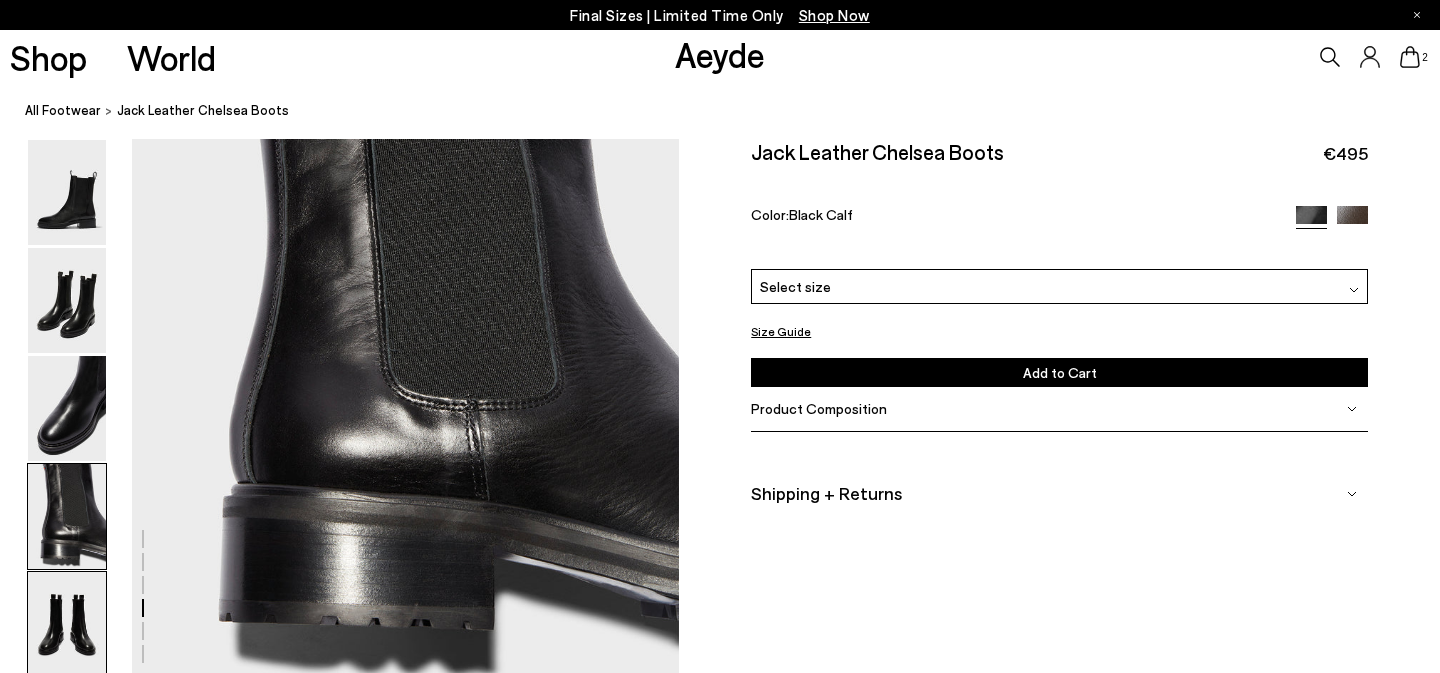 click at bounding box center [67, 624] 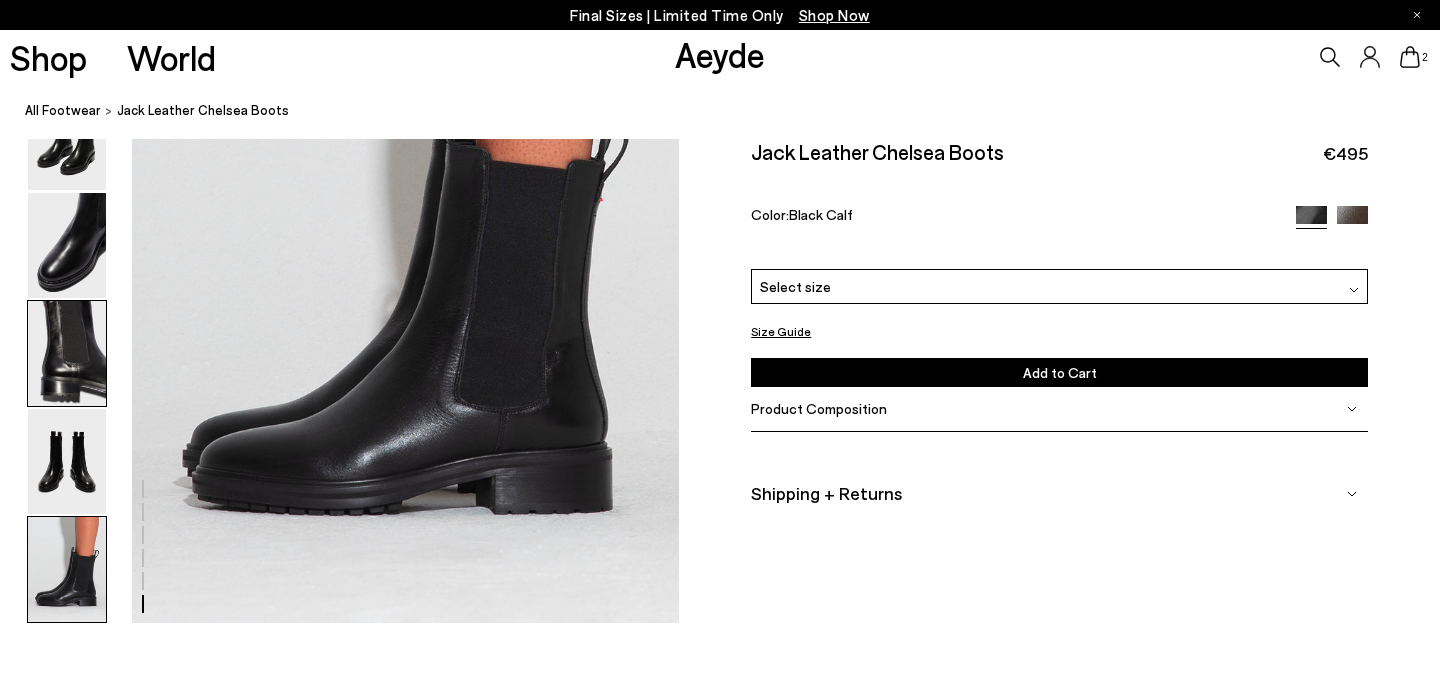 scroll, scrollTop: 3920, scrollLeft: 0, axis: vertical 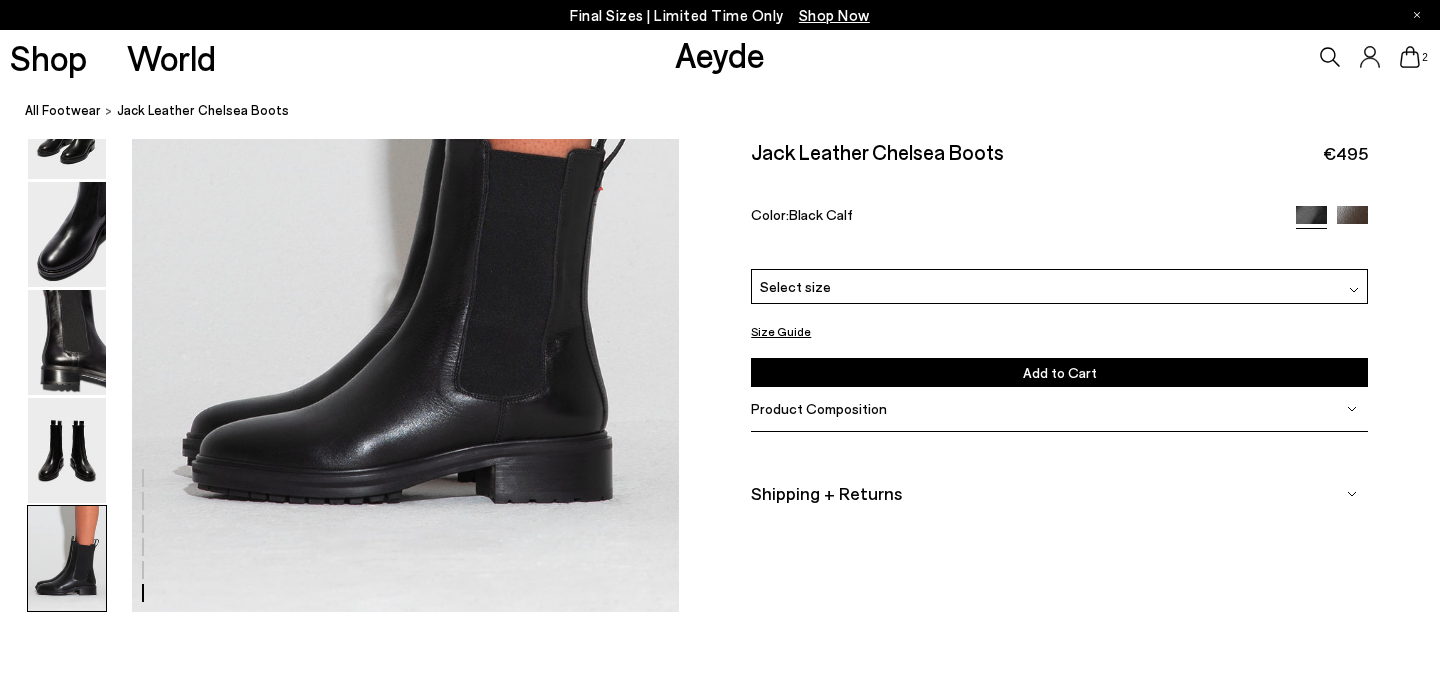click on "Jack Leather Chelsea Boots" at bounding box center (203, 110) 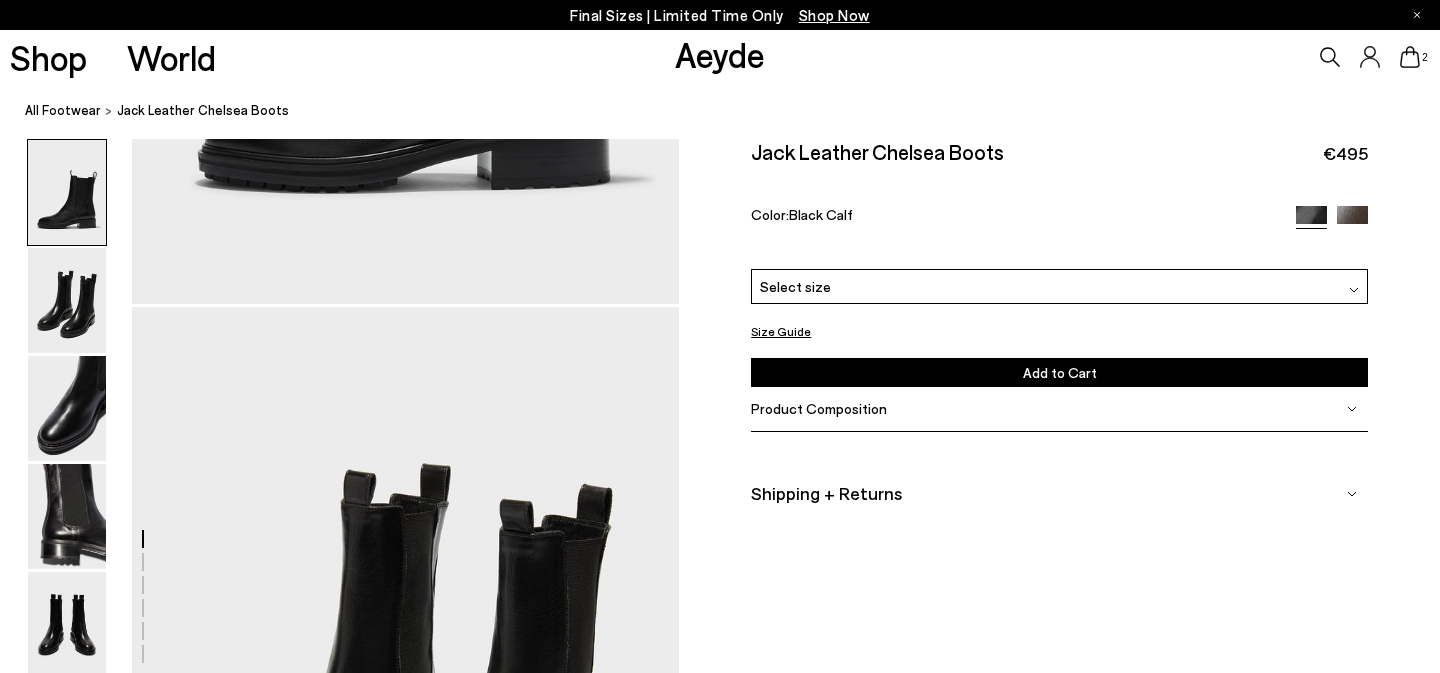 scroll, scrollTop: 0, scrollLeft: 0, axis: both 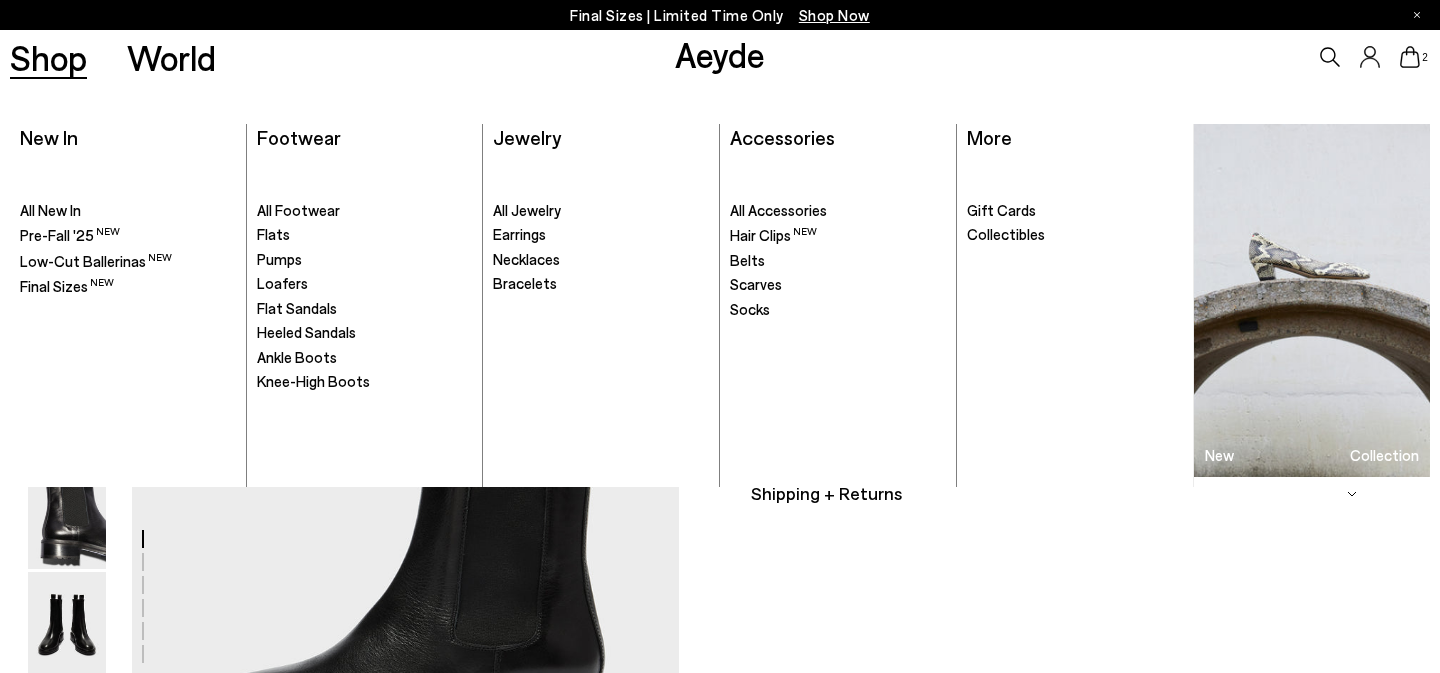 click on "Shop" at bounding box center [48, 57] 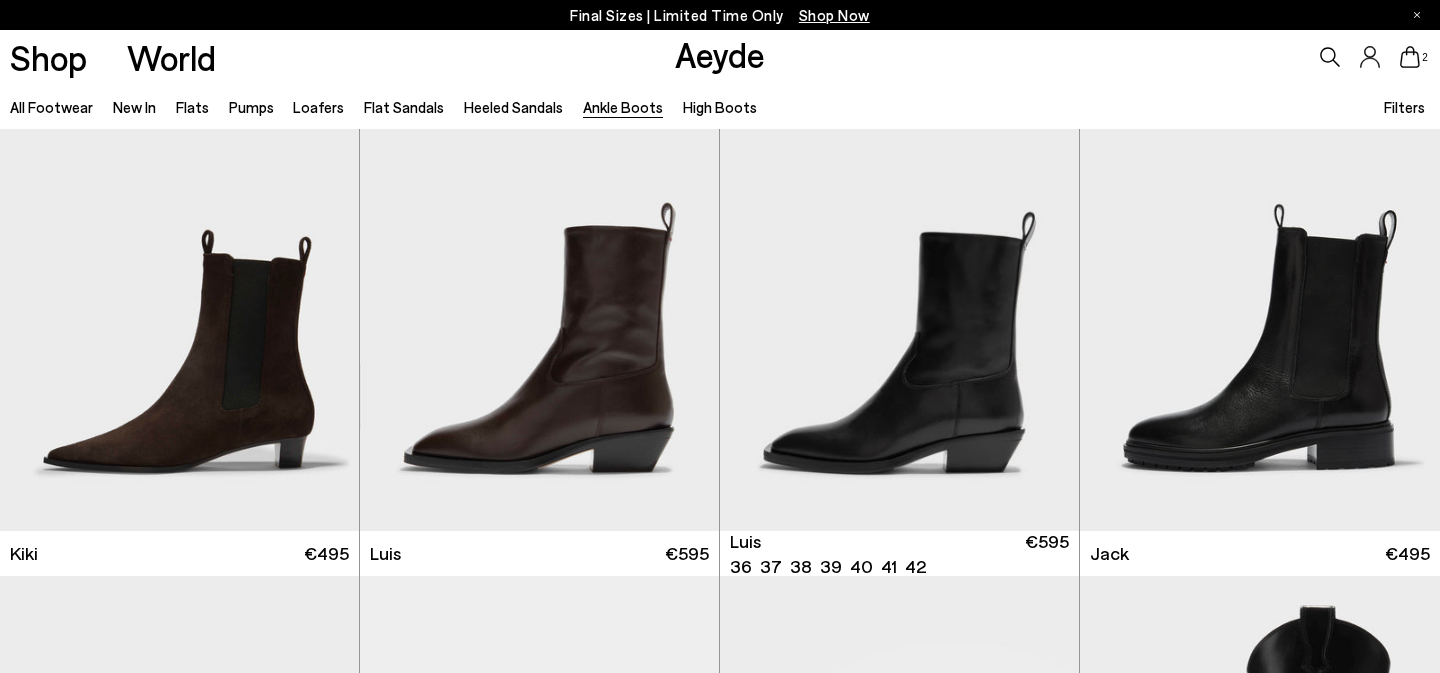 scroll, scrollTop: 3035, scrollLeft: 0, axis: vertical 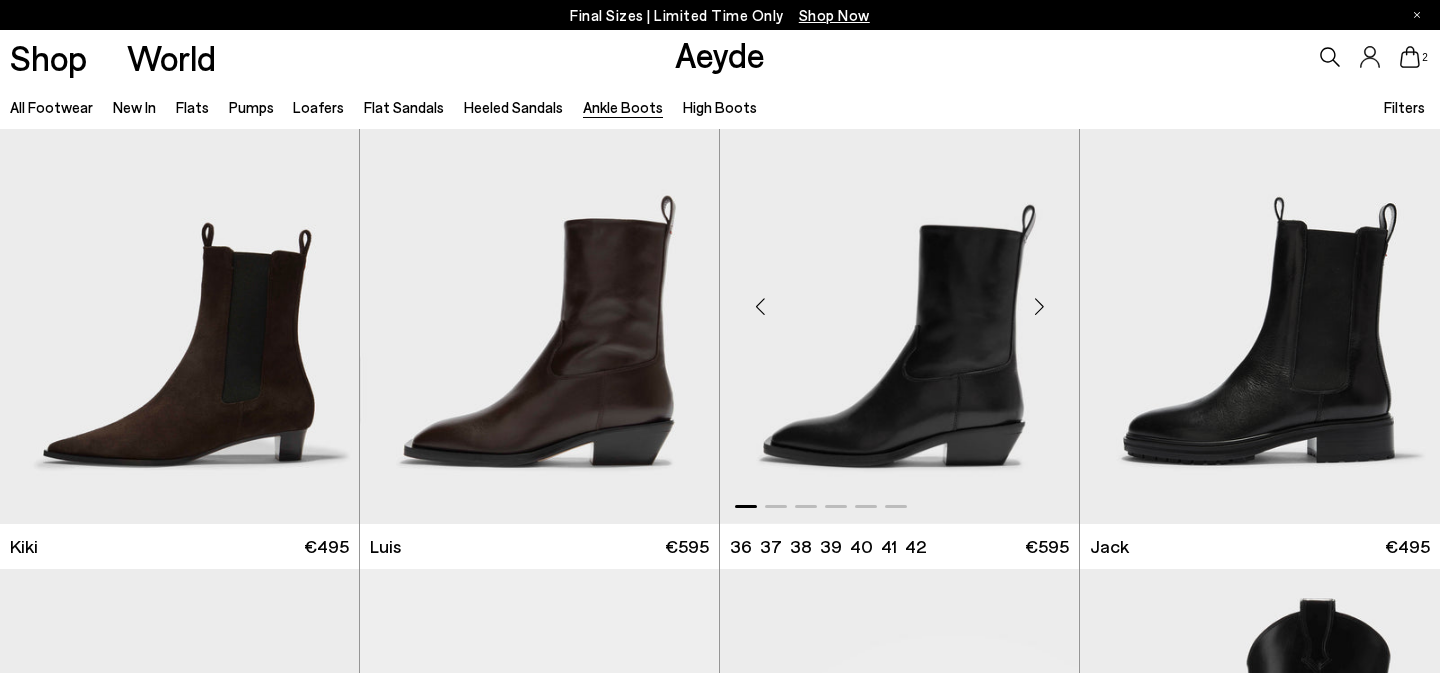 click at bounding box center (899, 298) 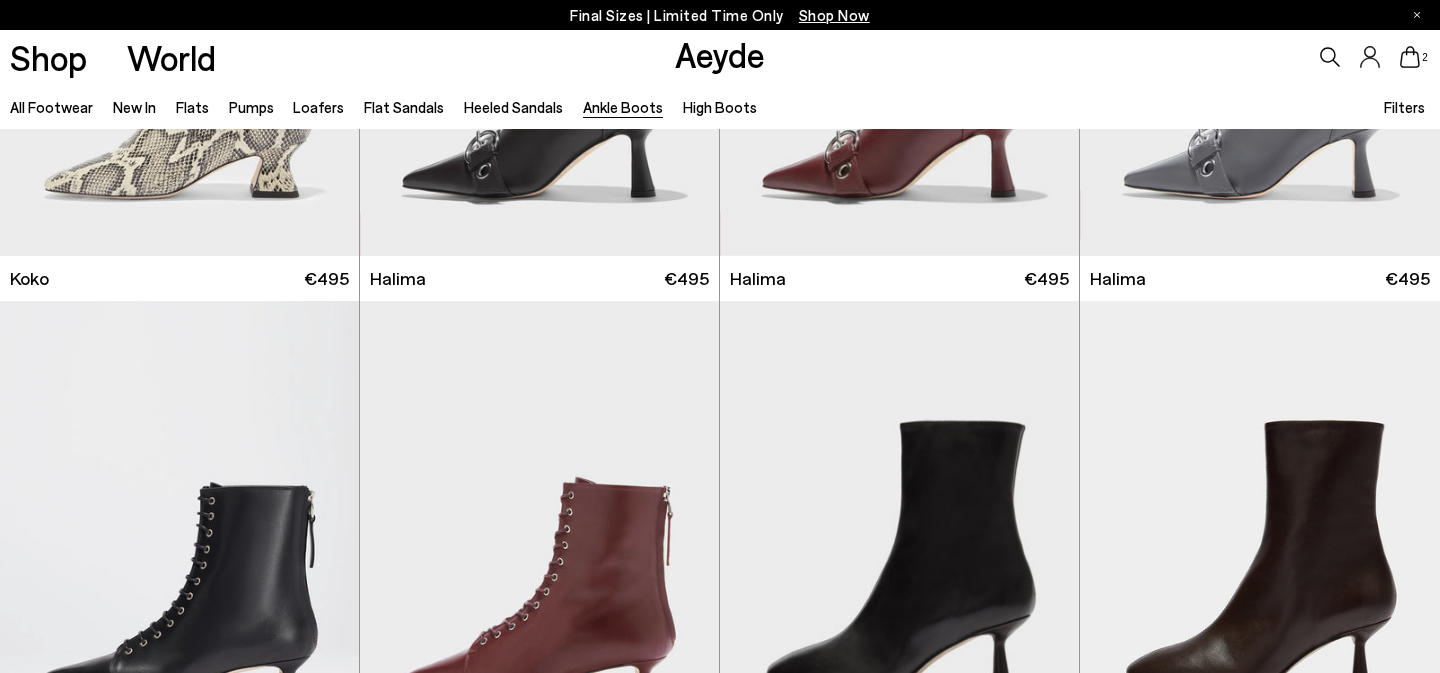 scroll, scrollTop: 784, scrollLeft: 0, axis: vertical 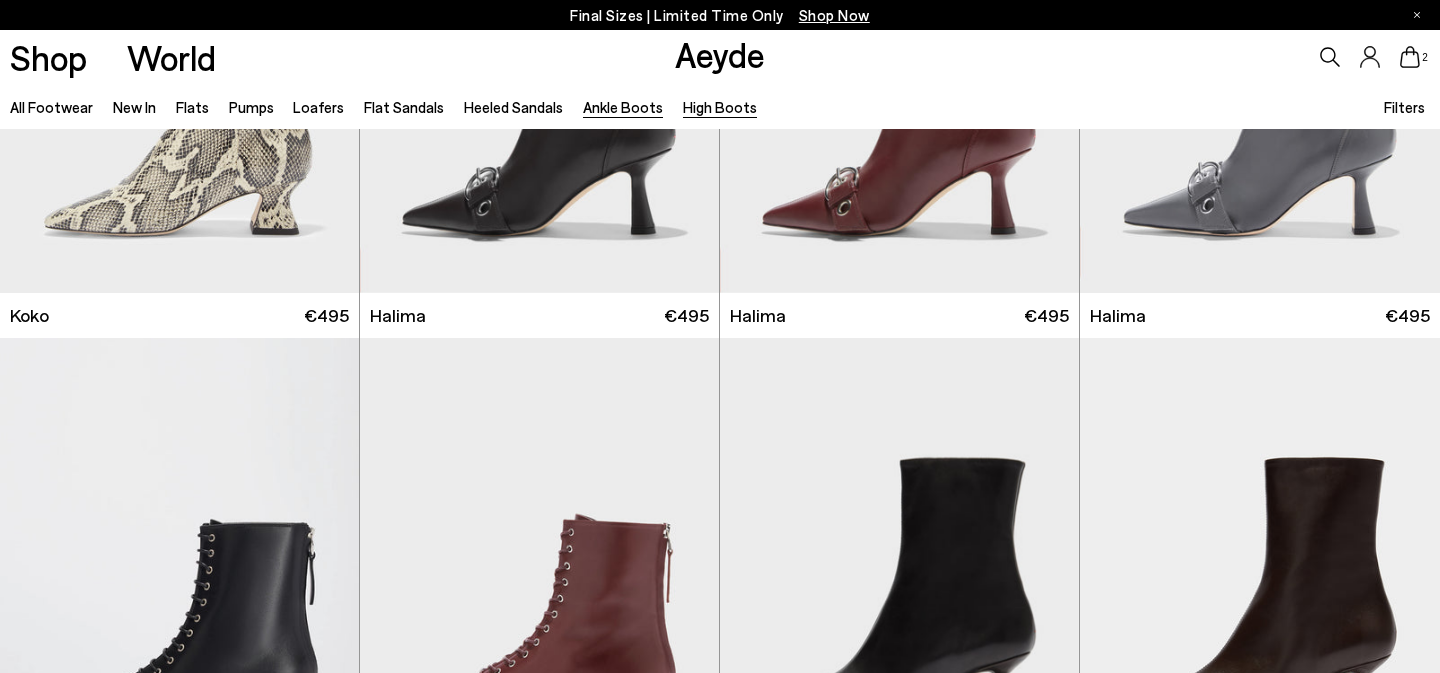click on "High Boots" at bounding box center (720, 107) 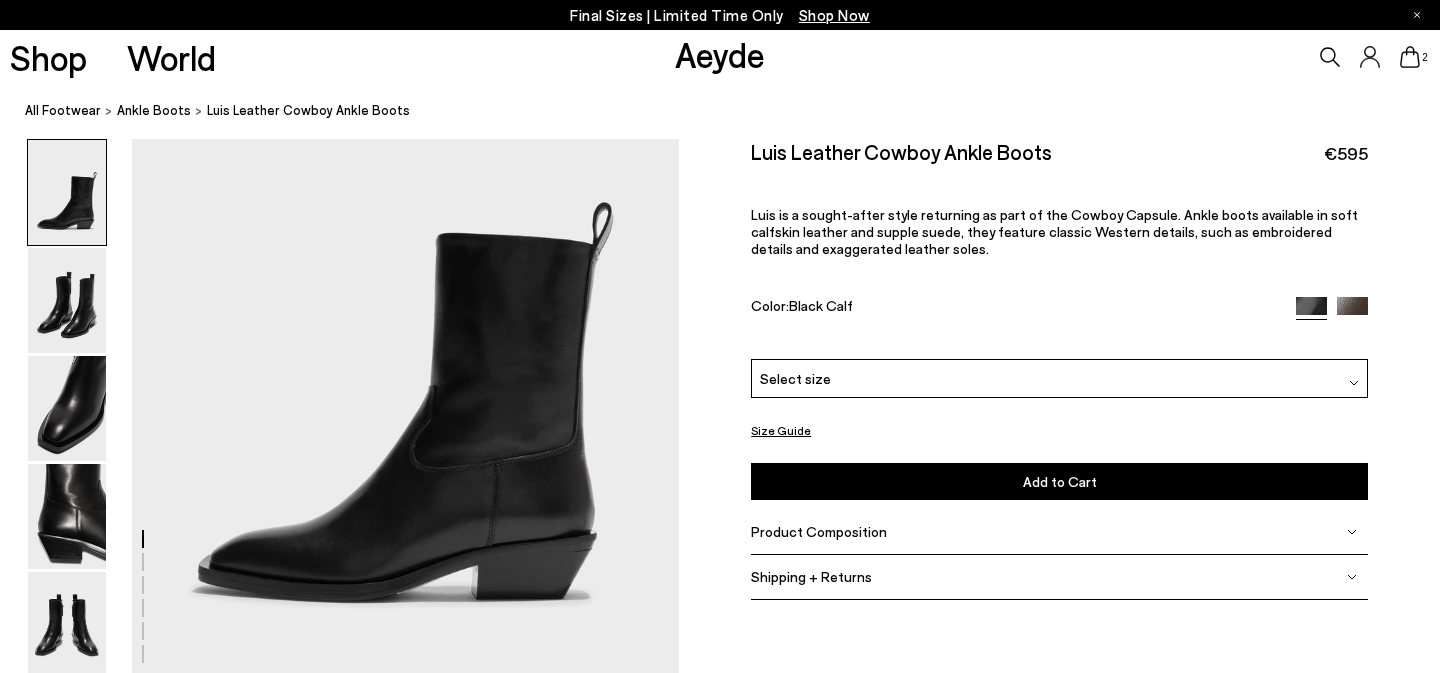 scroll, scrollTop: 161, scrollLeft: 0, axis: vertical 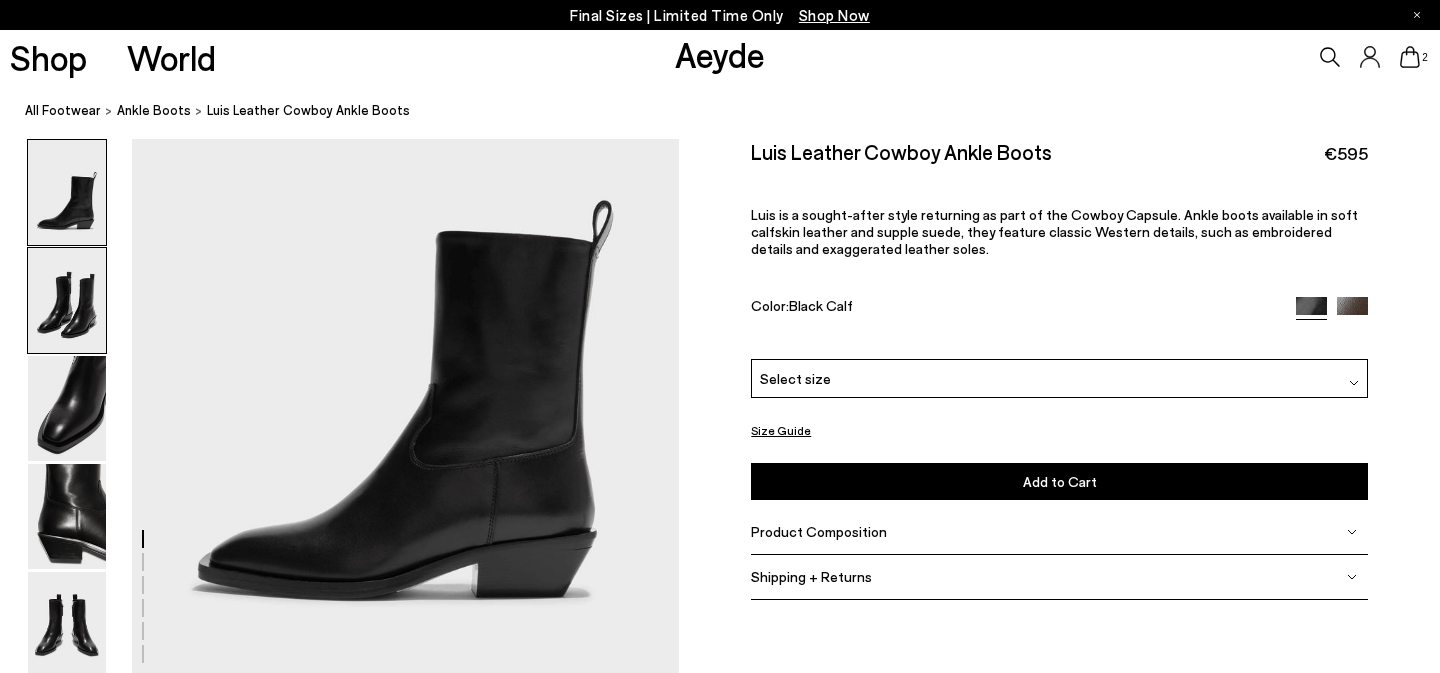 click at bounding box center (67, 300) 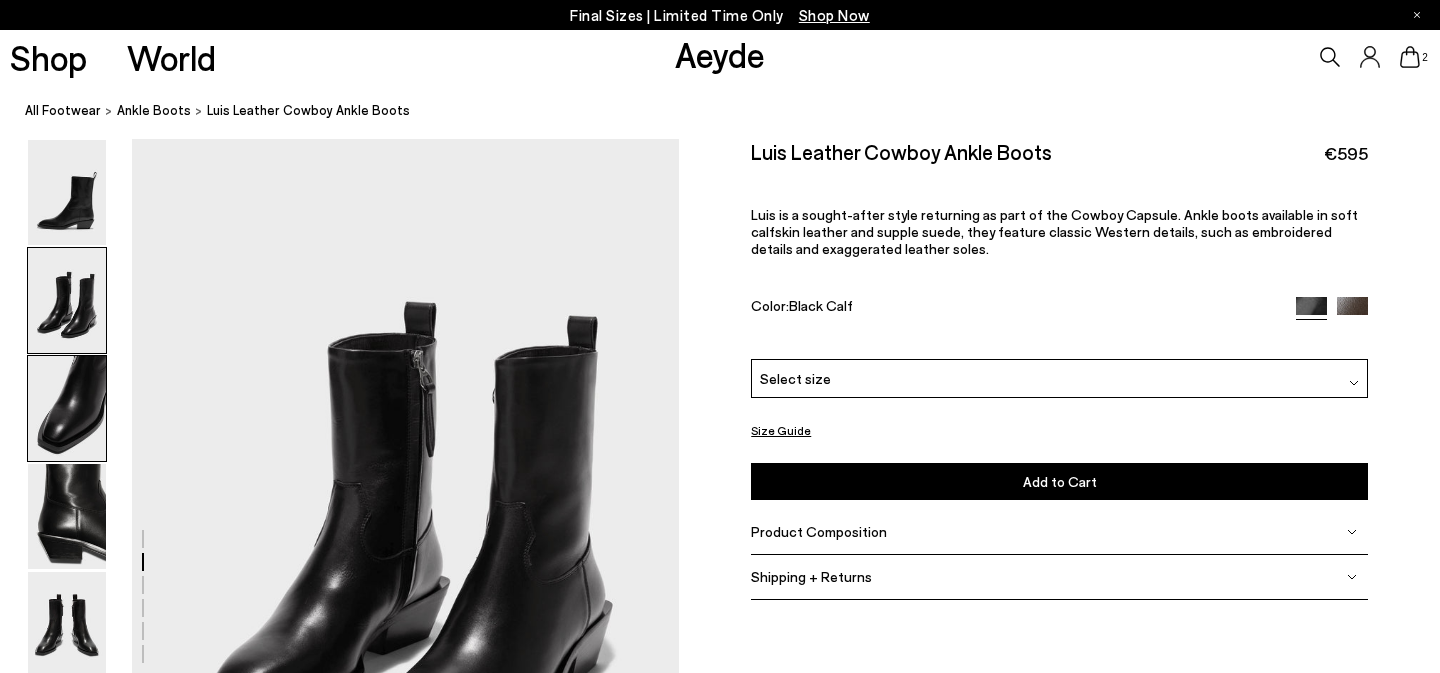 click at bounding box center [67, 408] 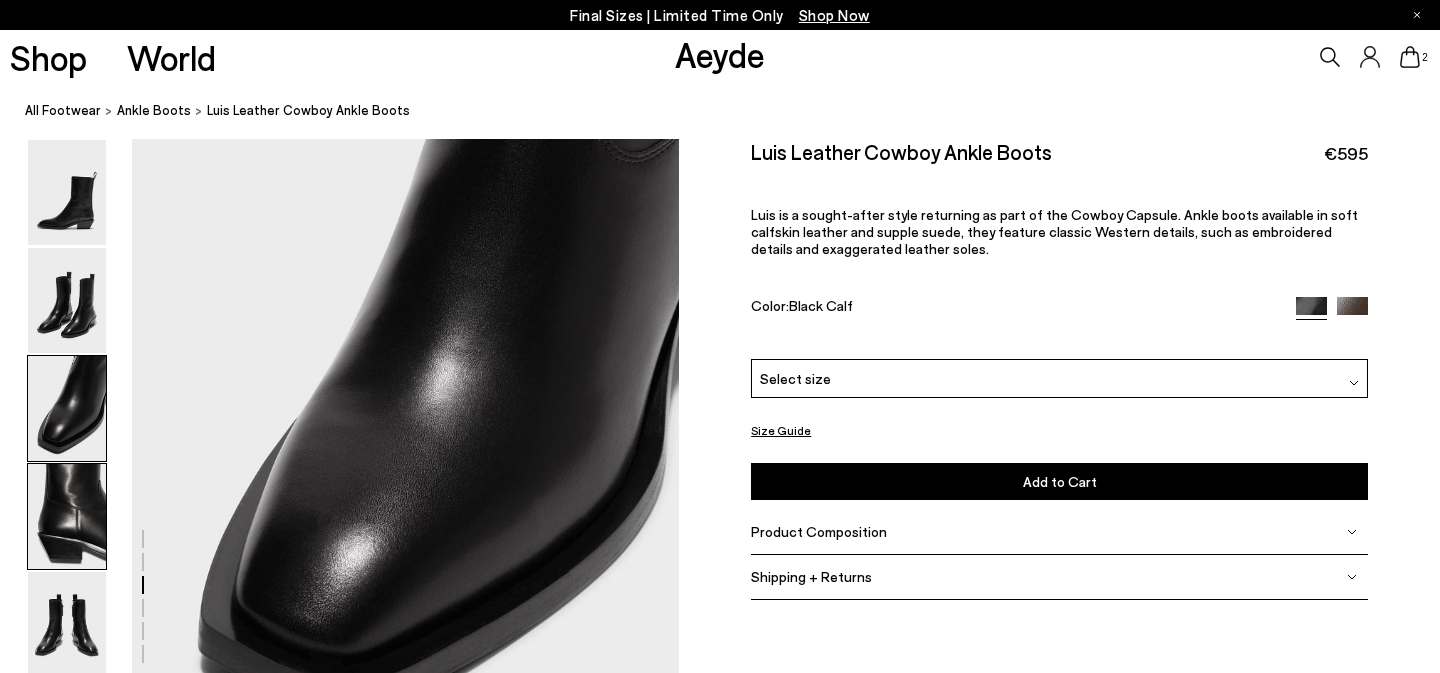 click at bounding box center [67, 516] 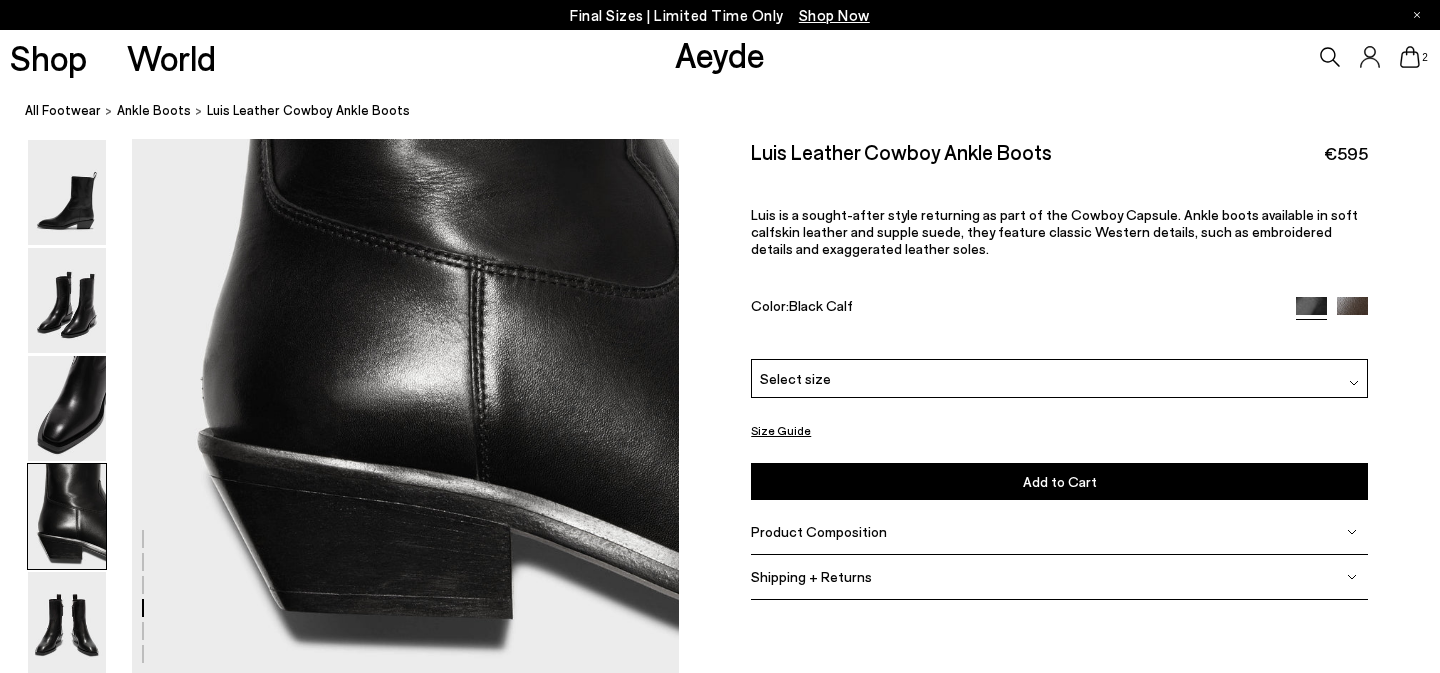 scroll, scrollTop: 2413, scrollLeft: 0, axis: vertical 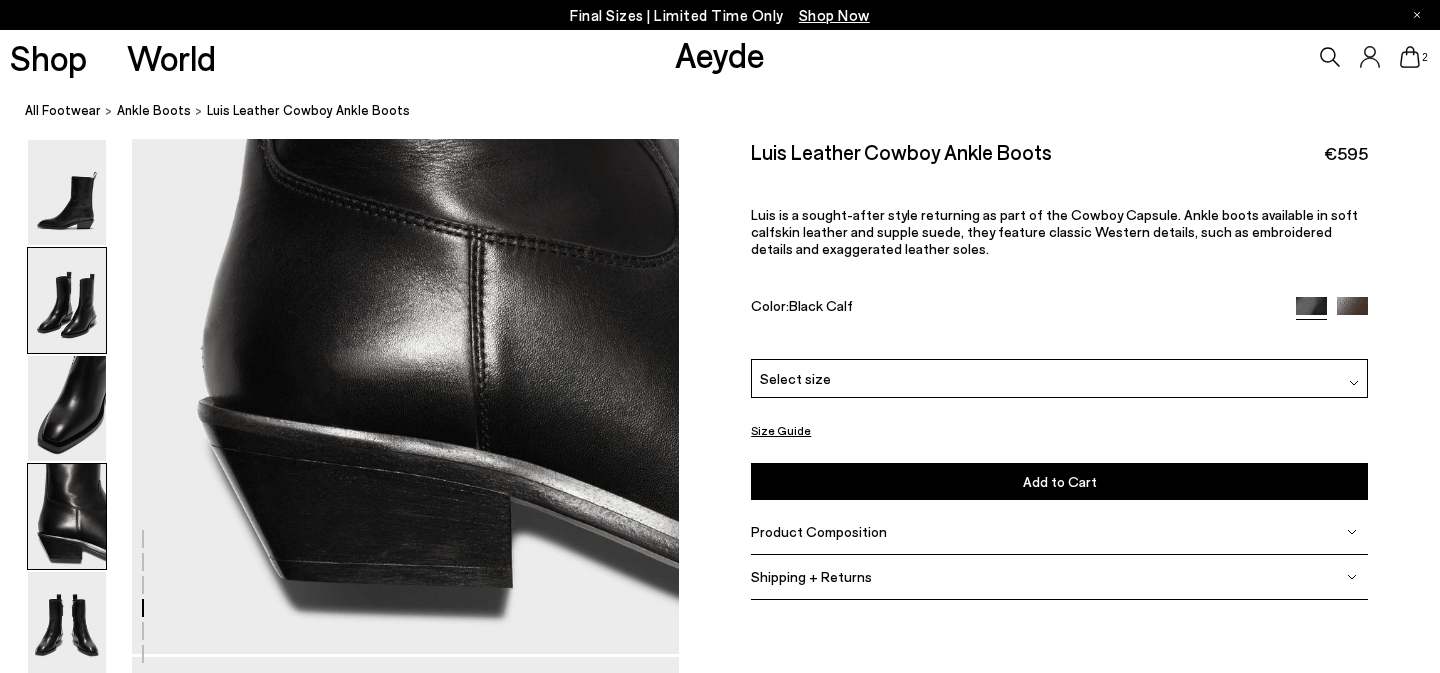 click at bounding box center (67, 300) 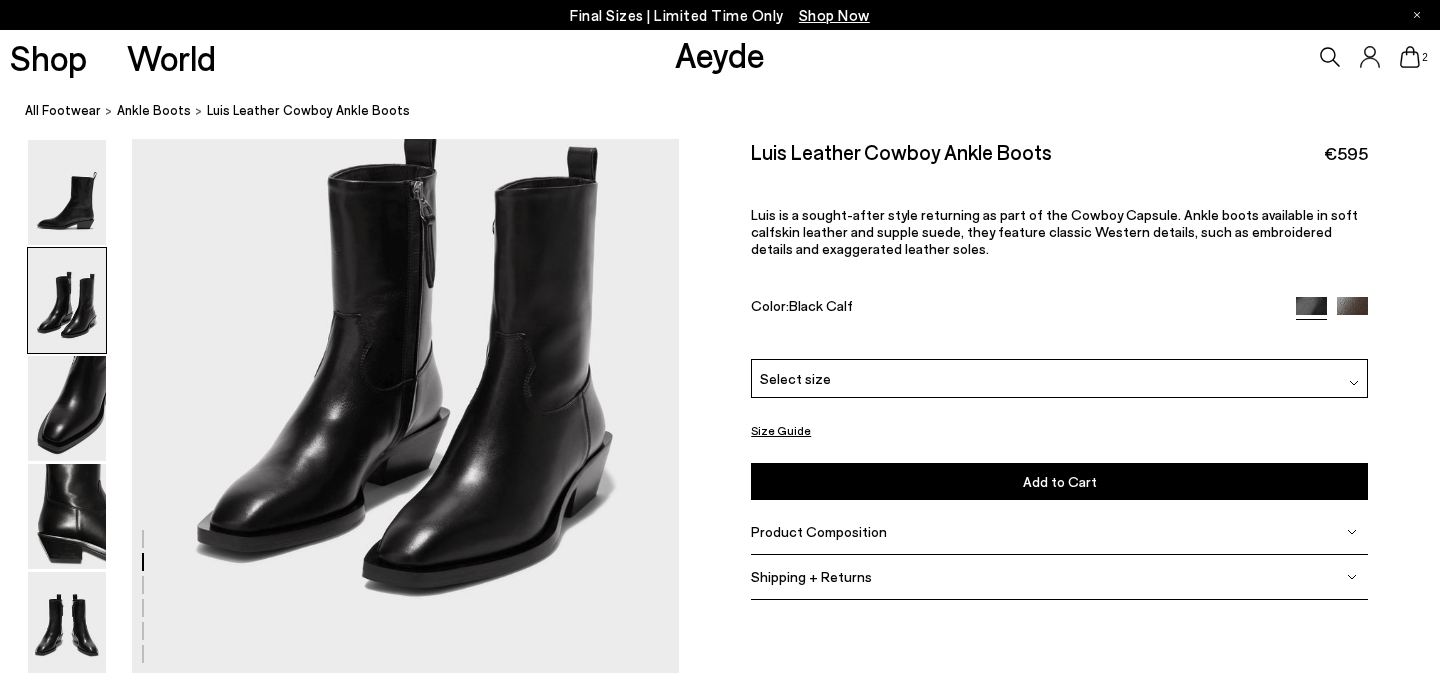 scroll, scrollTop: 905, scrollLeft: 0, axis: vertical 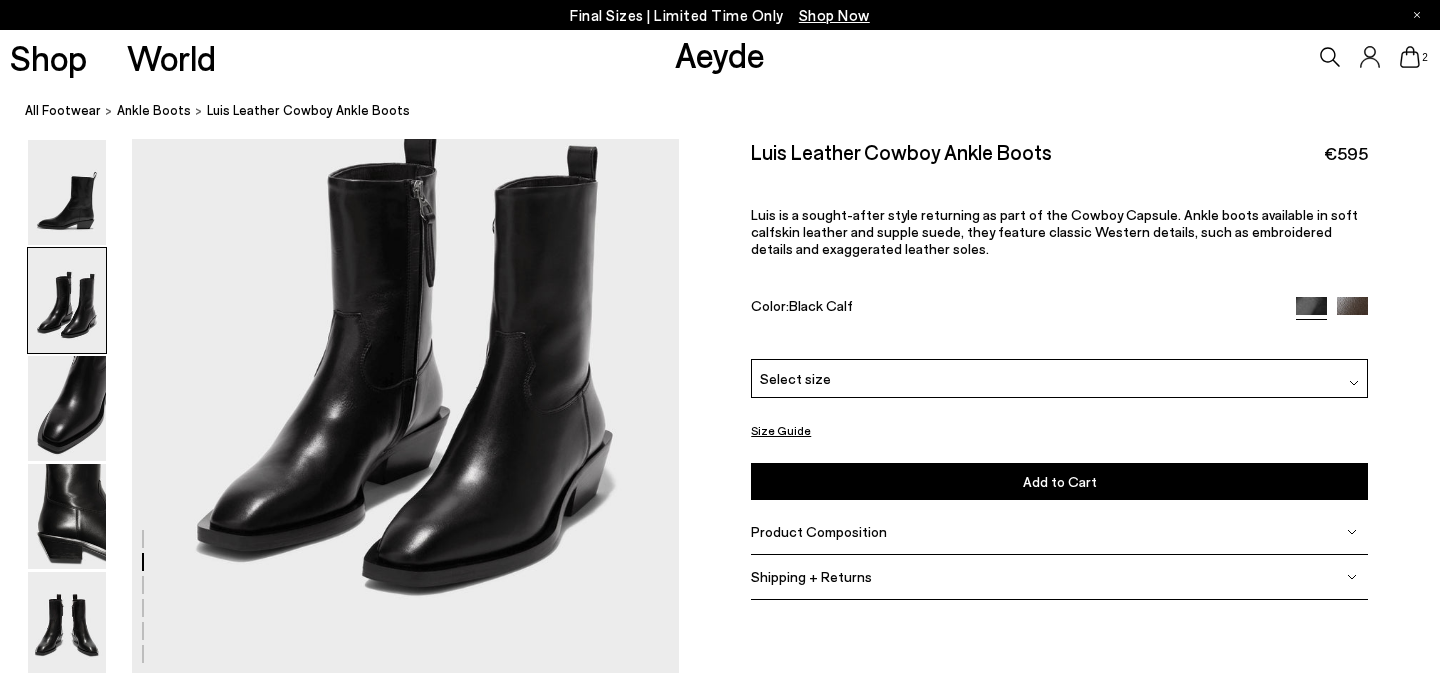 click on "Product Composition" at bounding box center [1059, 532] 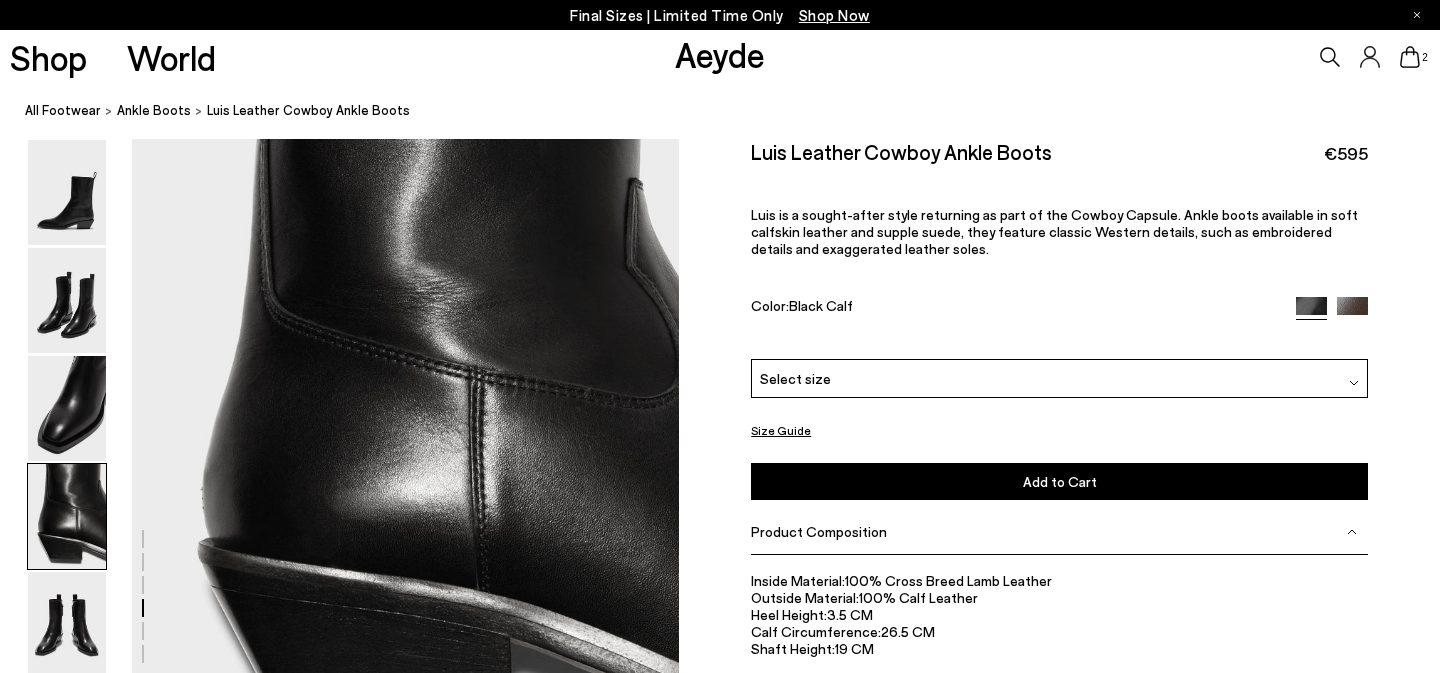 scroll, scrollTop: 2398, scrollLeft: 0, axis: vertical 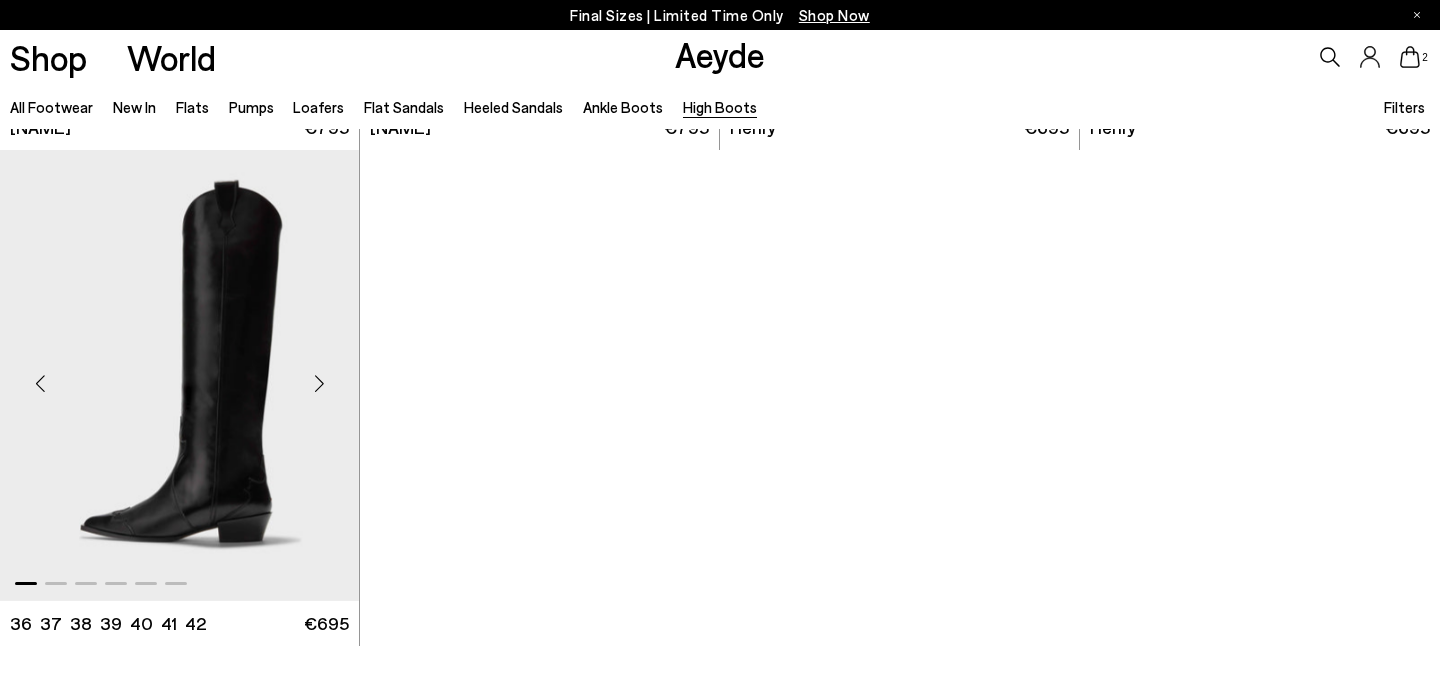 click at bounding box center (319, 384) 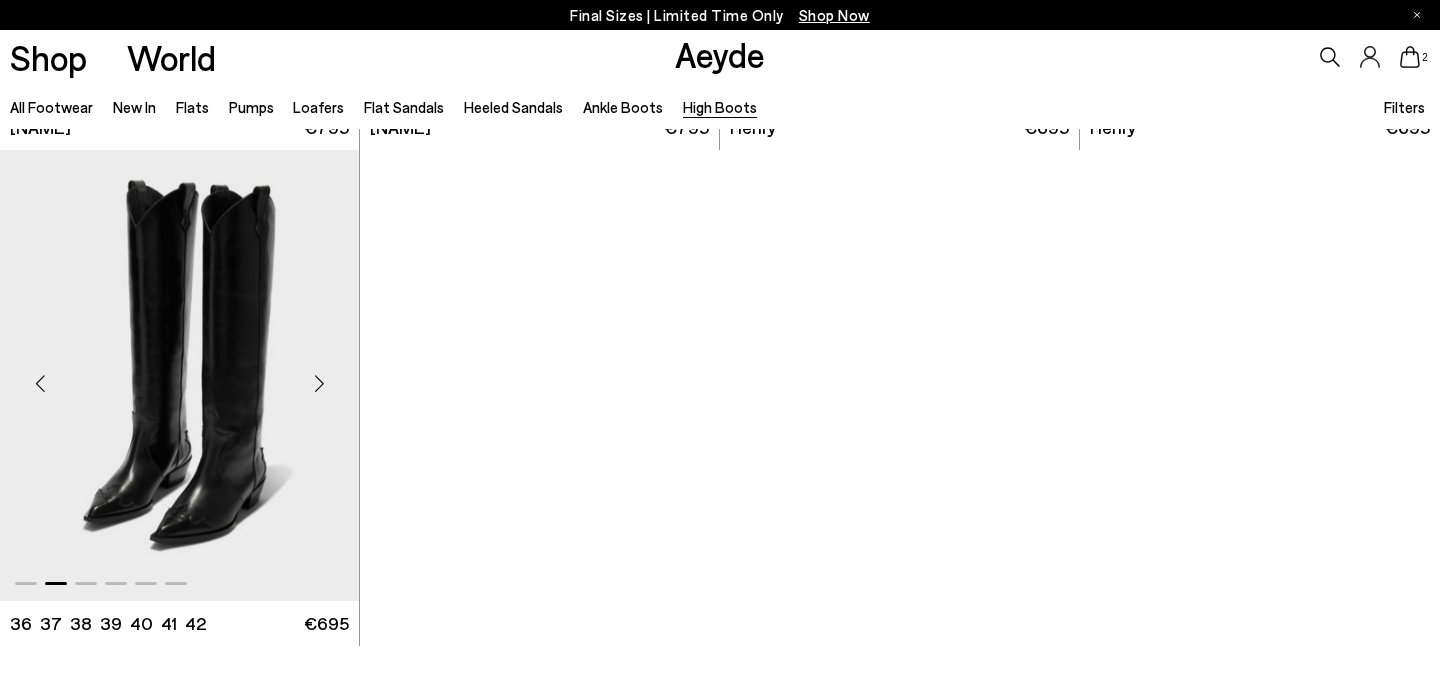 click at bounding box center [179, 375] 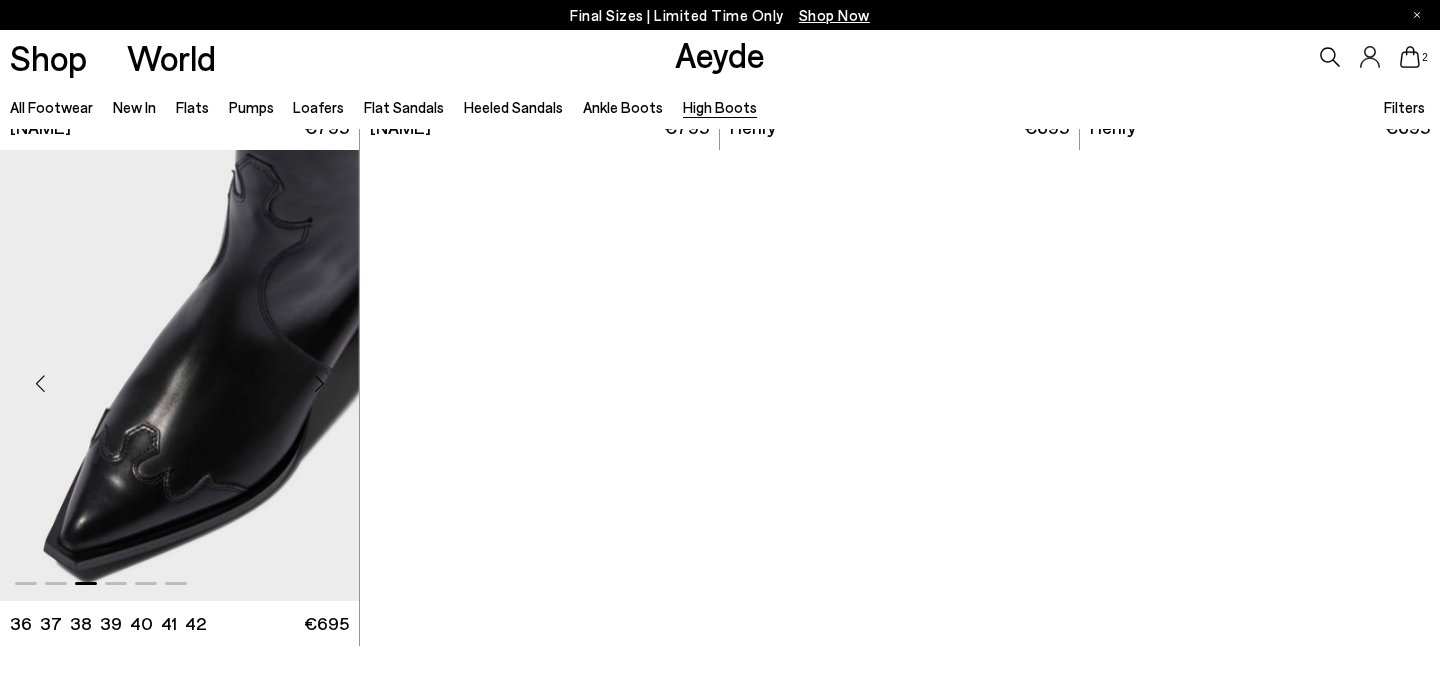 click at bounding box center (179, 375) 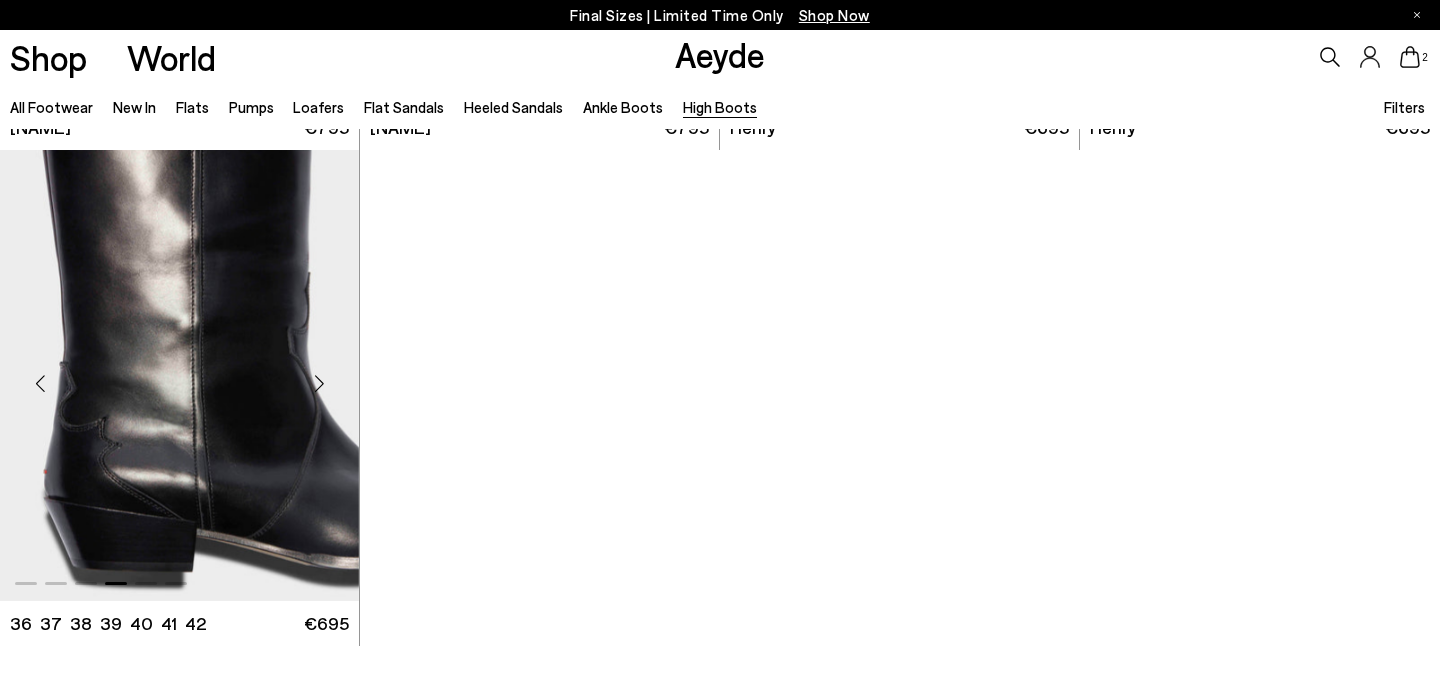 click at bounding box center [179, 375] 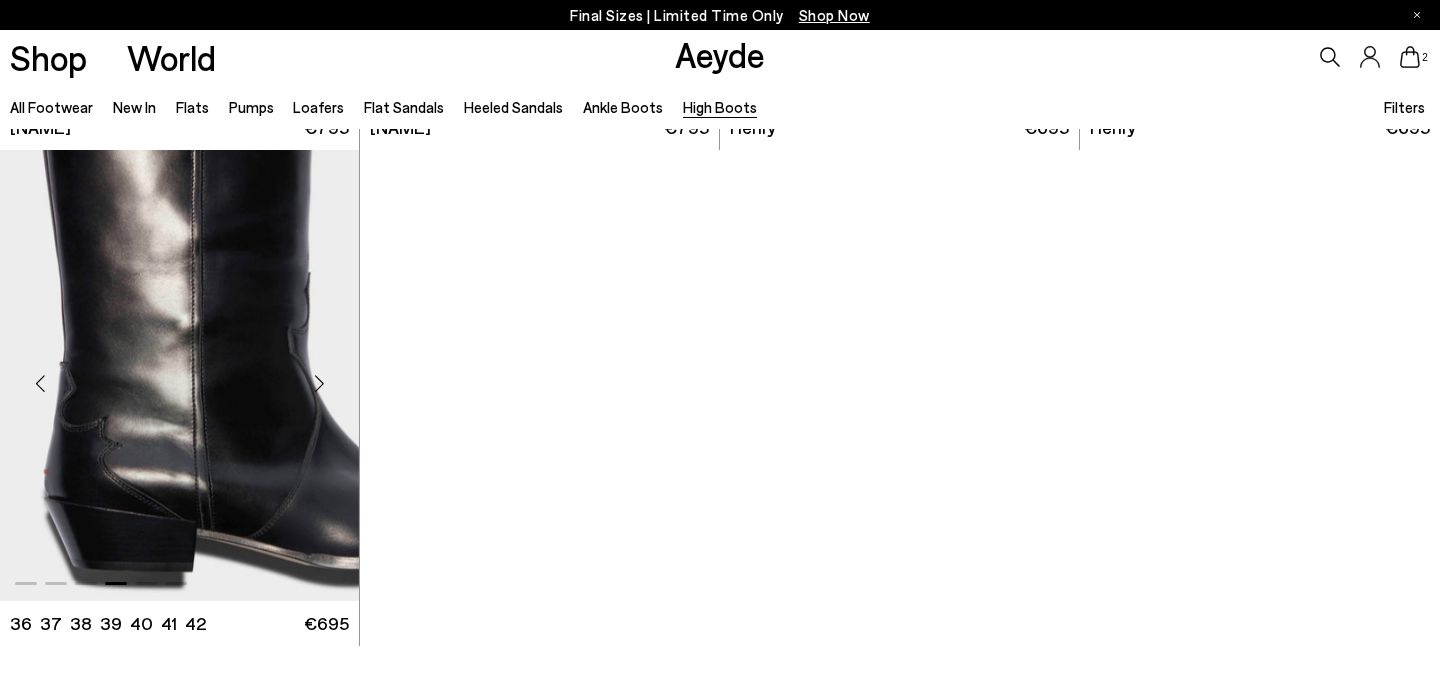 click at bounding box center (179, 375) 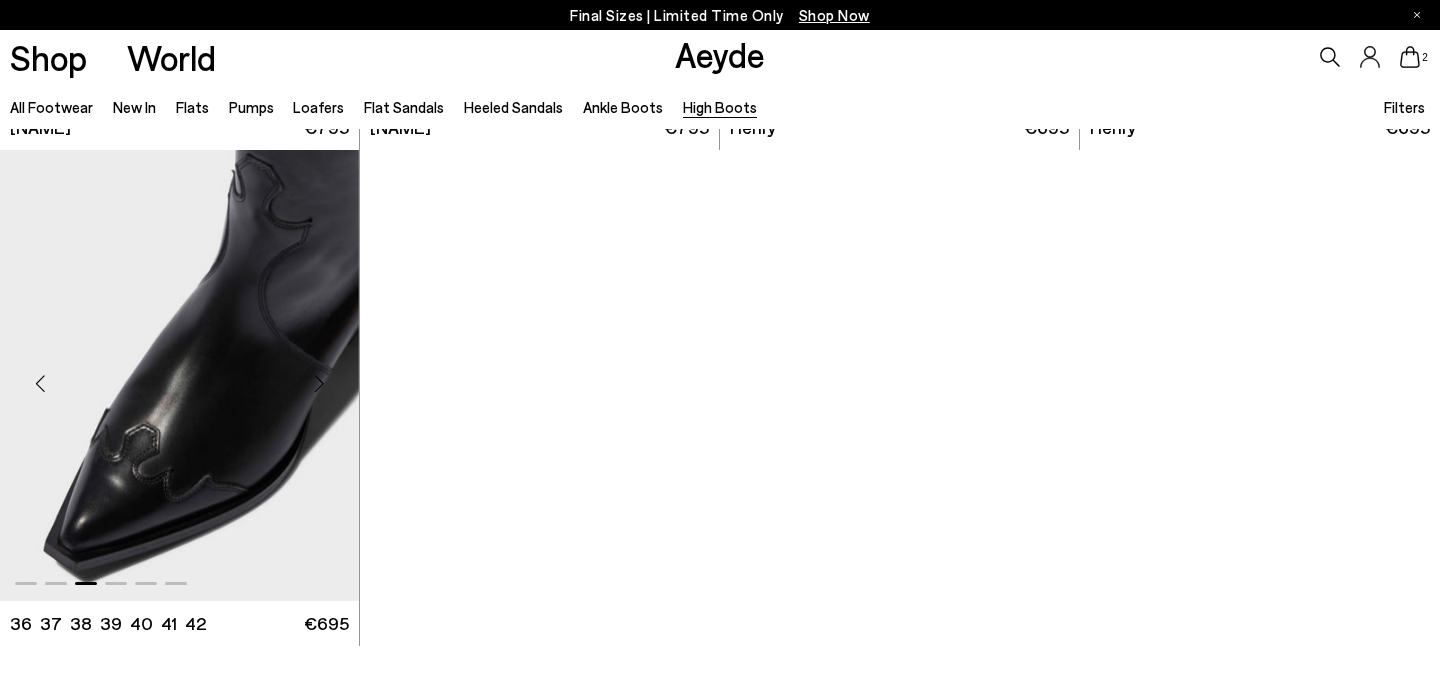 click at bounding box center [179, 375] 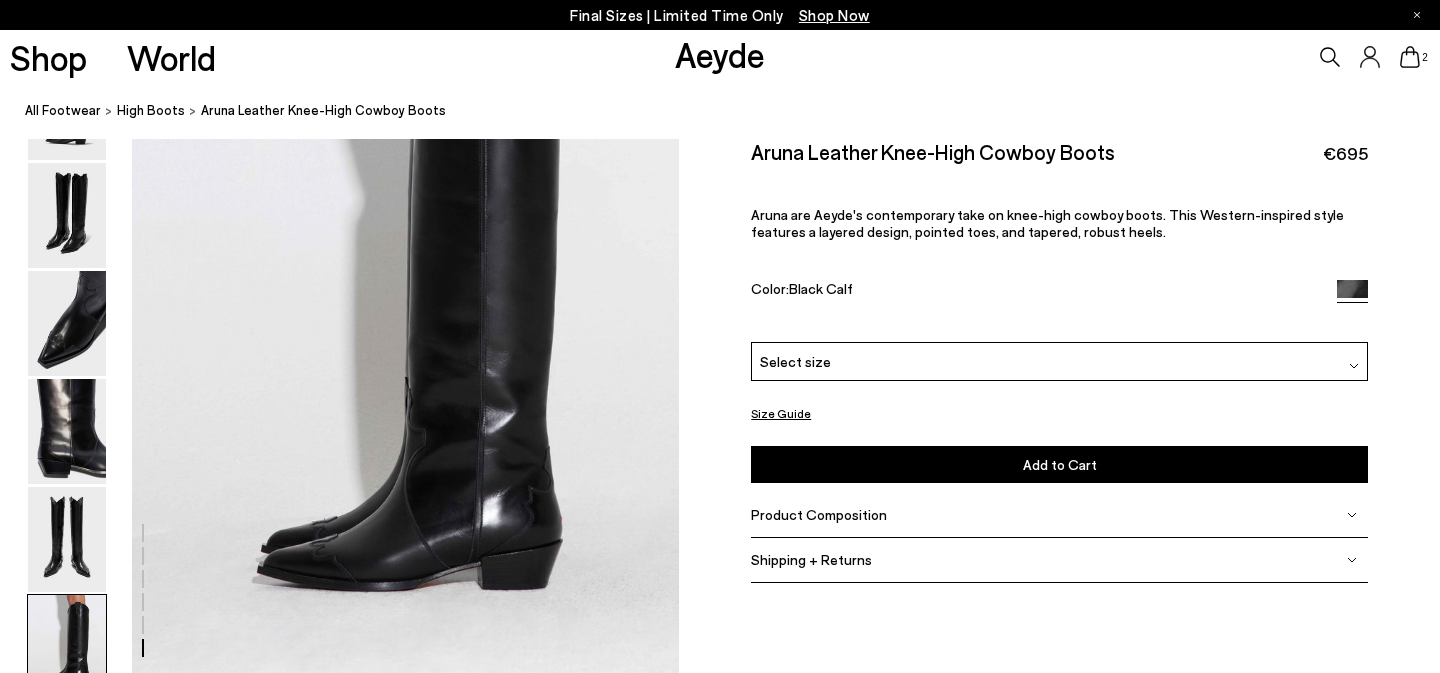 scroll, scrollTop: 3658, scrollLeft: 0, axis: vertical 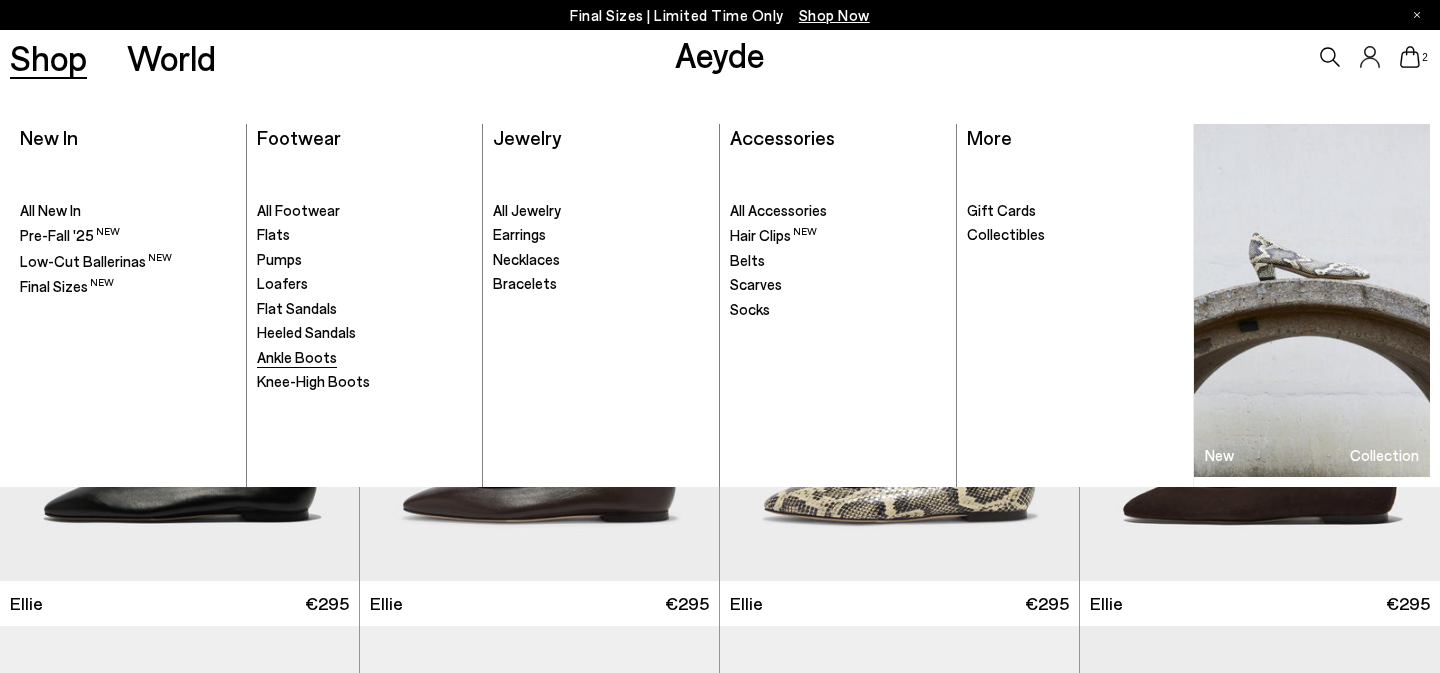 click on "Ankle Boots" at bounding box center (297, 357) 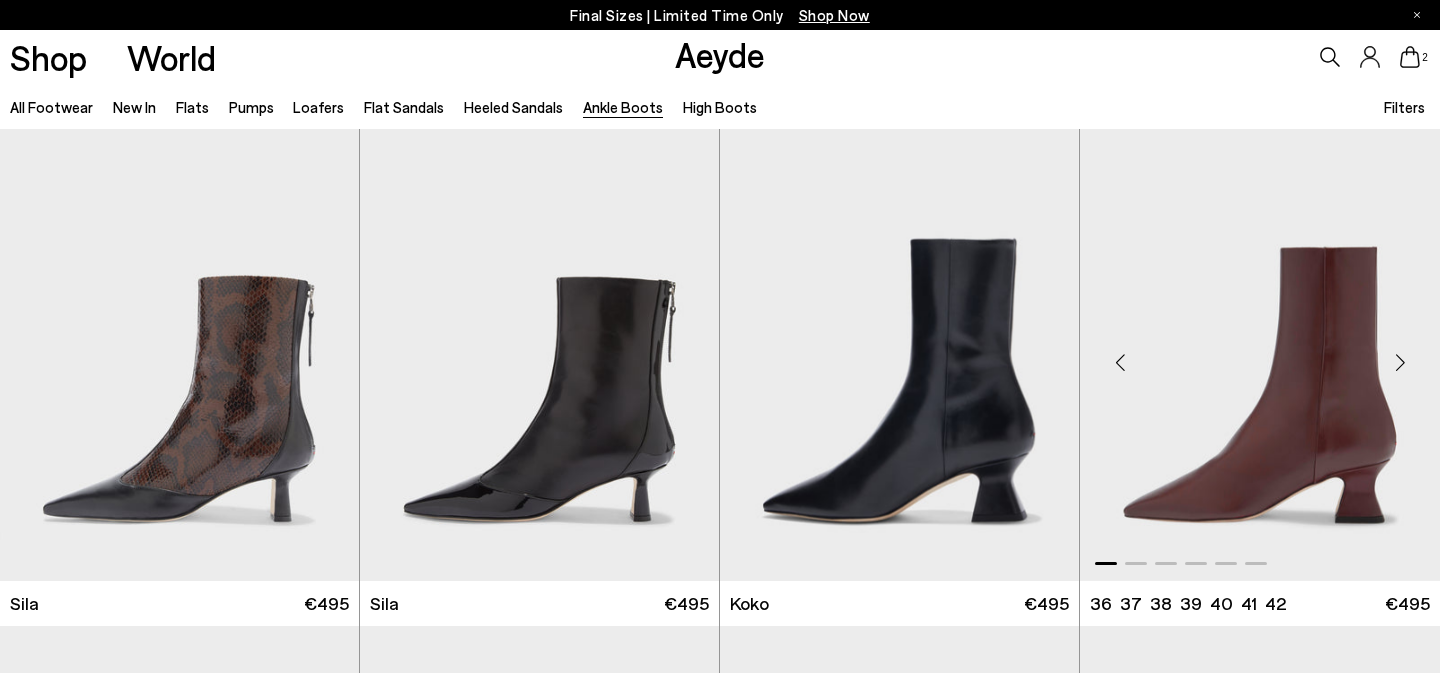 scroll, scrollTop: 305, scrollLeft: 0, axis: vertical 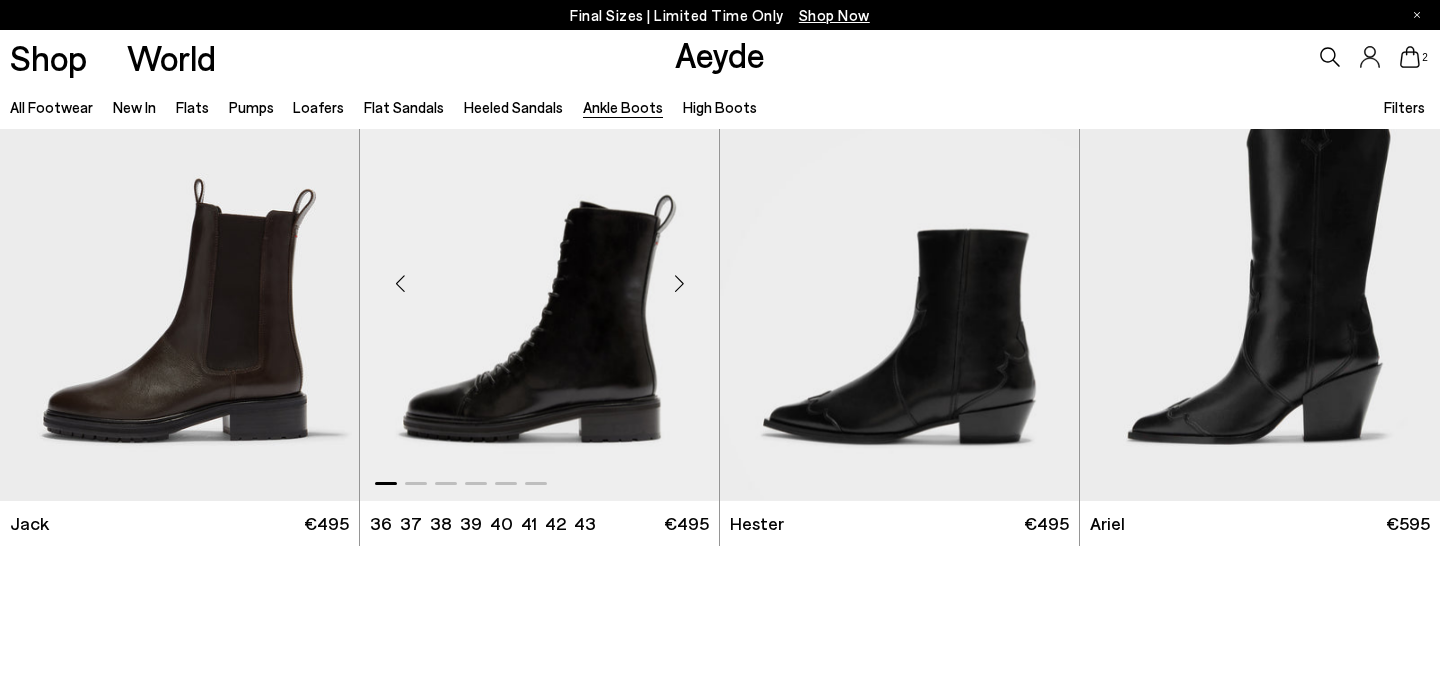 click at bounding box center [679, 284] 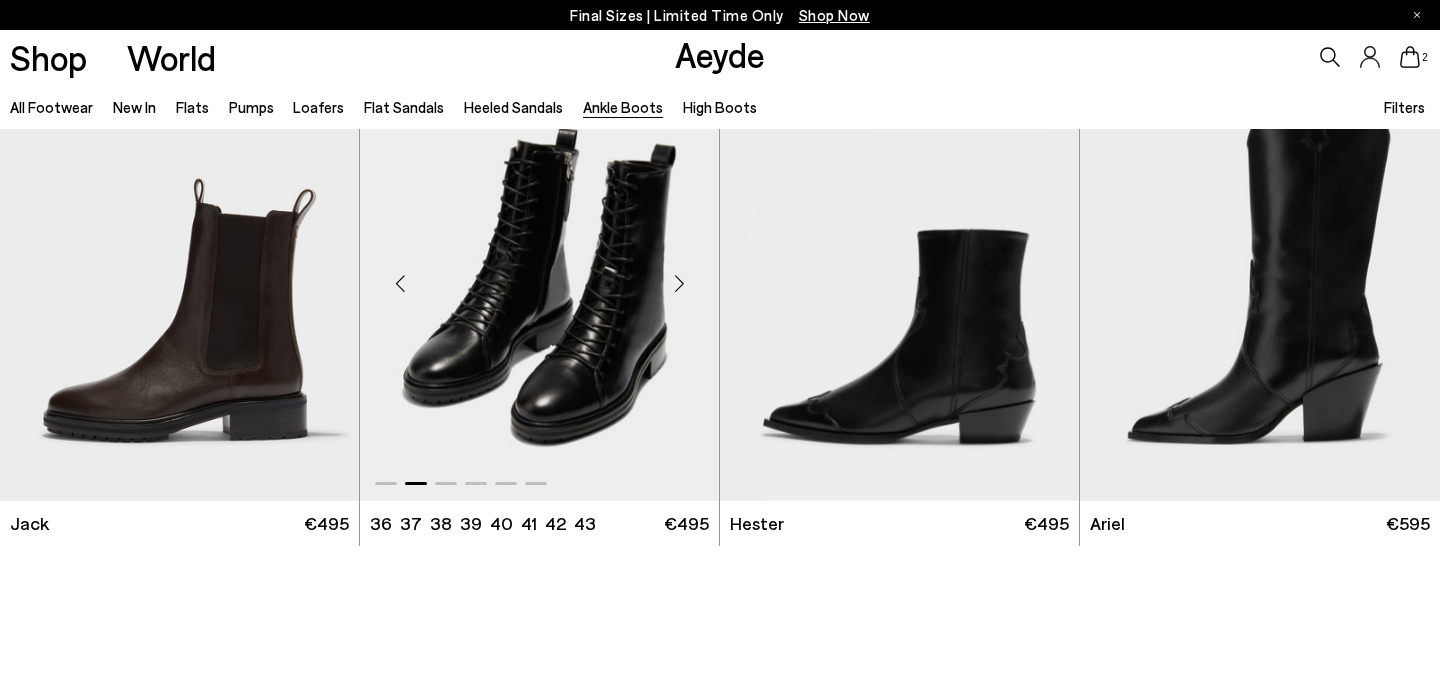 click at bounding box center [679, 284] 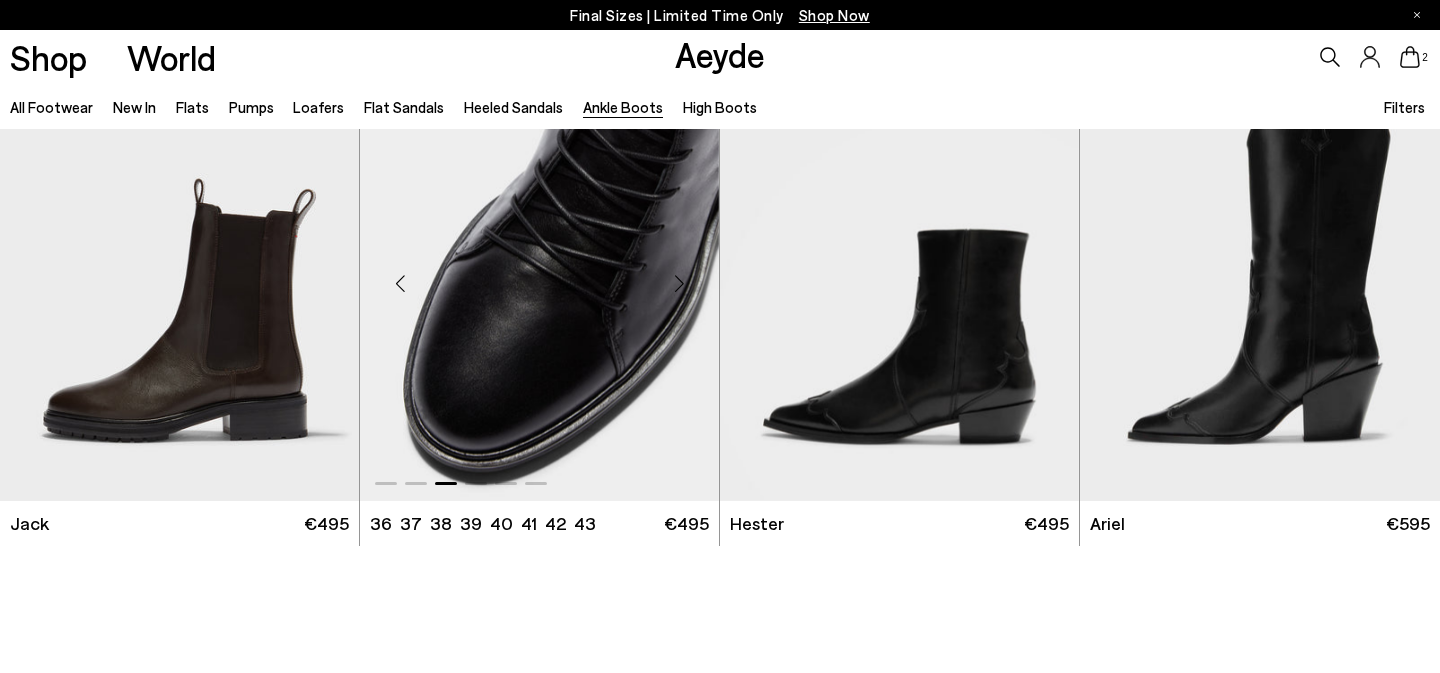 click at bounding box center (679, 284) 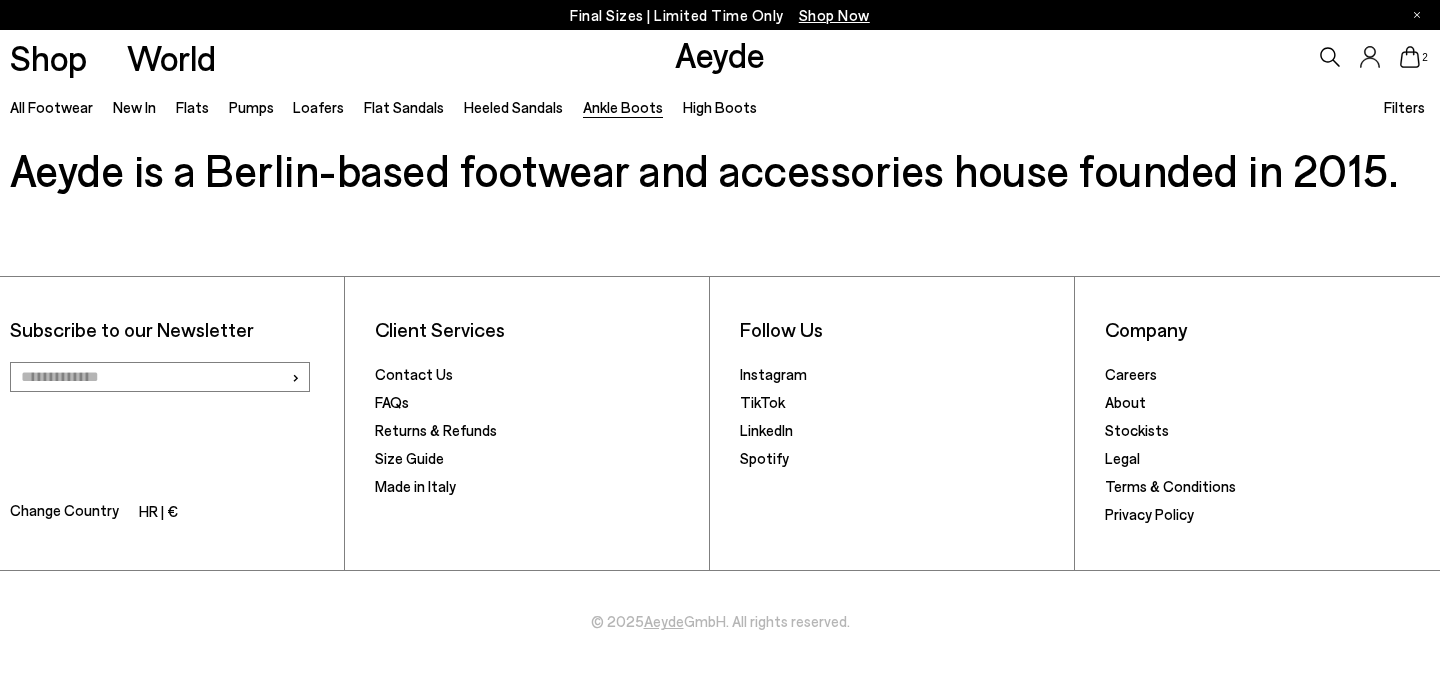 scroll, scrollTop: 3600, scrollLeft: 0, axis: vertical 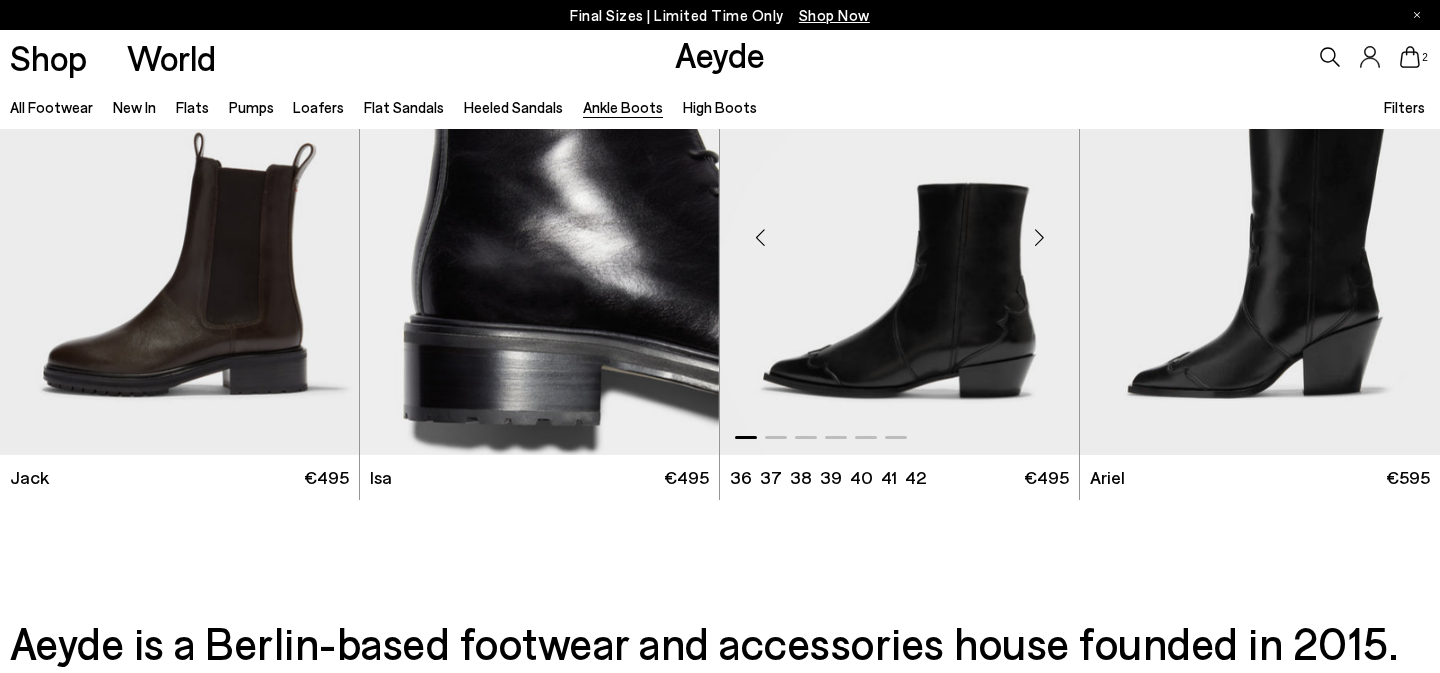 click at bounding box center [899, 229] 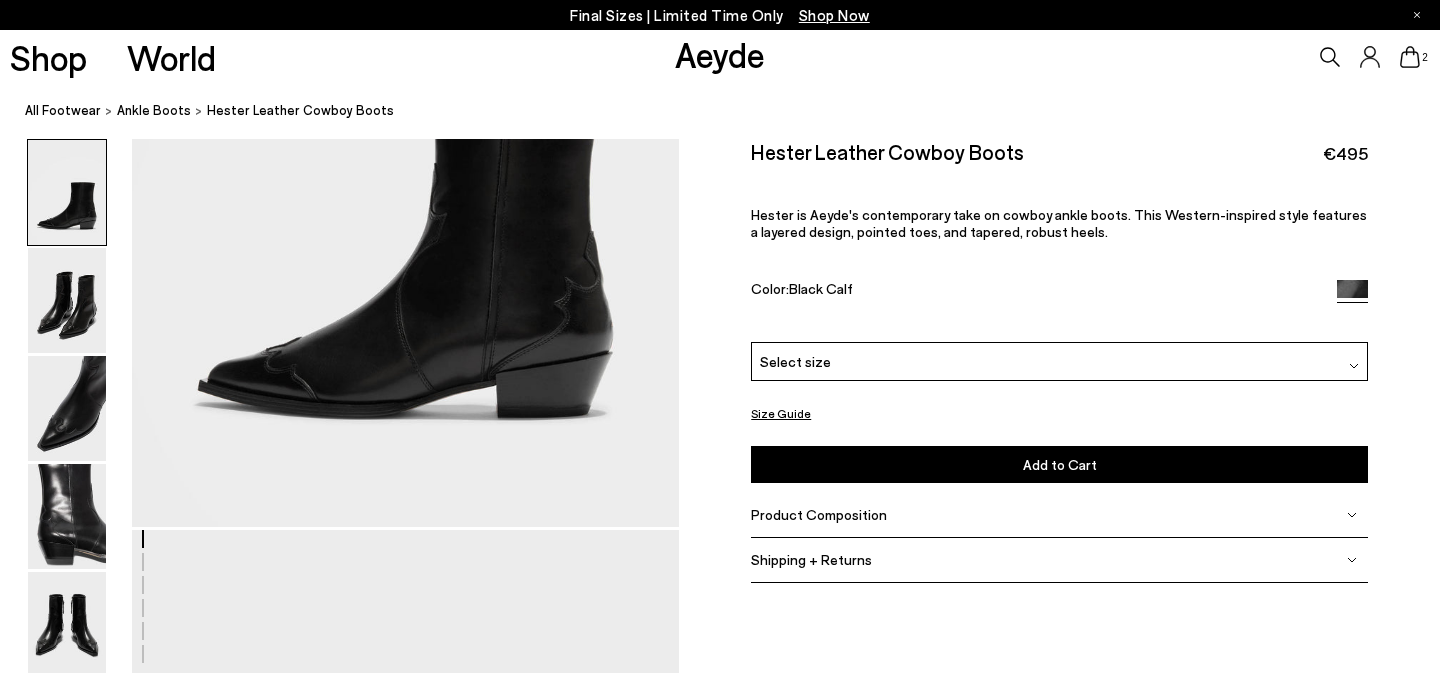 scroll, scrollTop: 345, scrollLeft: 0, axis: vertical 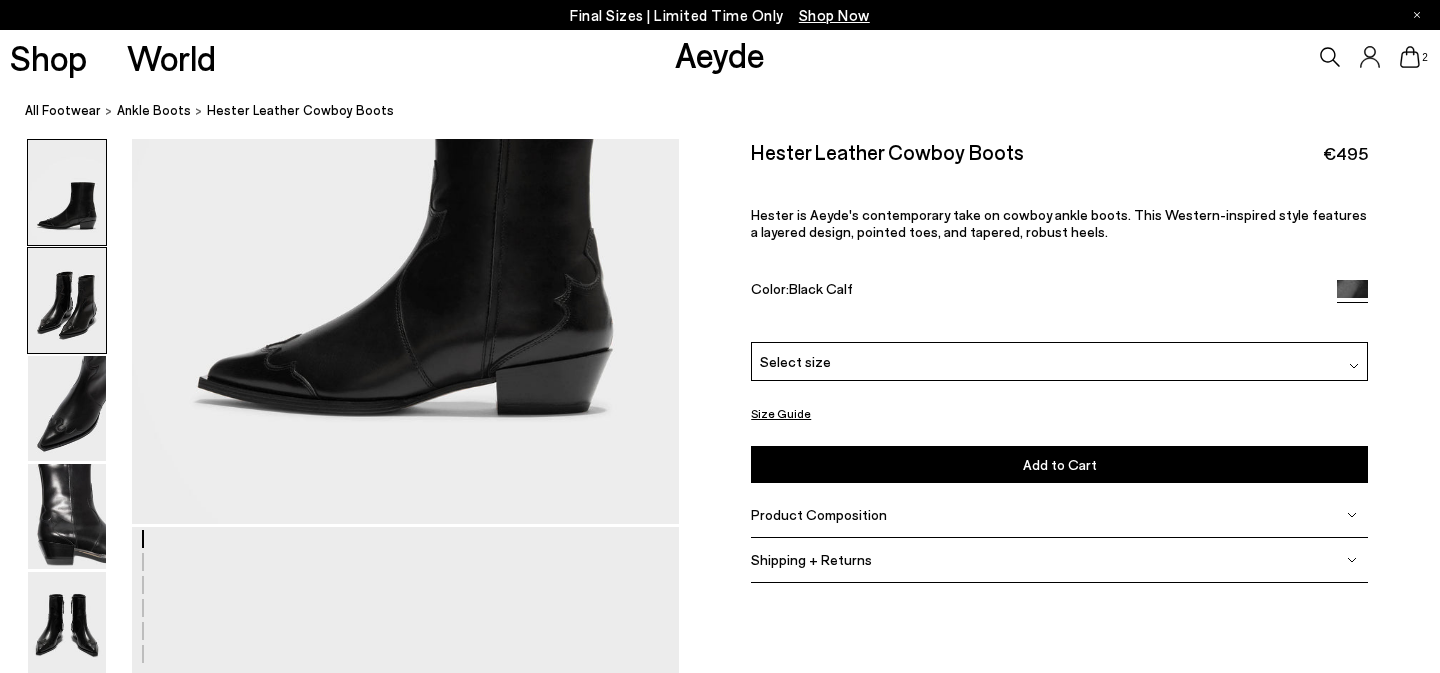 click at bounding box center (67, 300) 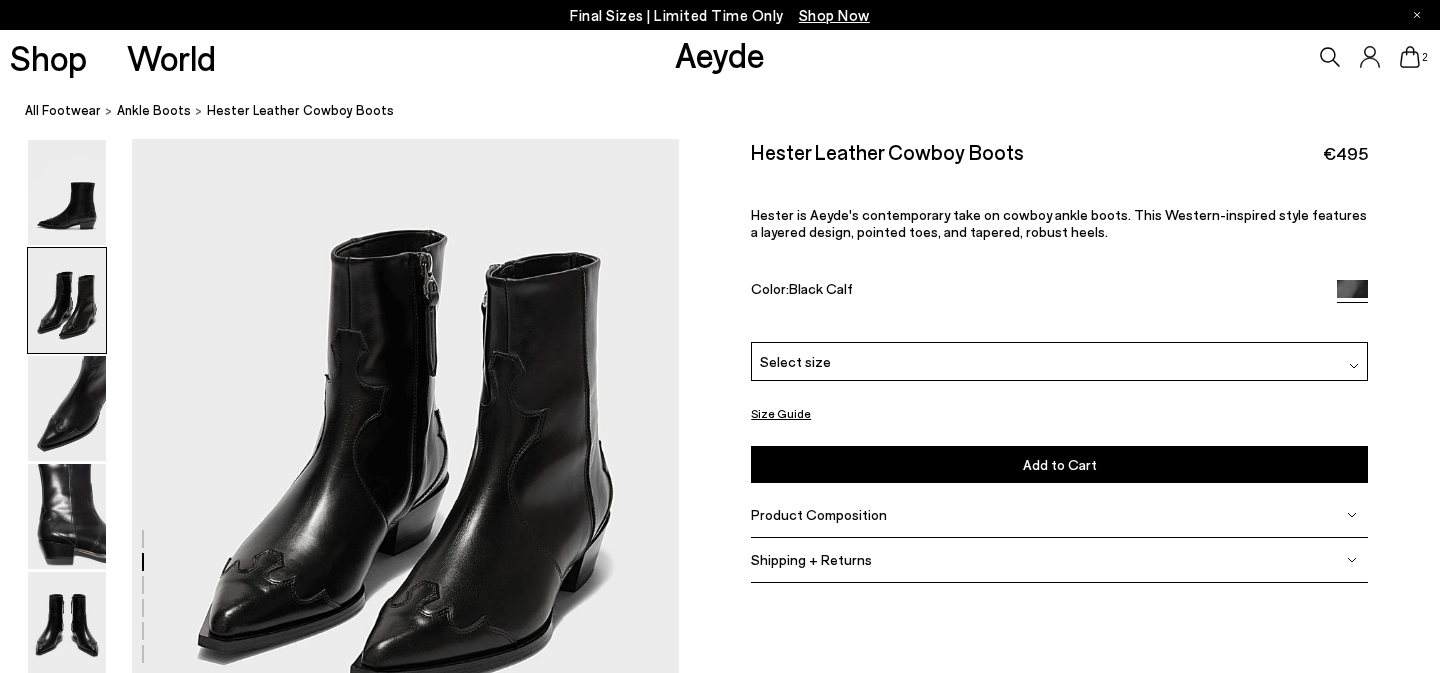 scroll, scrollTop: 820, scrollLeft: 0, axis: vertical 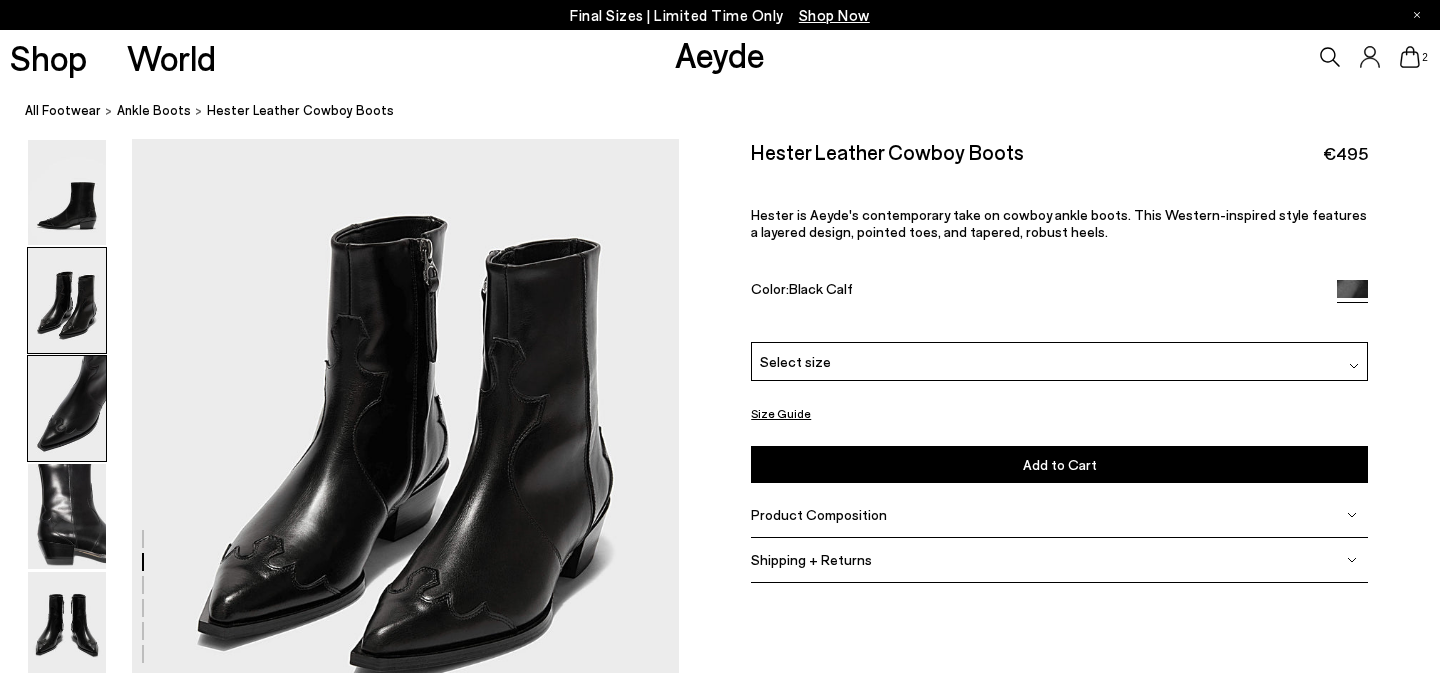 click at bounding box center [67, 408] 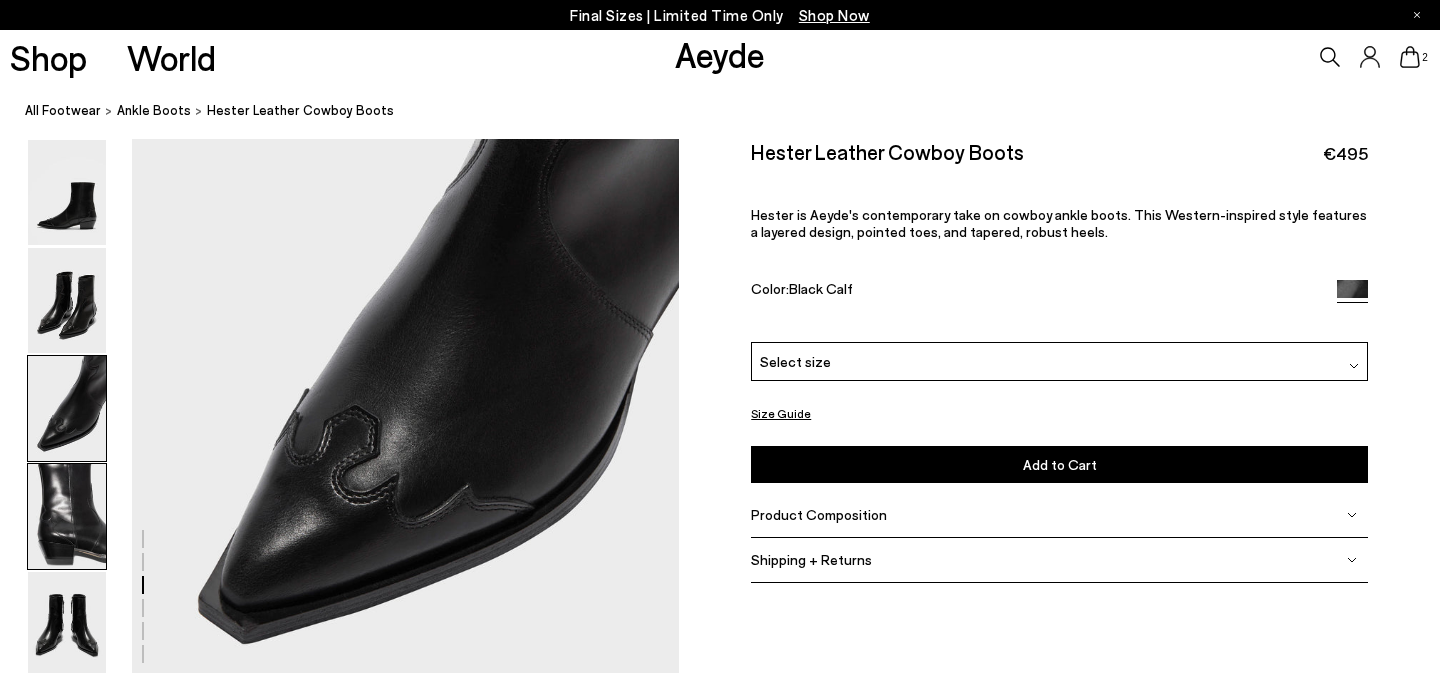 click at bounding box center (67, 516) 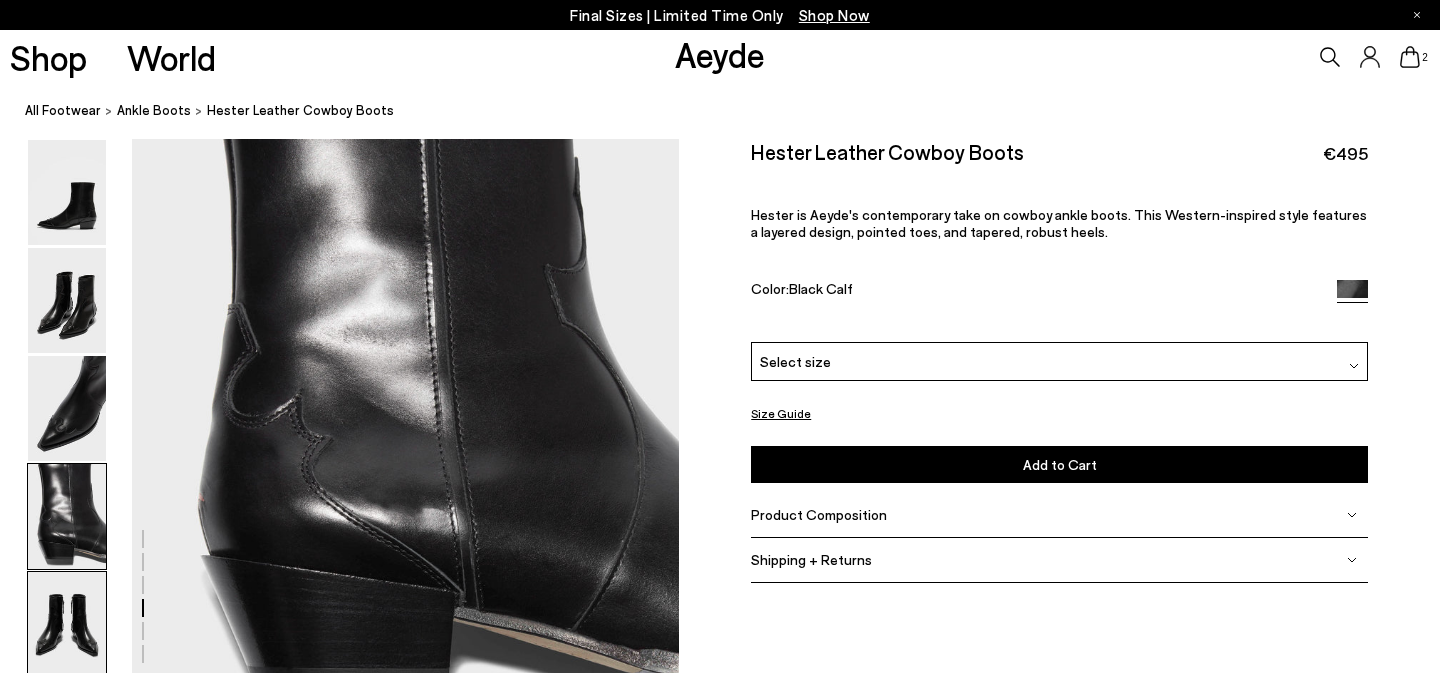 click at bounding box center (67, 624) 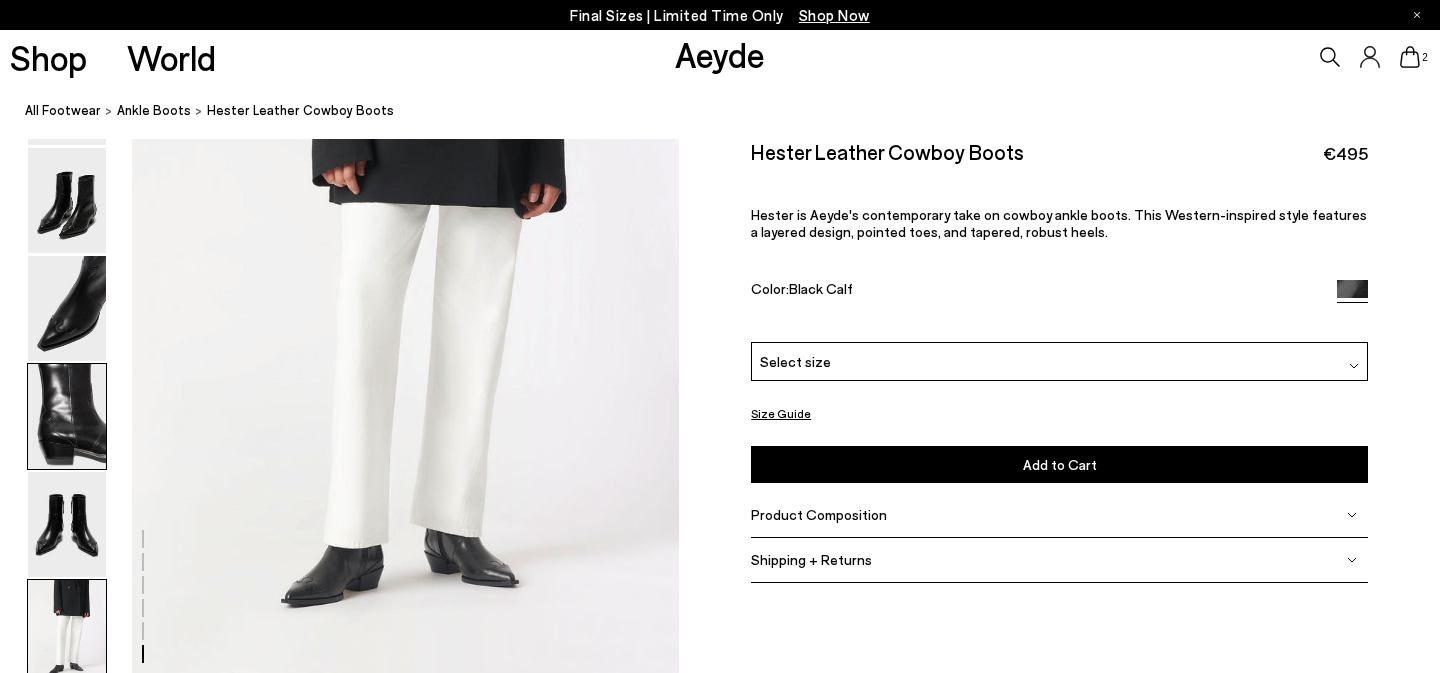 scroll, scrollTop: 3891, scrollLeft: 0, axis: vertical 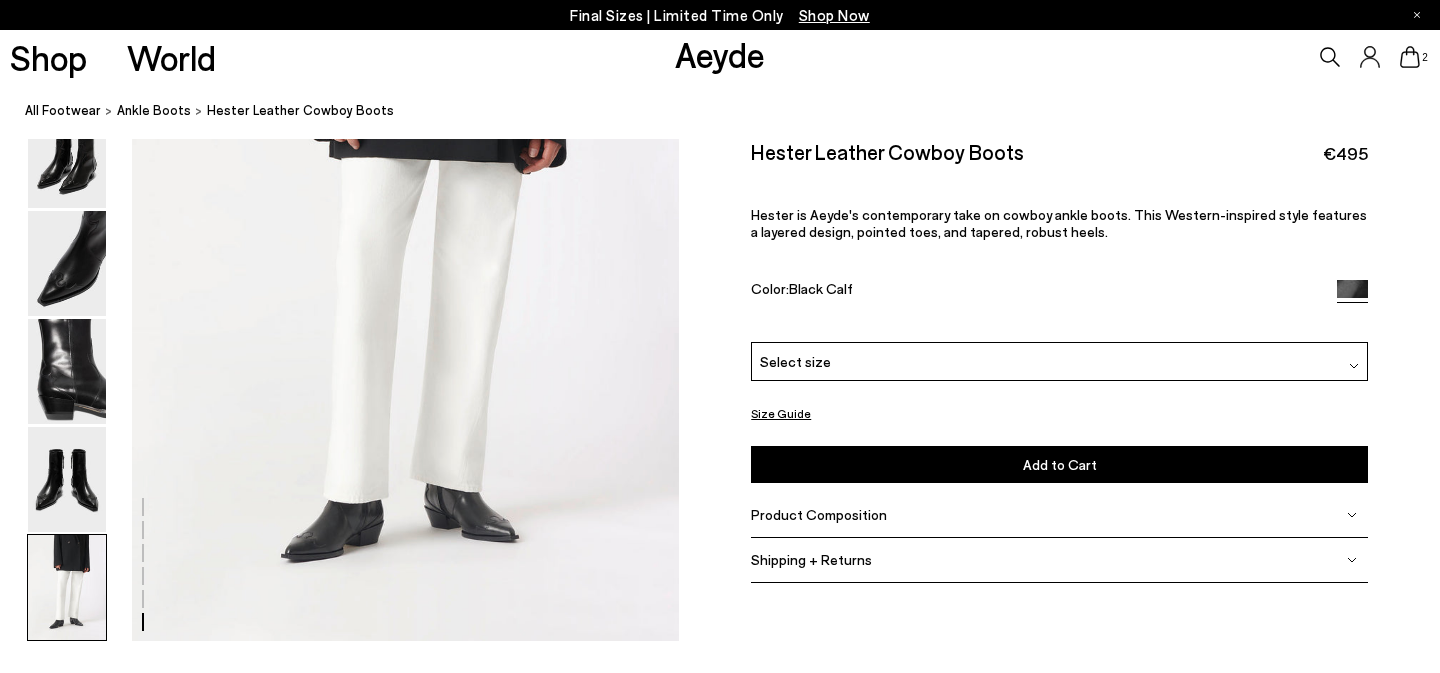 click at bounding box center [339, -1556] 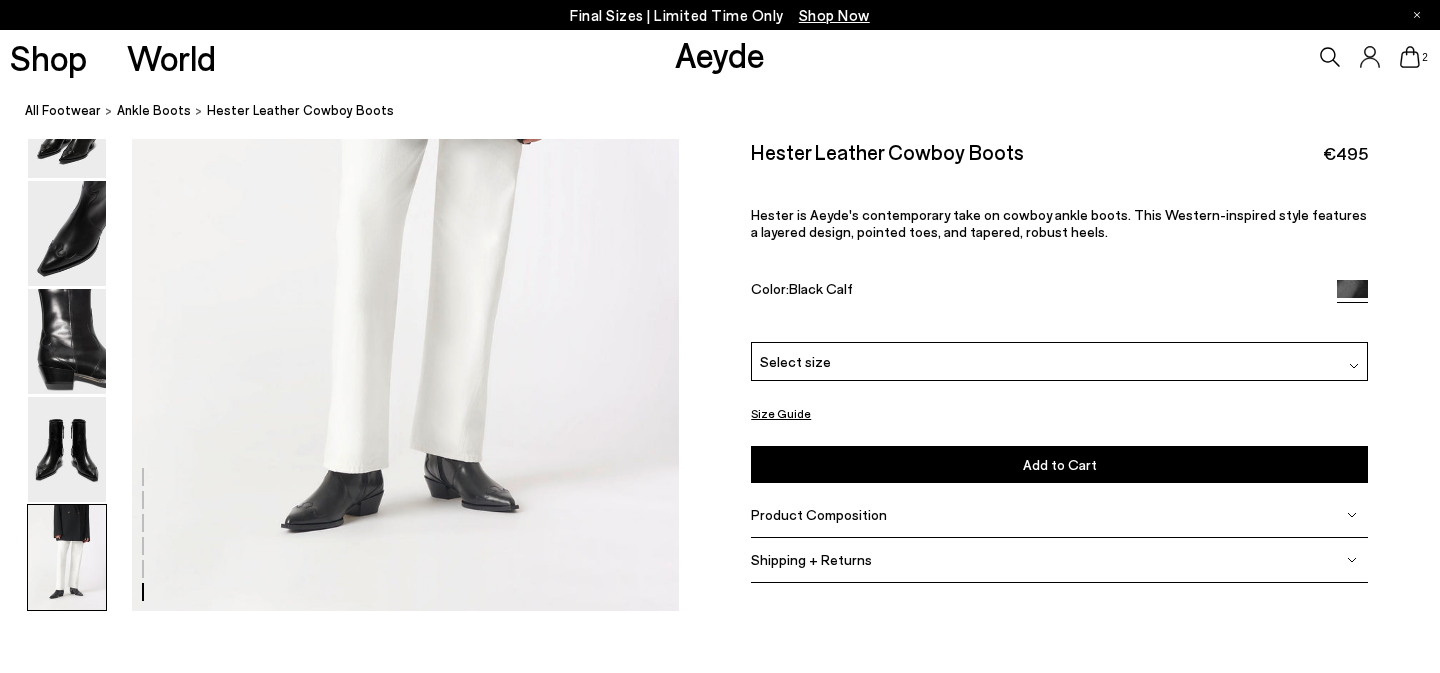 scroll, scrollTop: 3944, scrollLeft: 0, axis: vertical 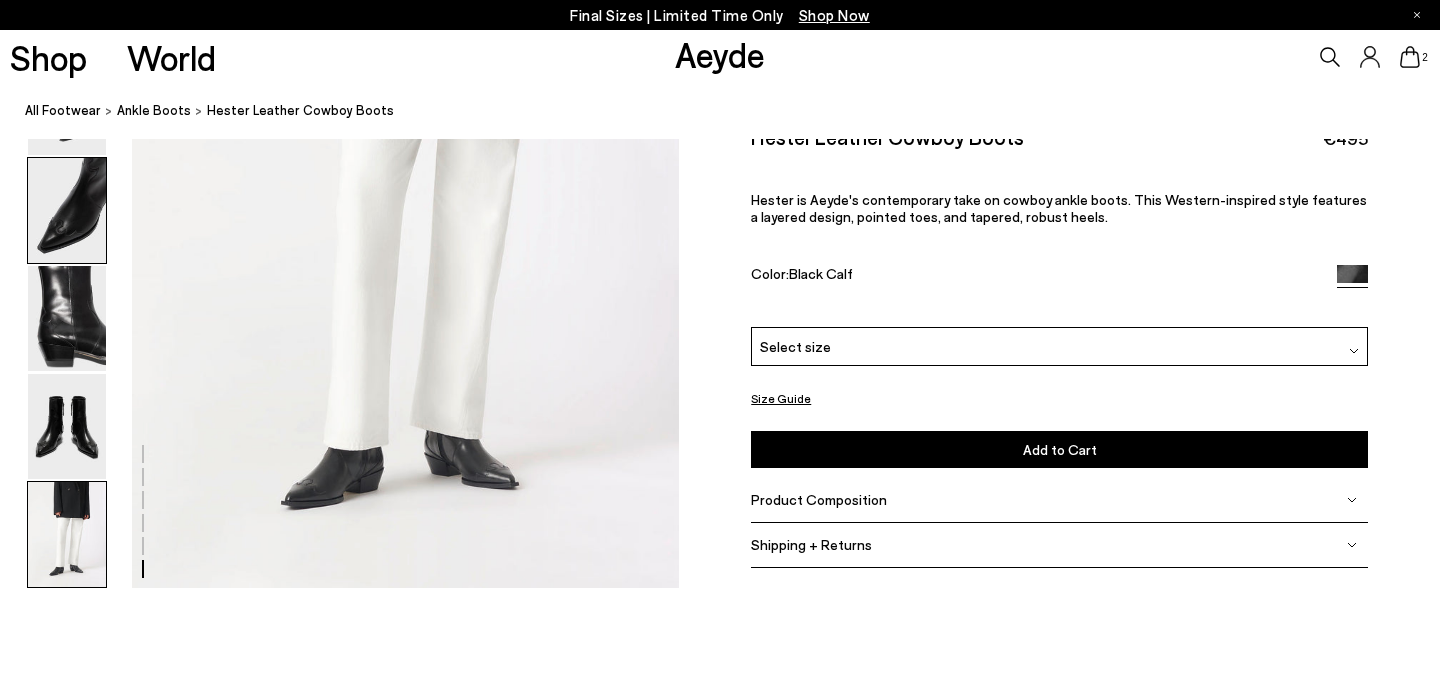 click at bounding box center [67, 210] 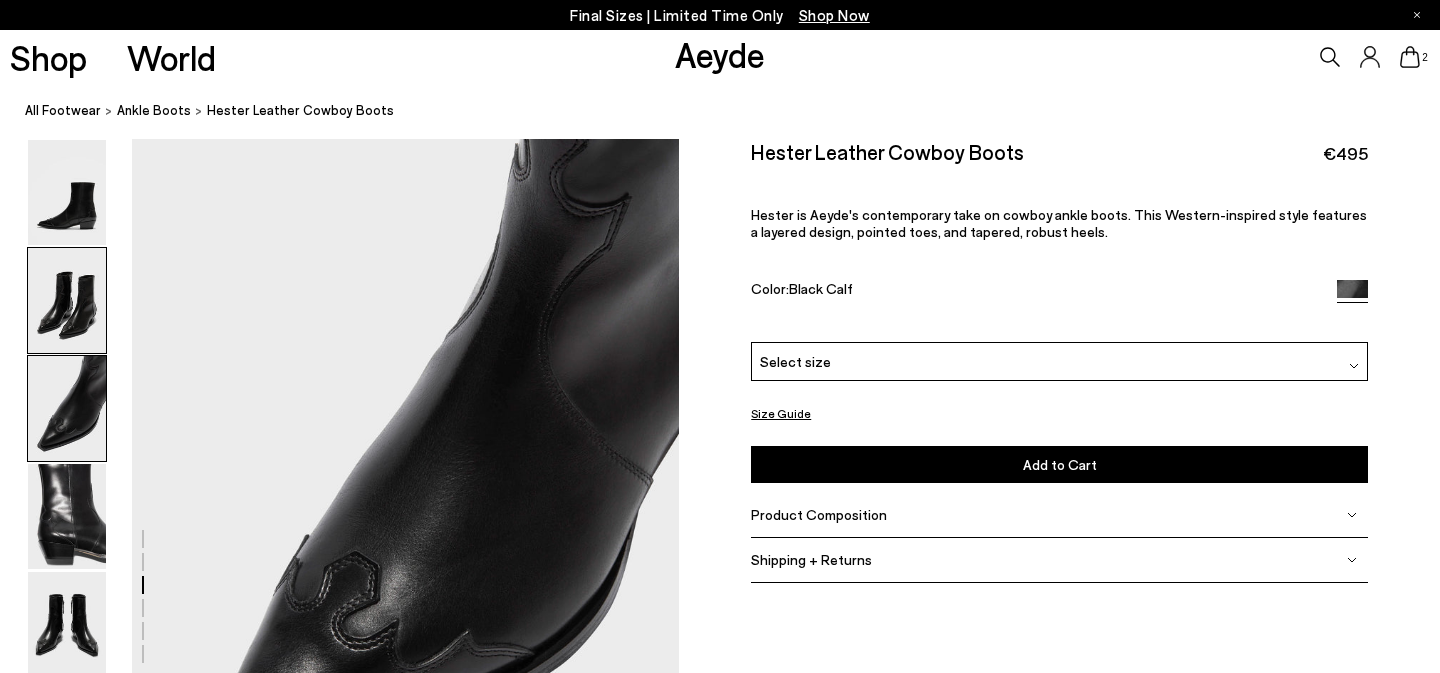scroll, scrollTop: 1467, scrollLeft: 0, axis: vertical 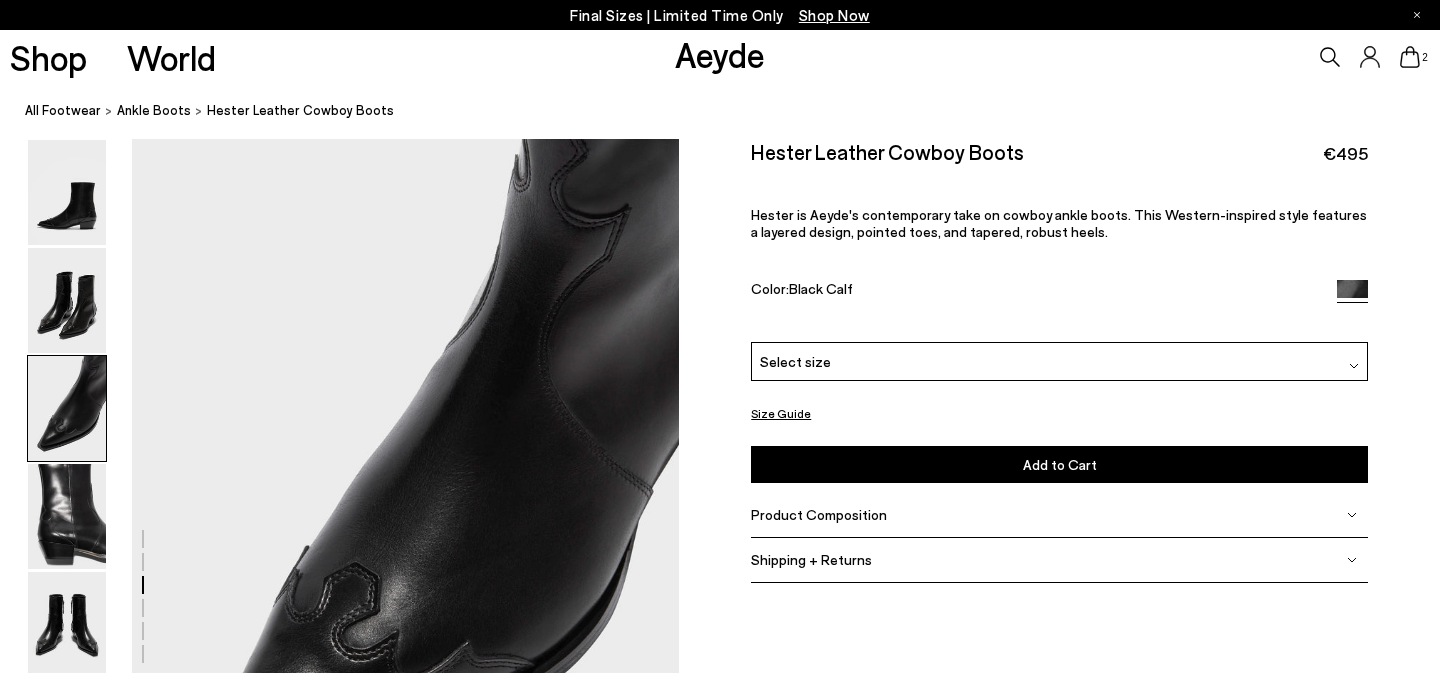 click at bounding box center [339, 868] 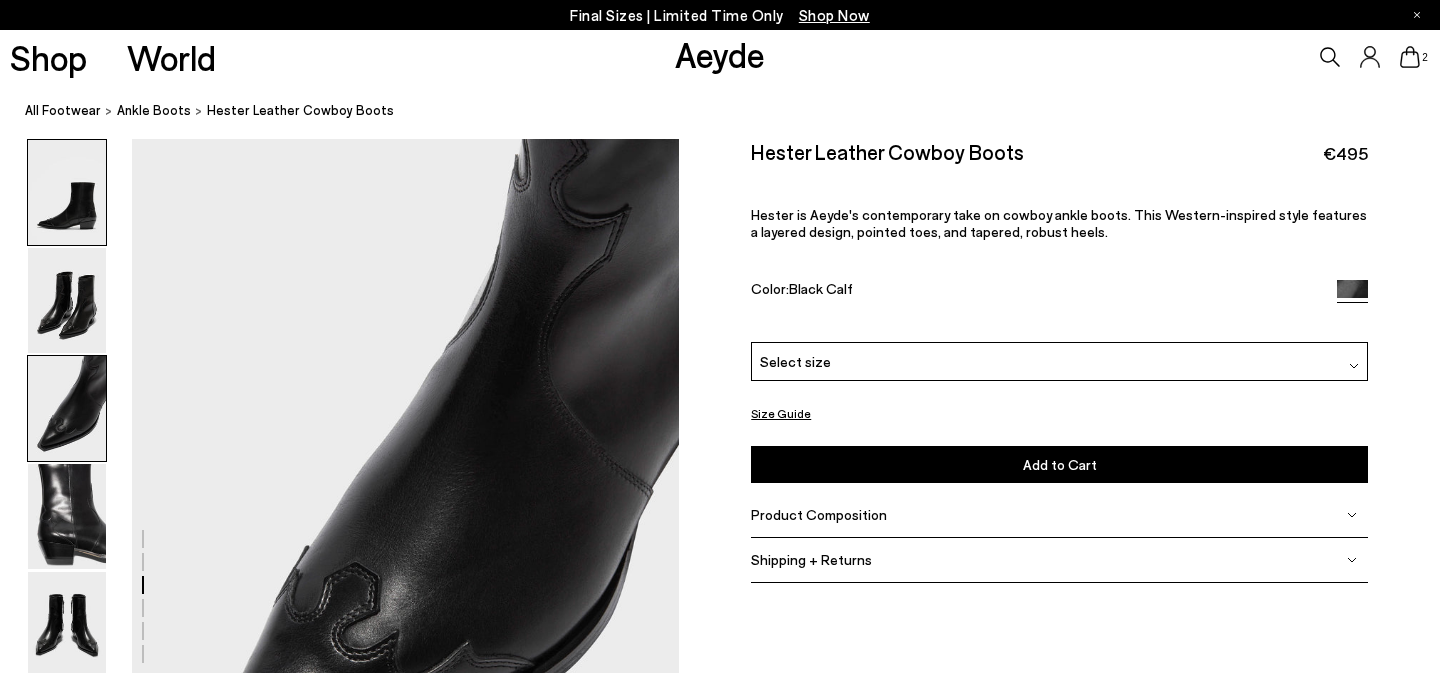 click at bounding box center (67, 192) 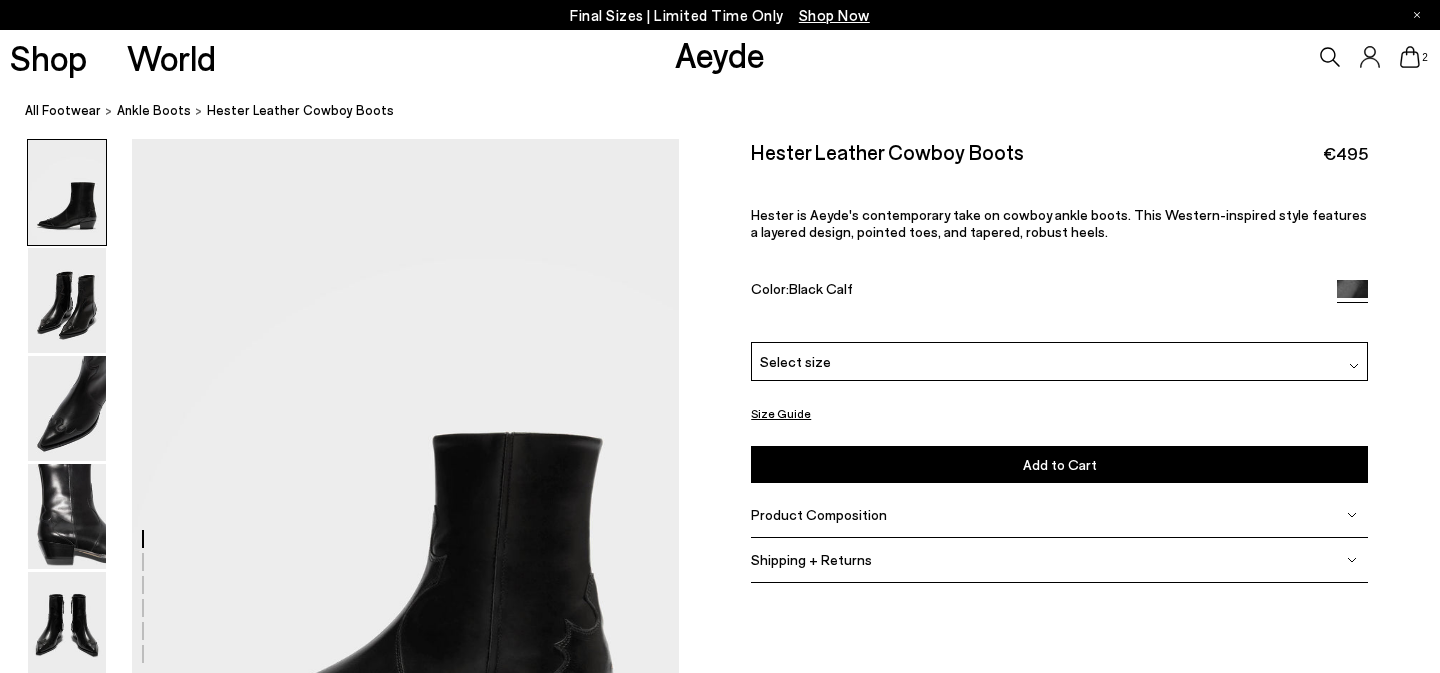 scroll, scrollTop: 175, scrollLeft: 0, axis: vertical 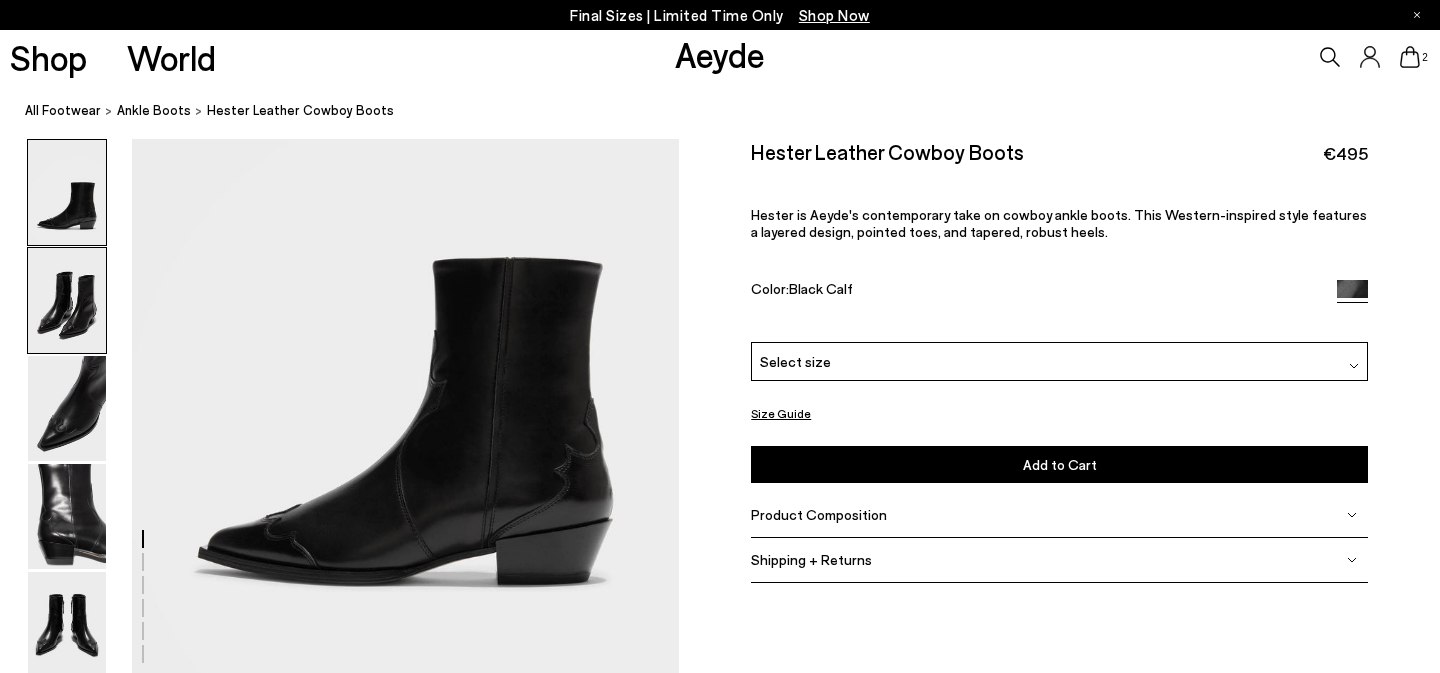 click at bounding box center [67, 300] 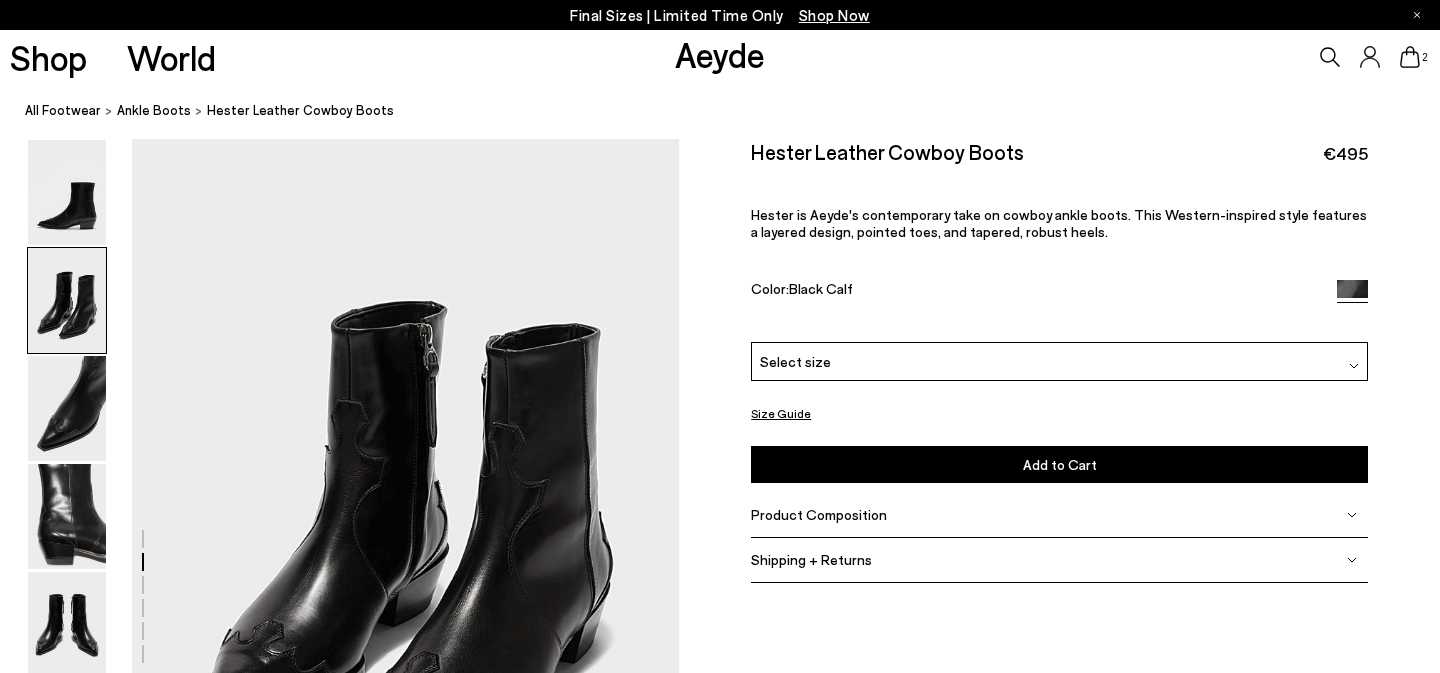 scroll, scrollTop: 811, scrollLeft: 0, axis: vertical 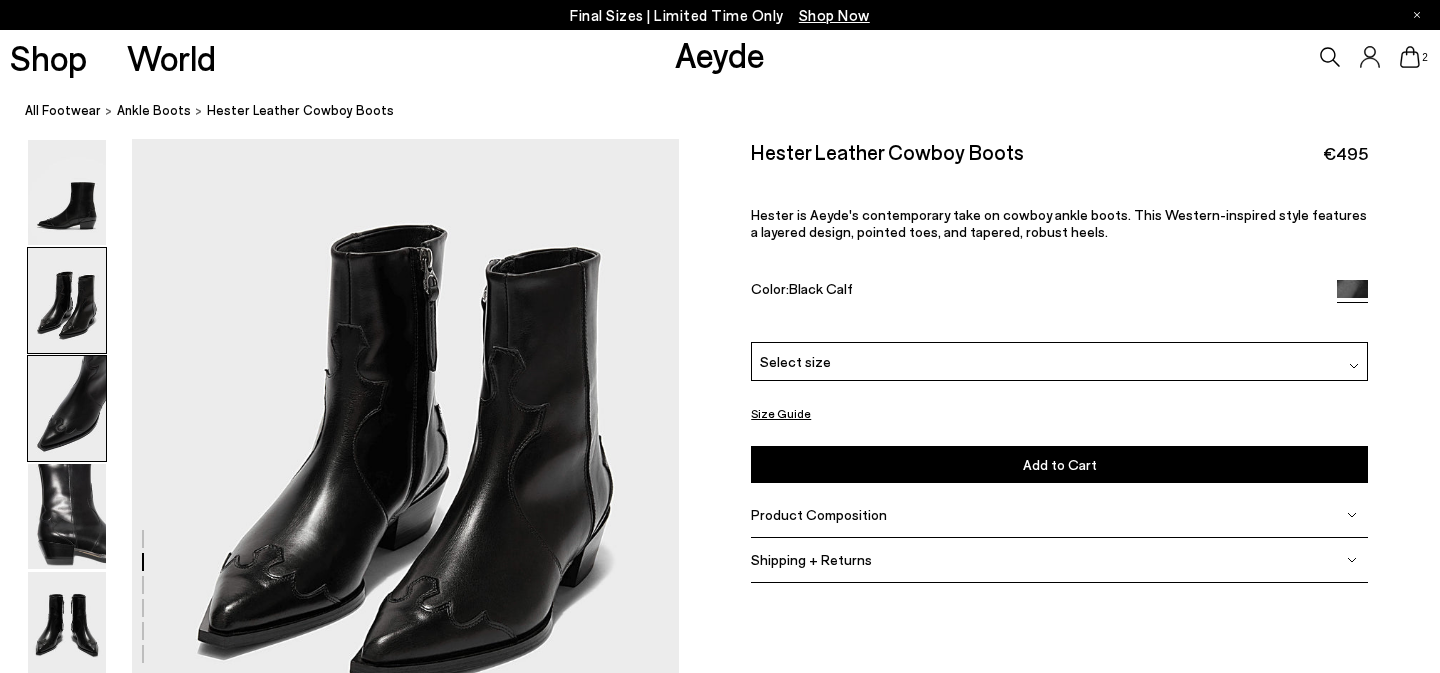 click at bounding box center (67, 408) 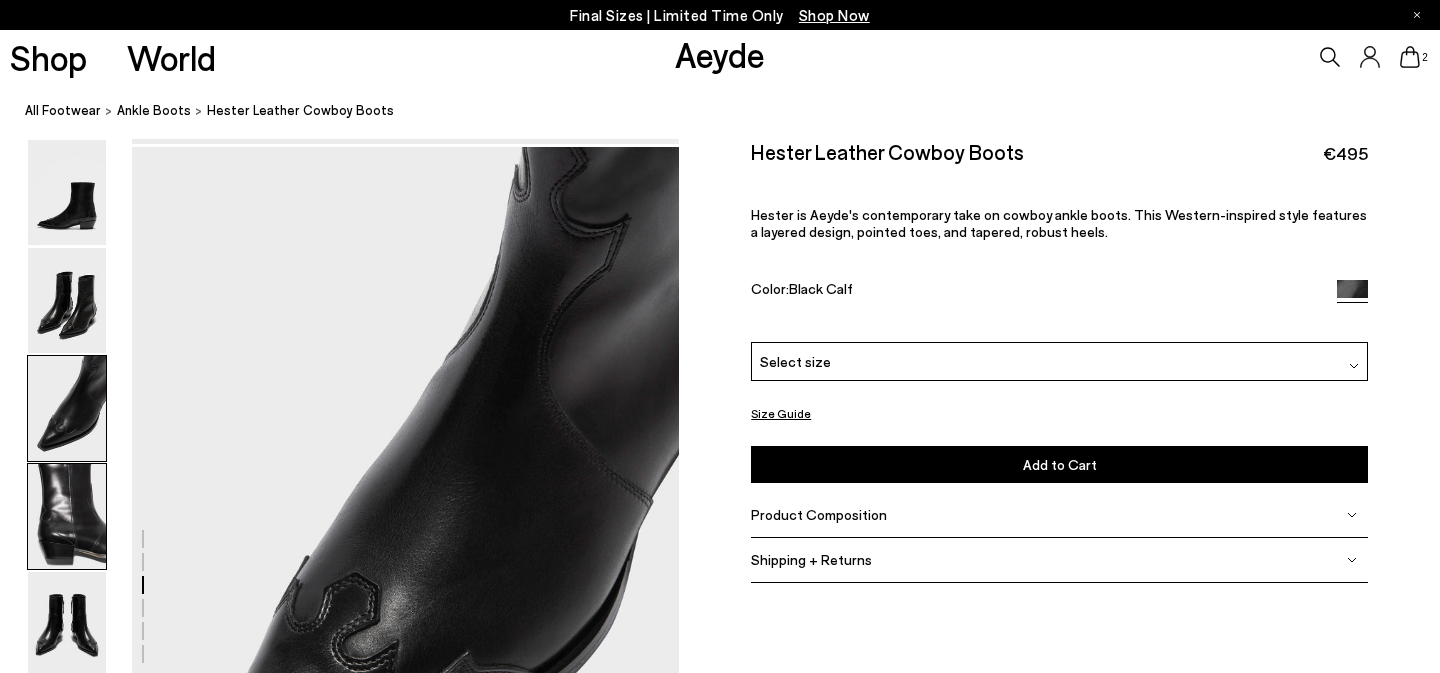 scroll, scrollTop: 1467, scrollLeft: 0, axis: vertical 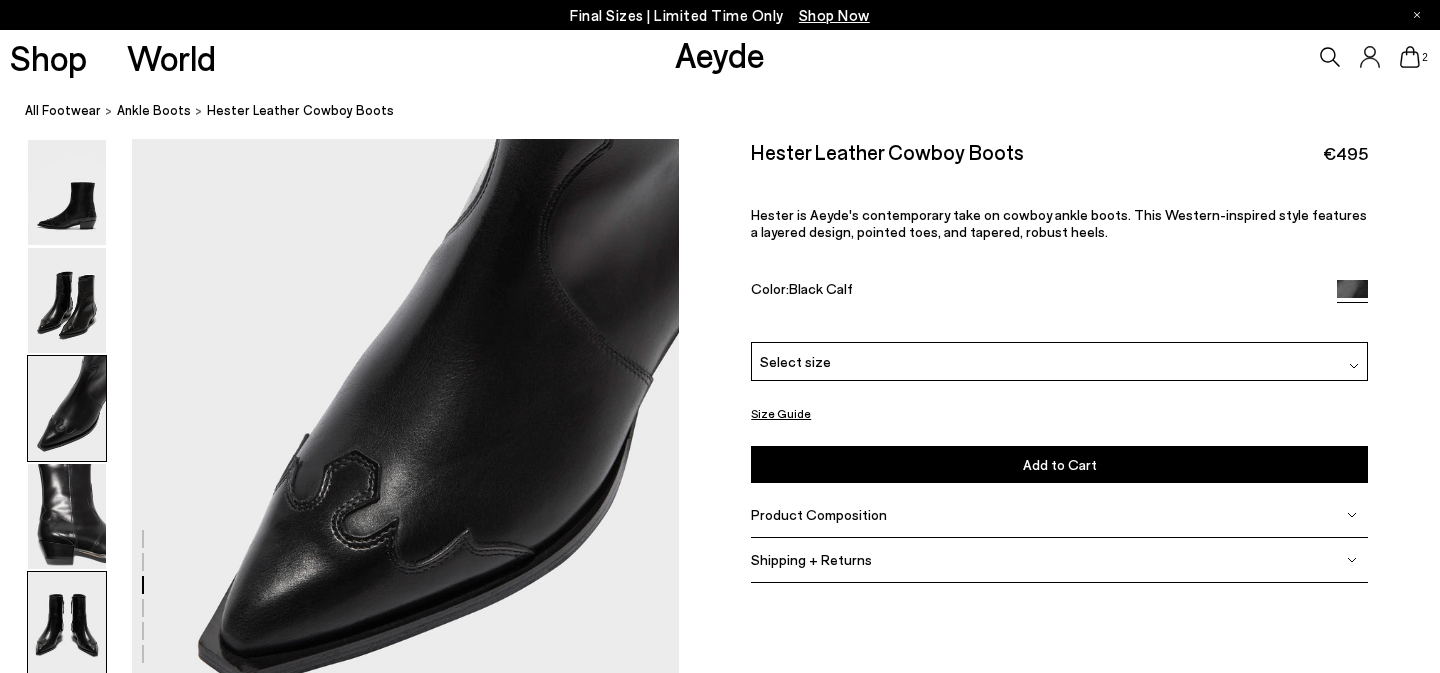 click at bounding box center (67, 624) 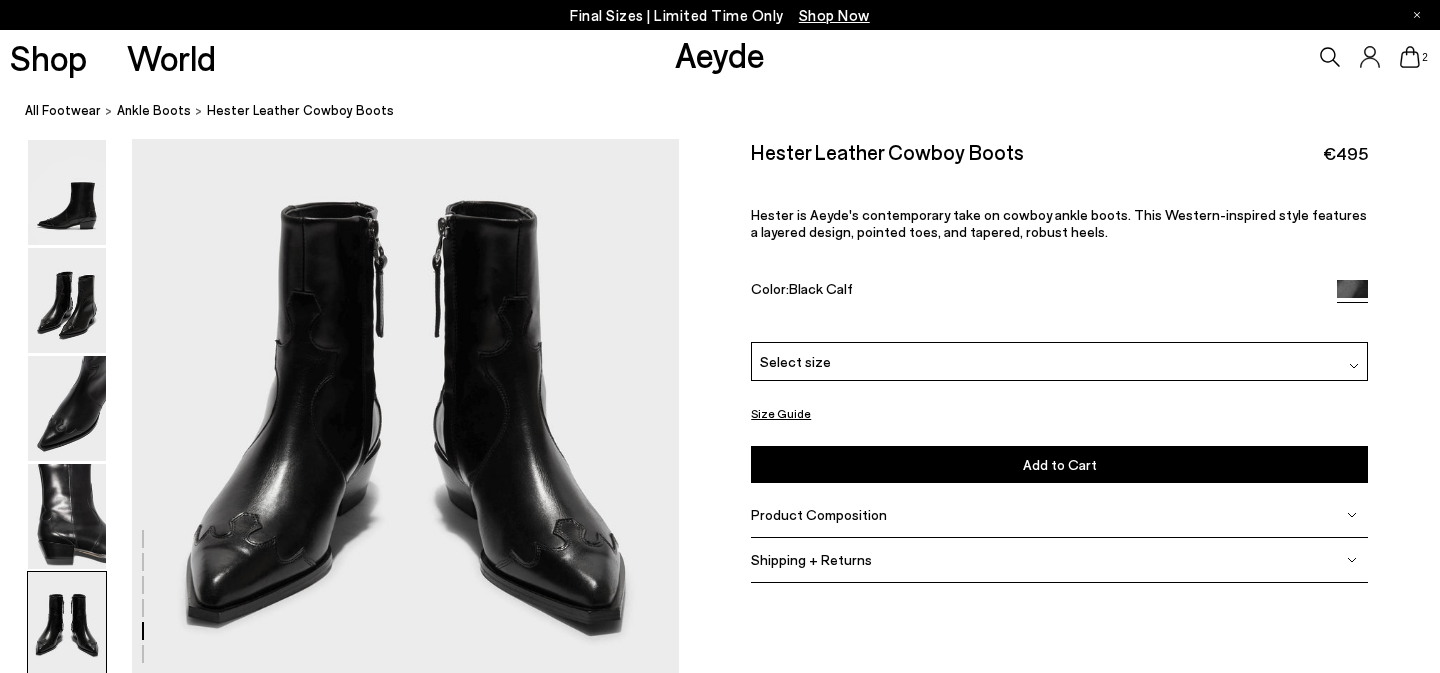 scroll, scrollTop: 3023, scrollLeft: 0, axis: vertical 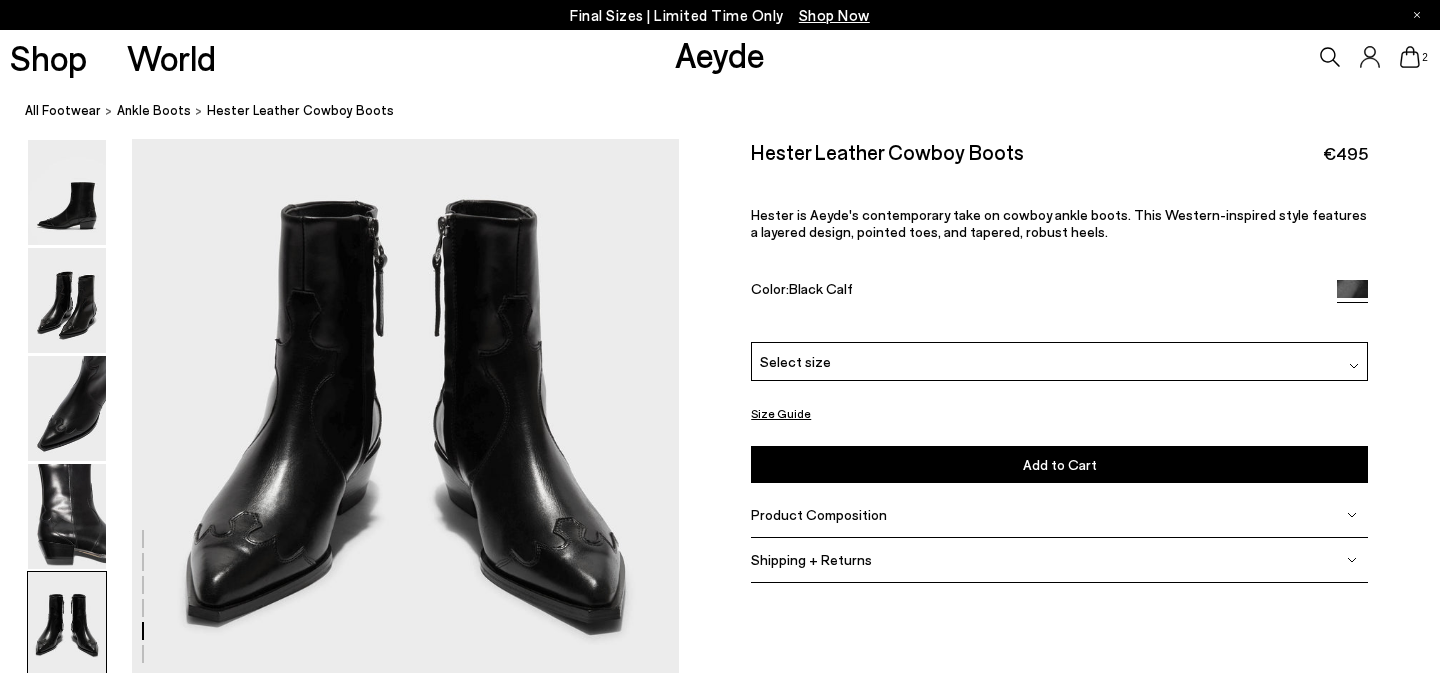 click at bounding box center (339, -688) 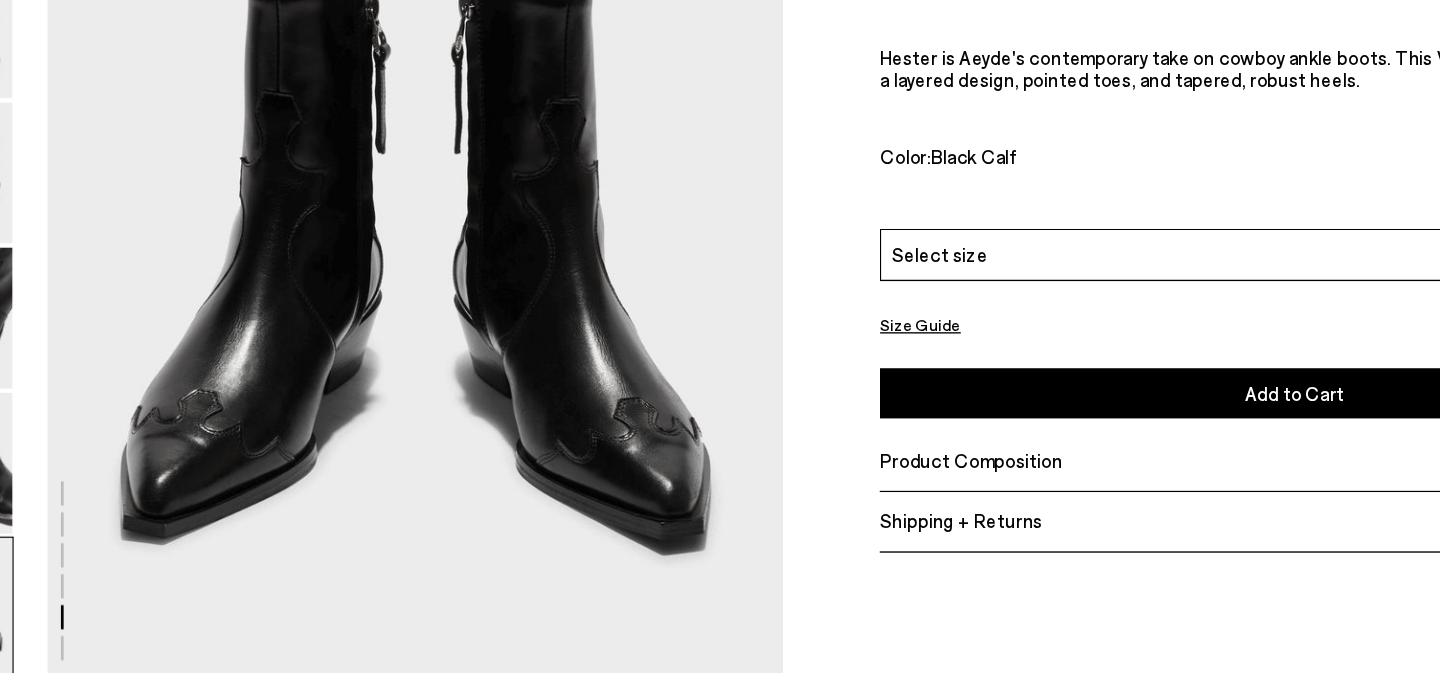 scroll, scrollTop: 3072, scrollLeft: 0, axis: vertical 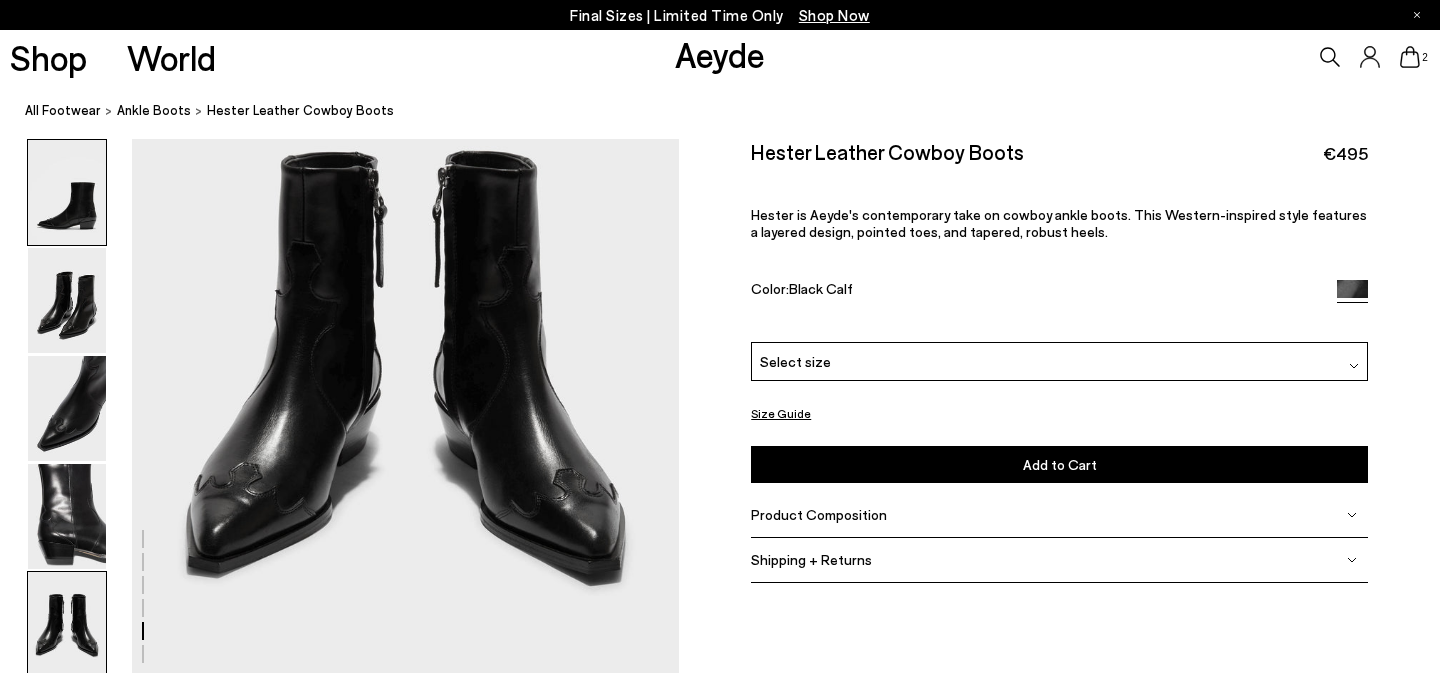 click at bounding box center [67, 192] 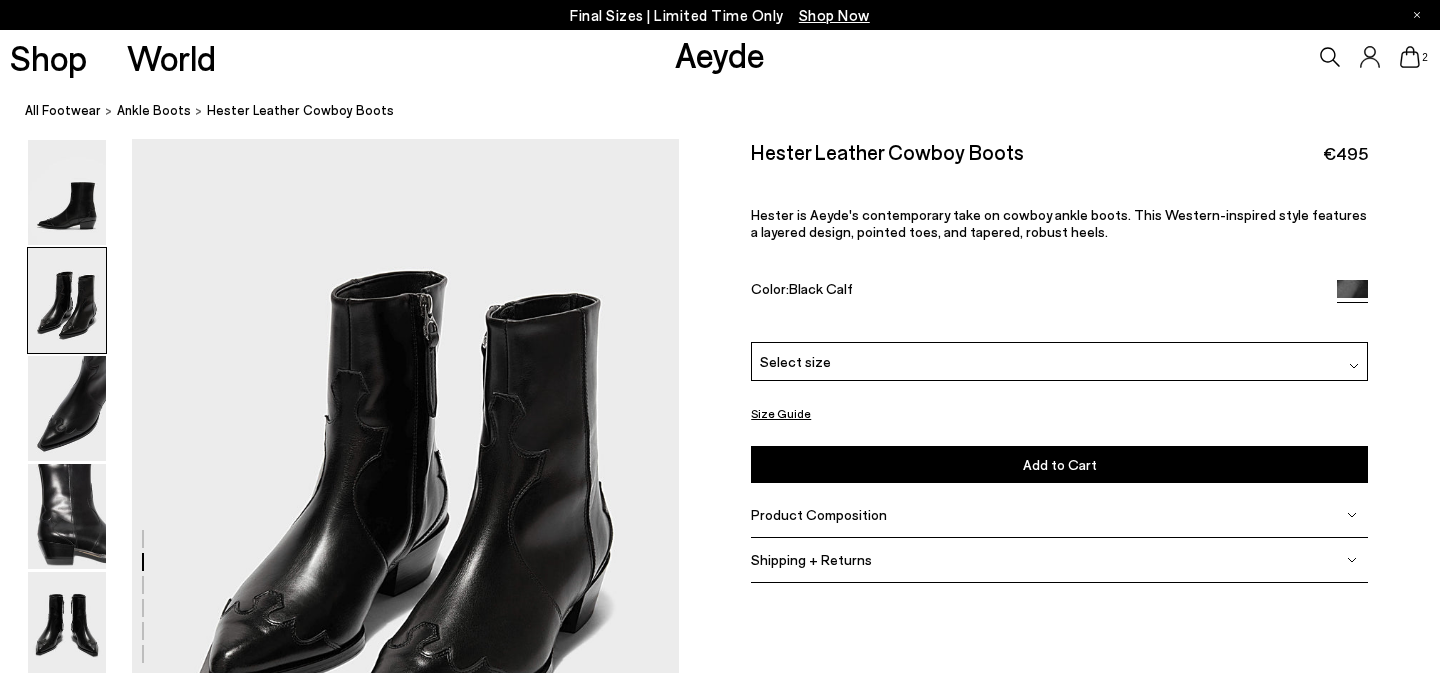 scroll, scrollTop: 875, scrollLeft: 0, axis: vertical 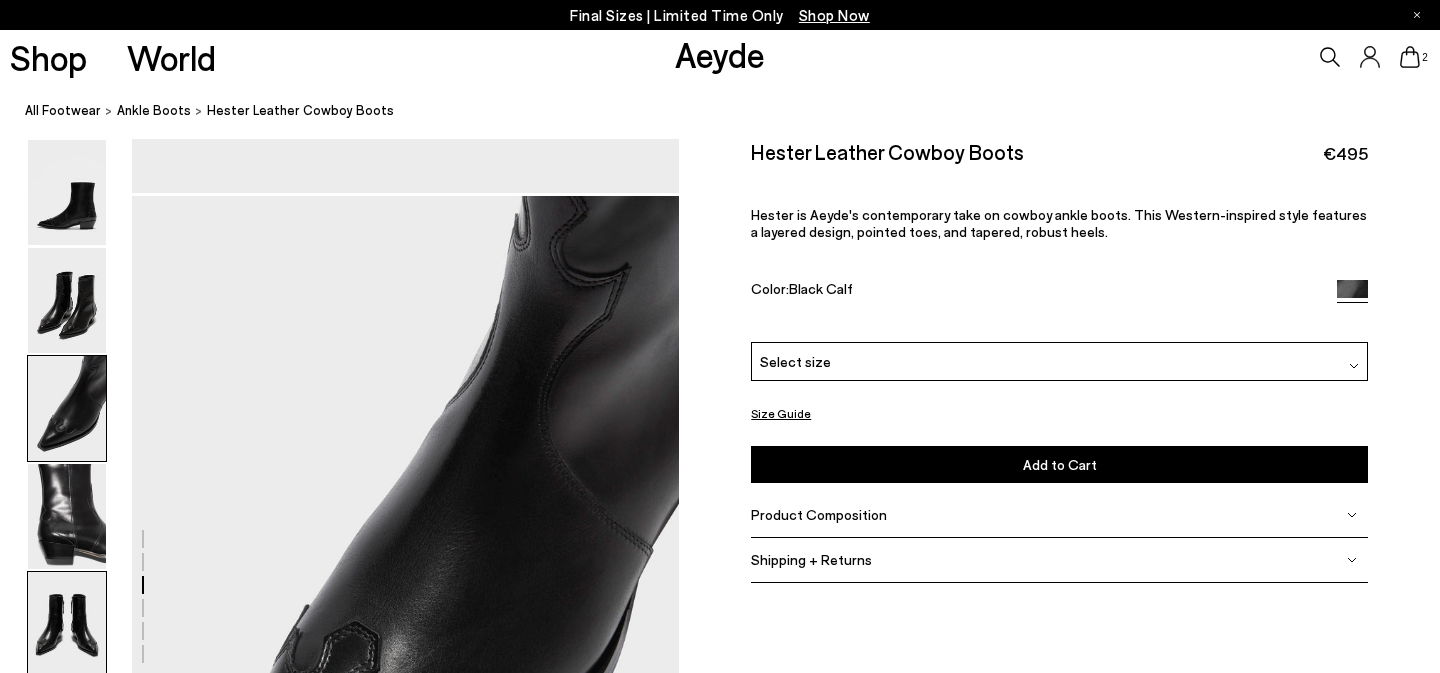 click at bounding box center [67, 624] 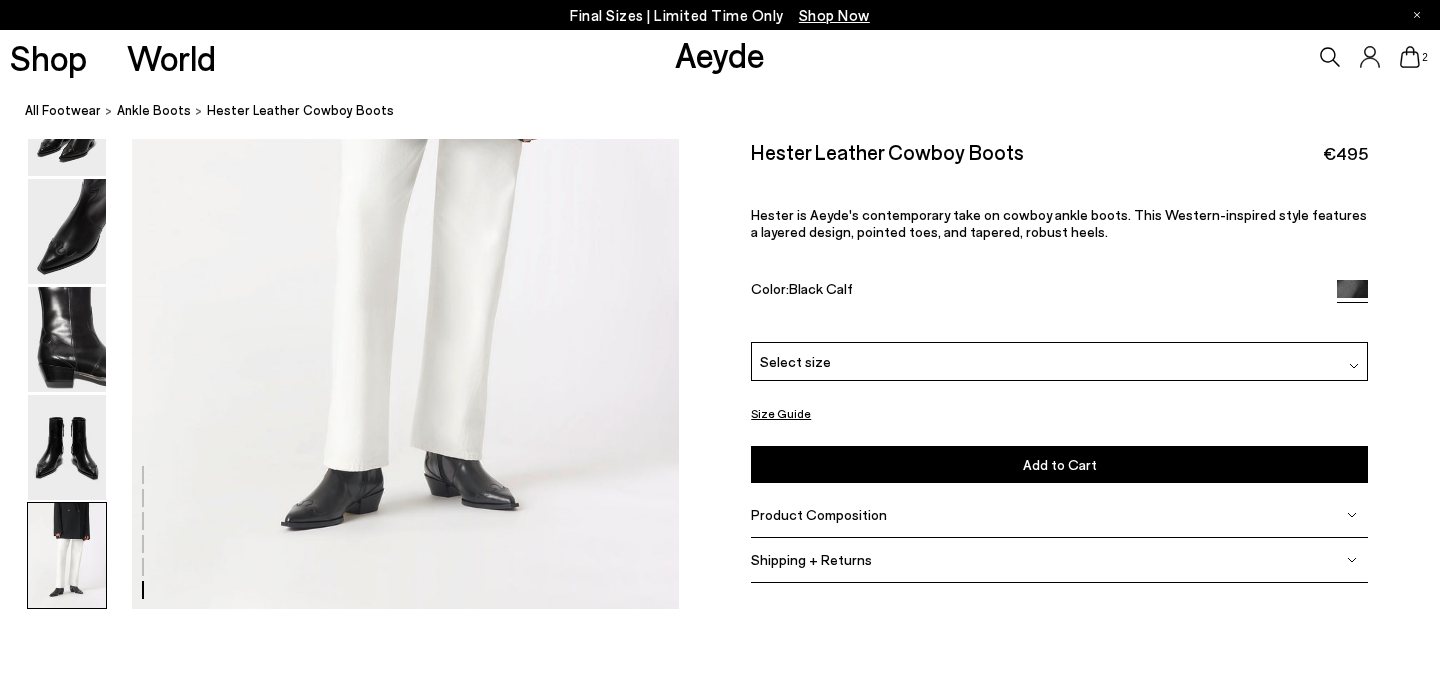 scroll, scrollTop: 3973, scrollLeft: 0, axis: vertical 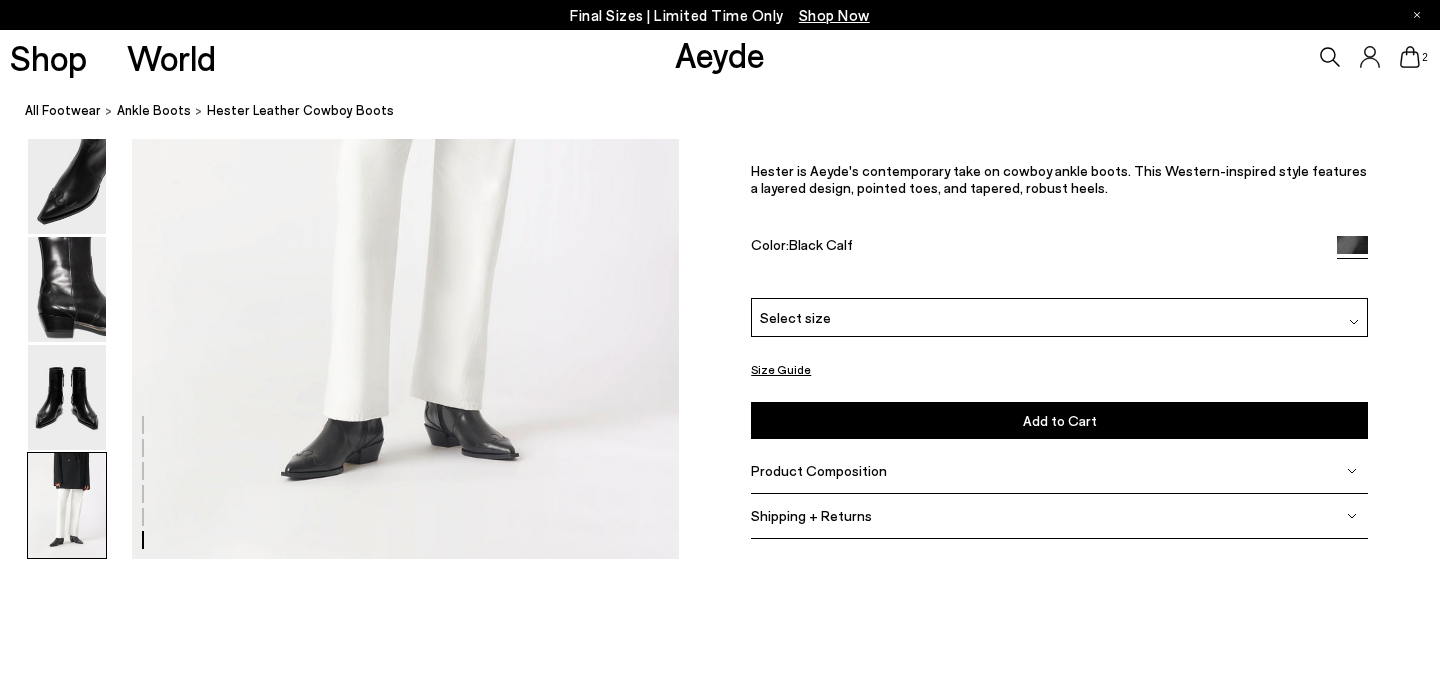 click at bounding box center (339, -1638) 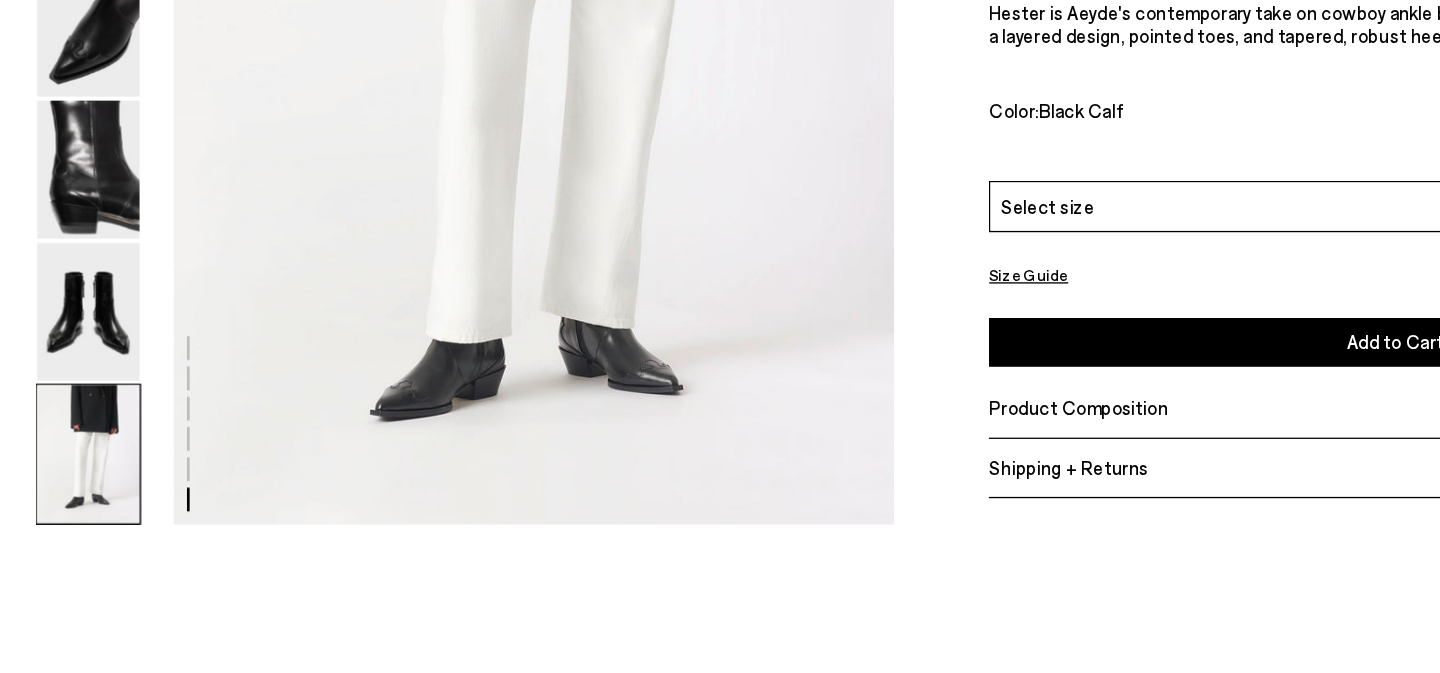 scroll, scrollTop: 3971, scrollLeft: 0, axis: vertical 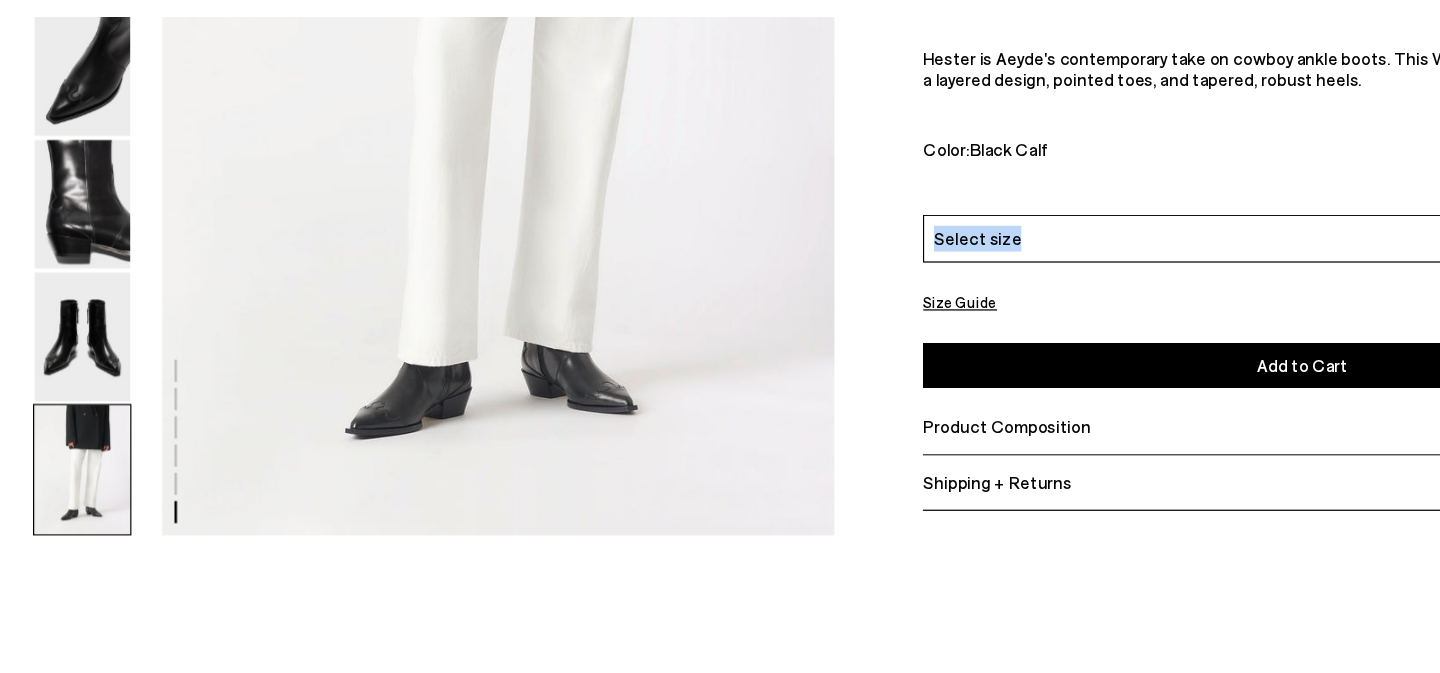 drag, startPoint x: 831, startPoint y: 278, endPoint x: 849, endPoint y: 323, distance: 48.466484 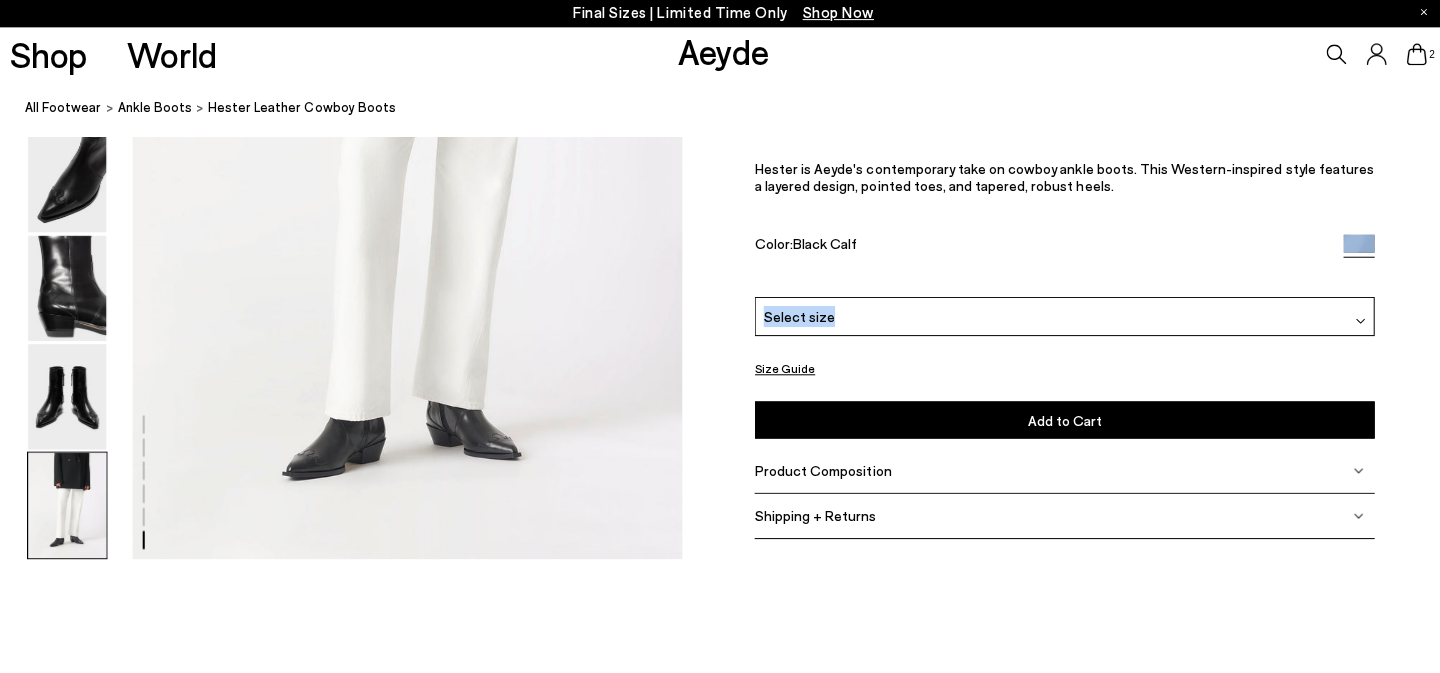 scroll, scrollTop: 3976, scrollLeft: 0, axis: vertical 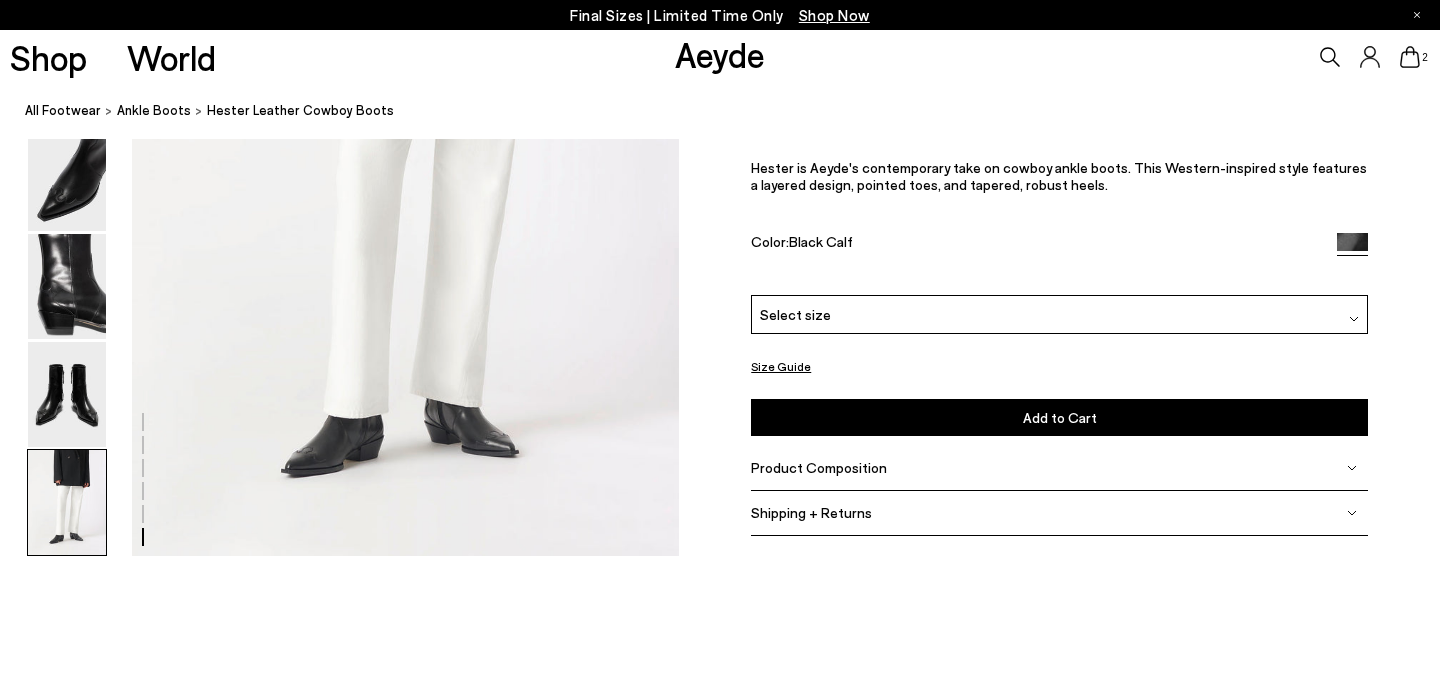 click on "Final Sizes | Limited Time Only
Shop Now
Shop
World
Aeyde
2" at bounding box center [720, -1086] 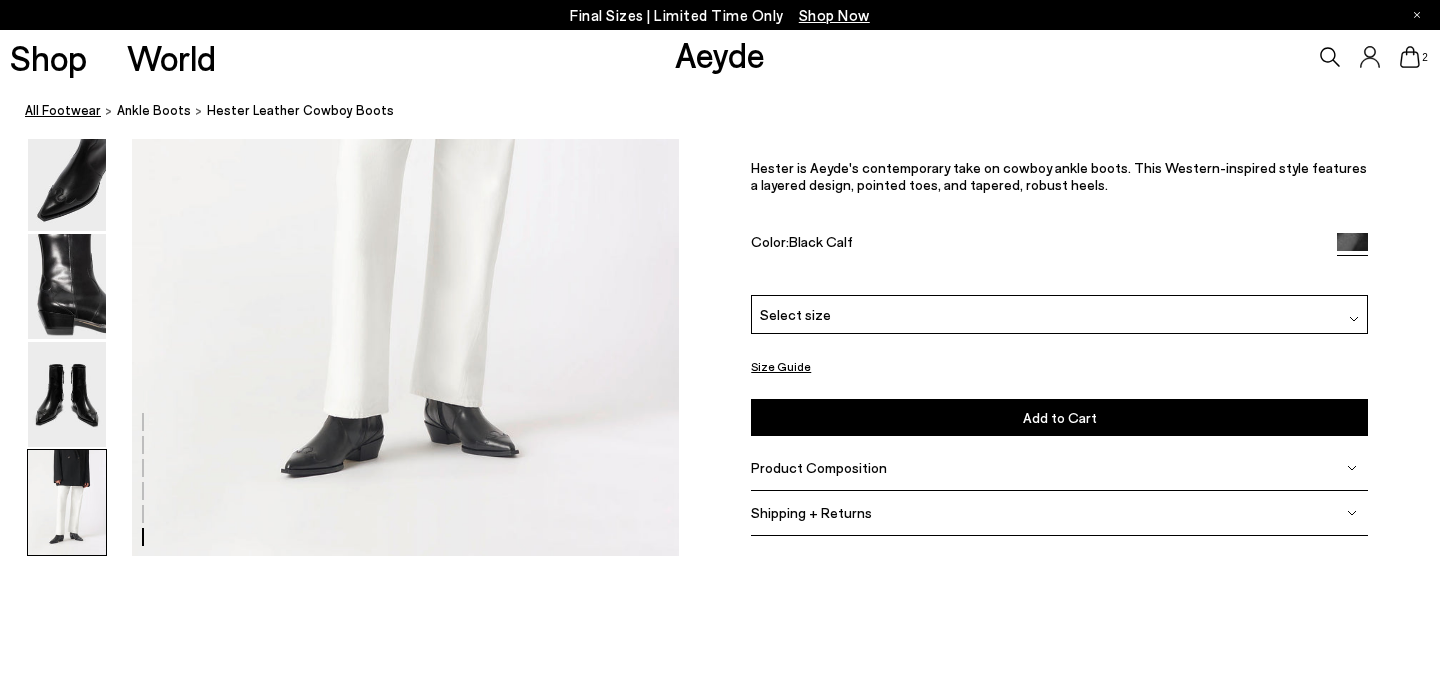 click on "All Footwear" at bounding box center [63, 110] 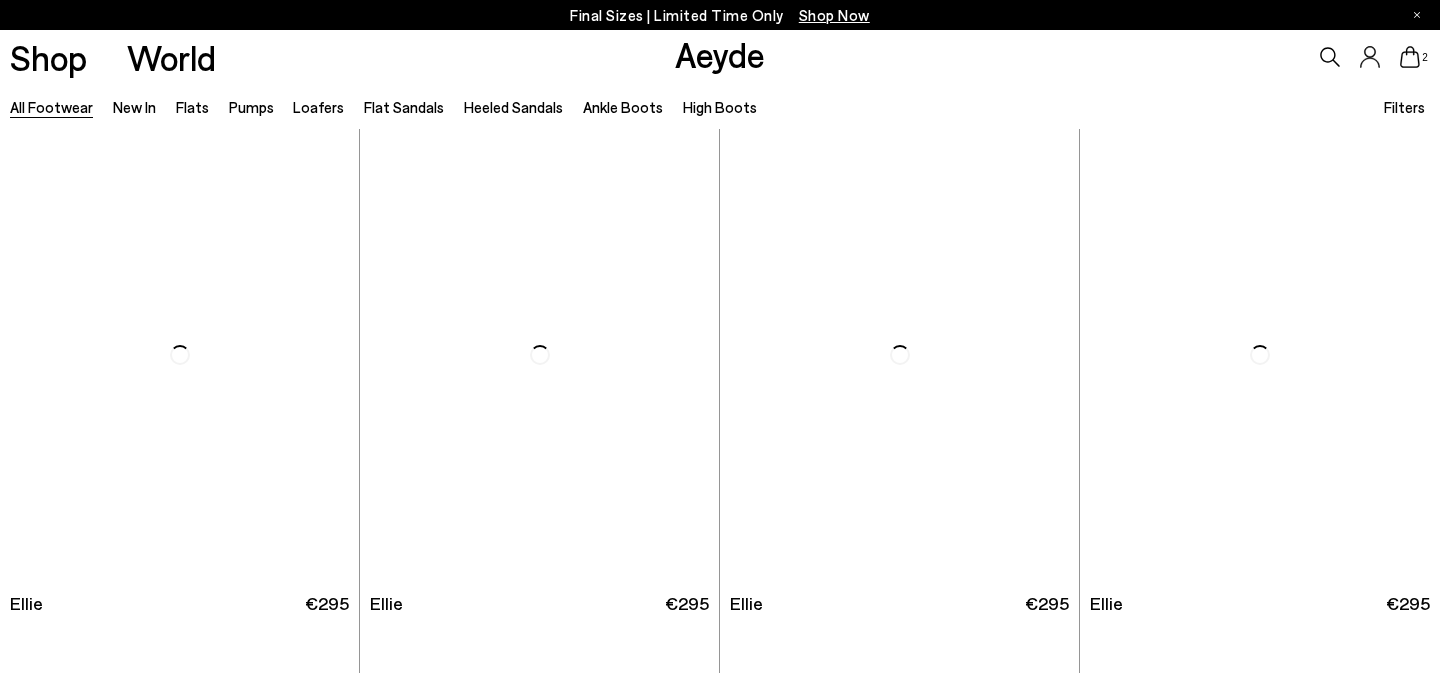 scroll, scrollTop: 0, scrollLeft: 0, axis: both 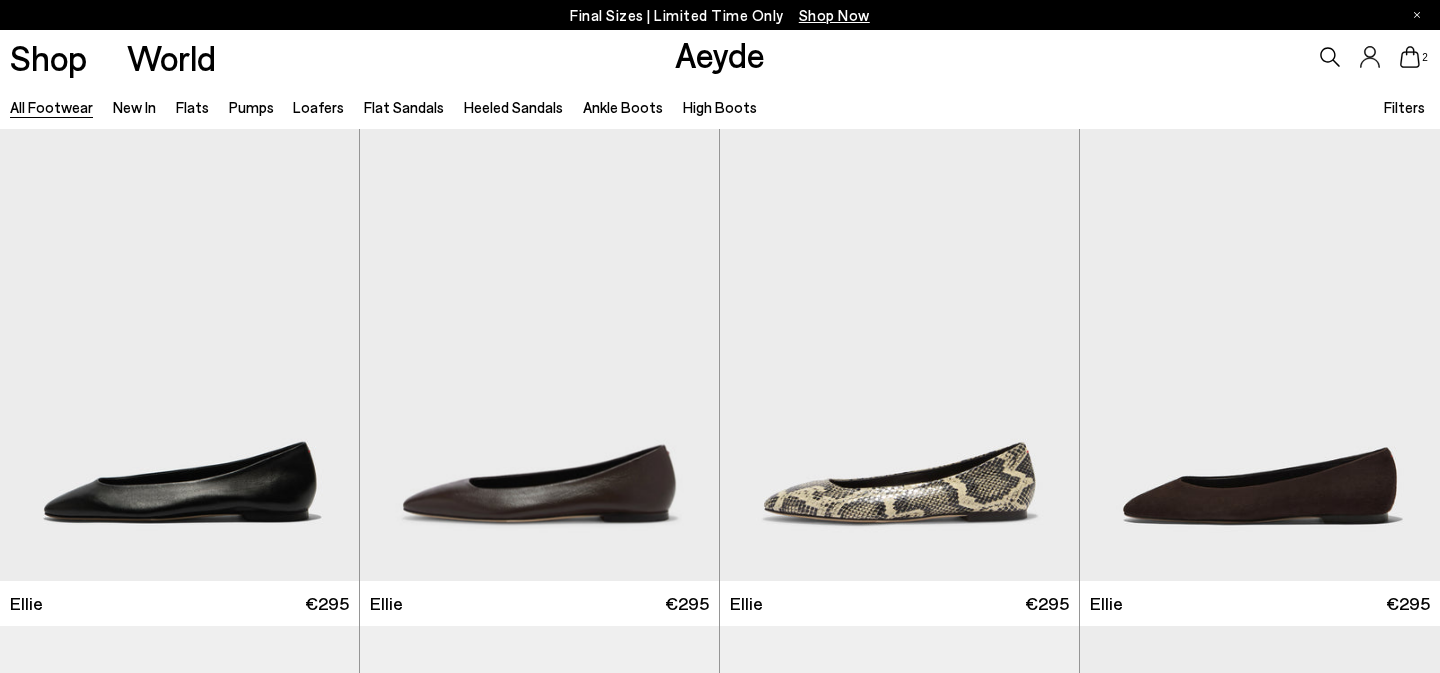 click on "All Footwear
New In
Flats
Pumps
Loafers
Flat Sandals
Heeled Sandals
Ankle Boots
High Boots" at bounding box center [393, 106] 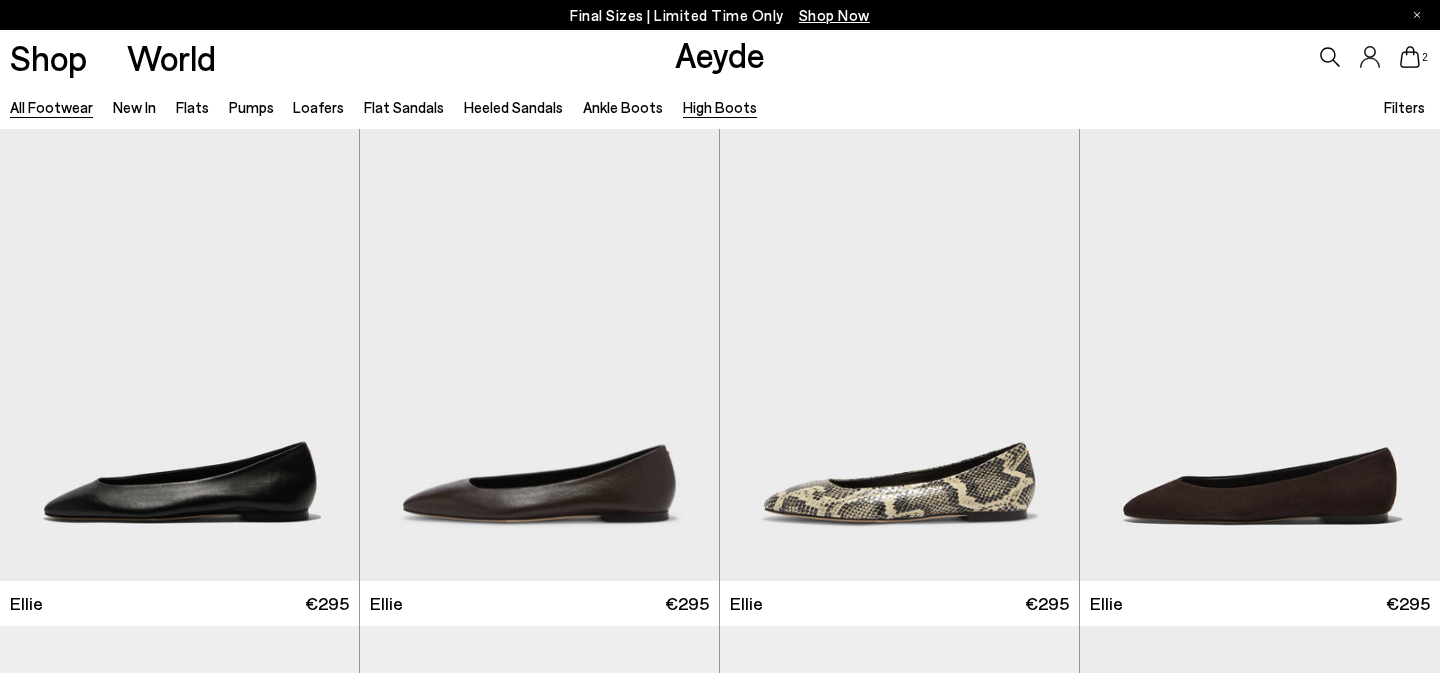 click on "High Boots" at bounding box center [720, 107] 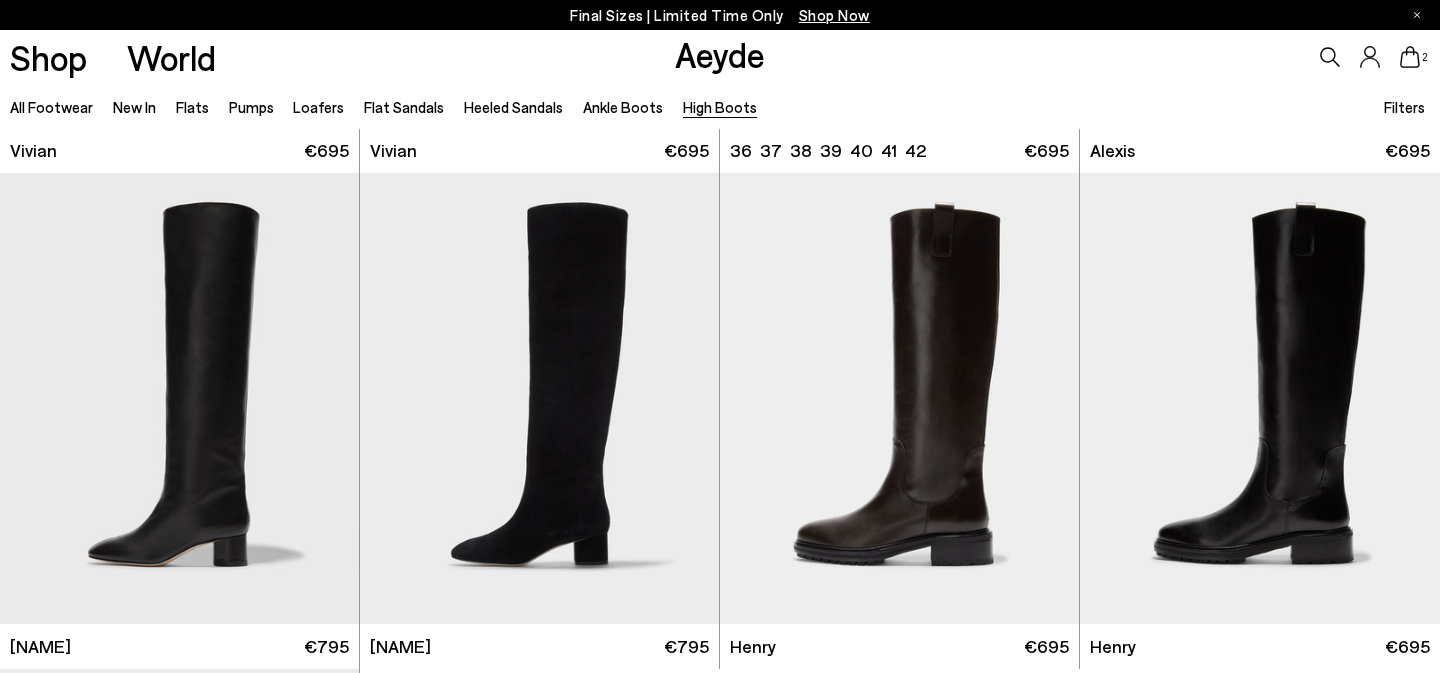 scroll, scrollTop: 454, scrollLeft: 0, axis: vertical 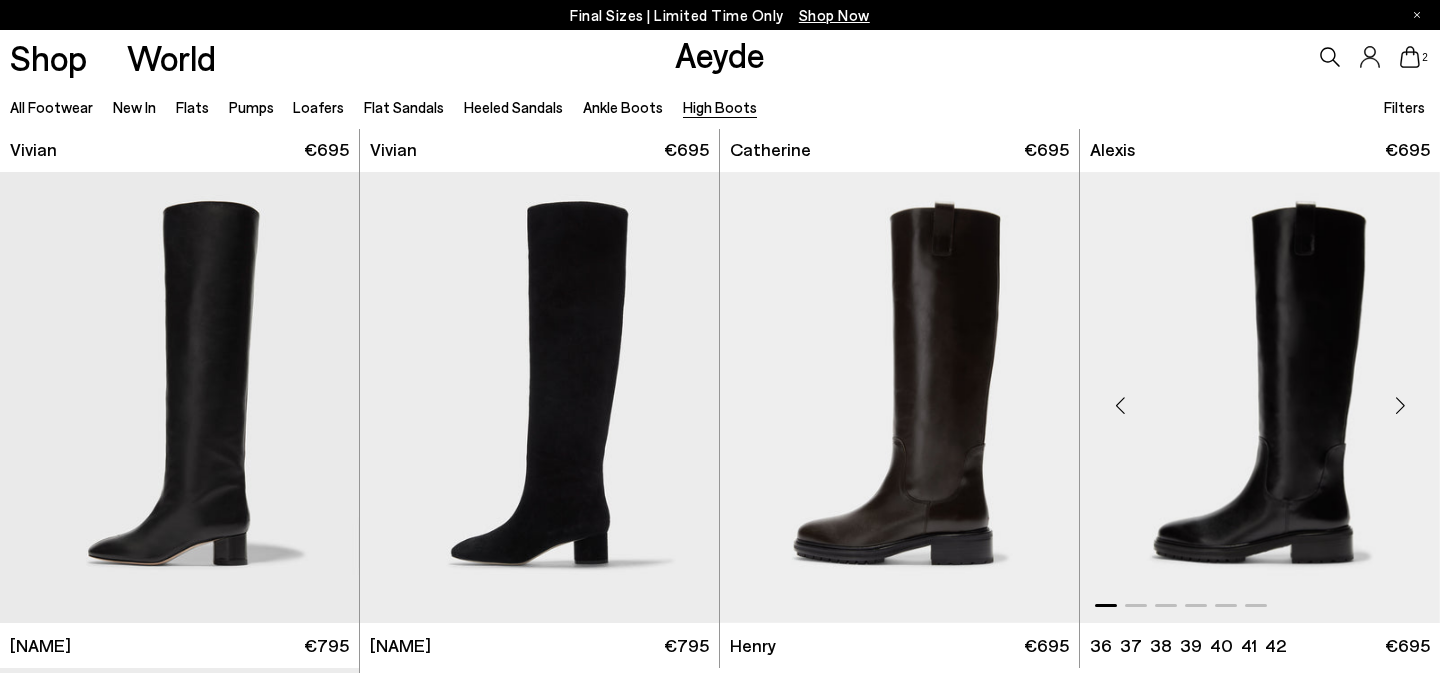 click at bounding box center (1400, 405) 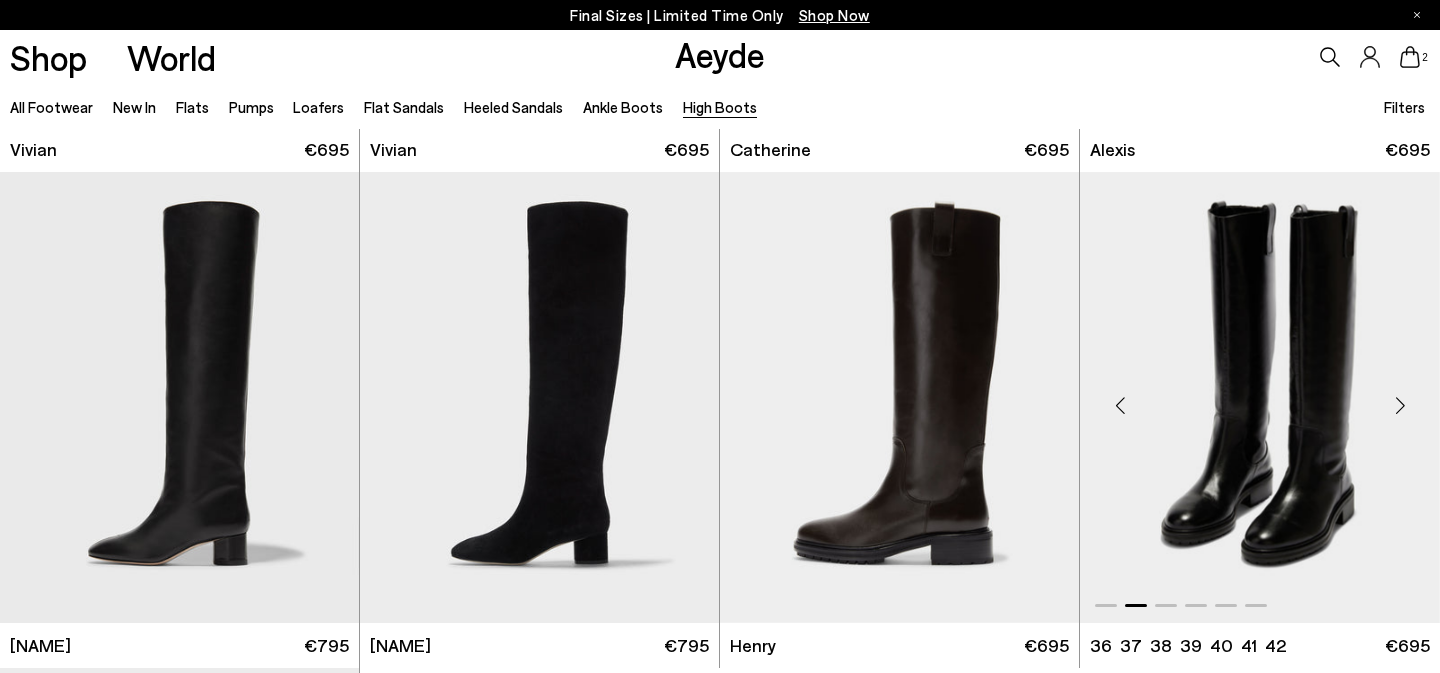 click at bounding box center [1400, 405] 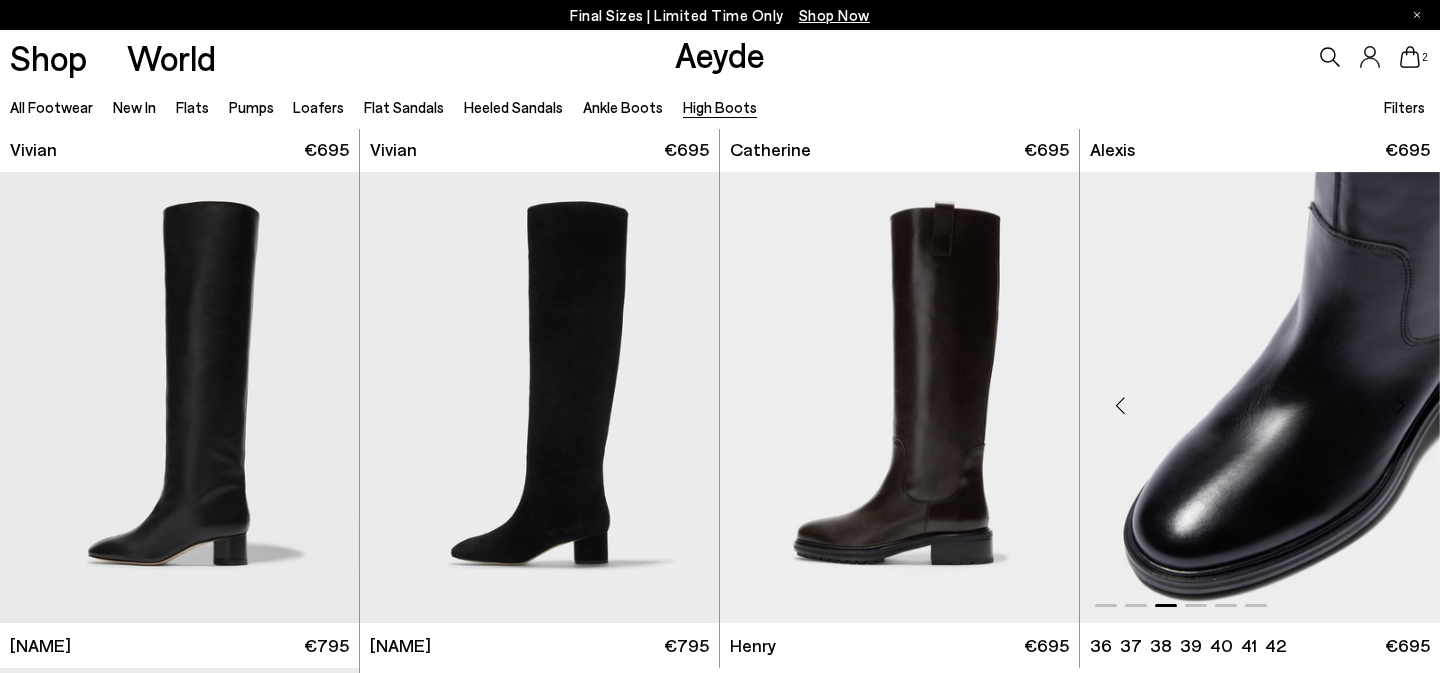 click at bounding box center (1400, 405) 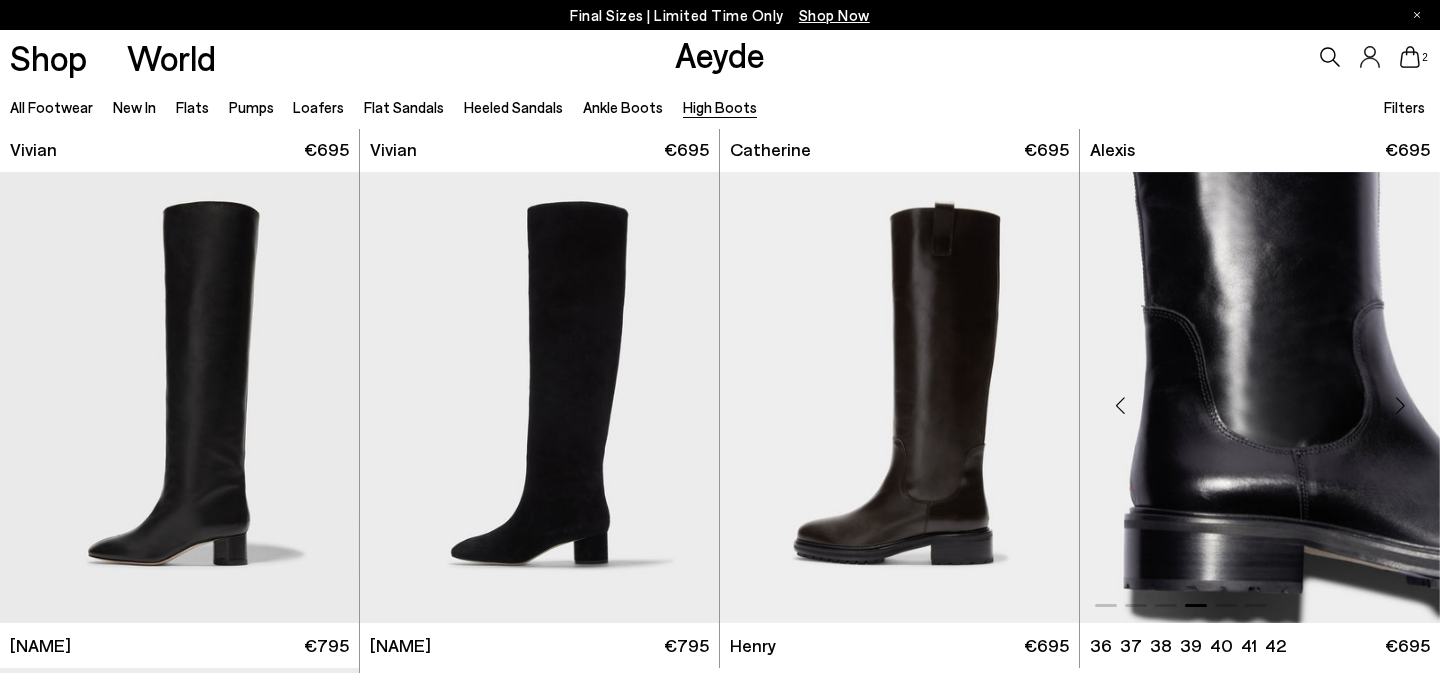 click at bounding box center (1400, 405) 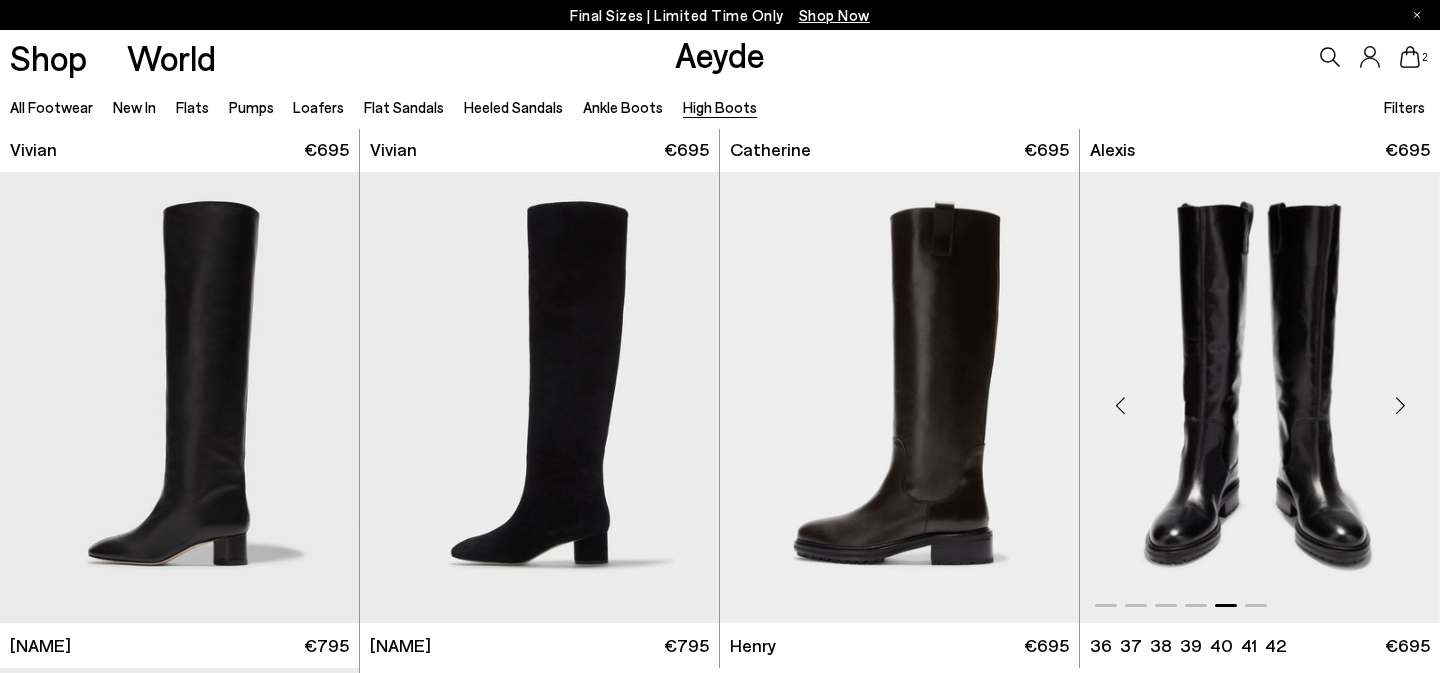 click at bounding box center [1260, 397] 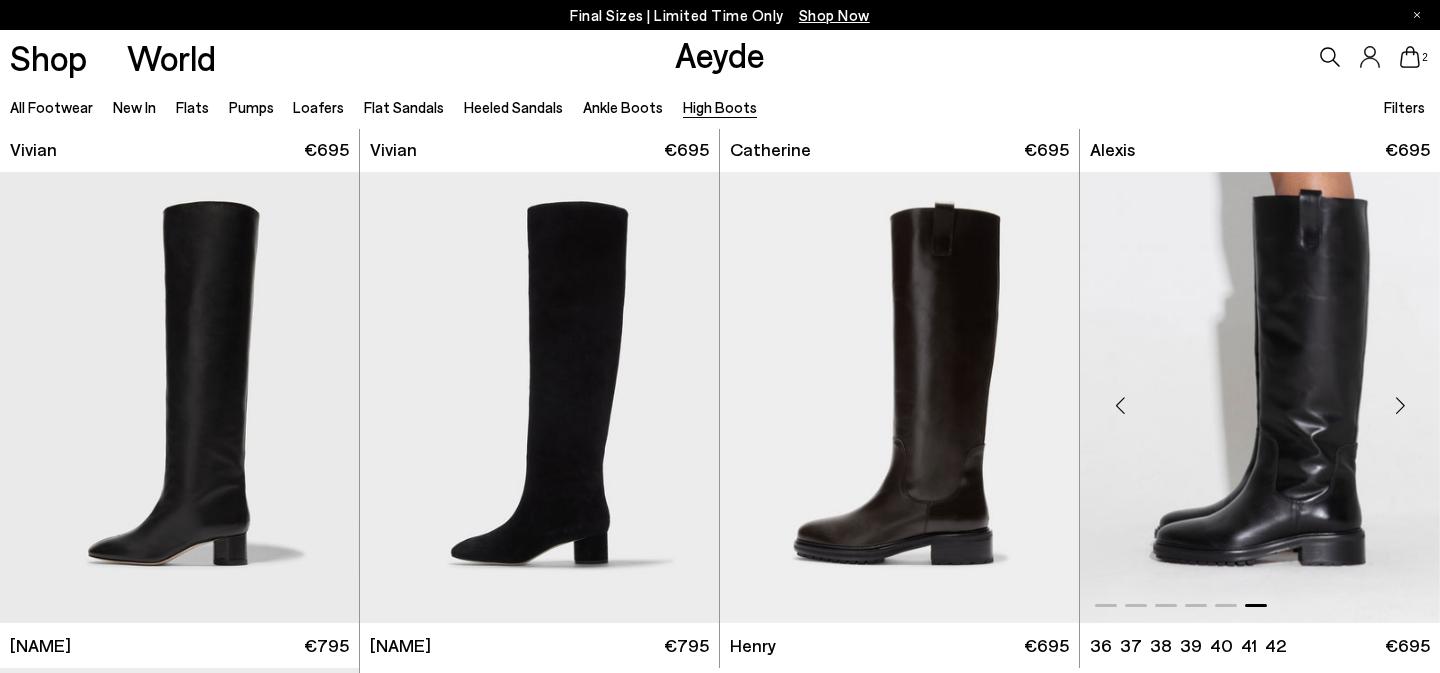 click at bounding box center [1260, 397] 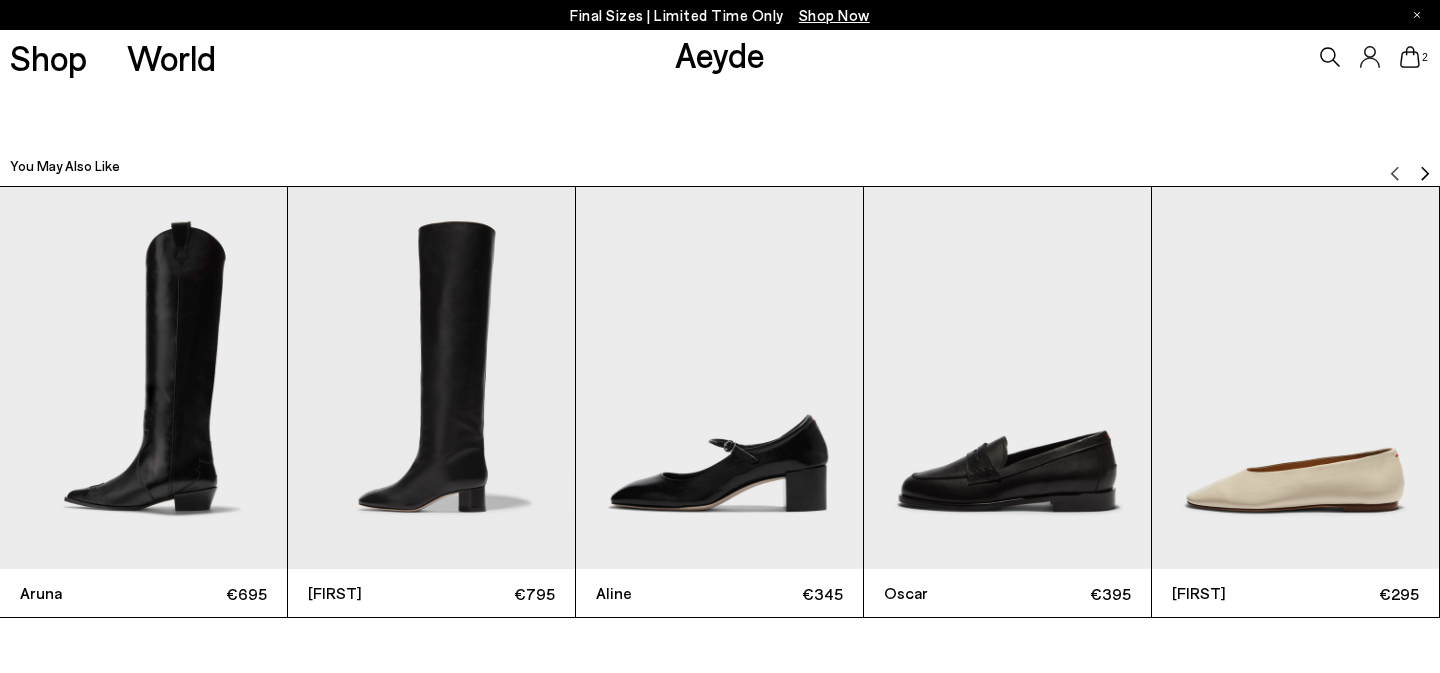 scroll, scrollTop: 4294, scrollLeft: 0, axis: vertical 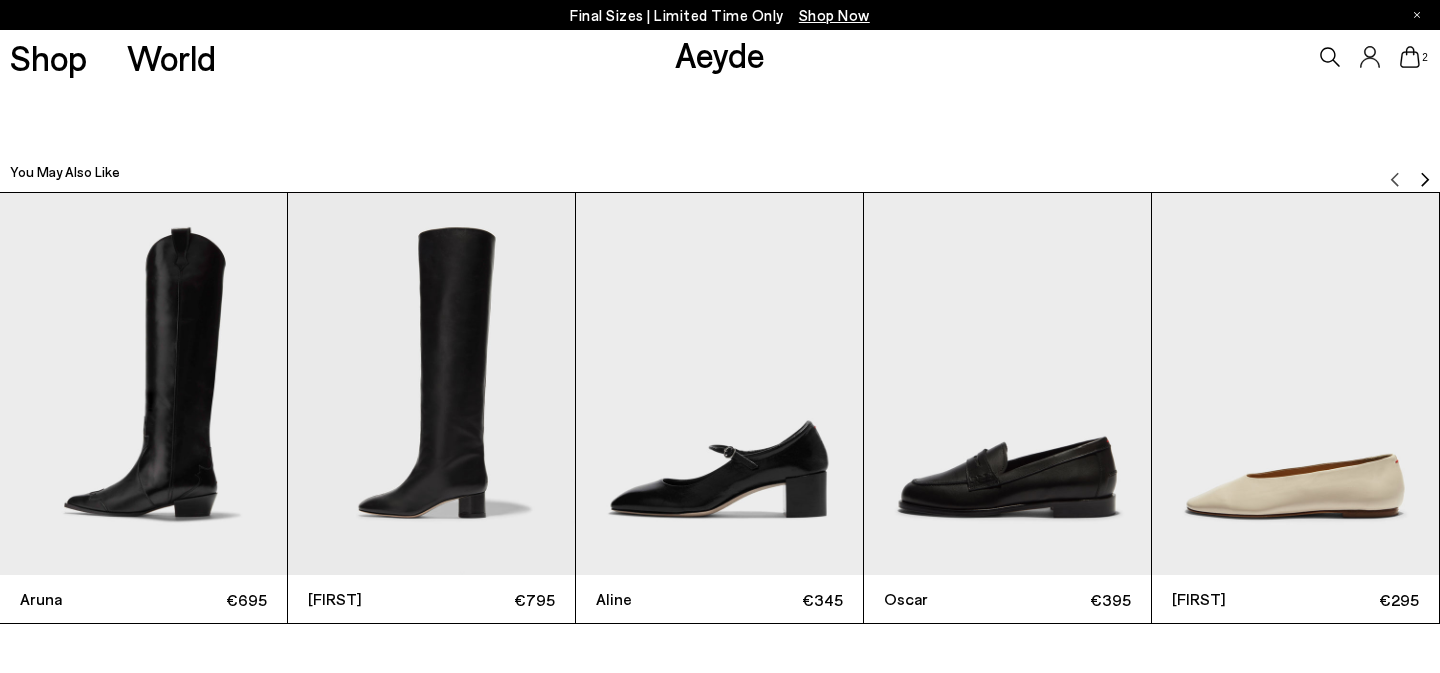click at bounding box center [143, 384] 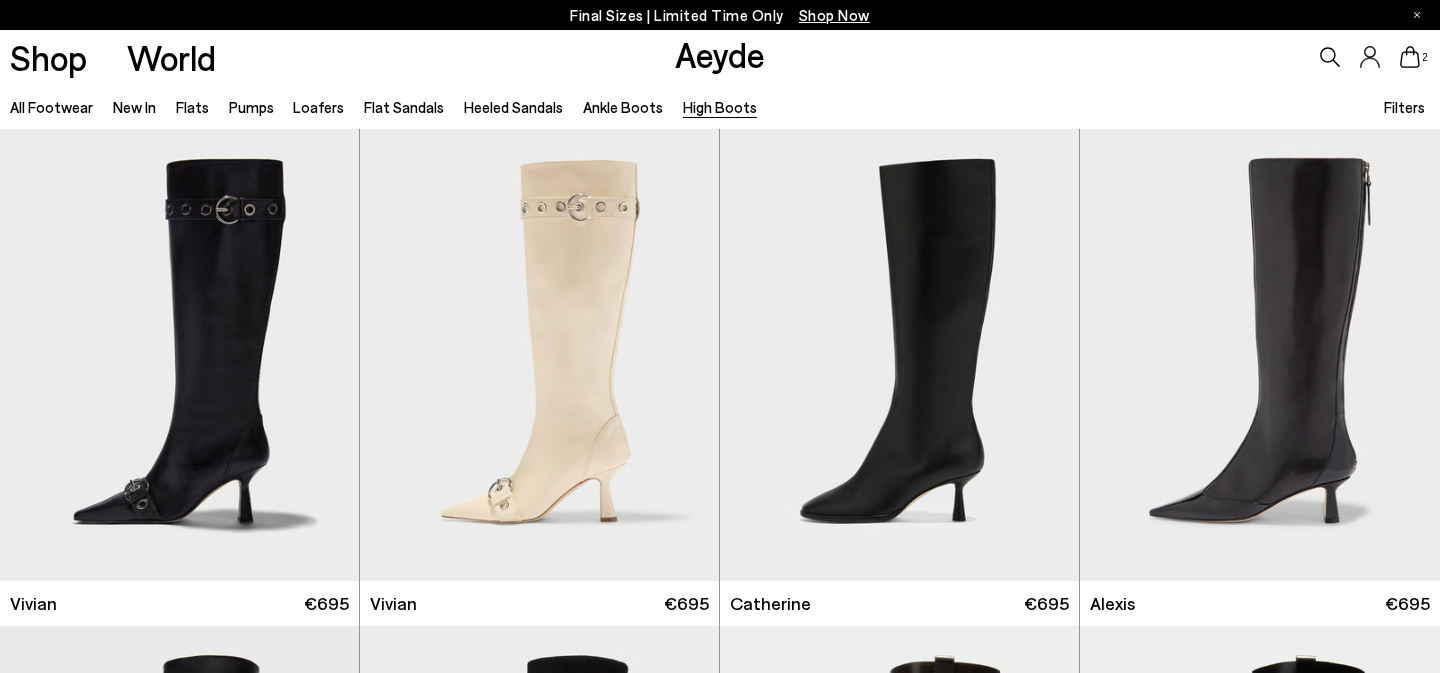 scroll, scrollTop: 454, scrollLeft: 0, axis: vertical 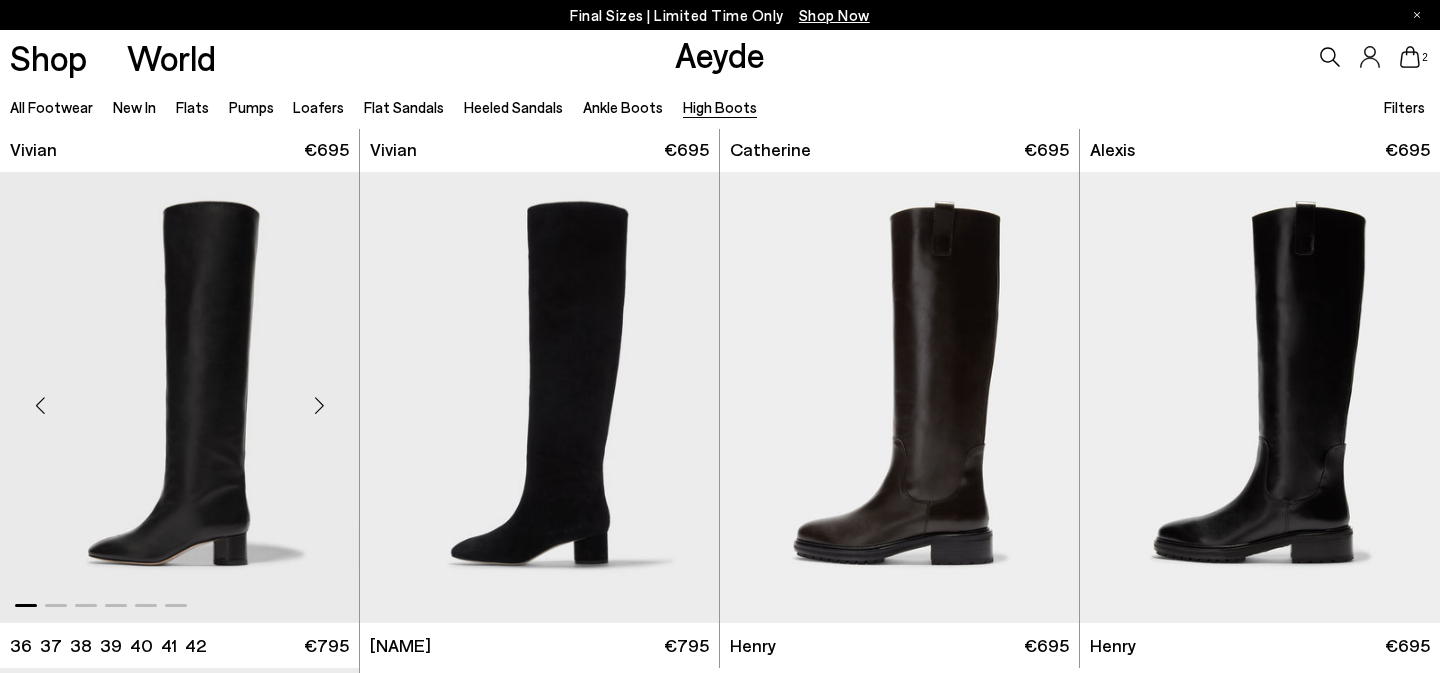 click at bounding box center (179, 397) 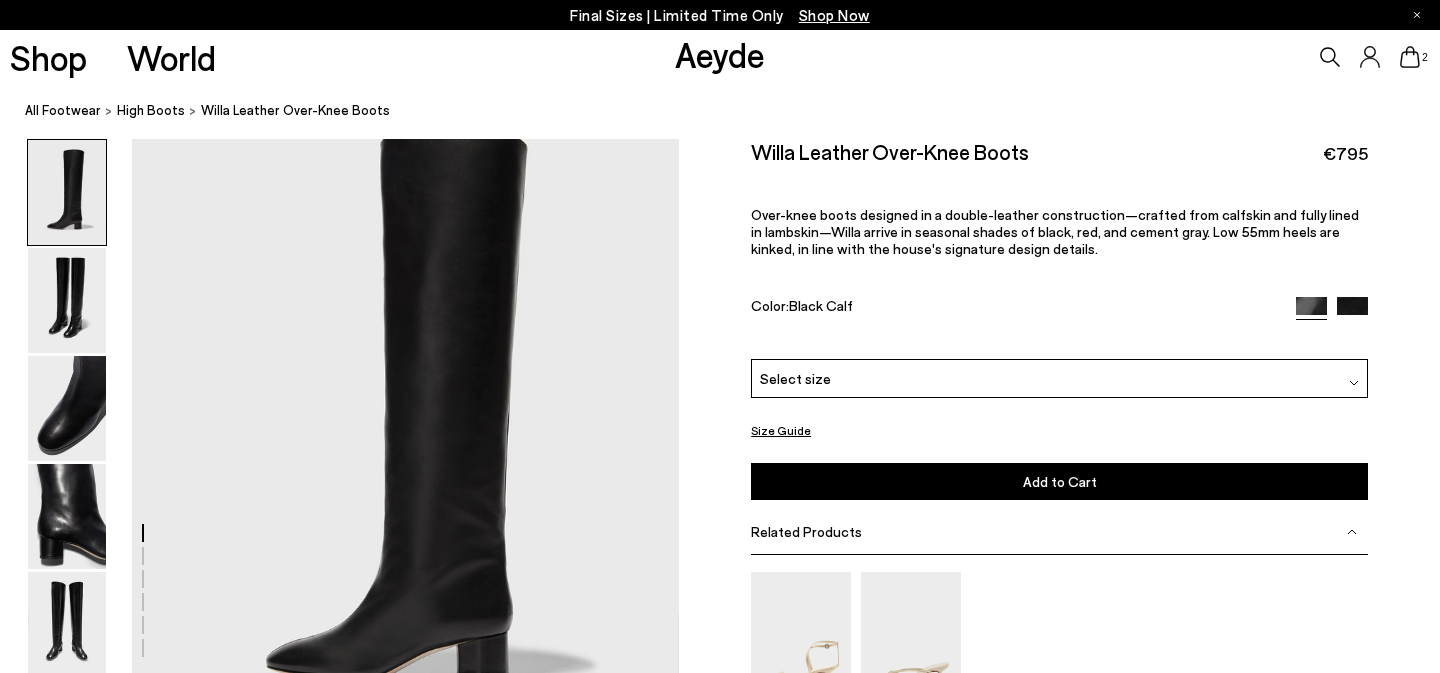 scroll, scrollTop: 0, scrollLeft: 0, axis: both 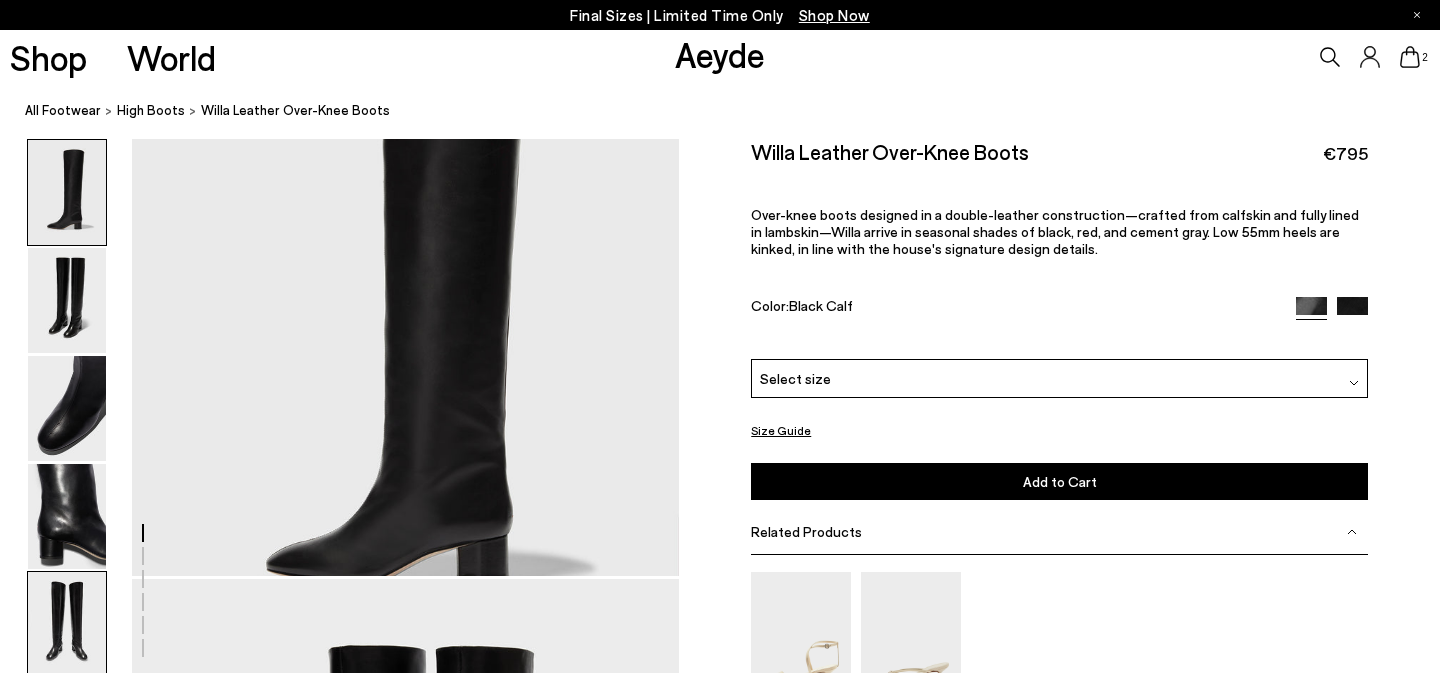 click at bounding box center [67, 624] 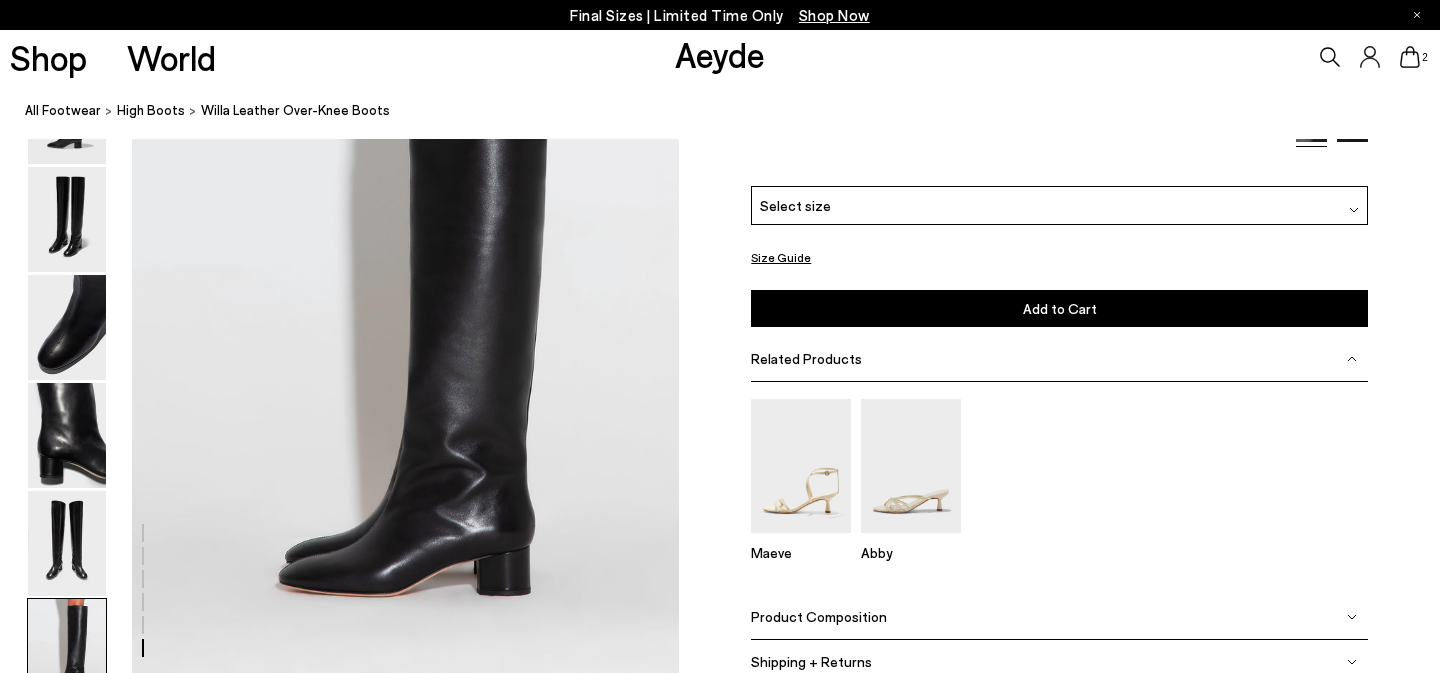 scroll, scrollTop: 3633, scrollLeft: 0, axis: vertical 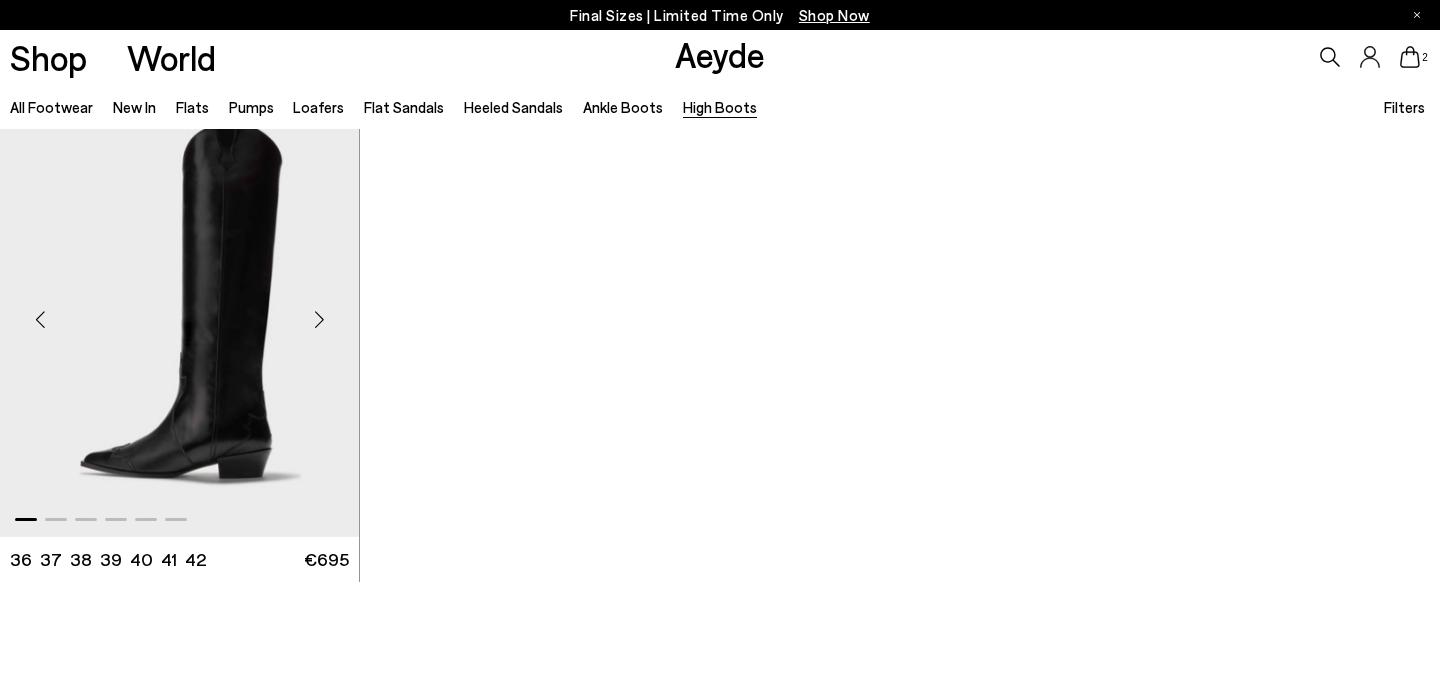 click at bounding box center [179, 311] 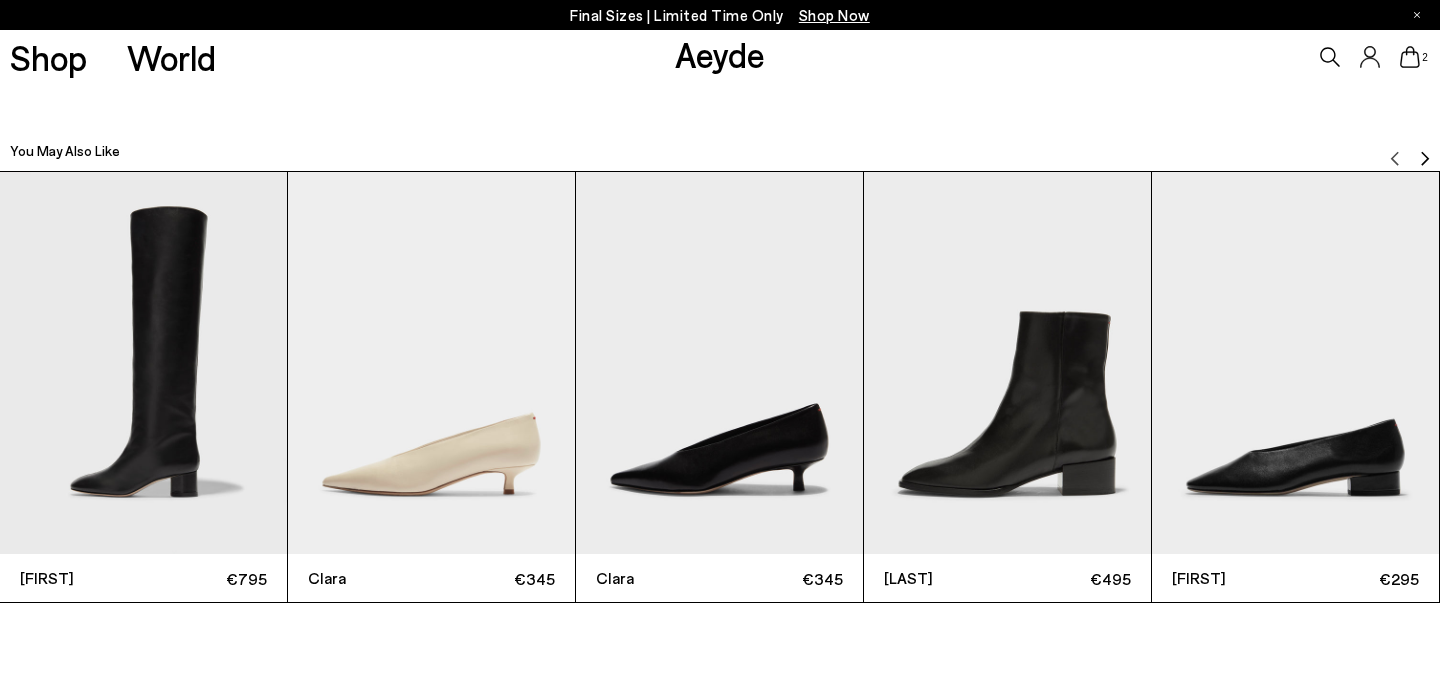 scroll, scrollTop: 4313, scrollLeft: 0, axis: vertical 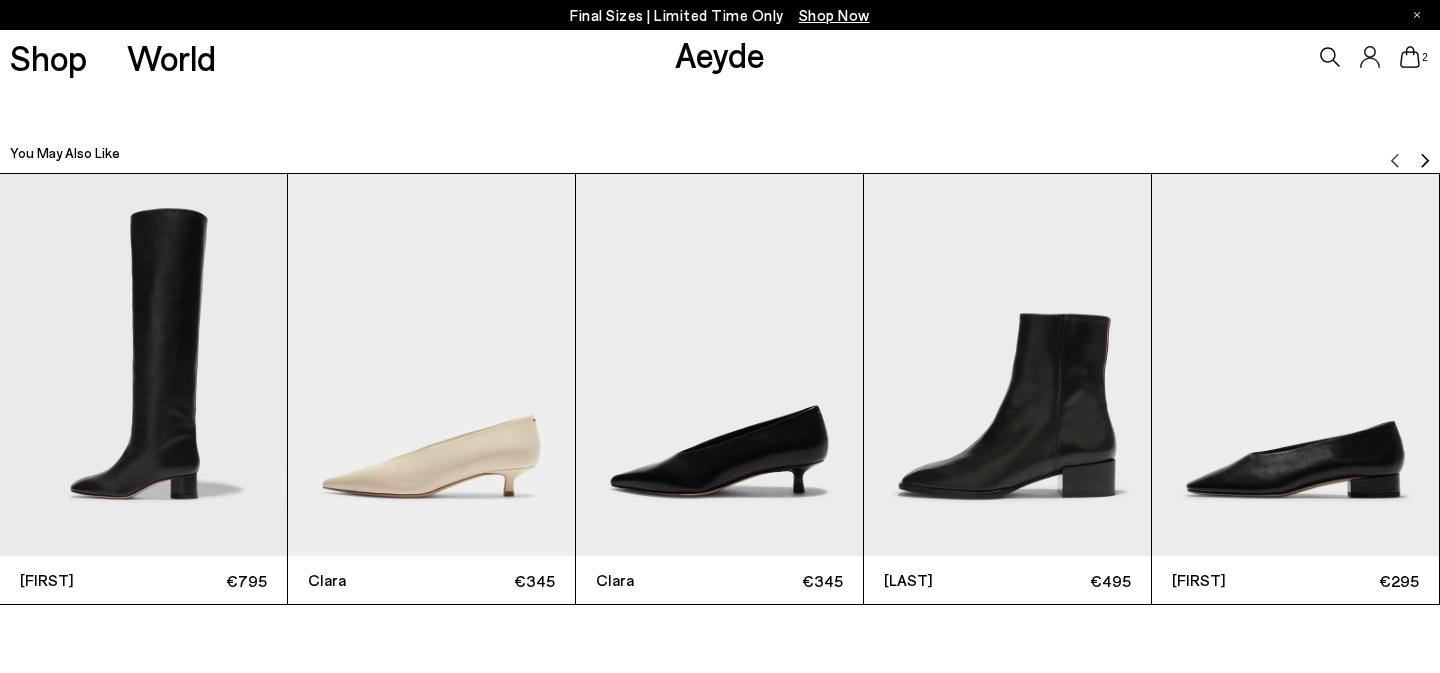 click at bounding box center (1425, 160) 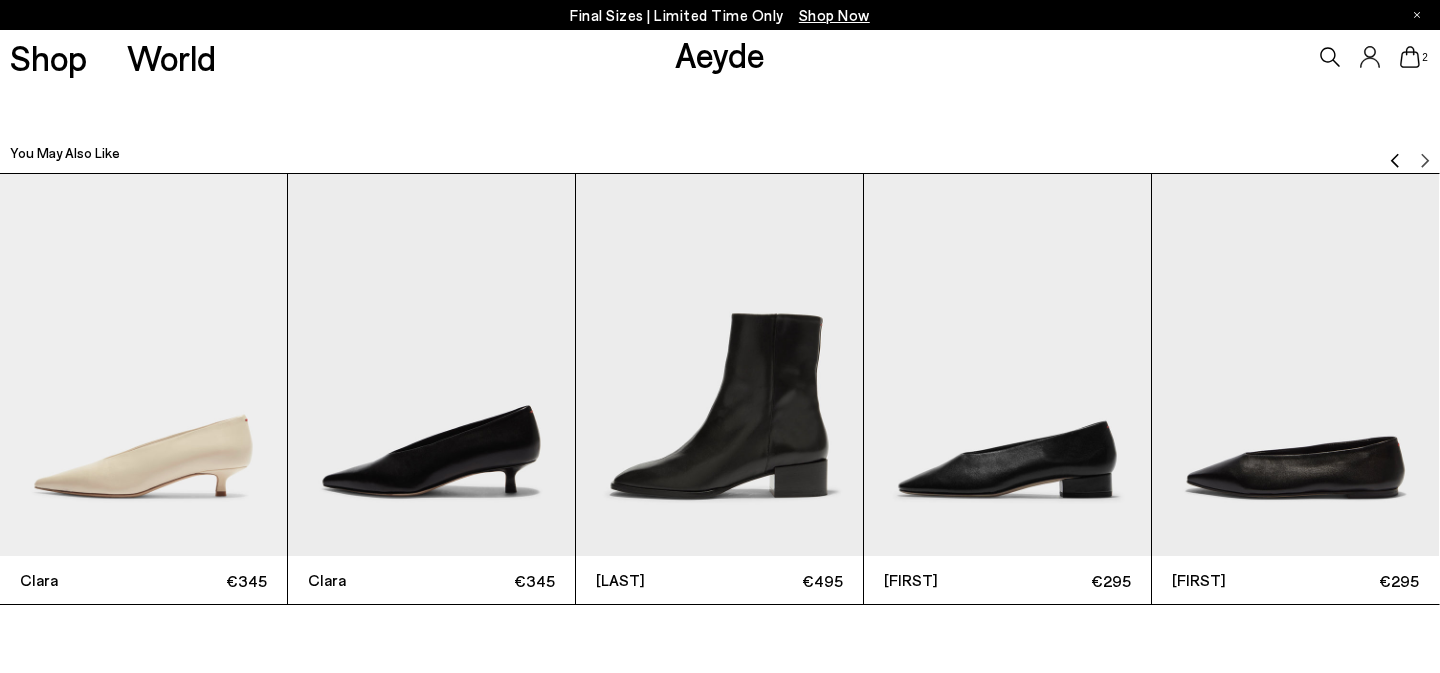 click at bounding box center (1395, 160) 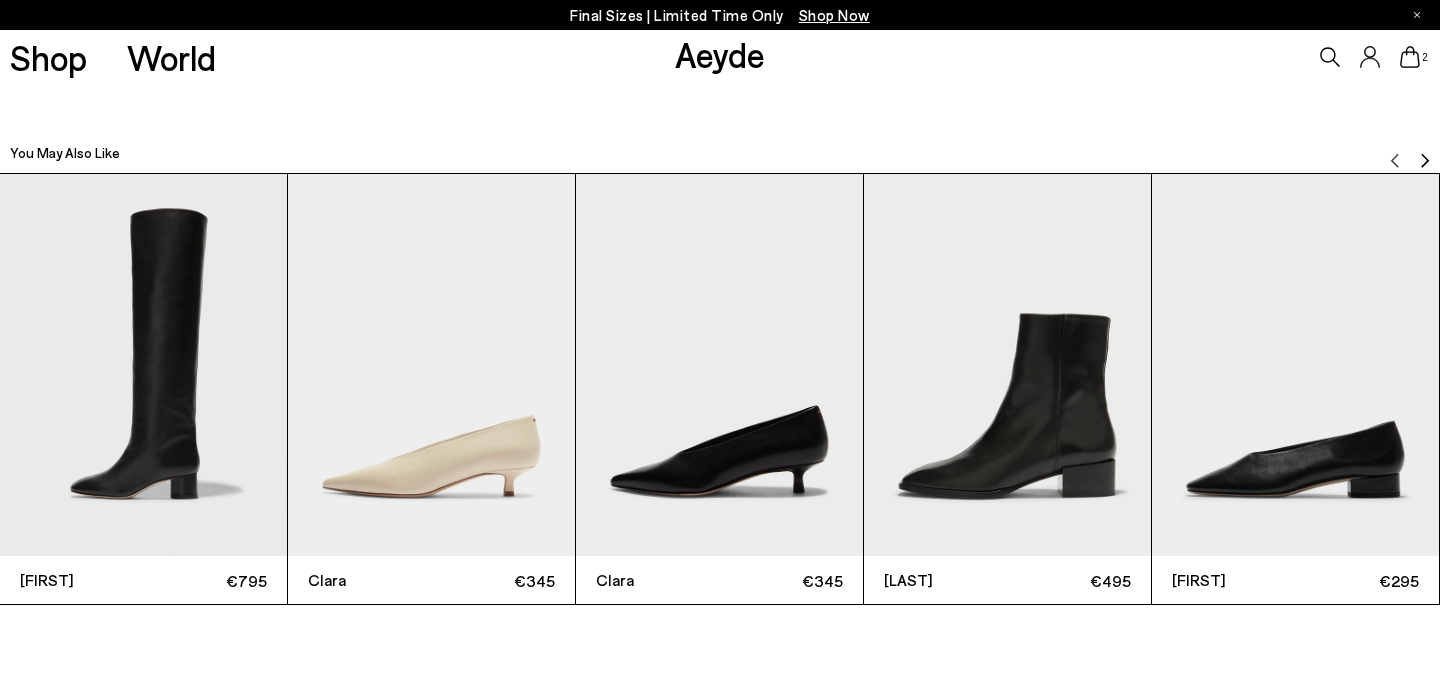 click at bounding box center [1295, 365] 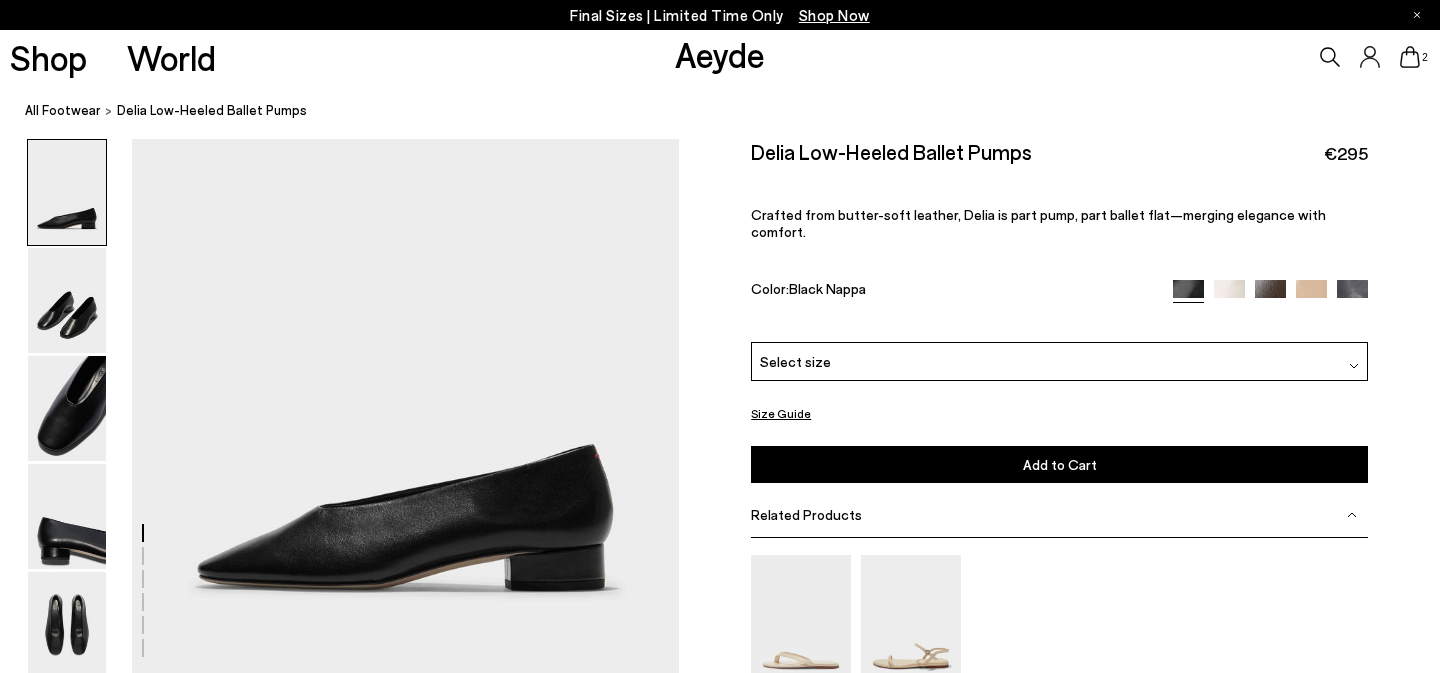 scroll, scrollTop: 0, scrollLeft: 0, axis: both 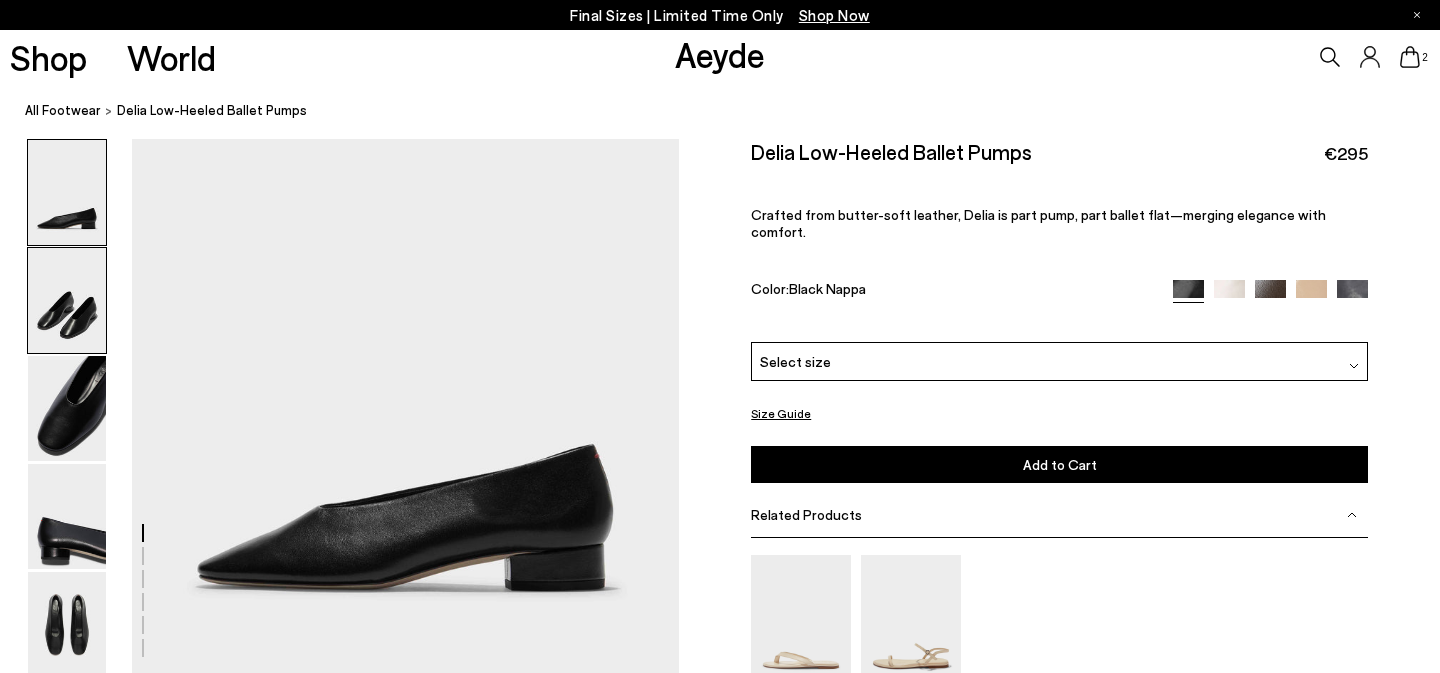 click at bounding box center [67, 300] 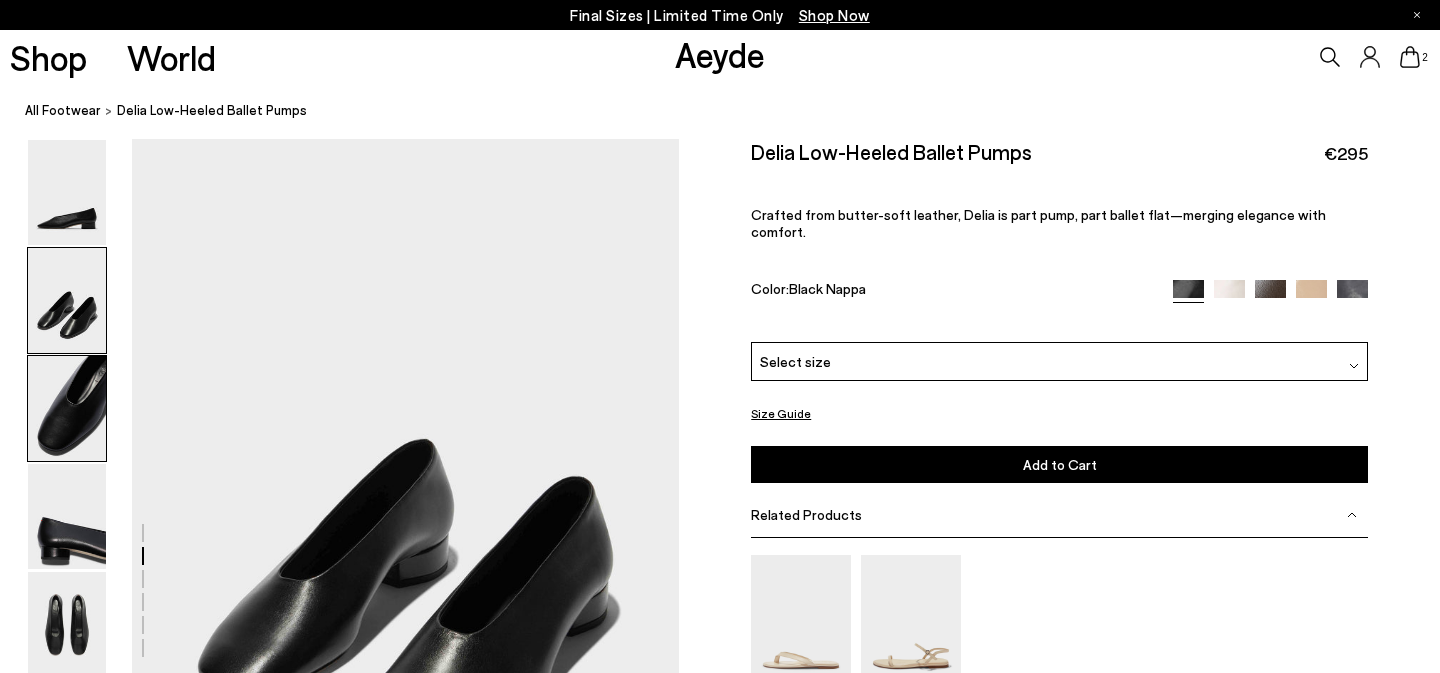 click at bounding box center (67, 408) 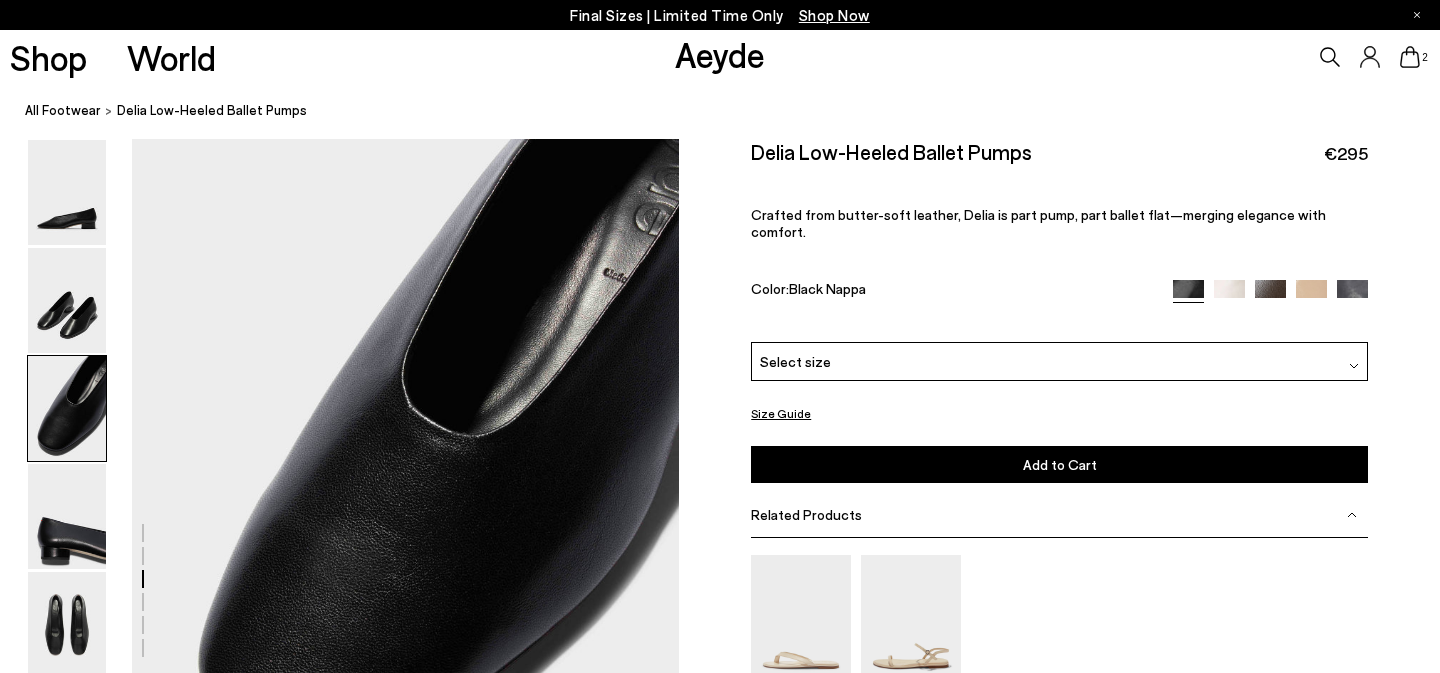 scroll, scrollTop: 1314, scrollLeft: 0, axis: vertical 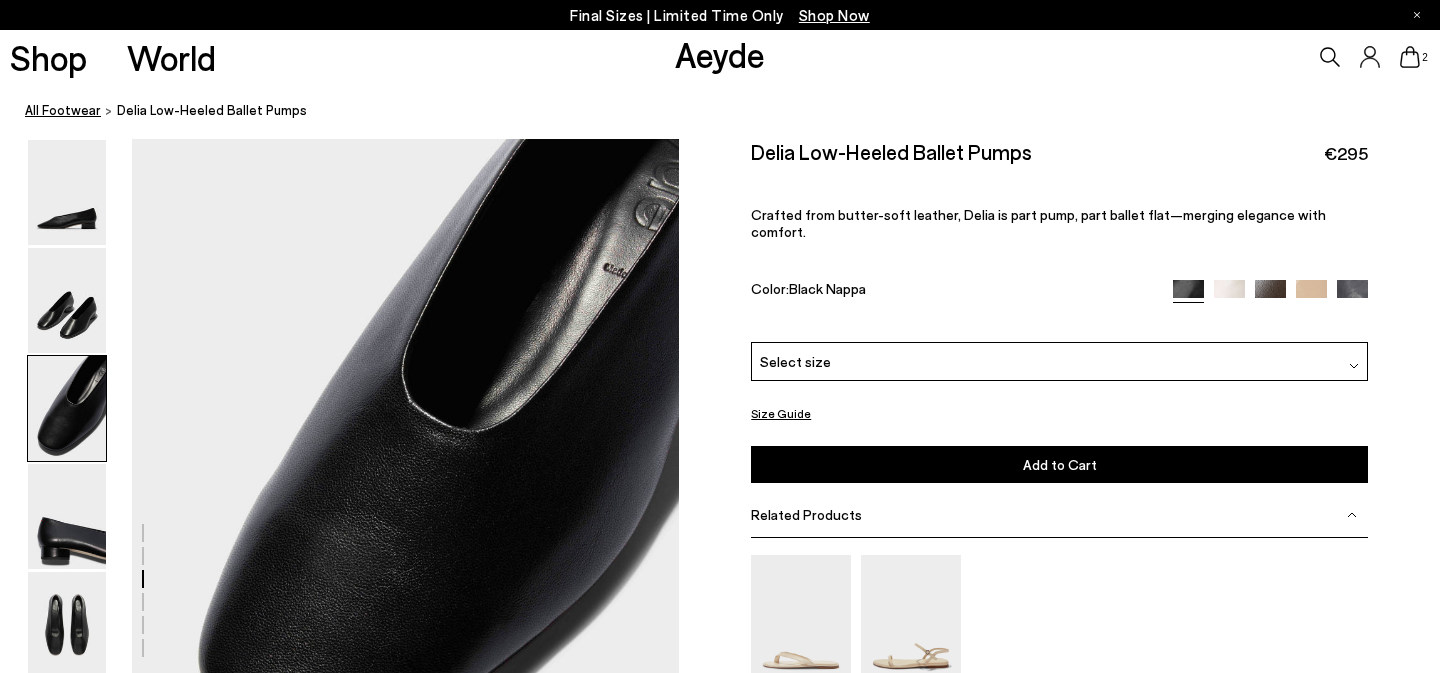 click on "All Footwear" at bounding box center (63, 110) 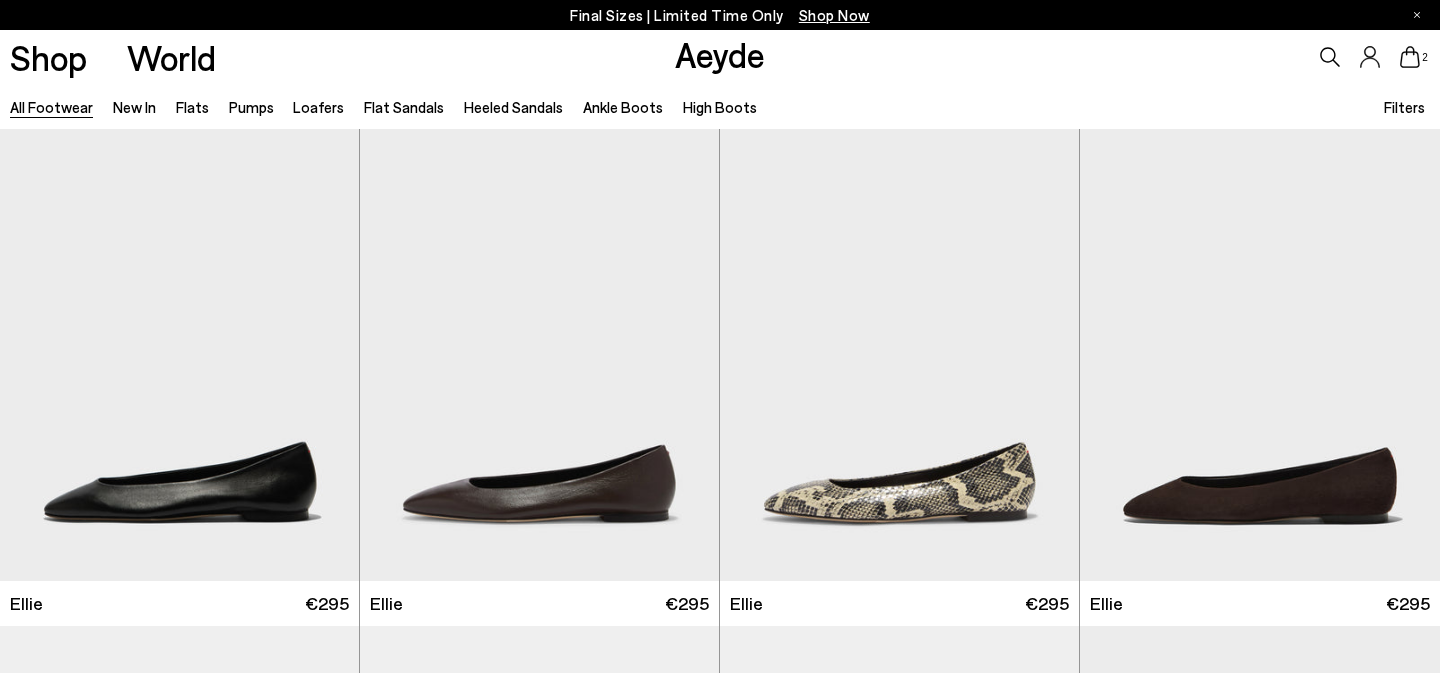 scroll, scrollTop: 0, scrollLeft: 0, axis: both 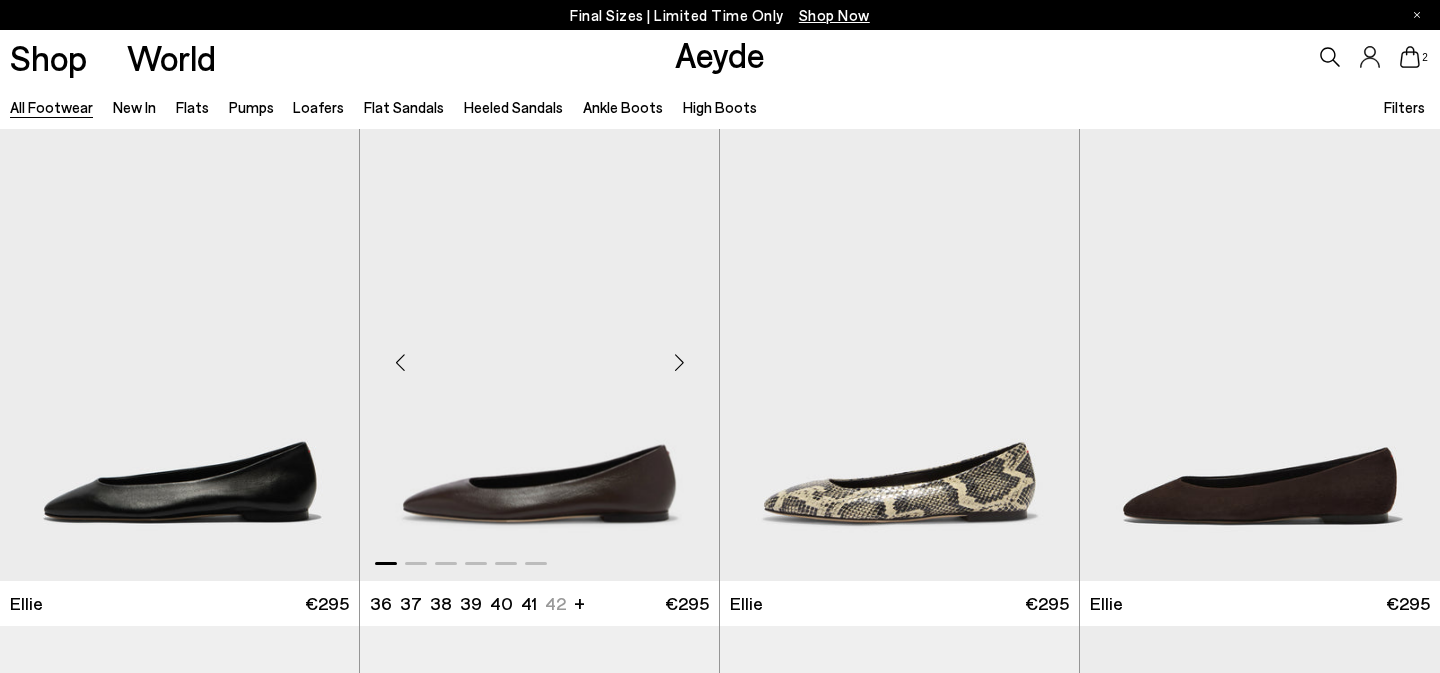 click at bounding box center [539, 354] 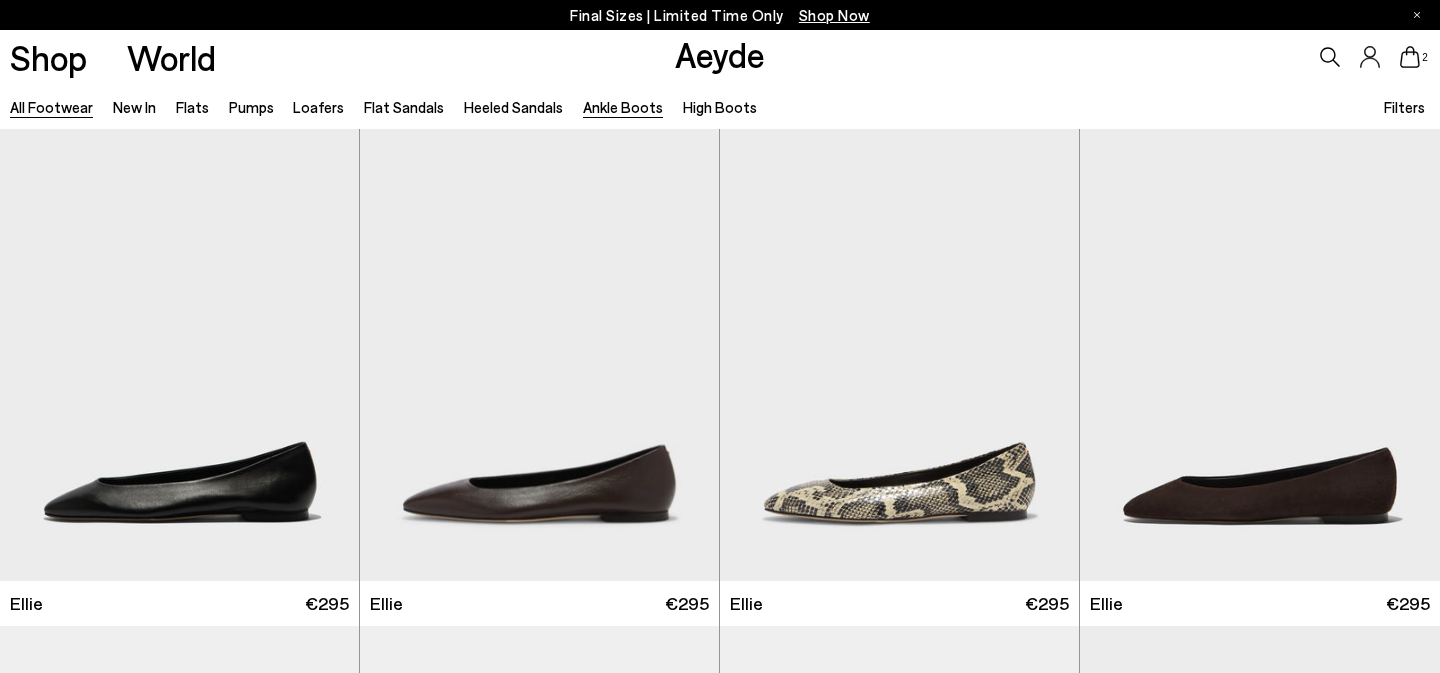 click on "Ankle Boots" at bounding box center [623, 107] 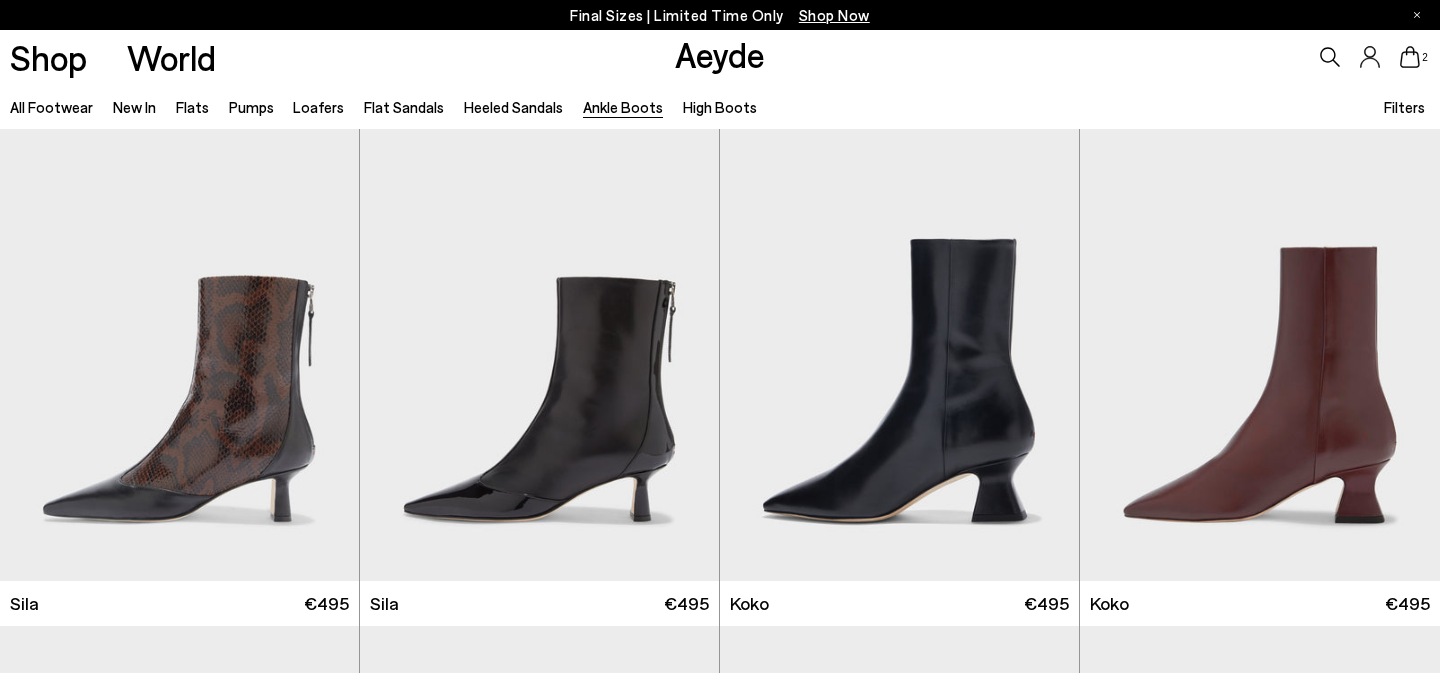 scroll, scrollTop: 0, scrollLeft: 0, axis: both 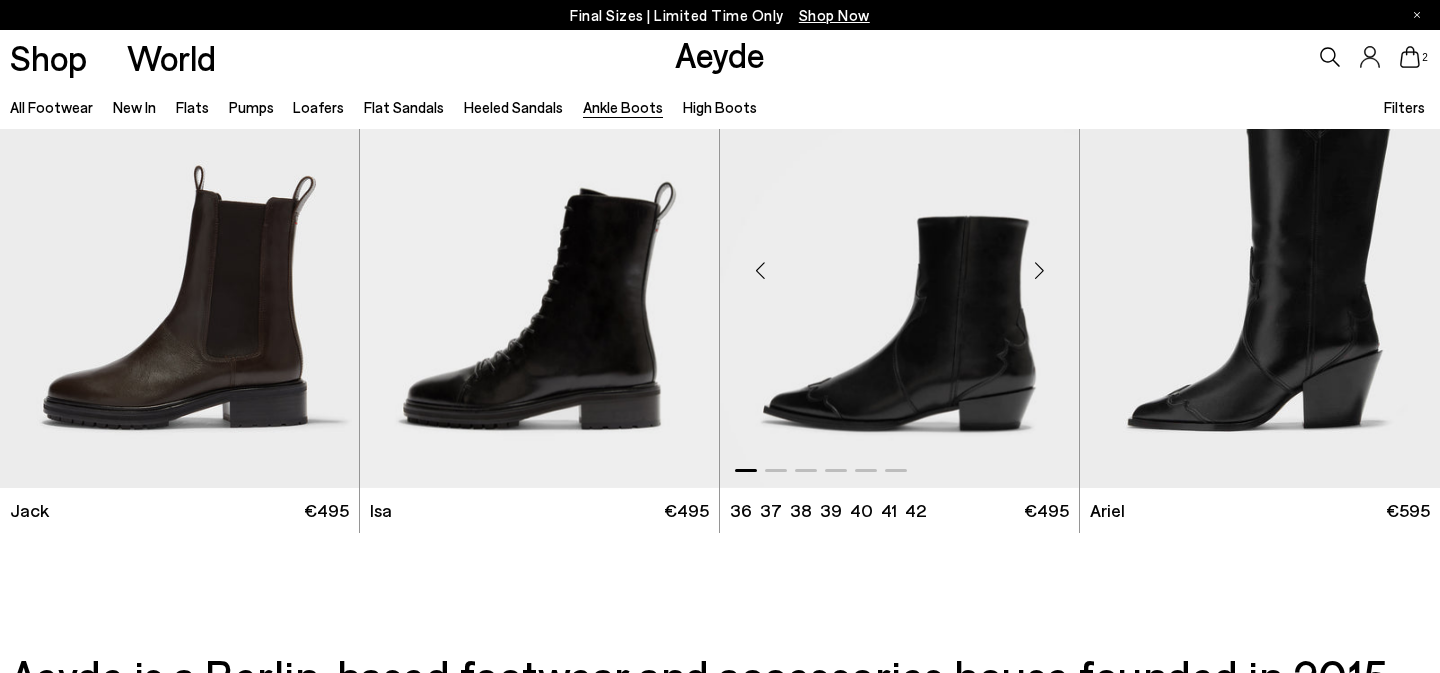 click at bounding box center (899, 262) 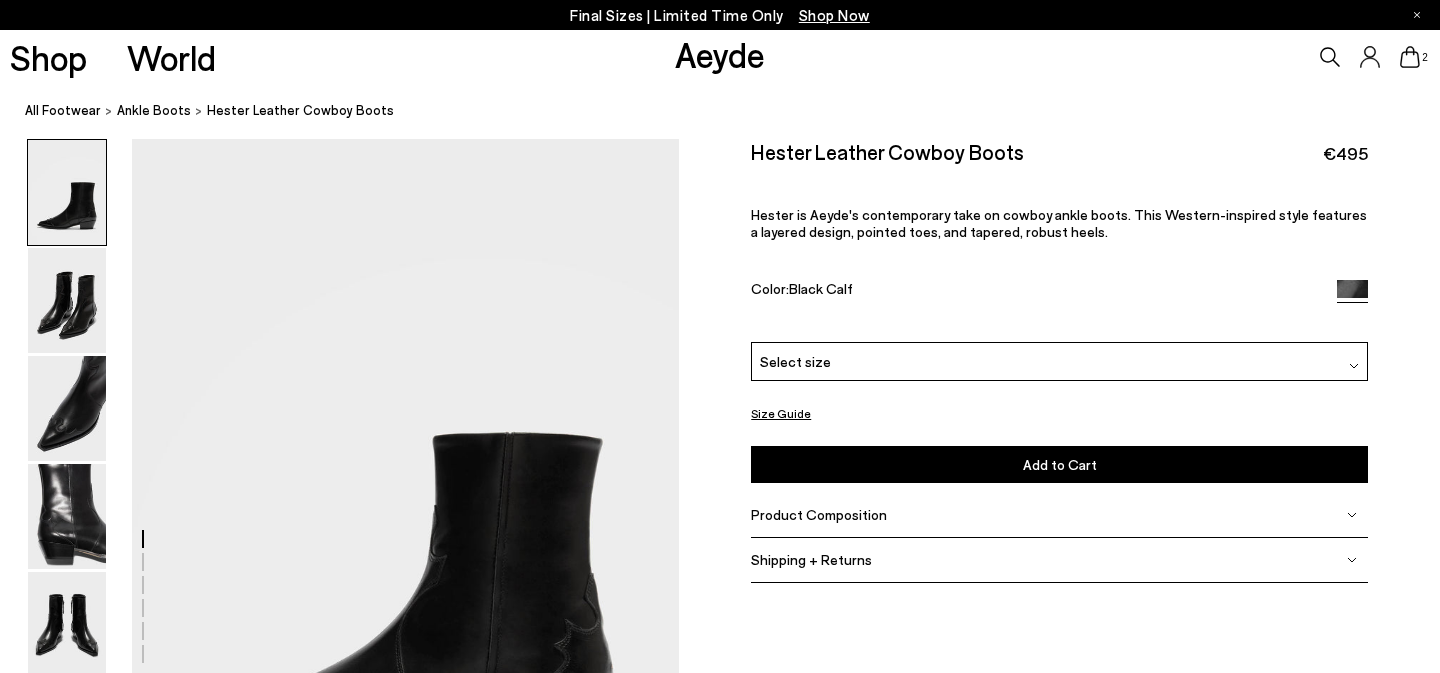 scroll, scrollTop: 0, scrollLeft: 0, axis: both 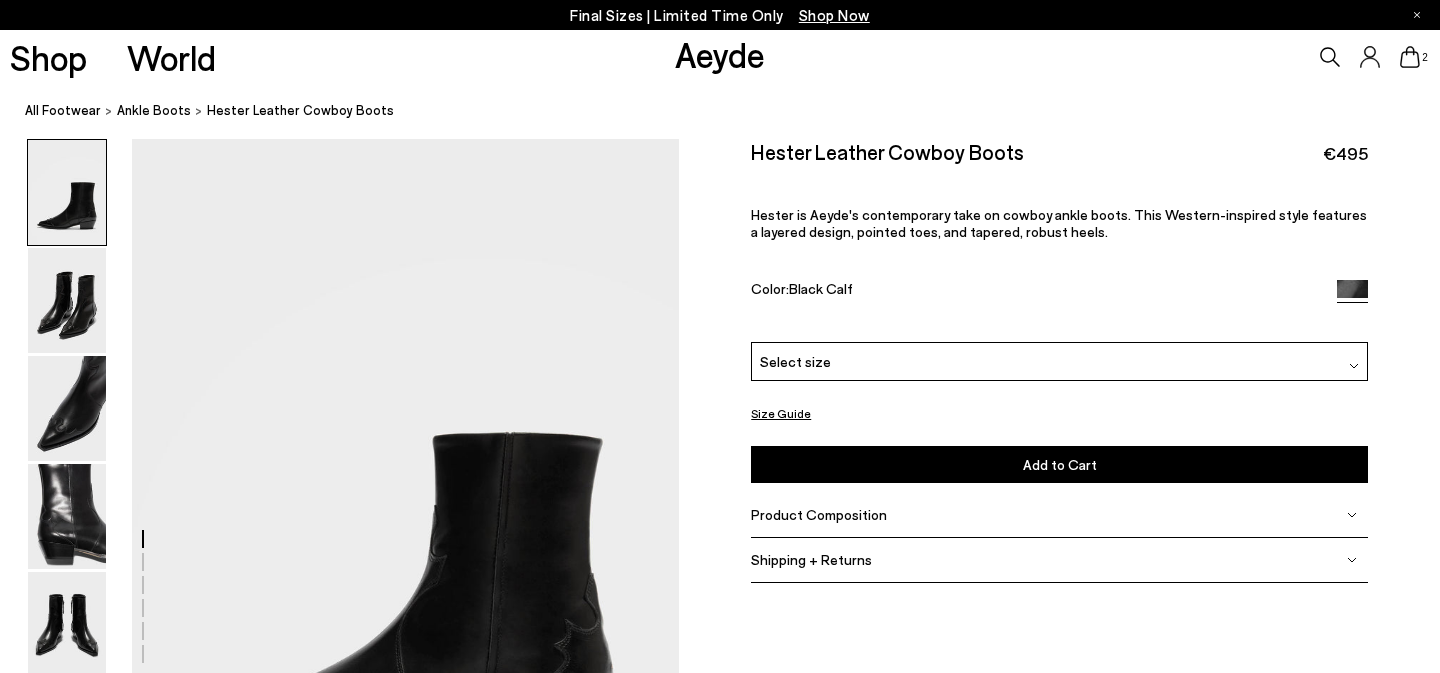 click on "Product Composition" at bounding box center (1059, 515) 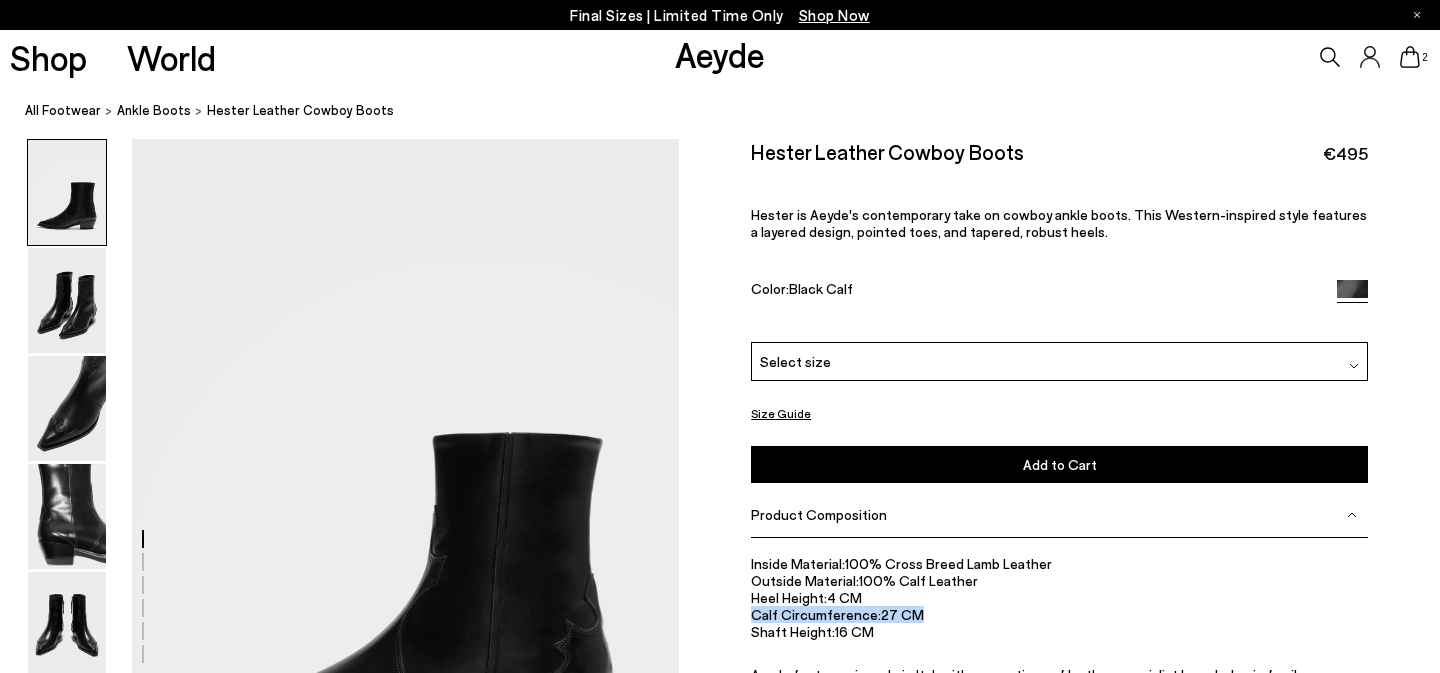 drag, startPoint x: 924, startPoint y: 554, endPoint x: 753, endPoint y: 551, distance: 171.0263 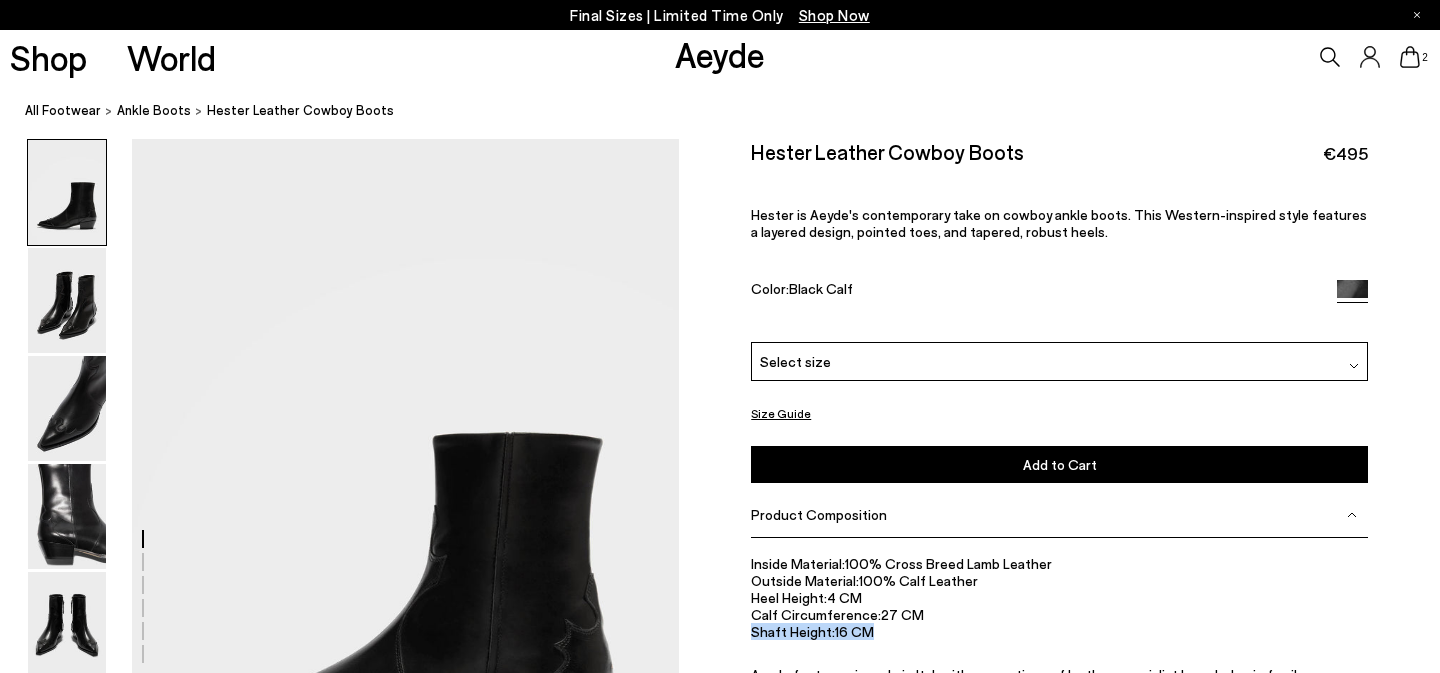 drag, startPoint x: 750, startPoint y: 571, endPoint x: 906, endPoint y: 571, distance: 156 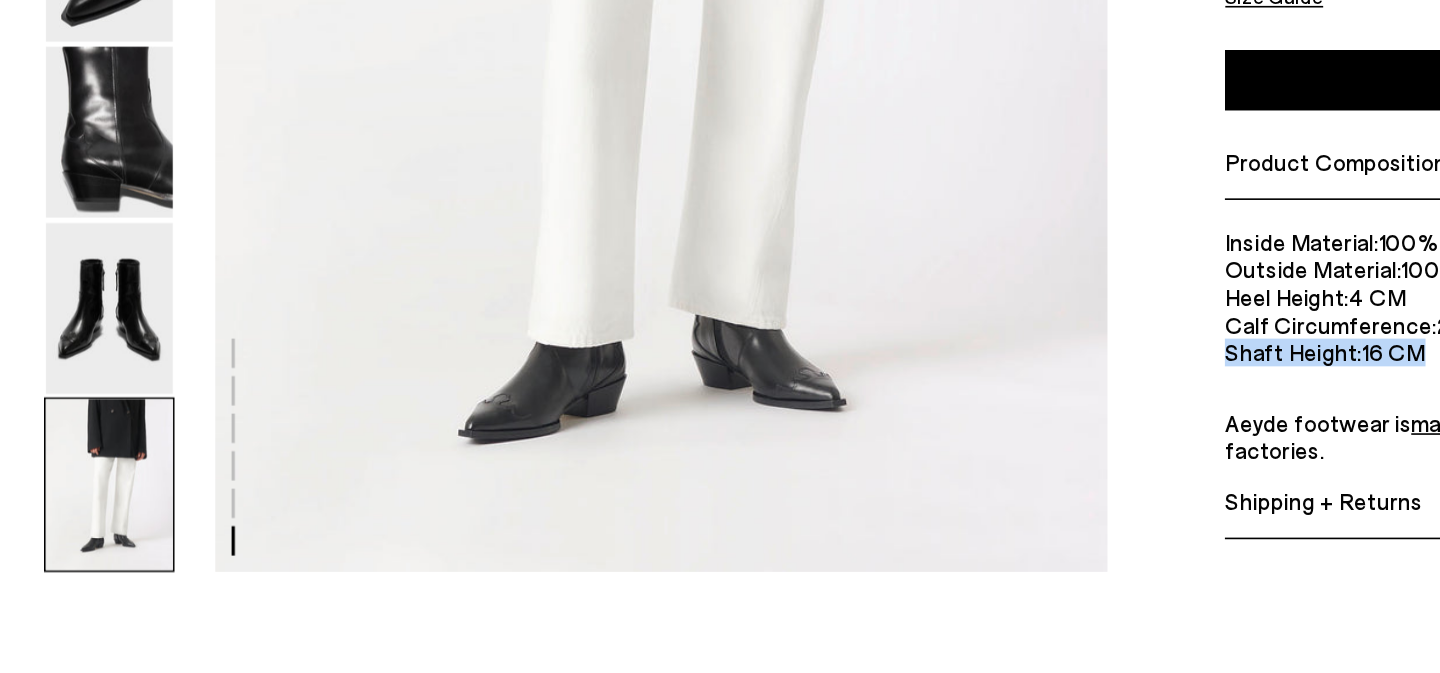 scroll, scrollTop: 3920, scrollLeft: 0, axis: vertical 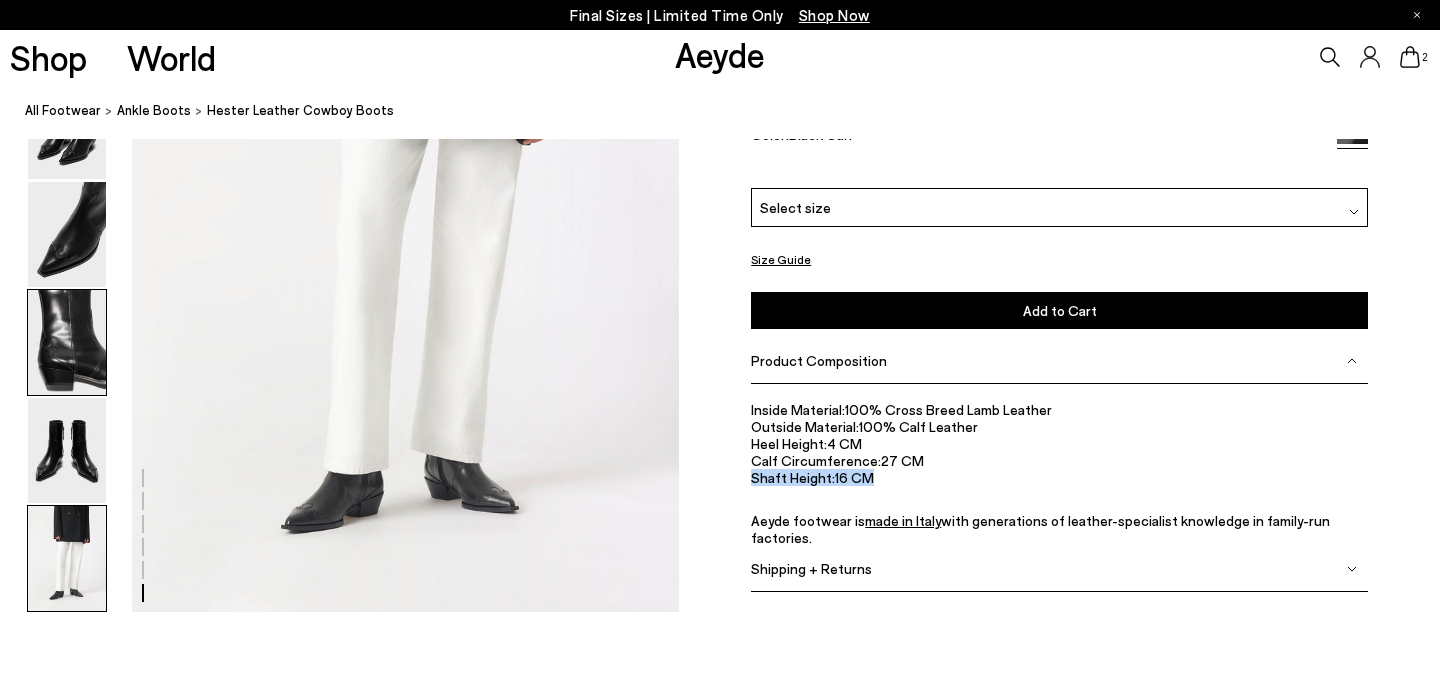 click at bounding box center (67, 342) 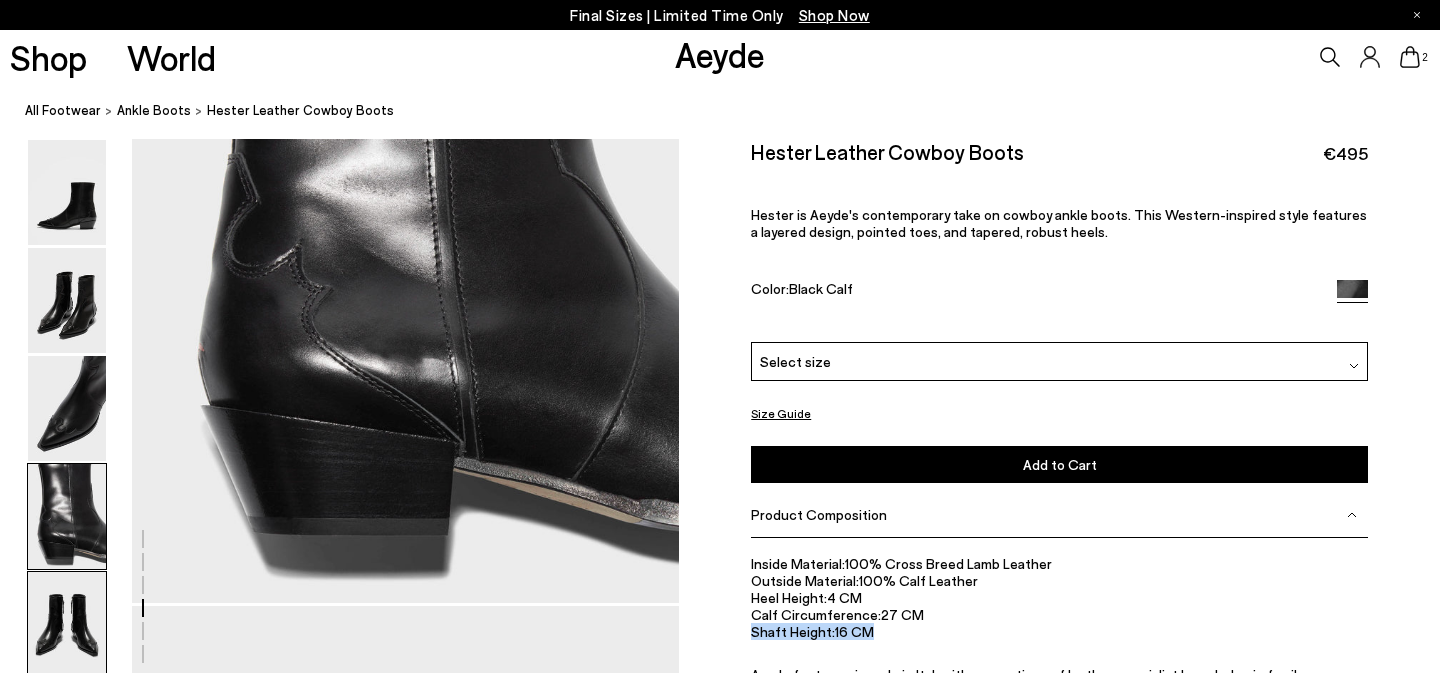 click at bounding box center (67, 624) 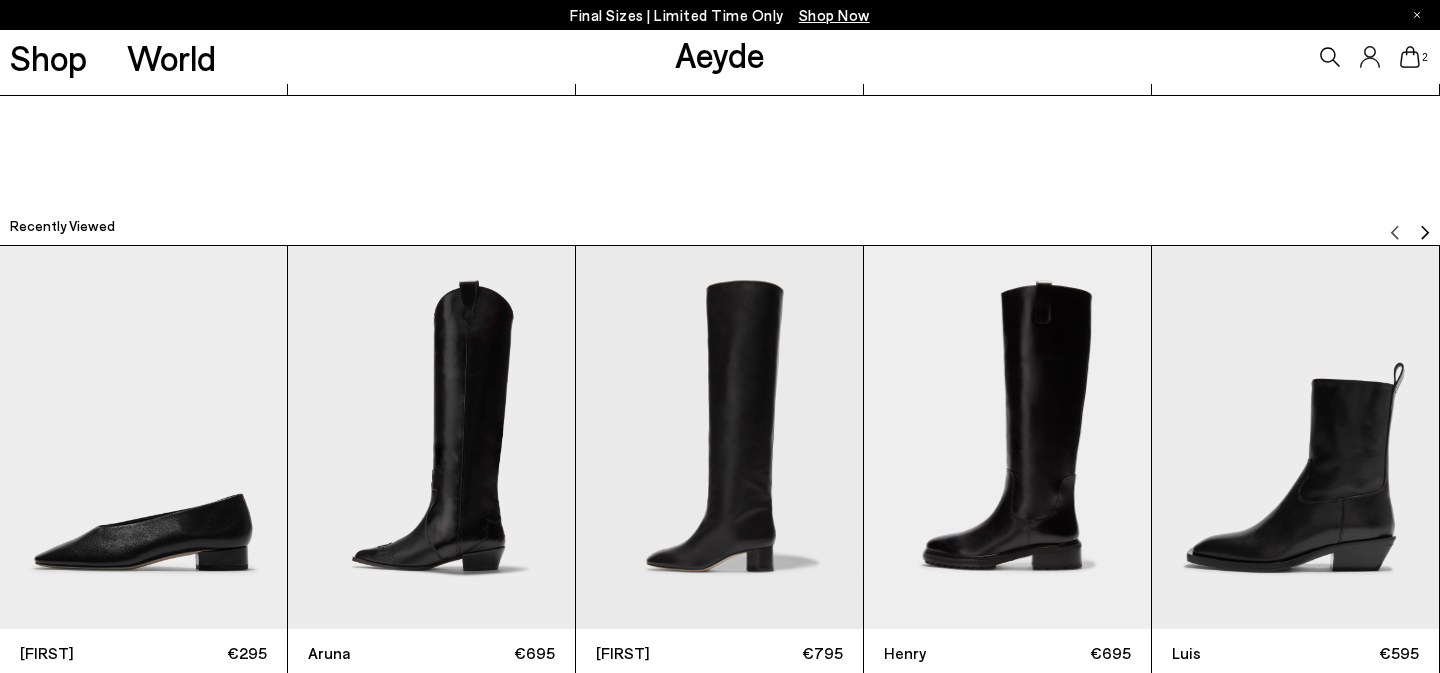 scroll, scrollTop: 5012, scrollLeft: 0, axis: vertical 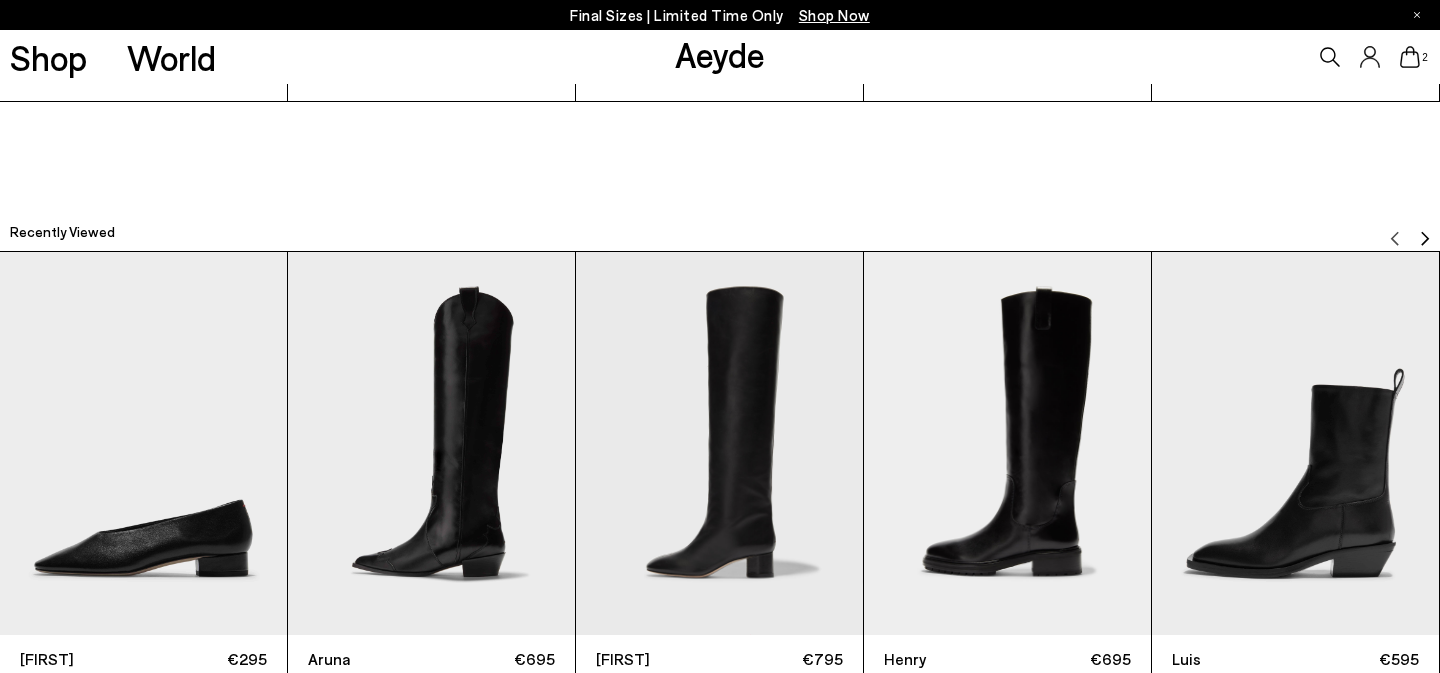 click at bounding box center (431, 443) 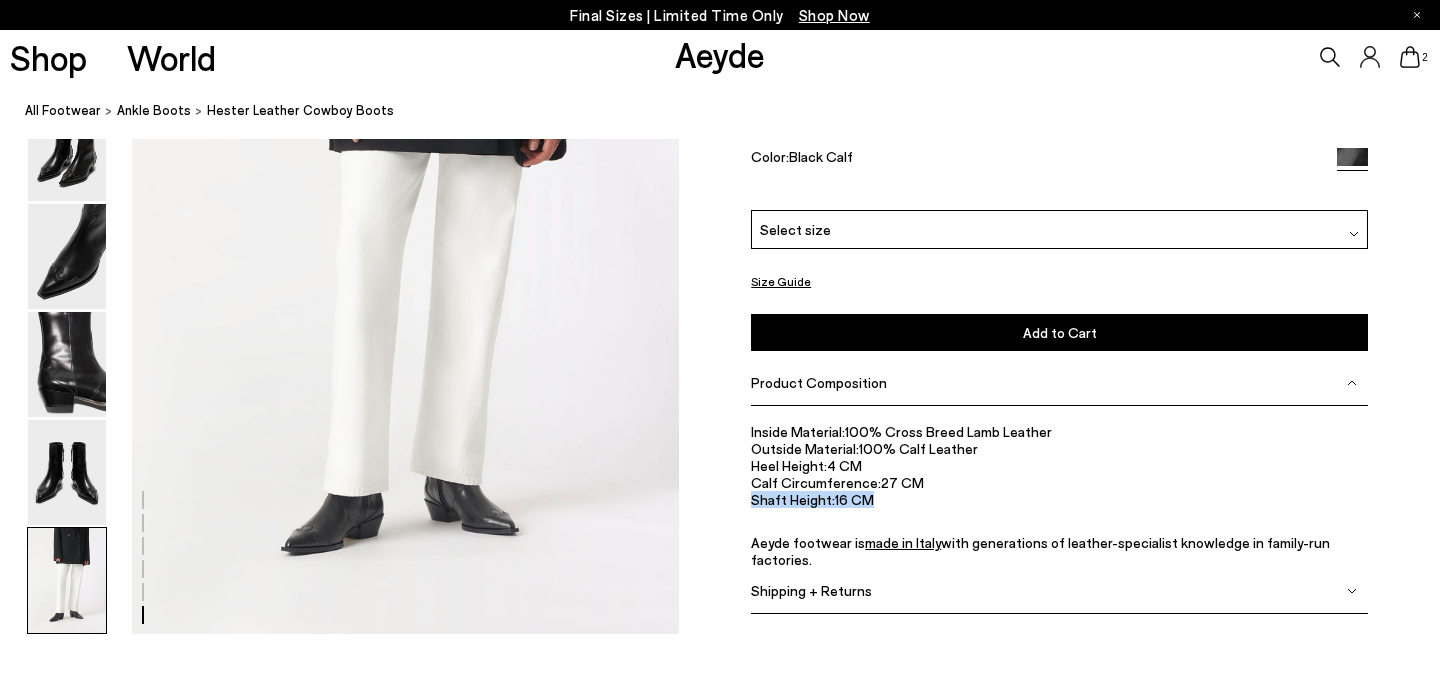 scroll, scrollTop: 3936, scrollLeft: 0, axis: vertical 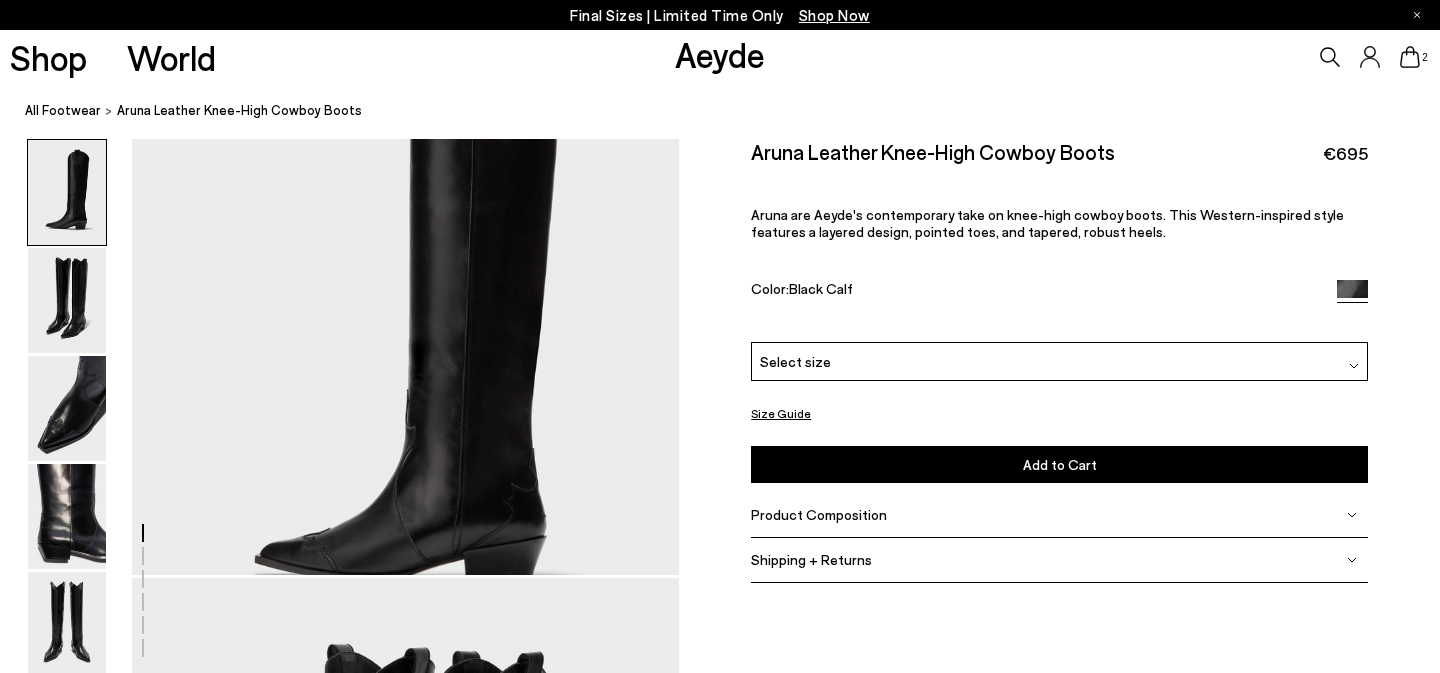 click at bounding box center (720, 2139) 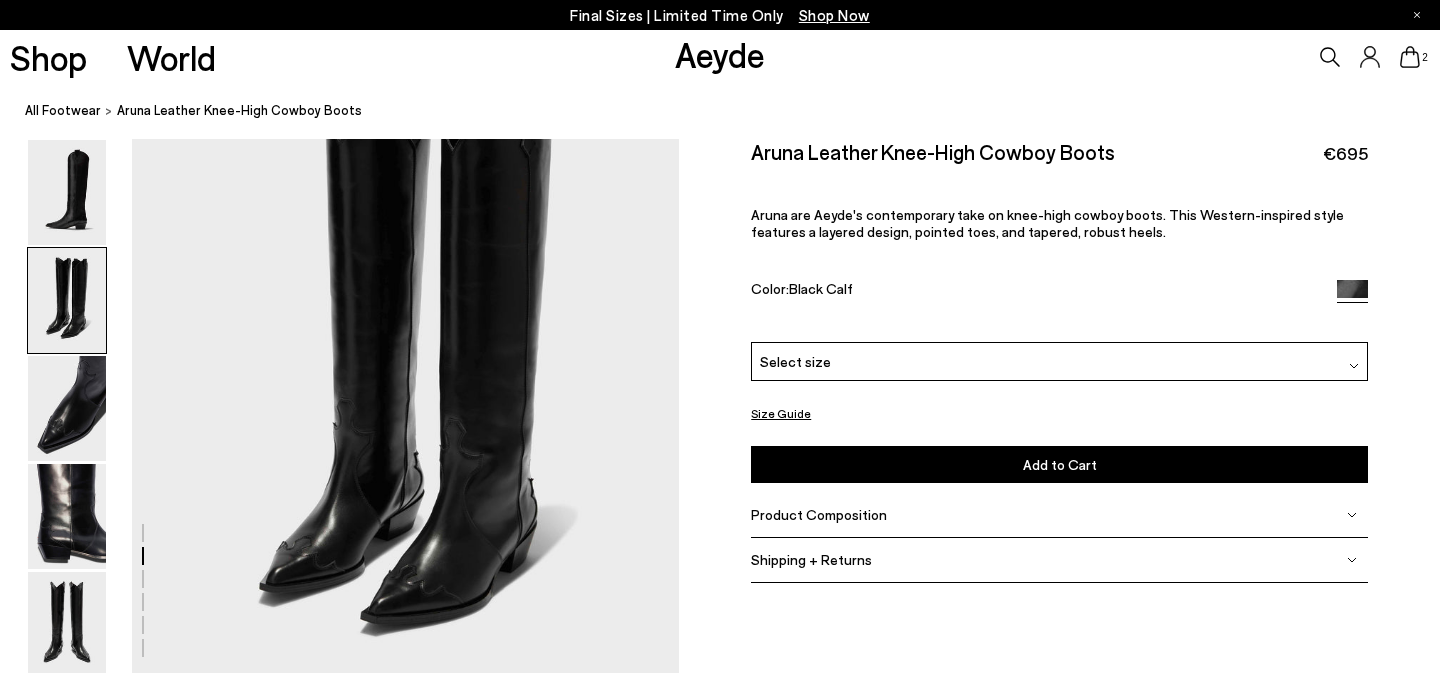 scroll, scrollTop: 700, scrollLeft: 0, axis: vertical 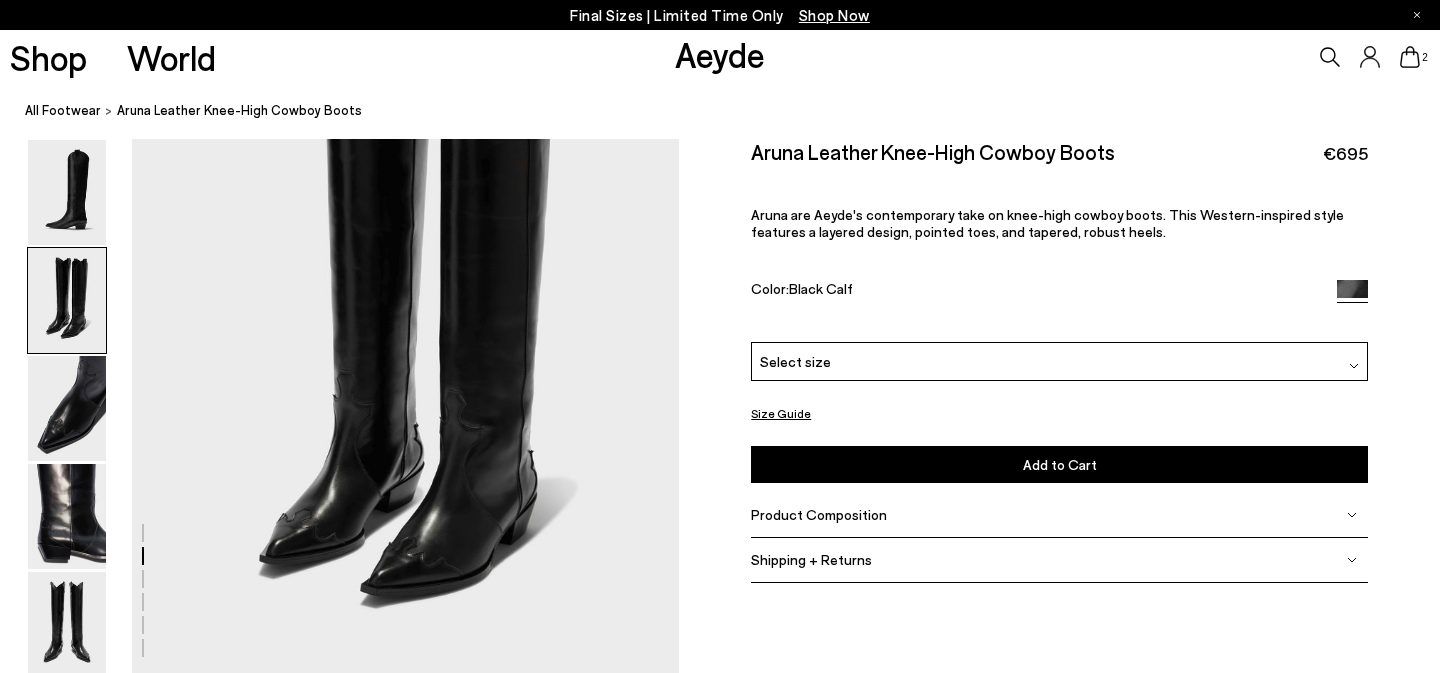 click at bounding box center (339, 1537) 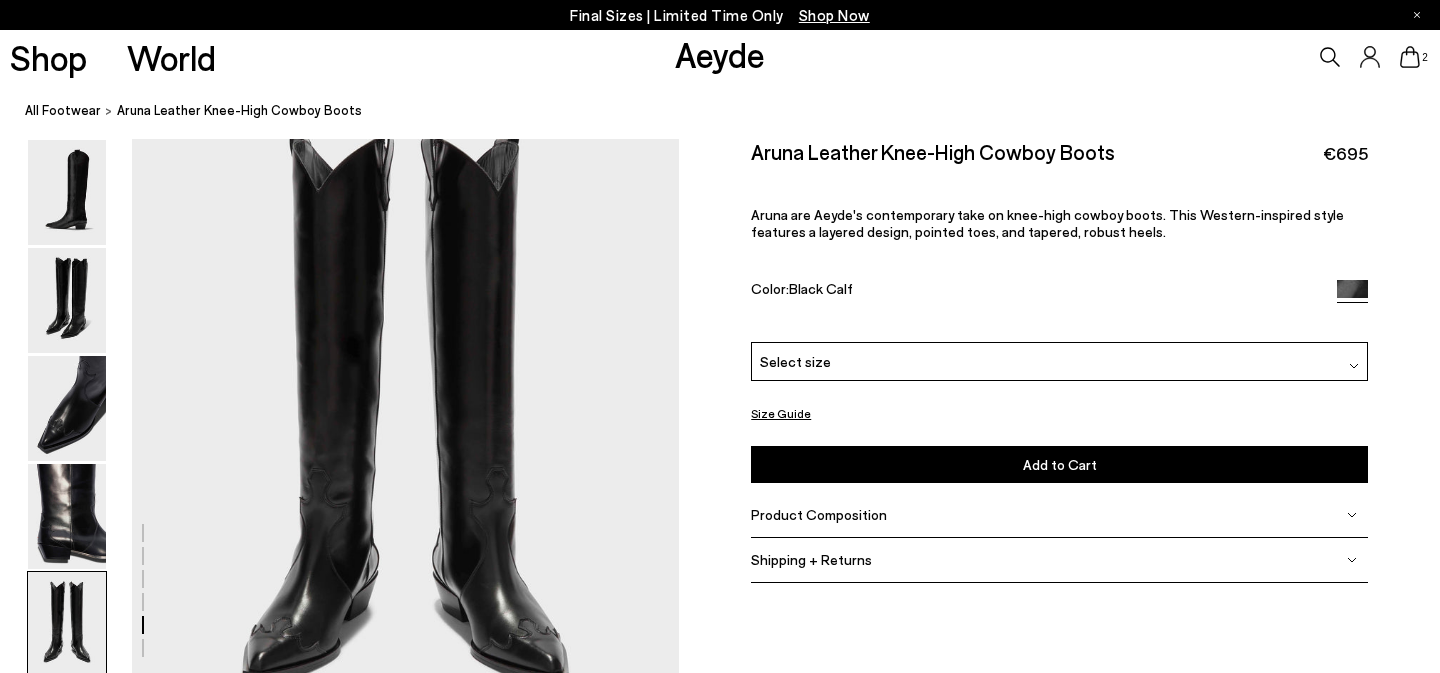 scroll, scrollTop: 2810, scrollLeft: 0, axis: vertical 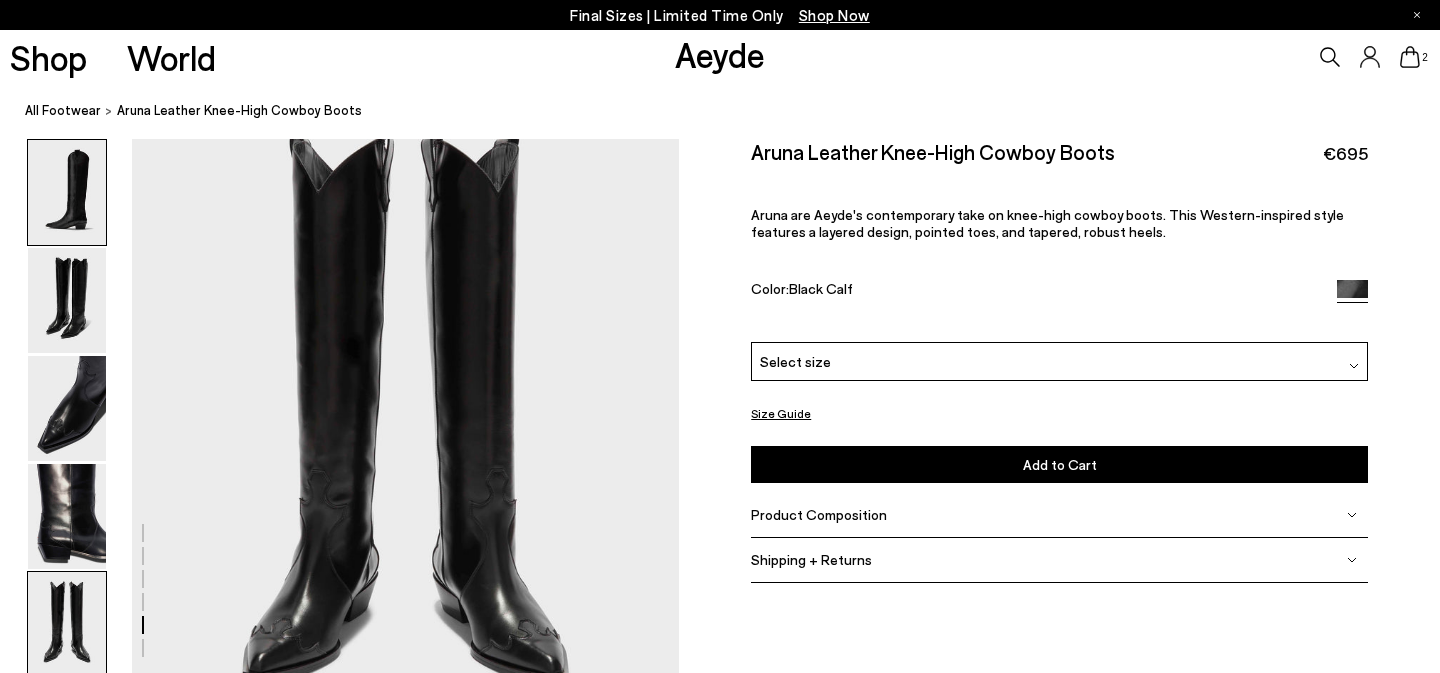 click at bounding box center [67, 192] 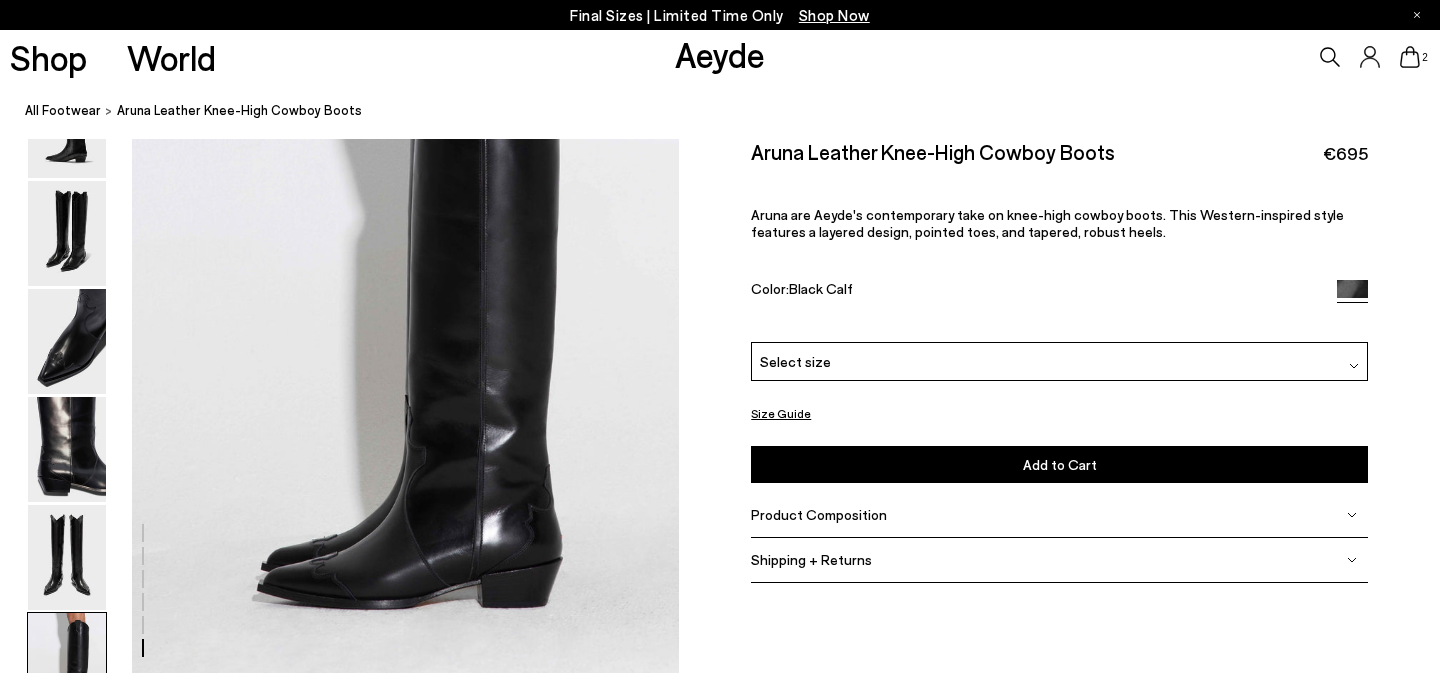 scroll, scrollTop: 3614, scrollLeft: 0, axis: vertical 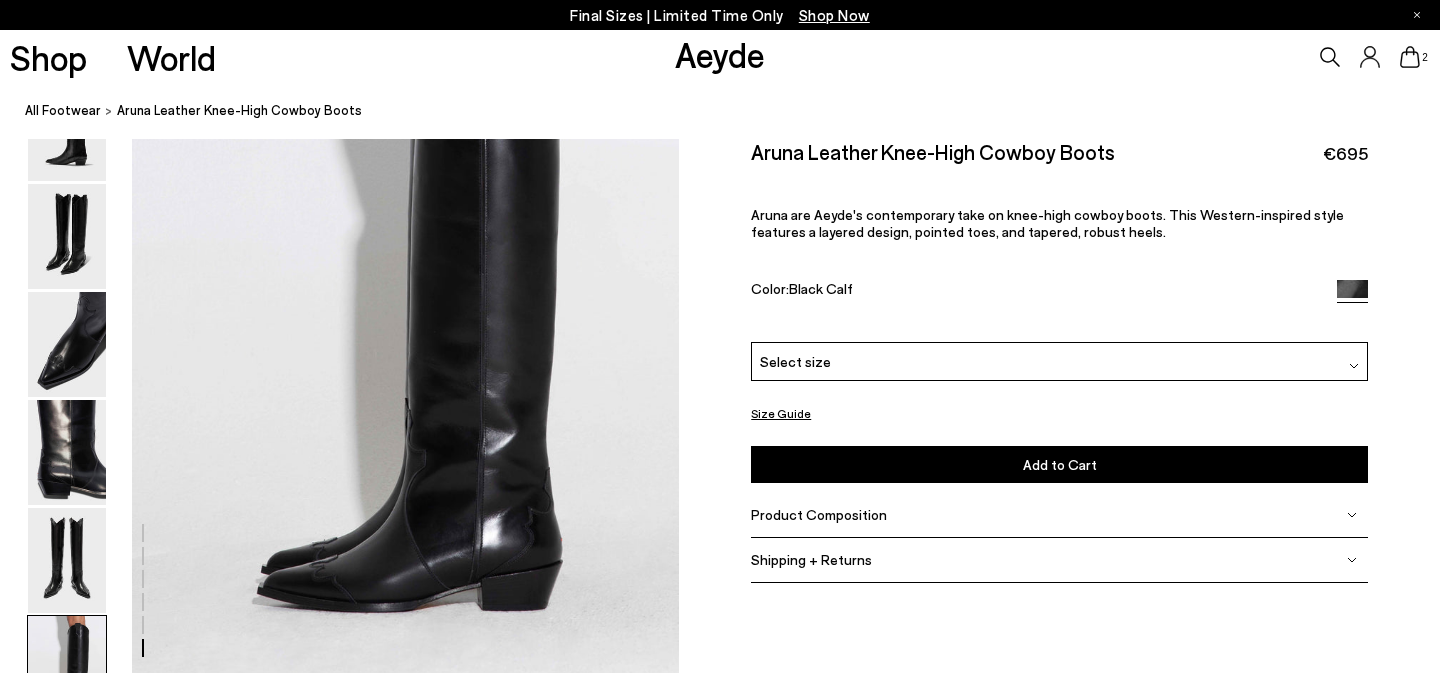 click on "Aruna Leather Knee-High Cowboy Boots
€695
Aruna are Aeyde's contemporary take on knee-high cowboy boots. This Western-inspired style features a layered design, pointed toes, and tapered, robust heels.
Color:  Black Calf
Please Select a Color
Black Calf
Black Calf" at bounding box center (1059, 316) 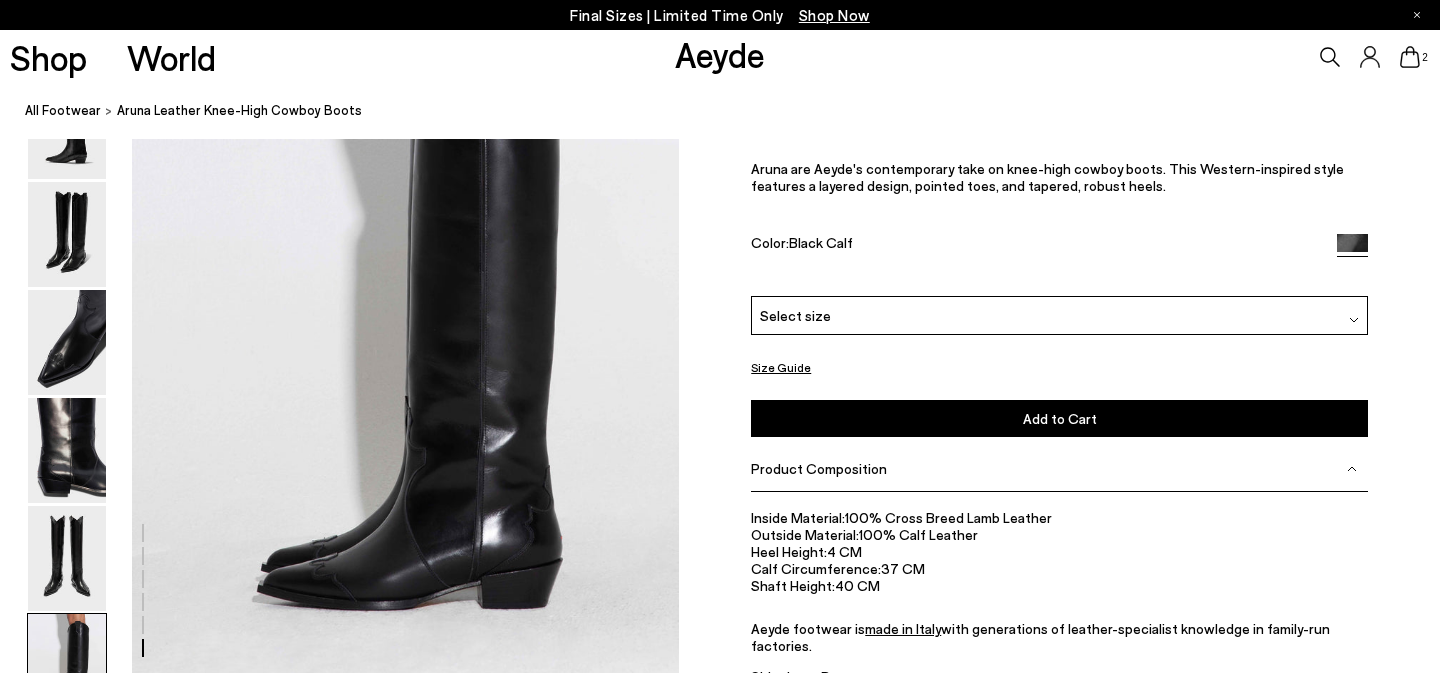scroll, scrollTop: 3584, scrollLeft: 0, axis: vertical 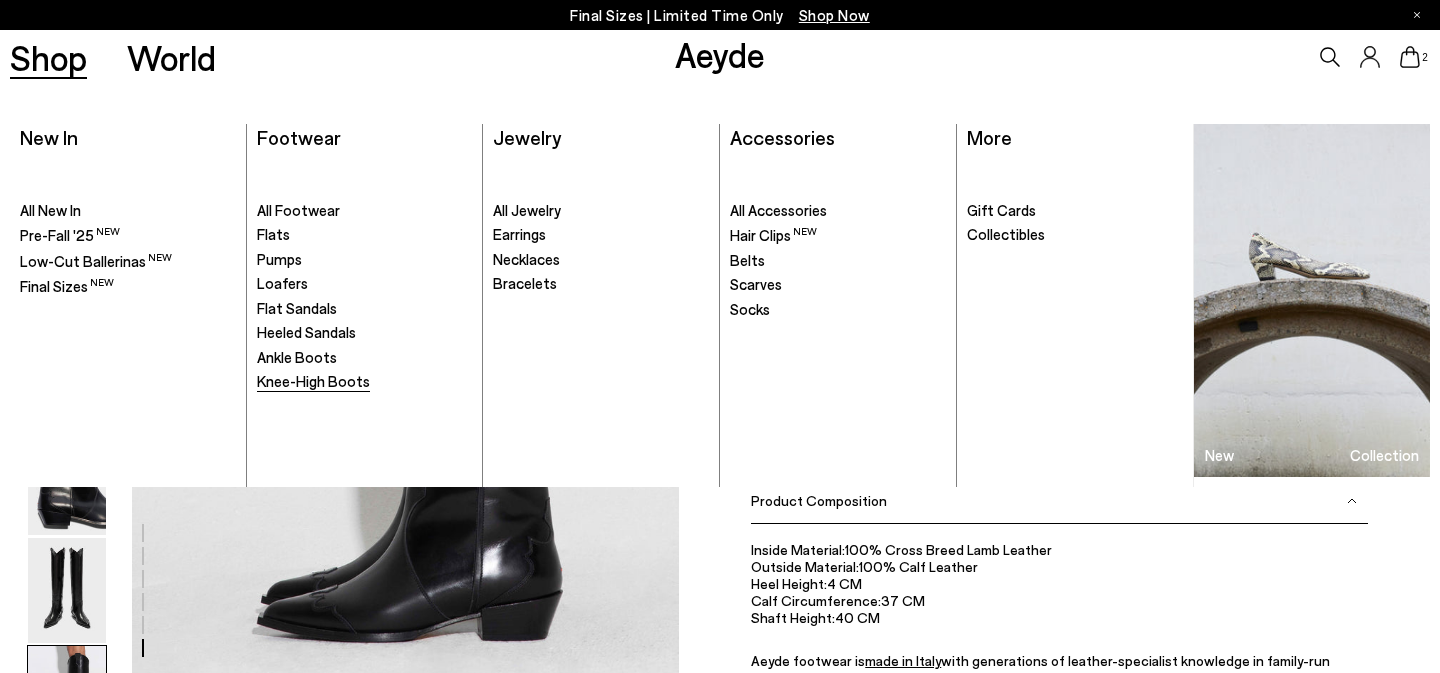 click on "Knee-High Boots" at bounding box center [313, 381] 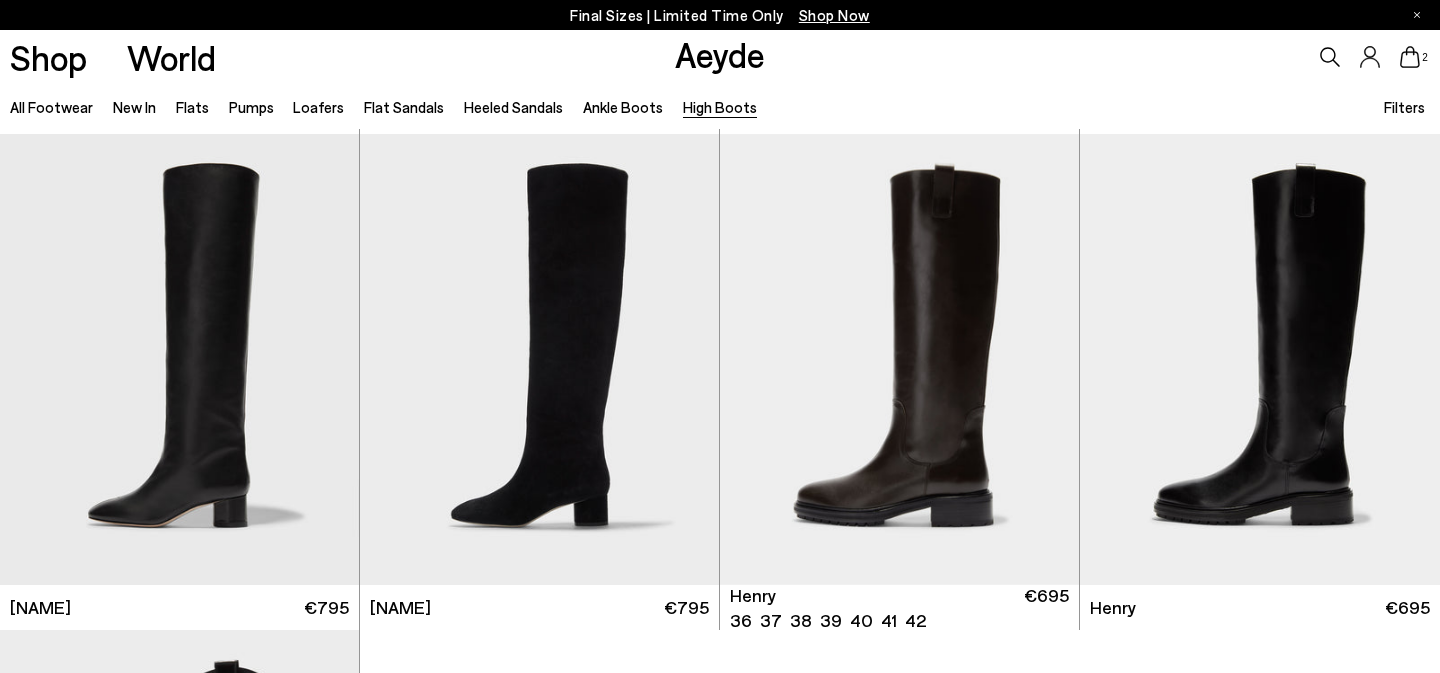 scroll, scrollTop: 481, scrollLeft: 0, axis: vertical 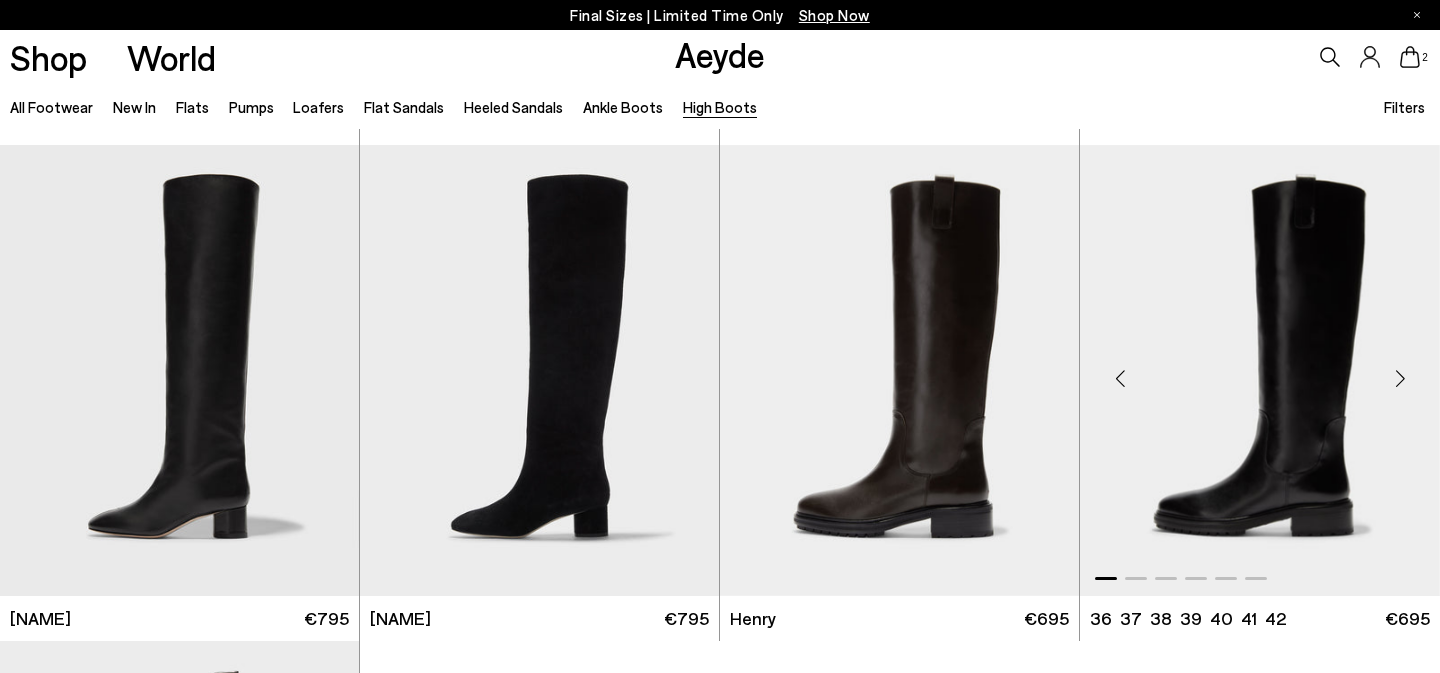 click at bounding box center (1260, 370) 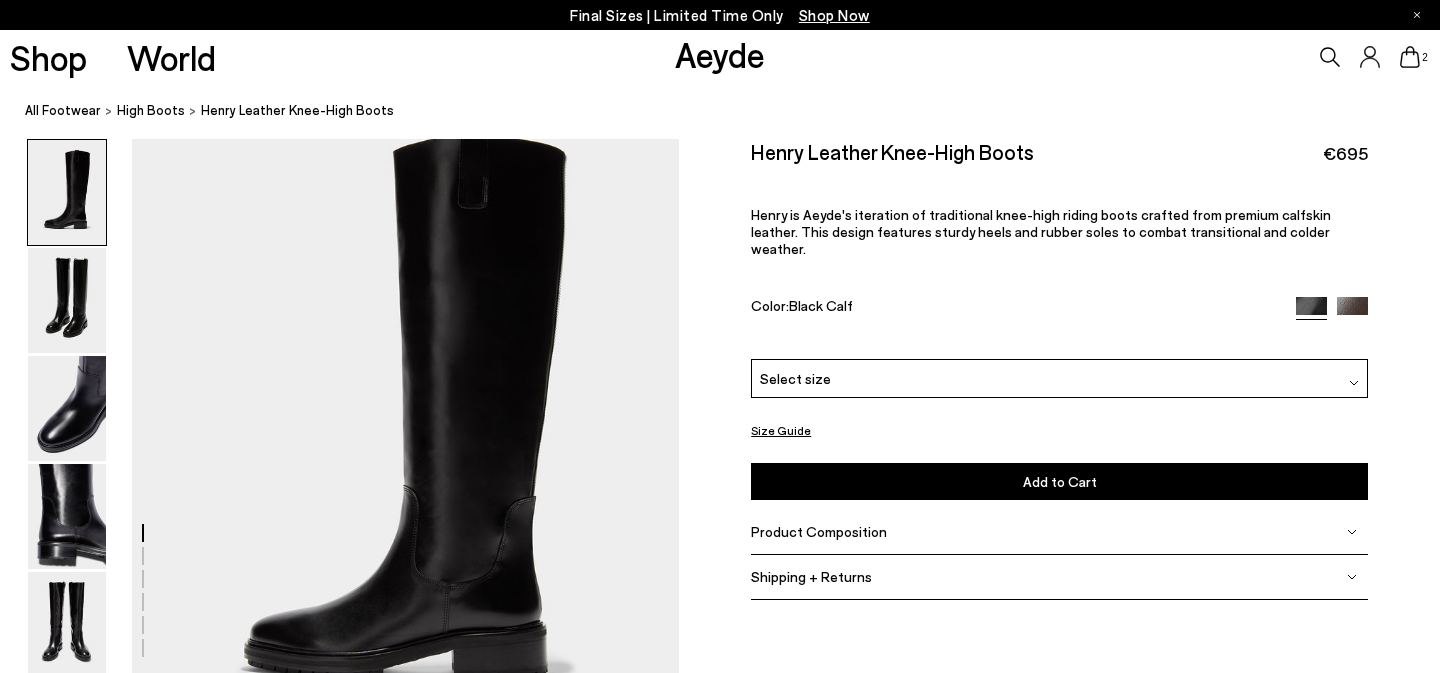 scroll, scrollTop: 0, scrollLeft: 0, axis: both 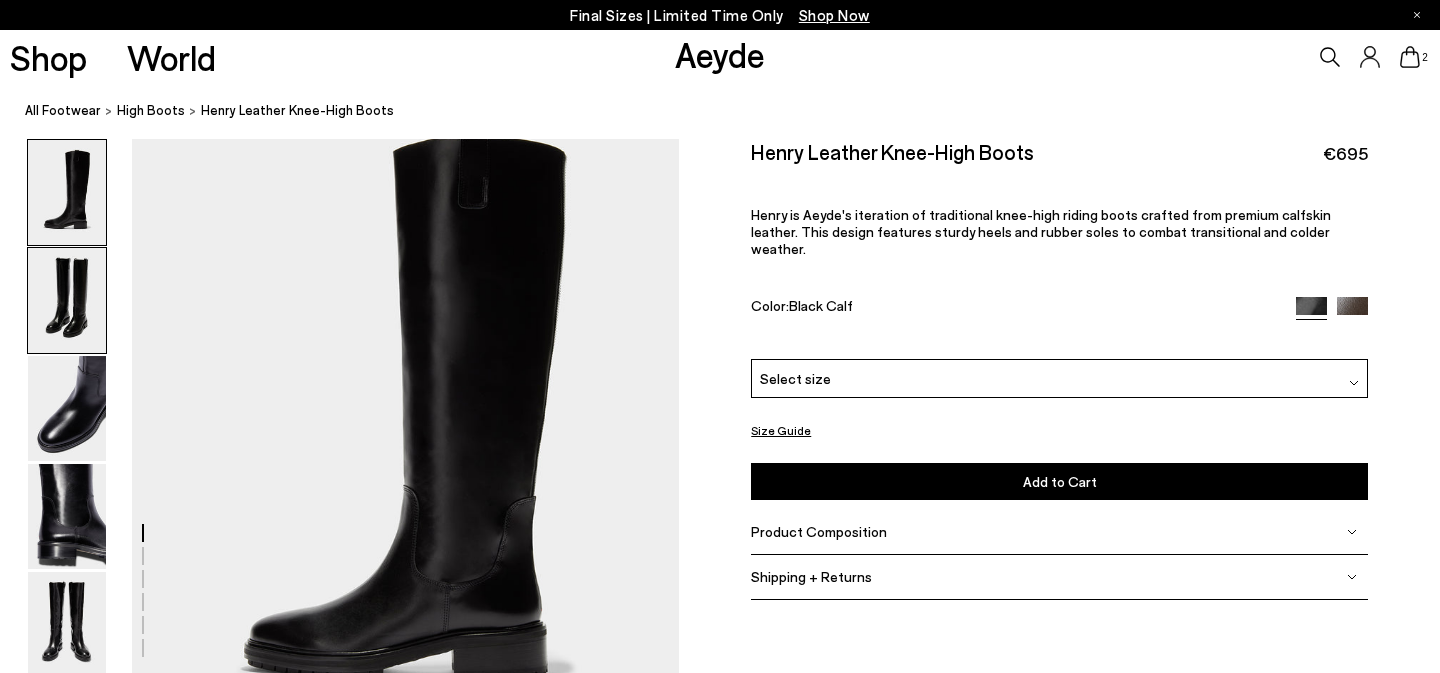 click at bounding box center (67, 300) 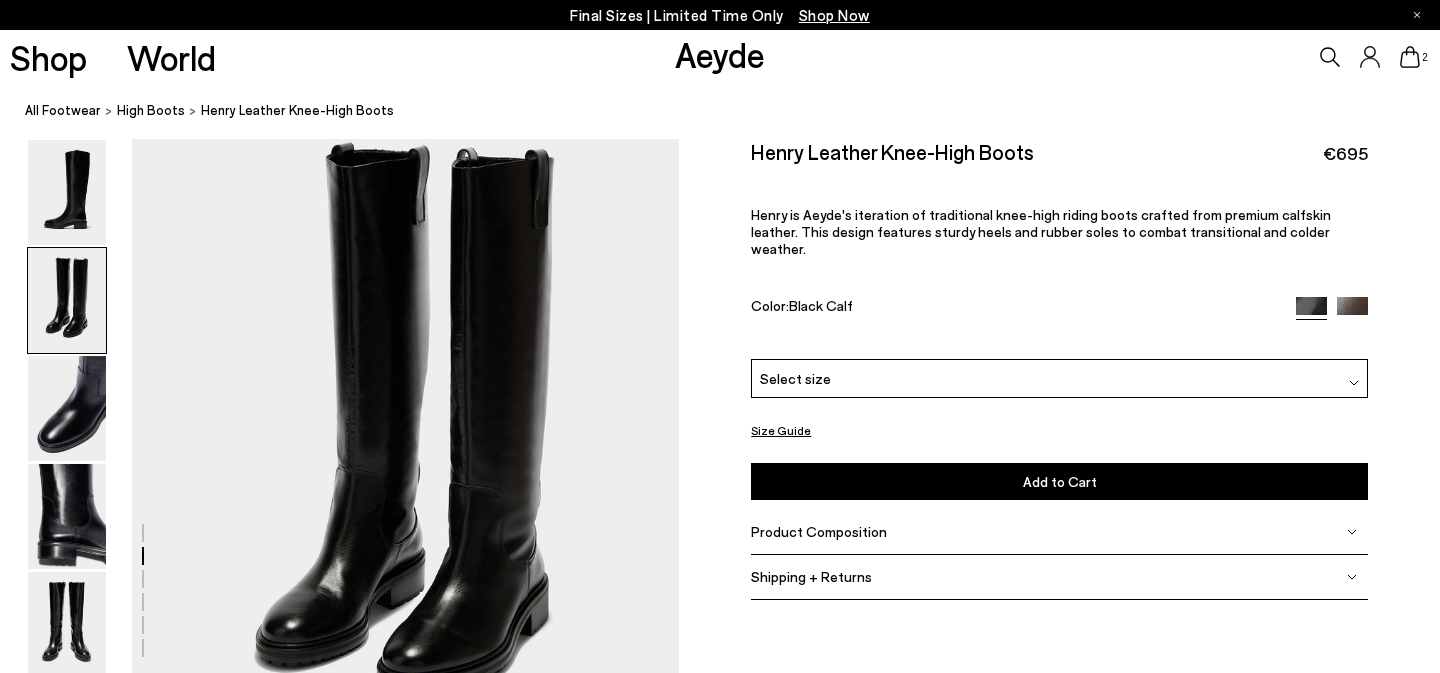 scroll, scrollTop: 630, scrollLeft: 0, axis: vertical 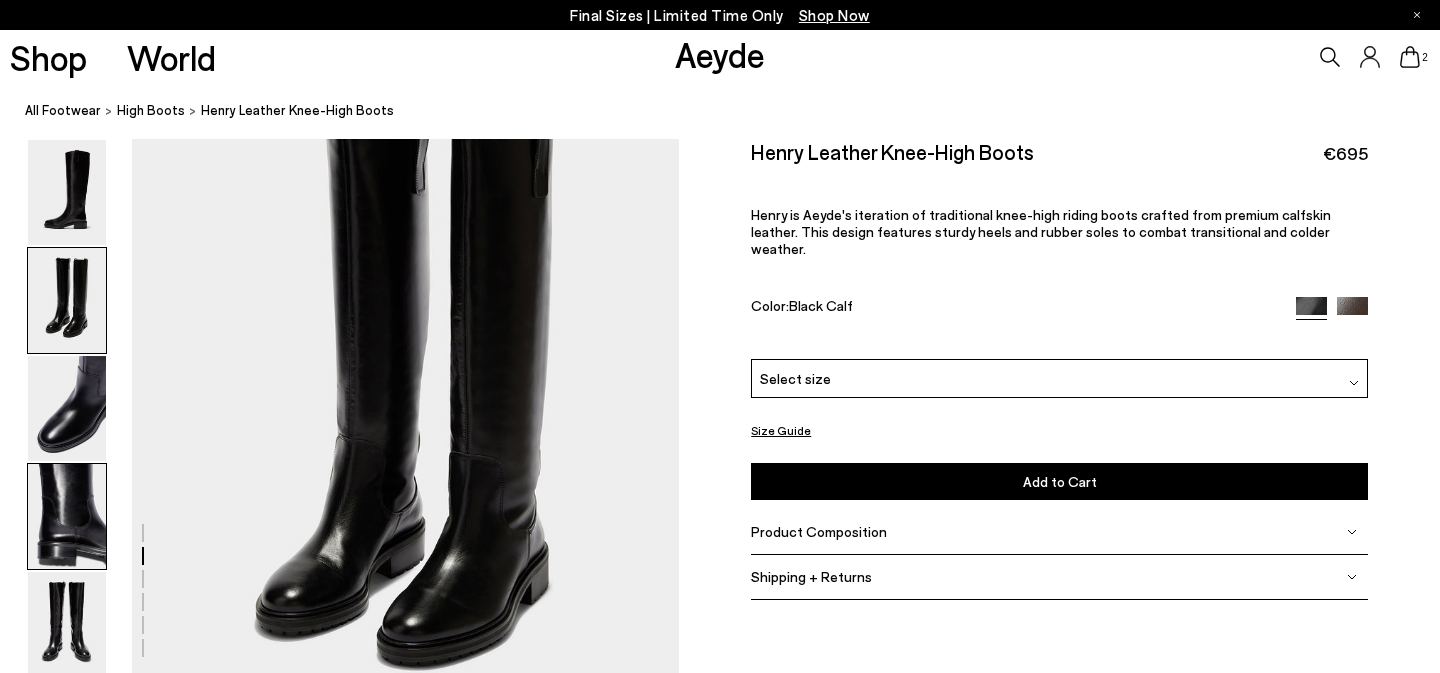 click at bounding box center (67, 516) 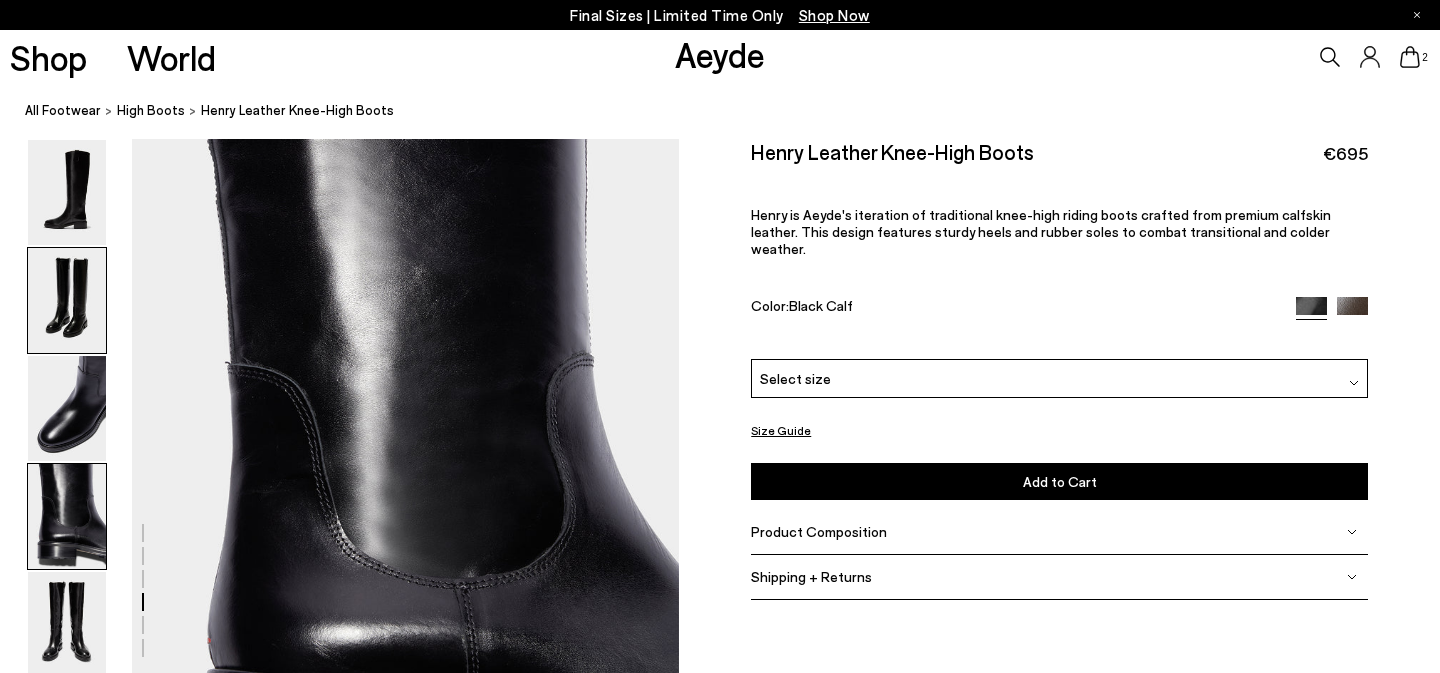 click at bounding box center [67, 300] 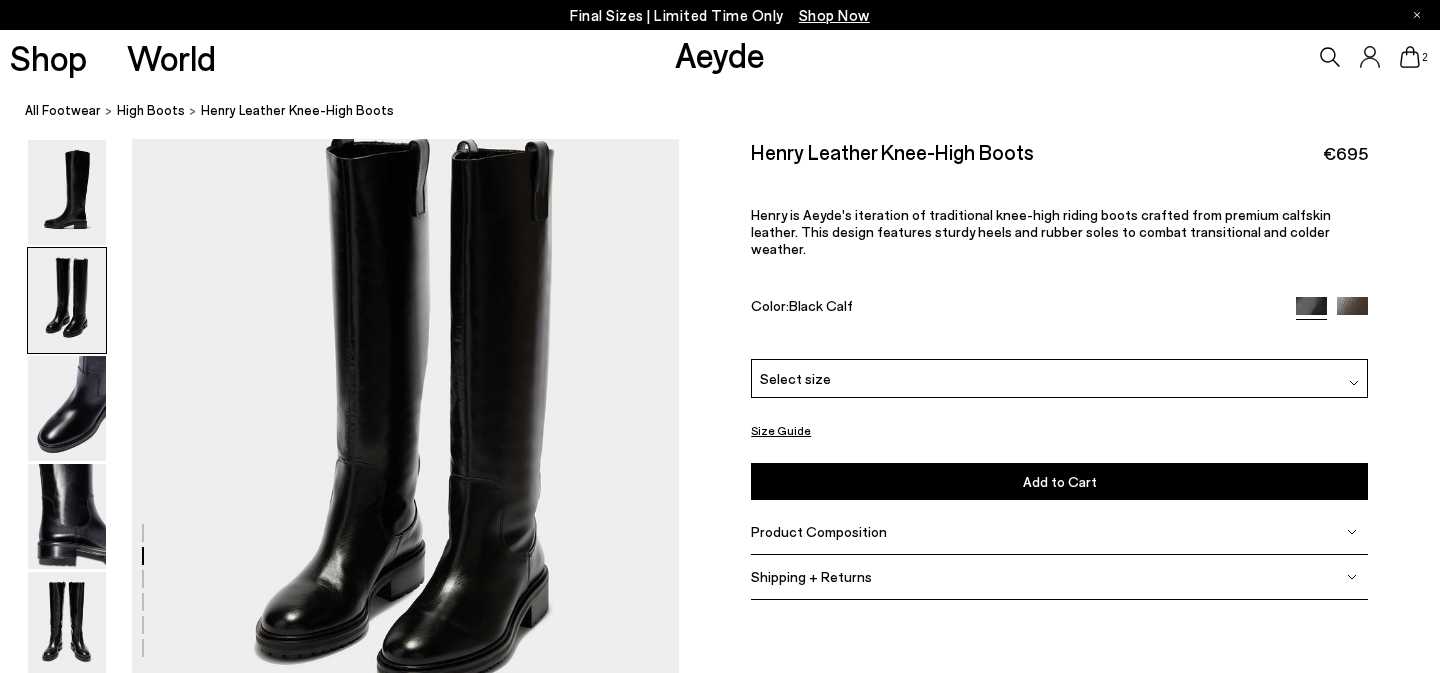 scroll, scrollTop: 613, scrollLeft: 0, axis: vertical 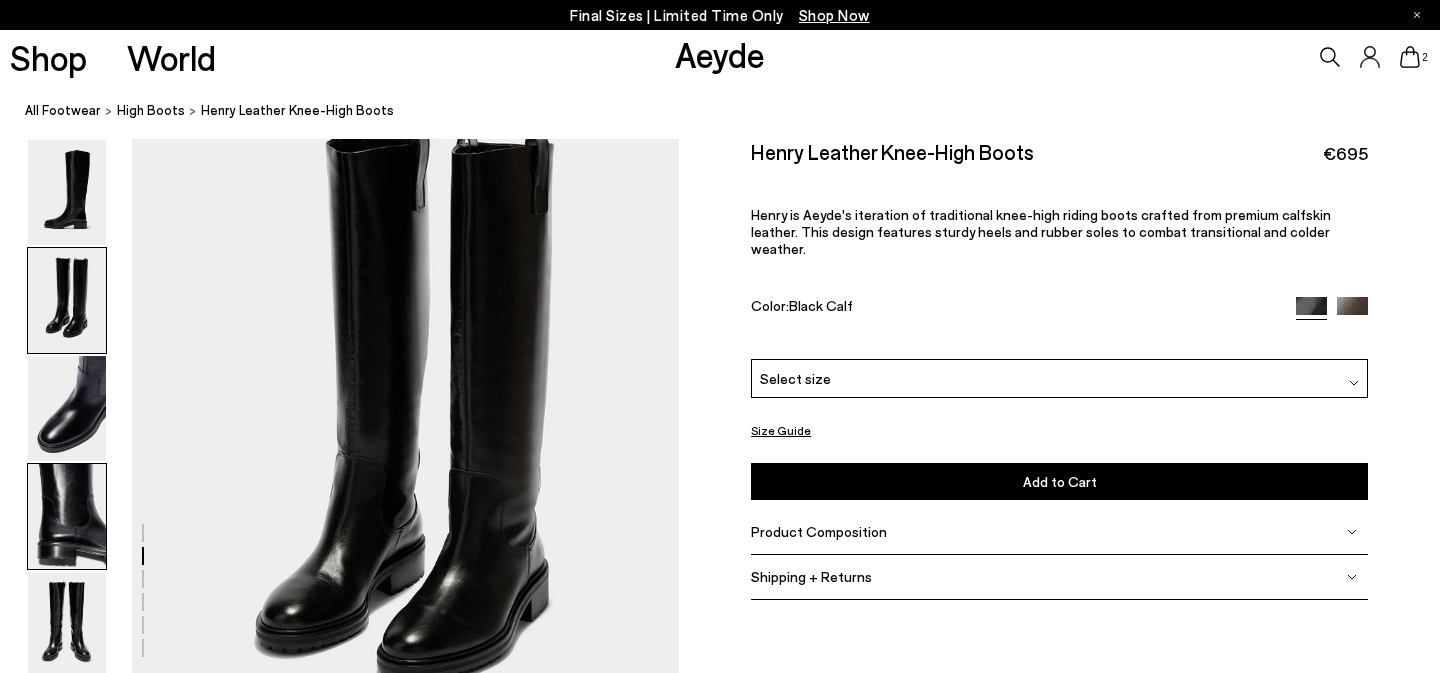 click at bounding box center [67, 516] 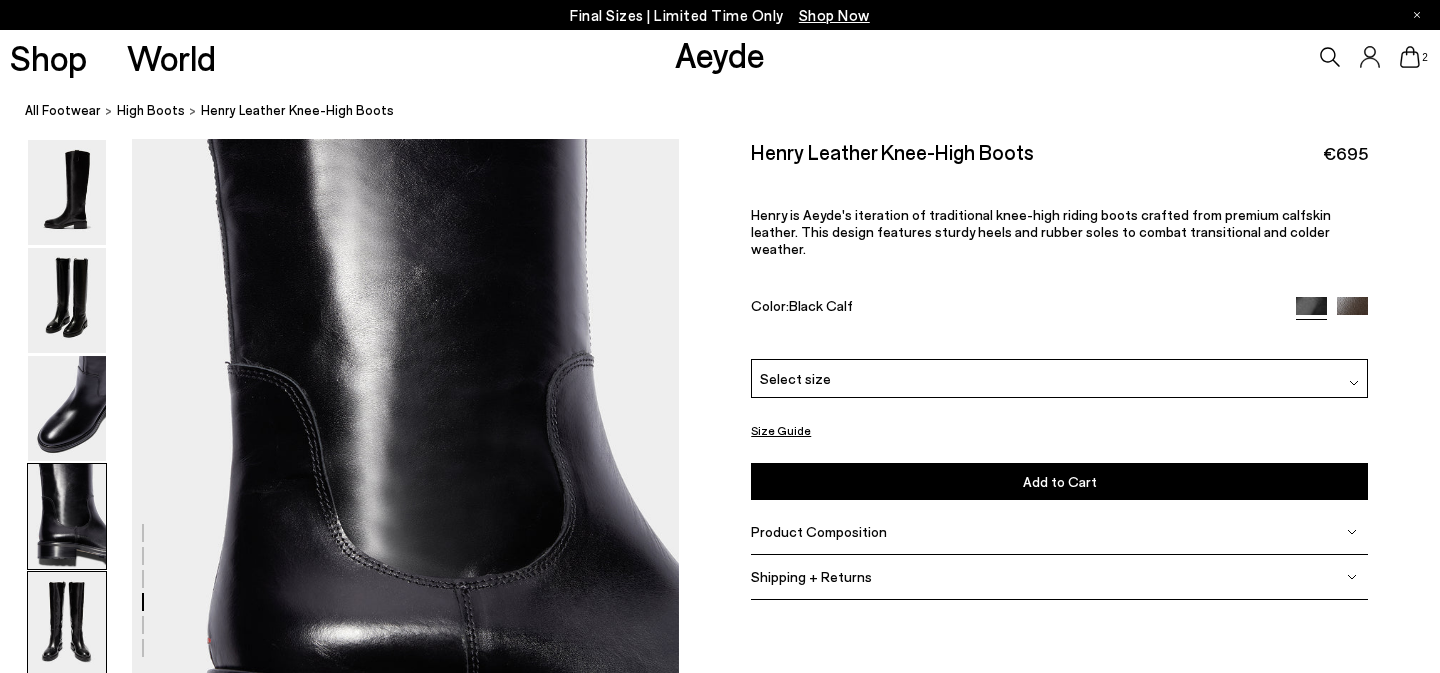 click at bounding box center (67, 624) 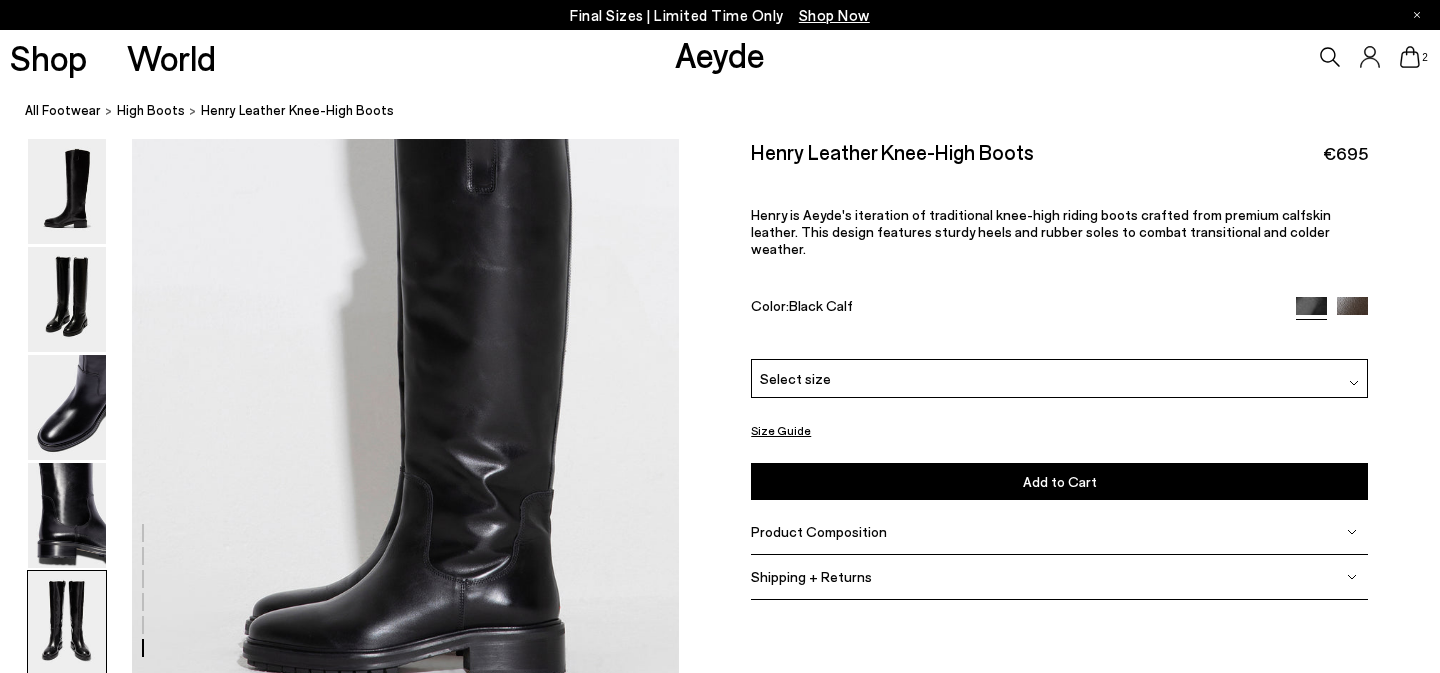 scroll, scrollTop: 3575, scrollLeft: 0, axis: vertical 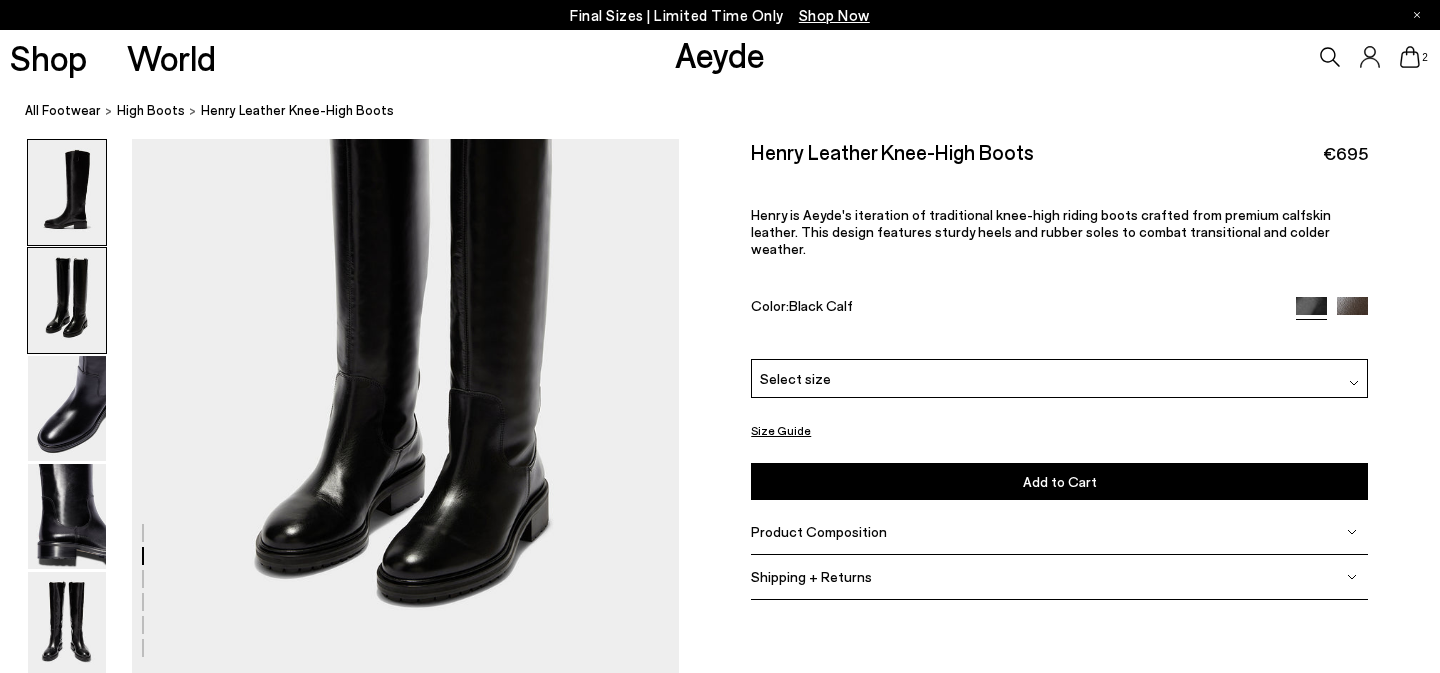 click at bounding box center (67, 192) 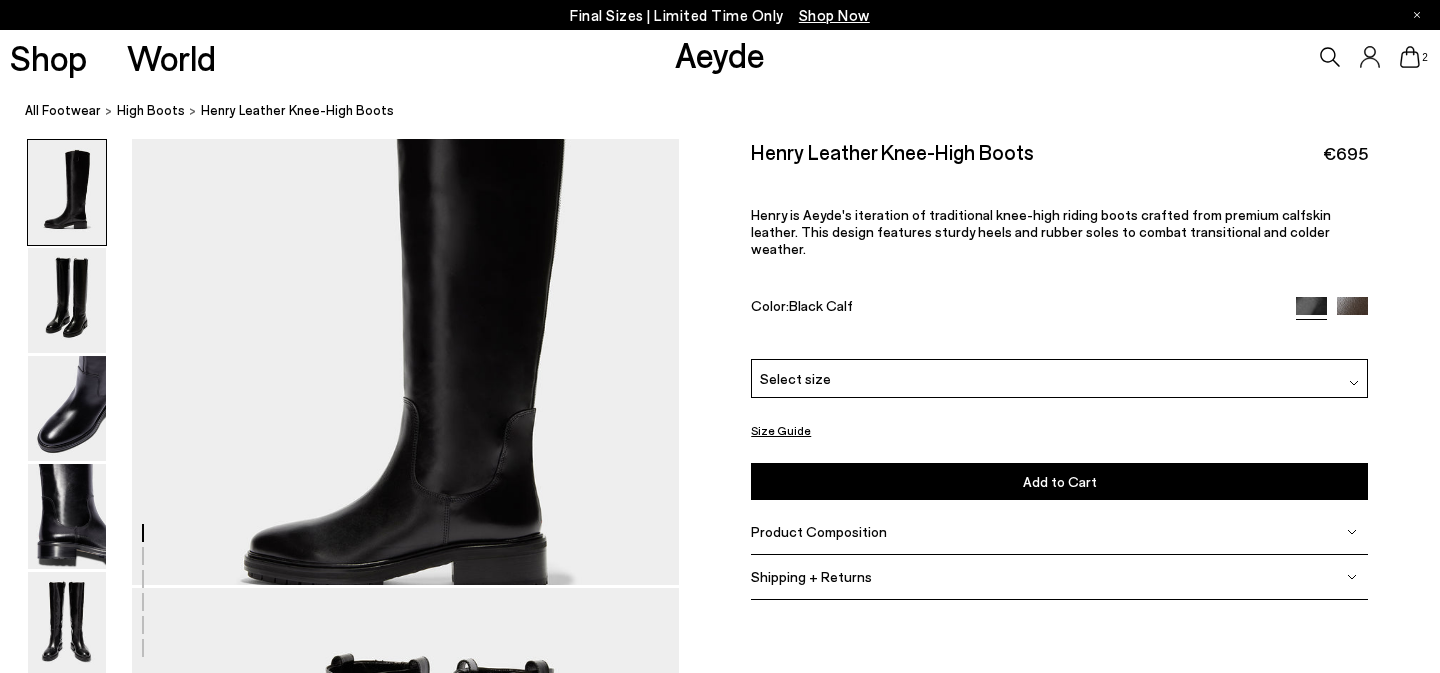 scroll, scrollTop: 0, scrollLeft: 0, axis: both 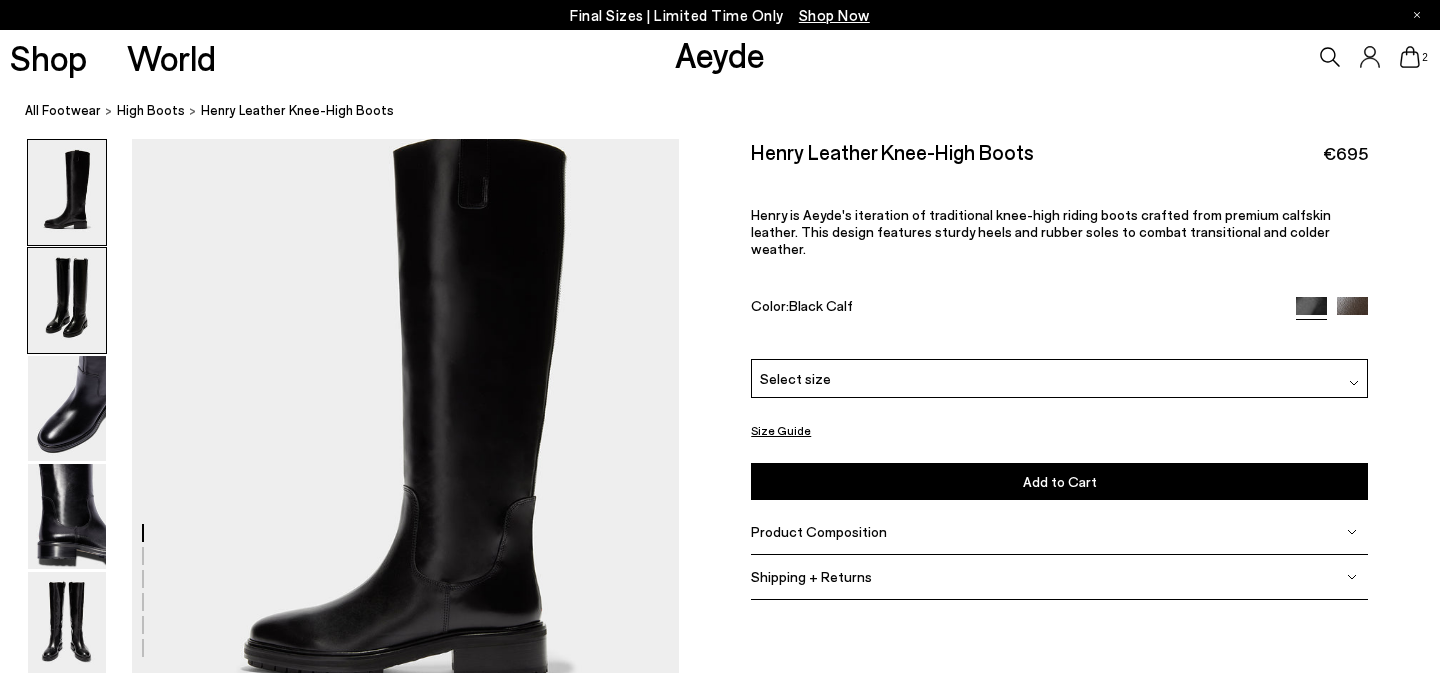 click at bounding box center (67, 300) 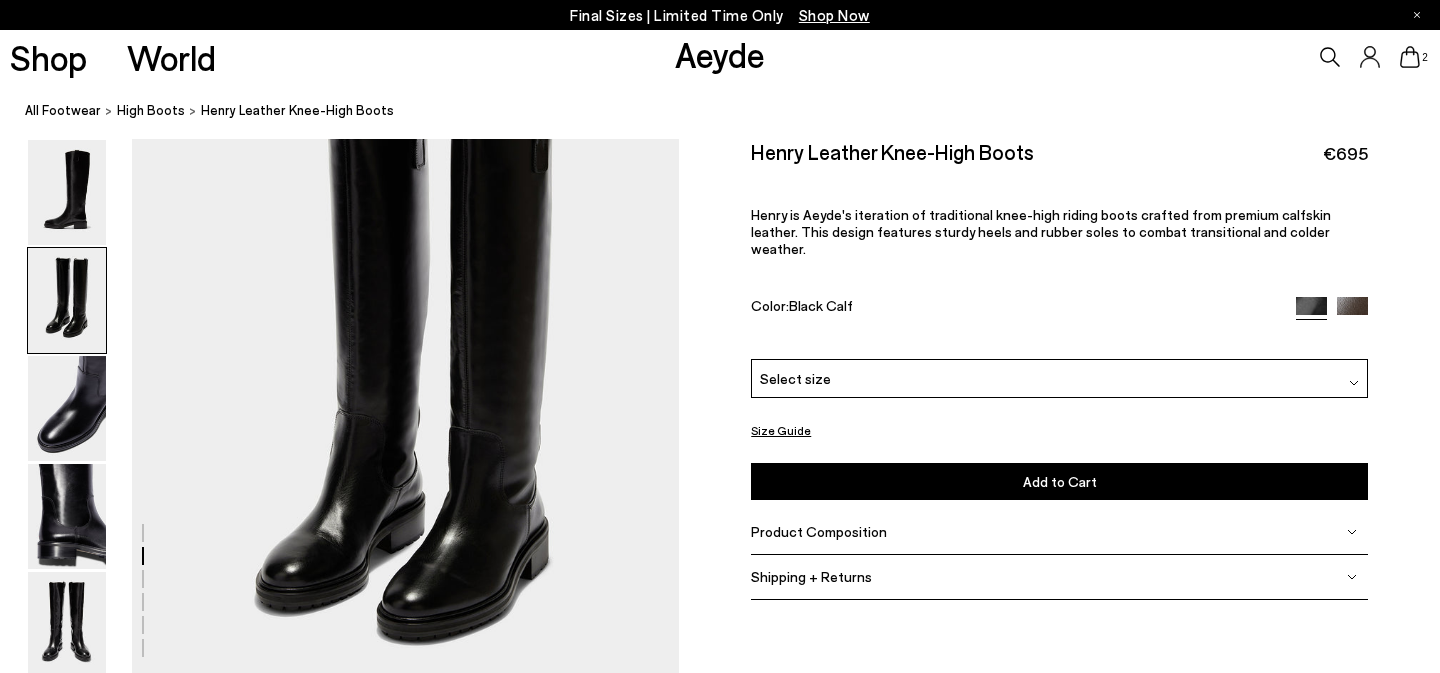 scroll, scrollTop: 654, scrollLeft: 0, axis: vertical 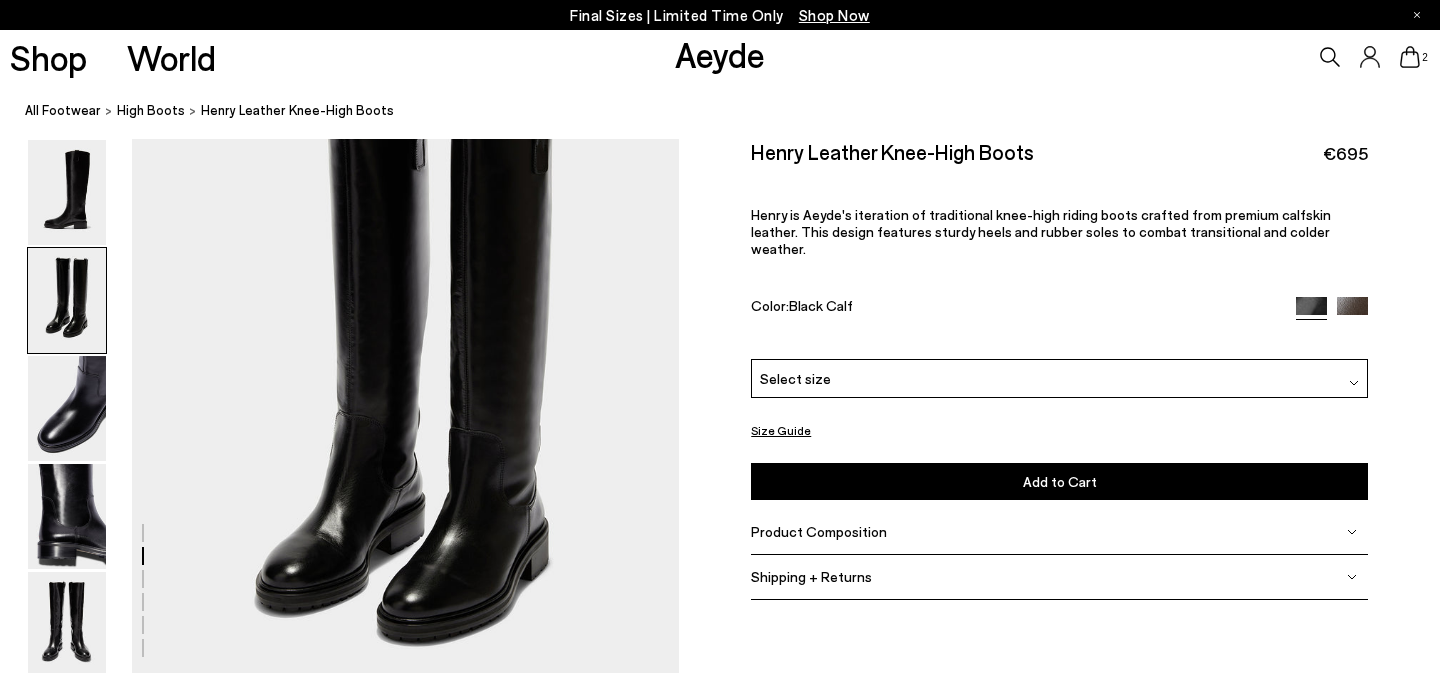 click at bounding box center (339, 1583) 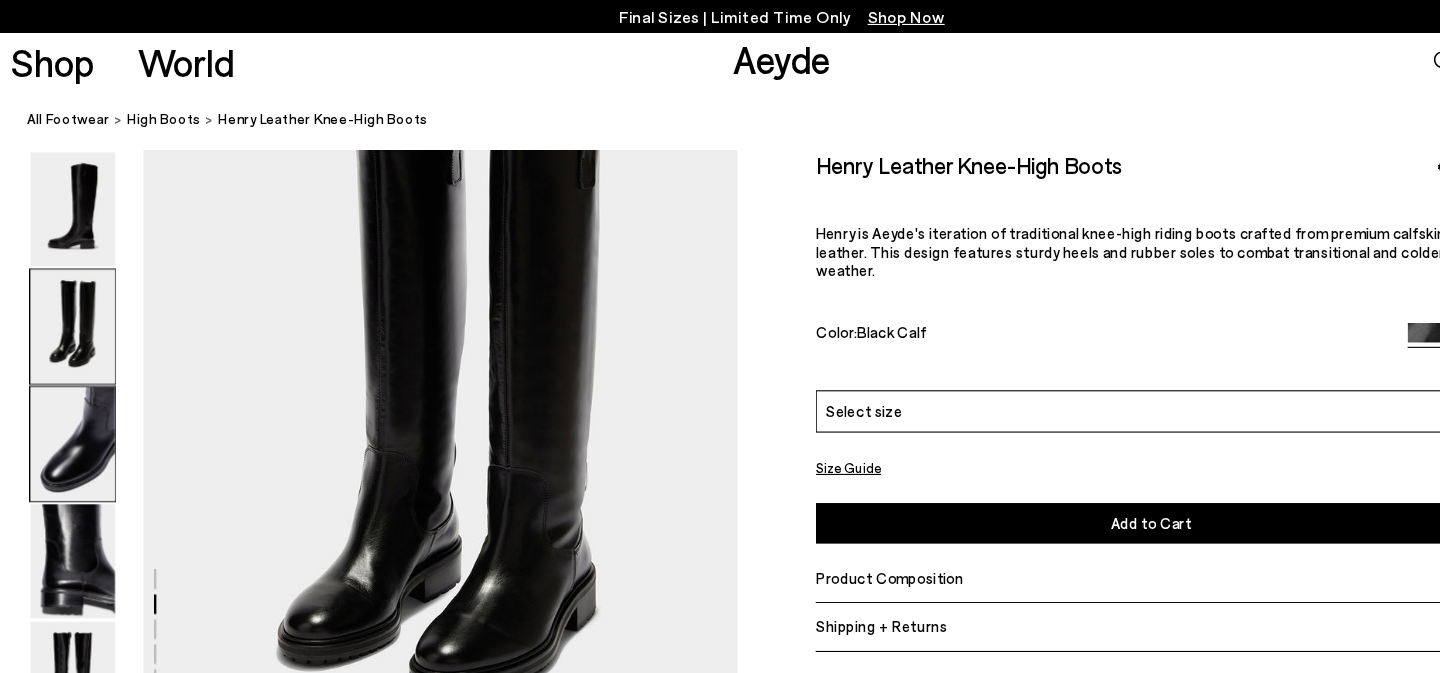 click at bounding box center (67, 408) 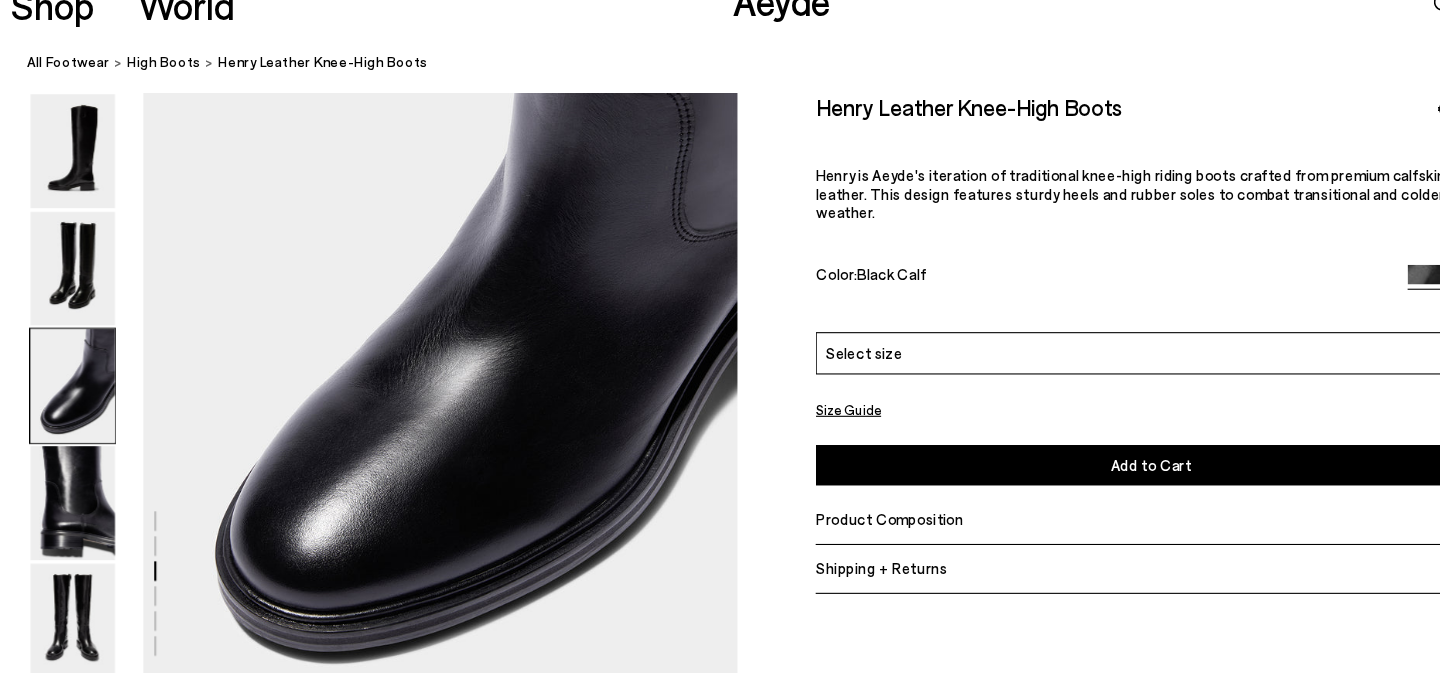 scroll, scrollTop: 1444, scrollLeft: 0, axis: vertical 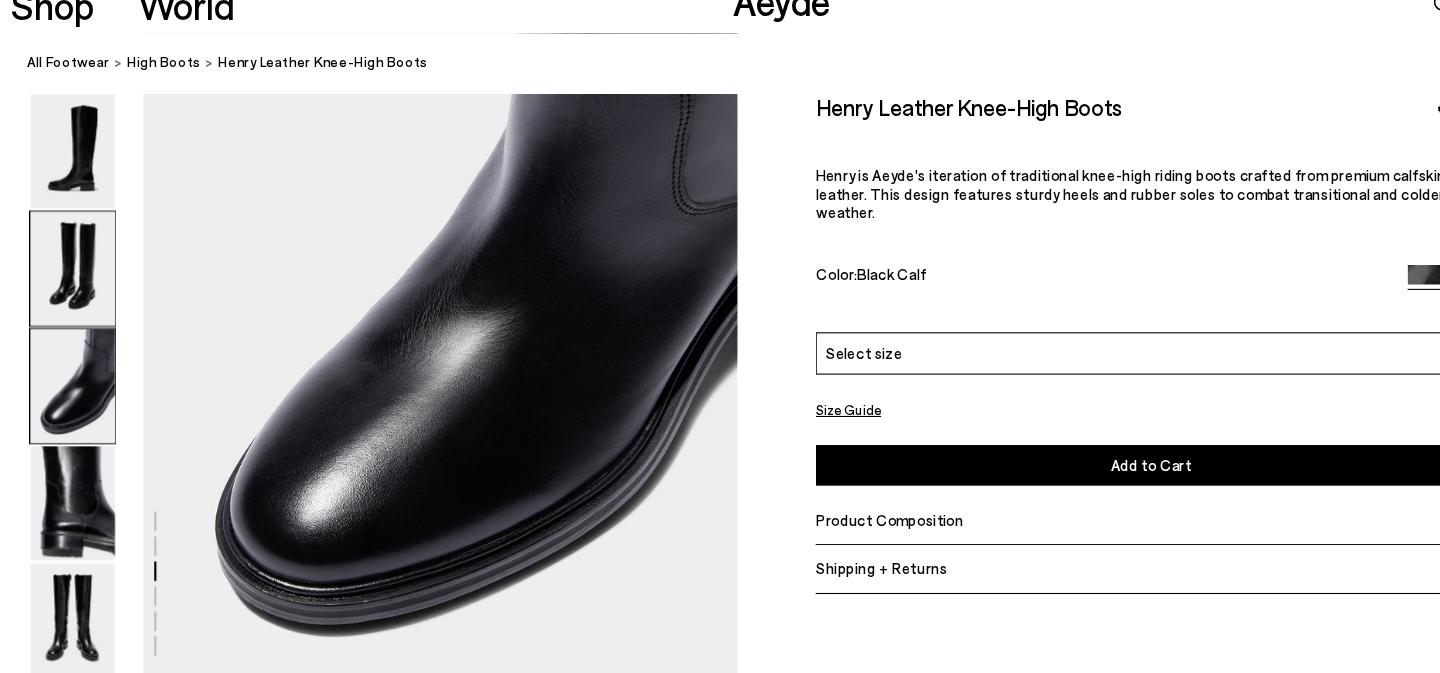click at bounding box center [67, 300] 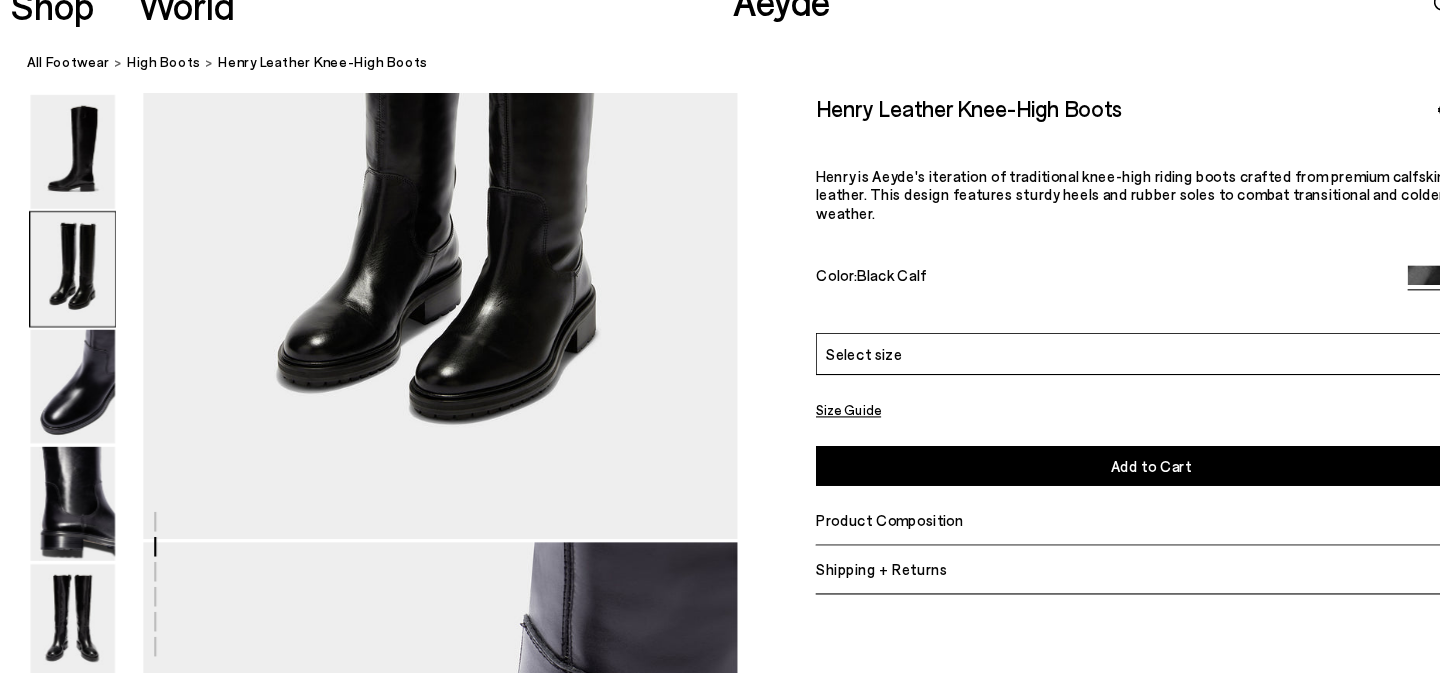 scroll, scrollTop: 859, scrollLeft: 0, axis: vertical 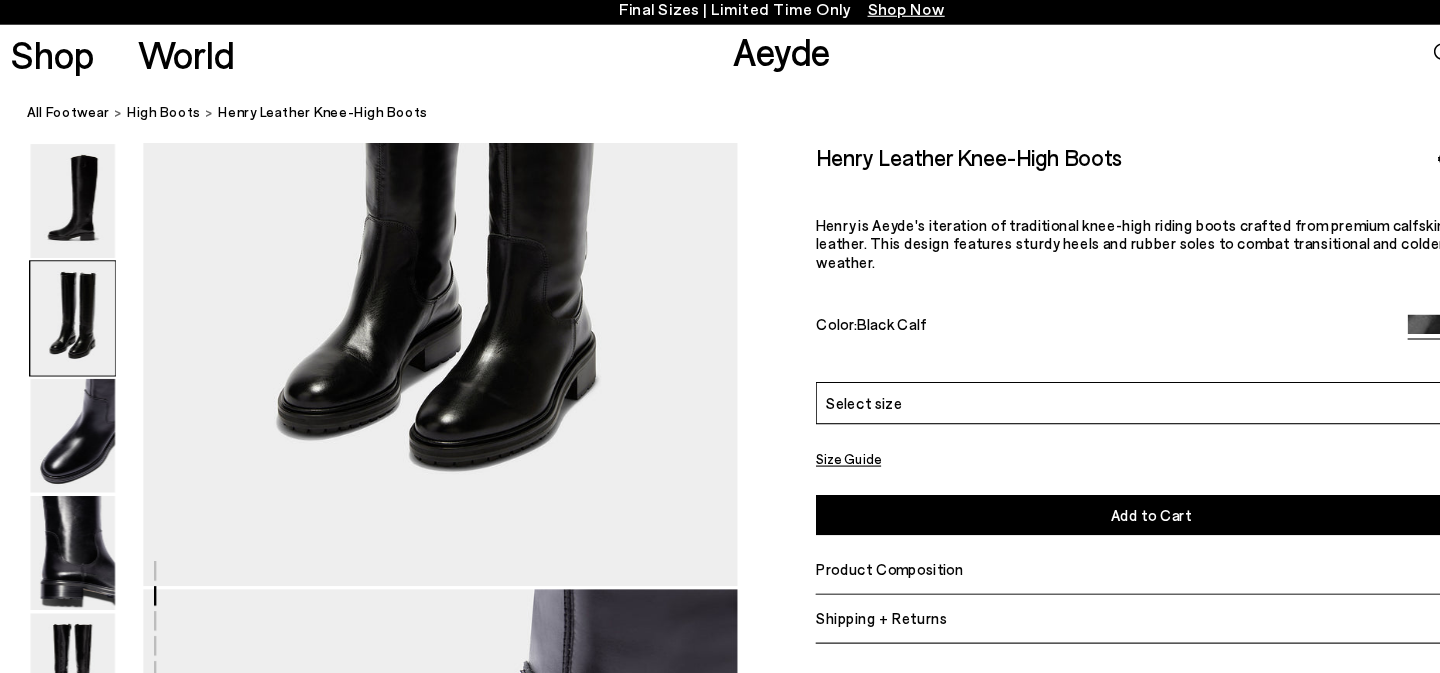 click on "Select size" at bounding box center [1059, 378] 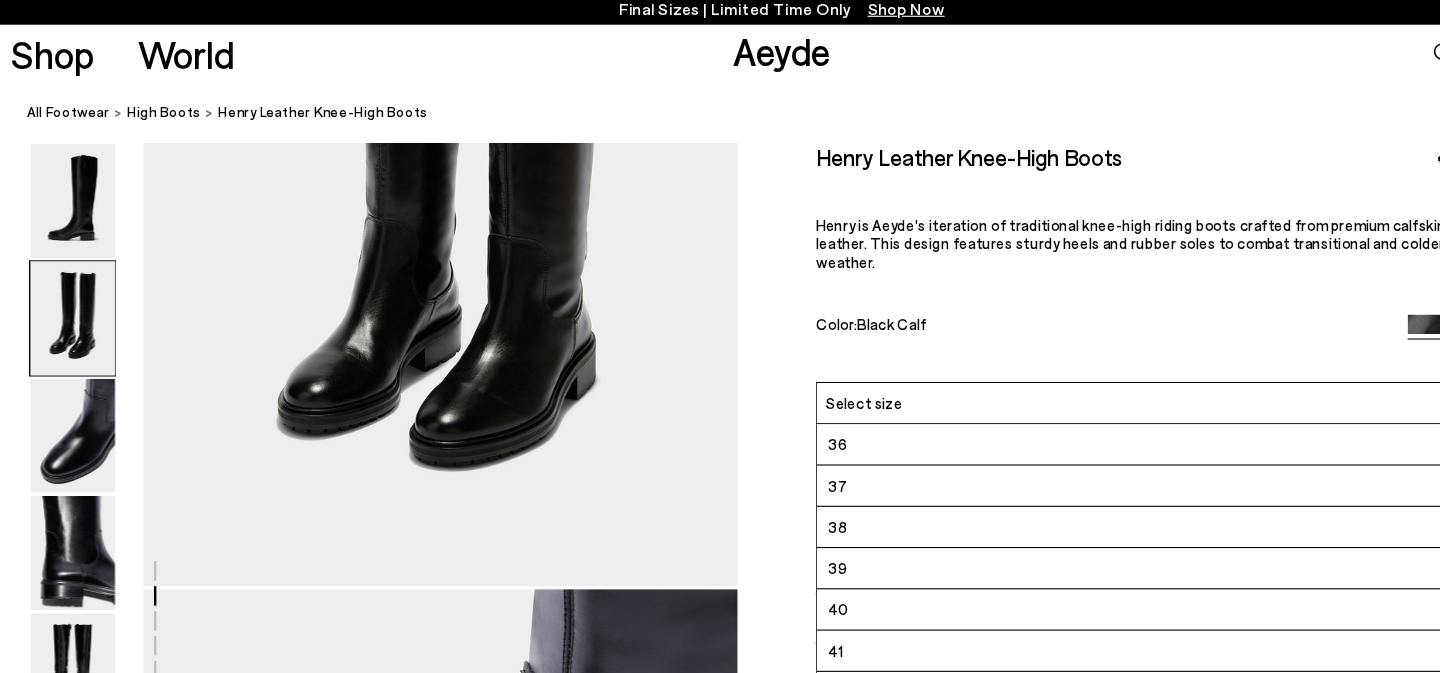 click on "41" at bounding box center [1059, 607] 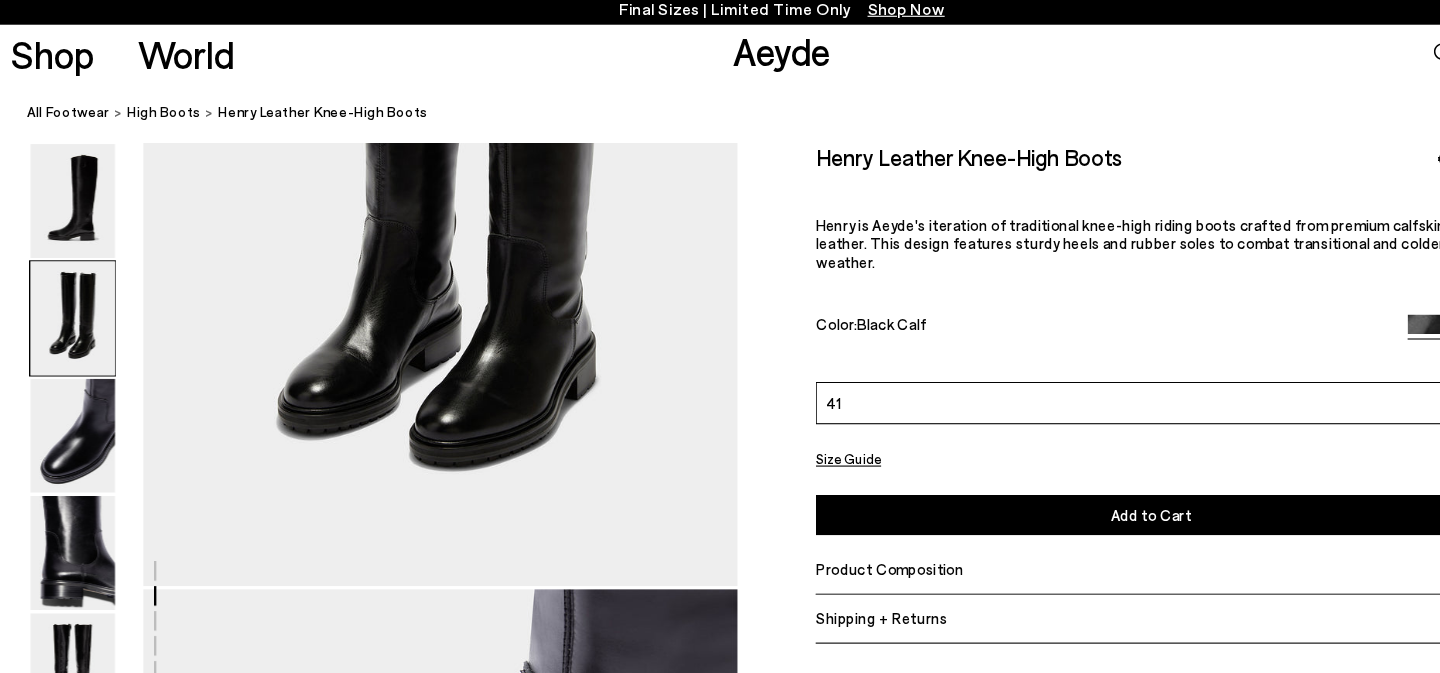 click on "Add to Cart Select a Size First" at bounding box center (1059, 481) 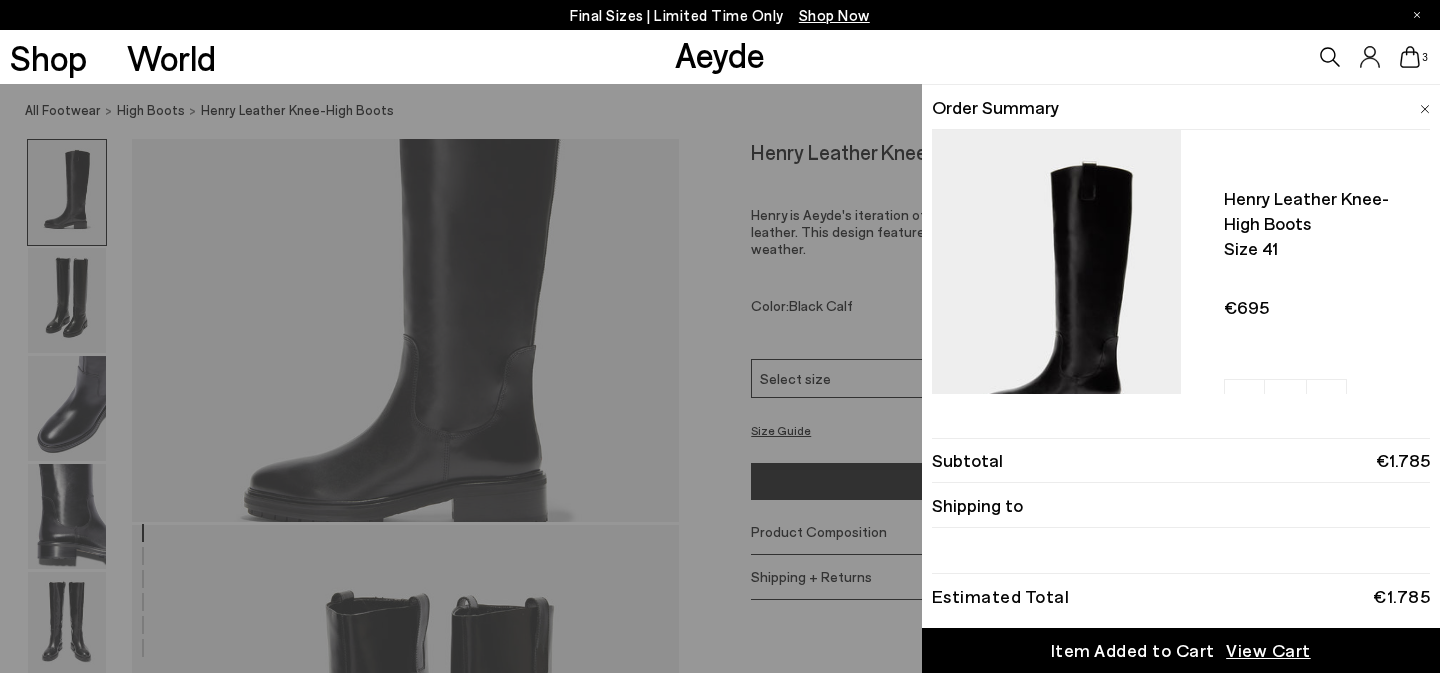 scroll, scrollTop: 0, scrollLeft: 0, axis: both 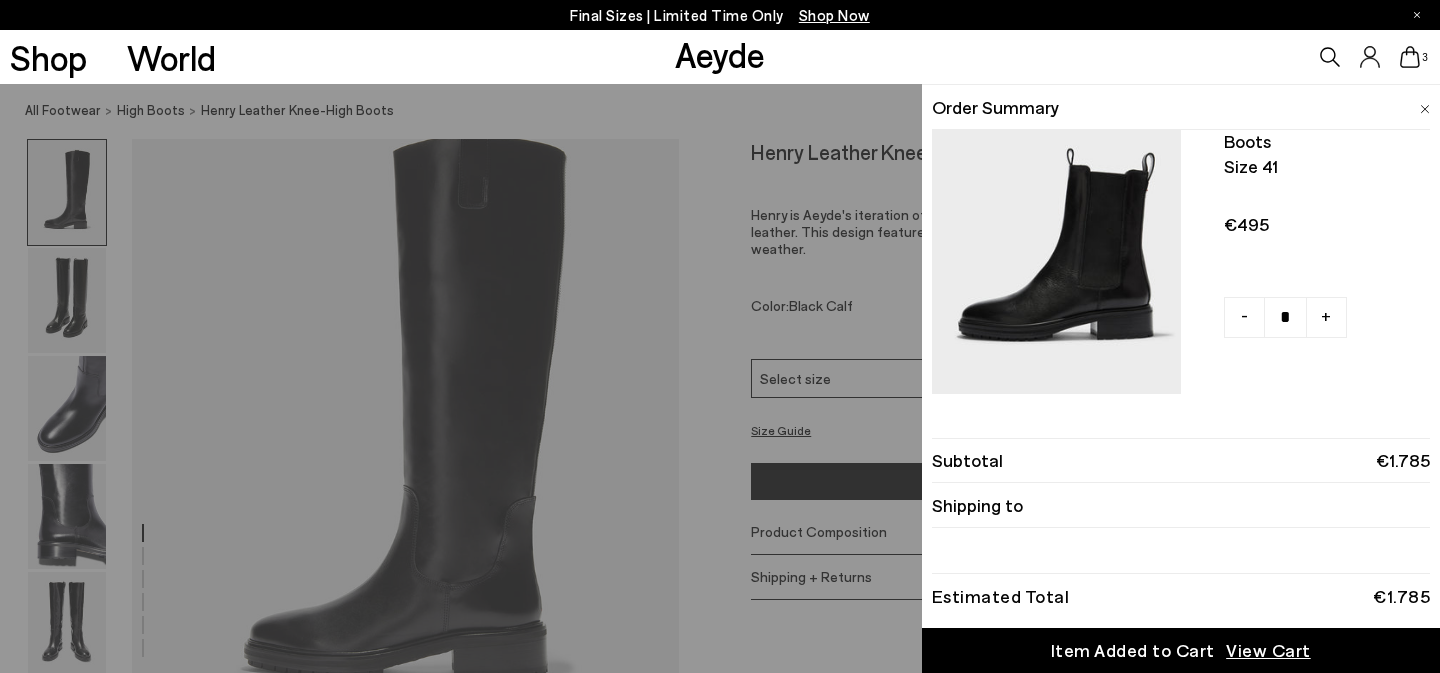 click on "-" at bounding box center (1244, -30) 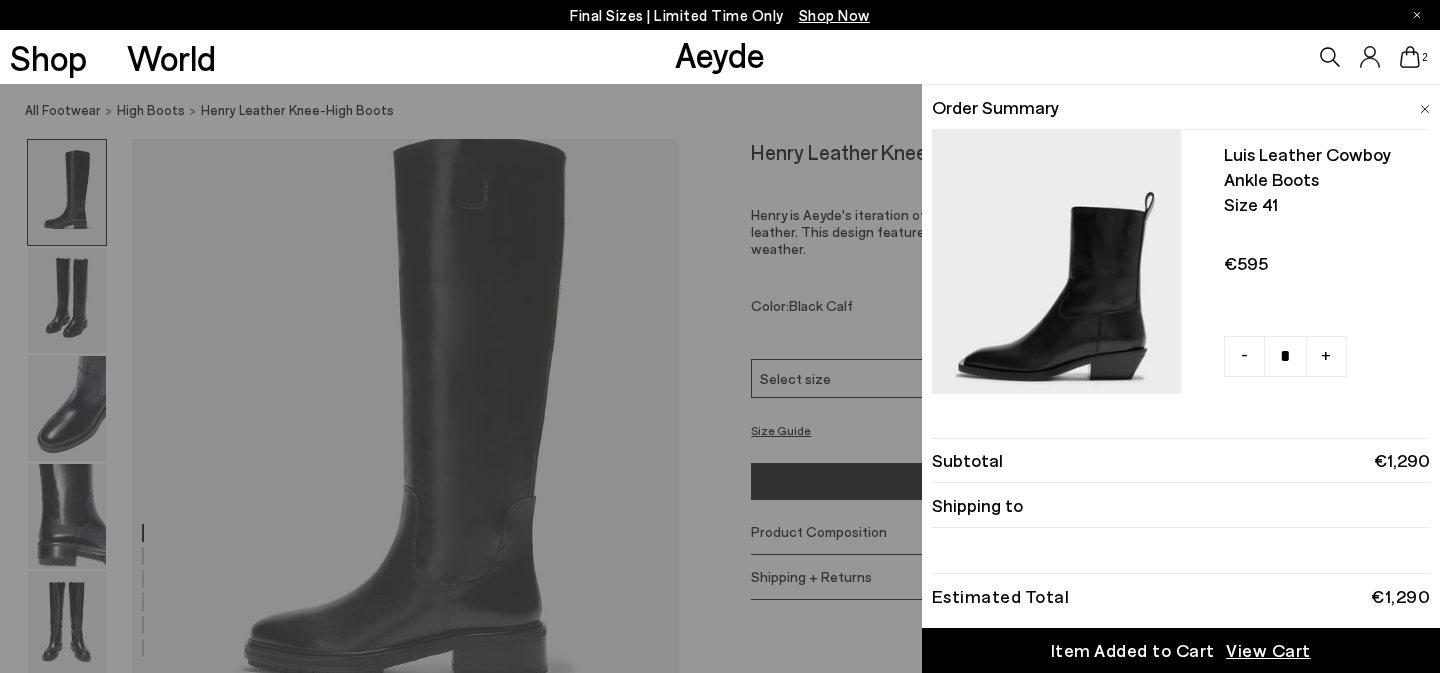 scroll, scrollTop: 773, scrollLeft: 0, axis: vertical 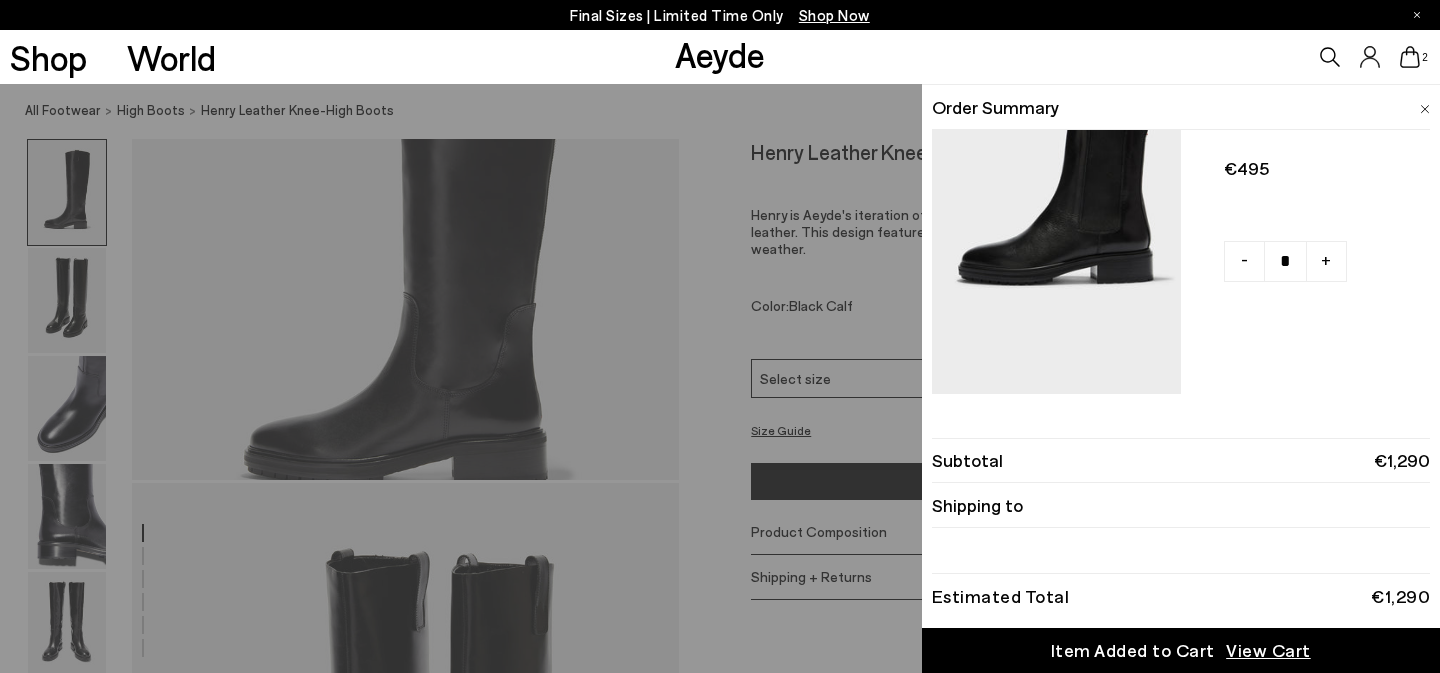 click on "-" at bounding box center [1244, -85] 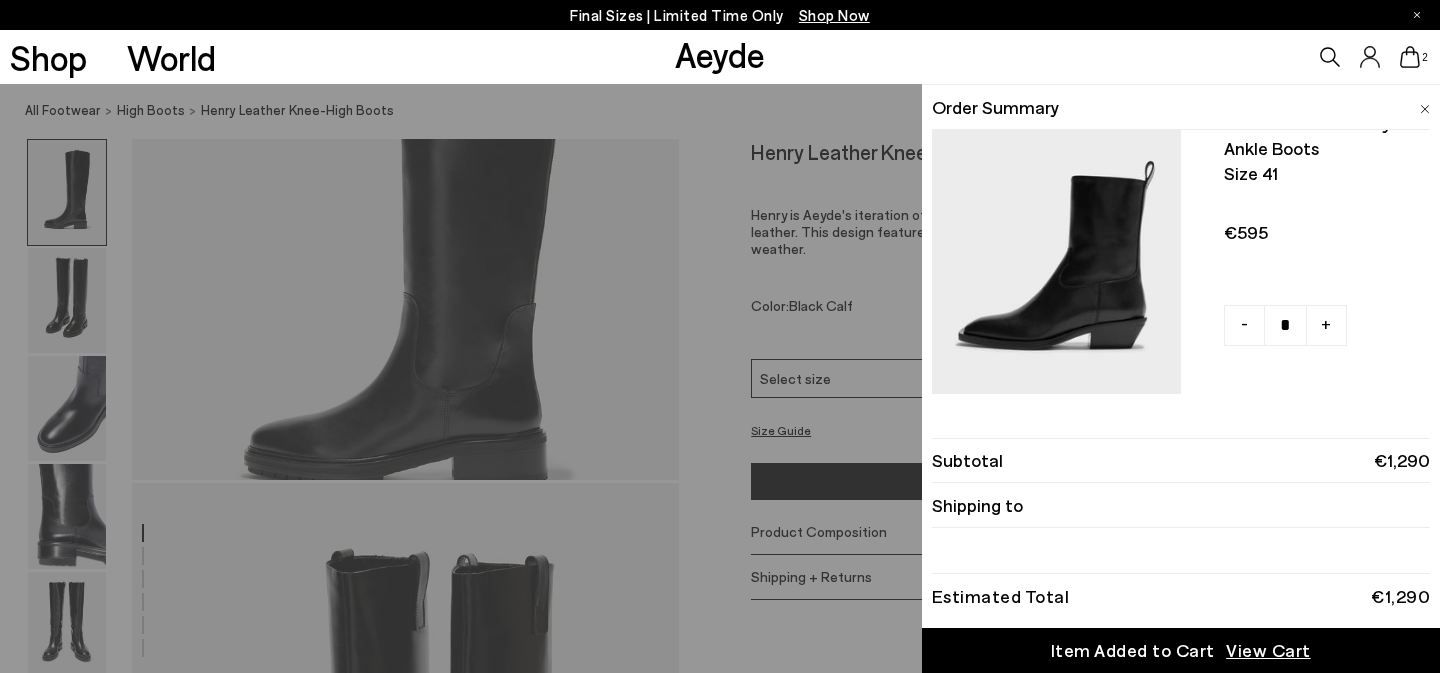 scroll, scrollTop: 765, scrollLeft: 0, axis: vertical 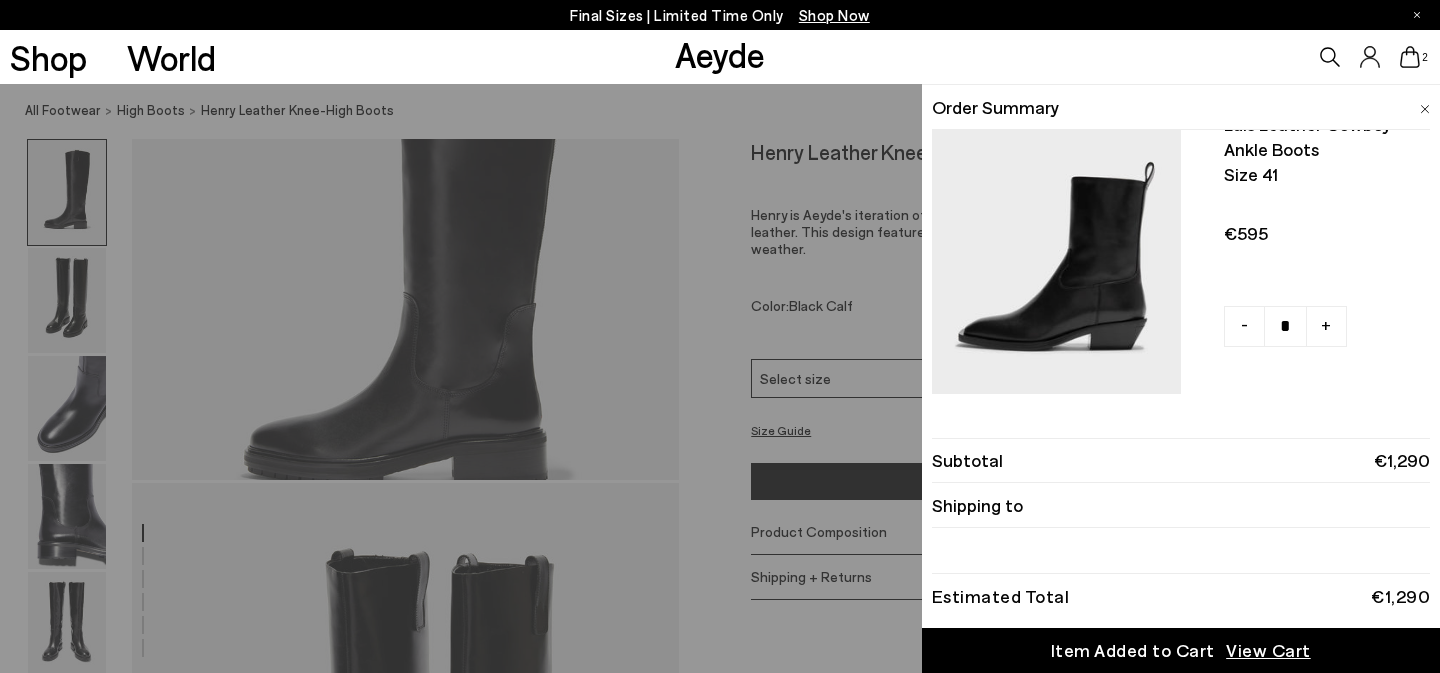 click on "2" at bounding box center (1200, 57) 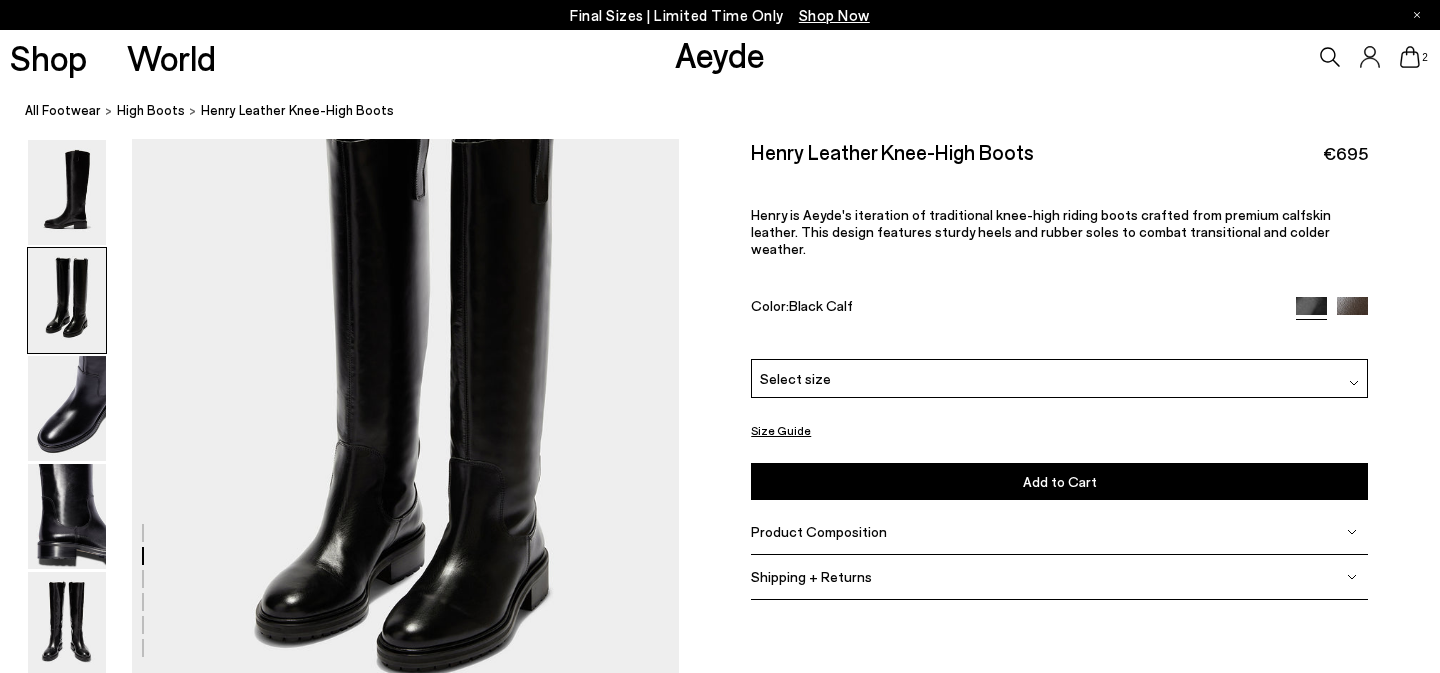 scroll, scrollTop: 623, scrollLeft: 0, axis: vertical 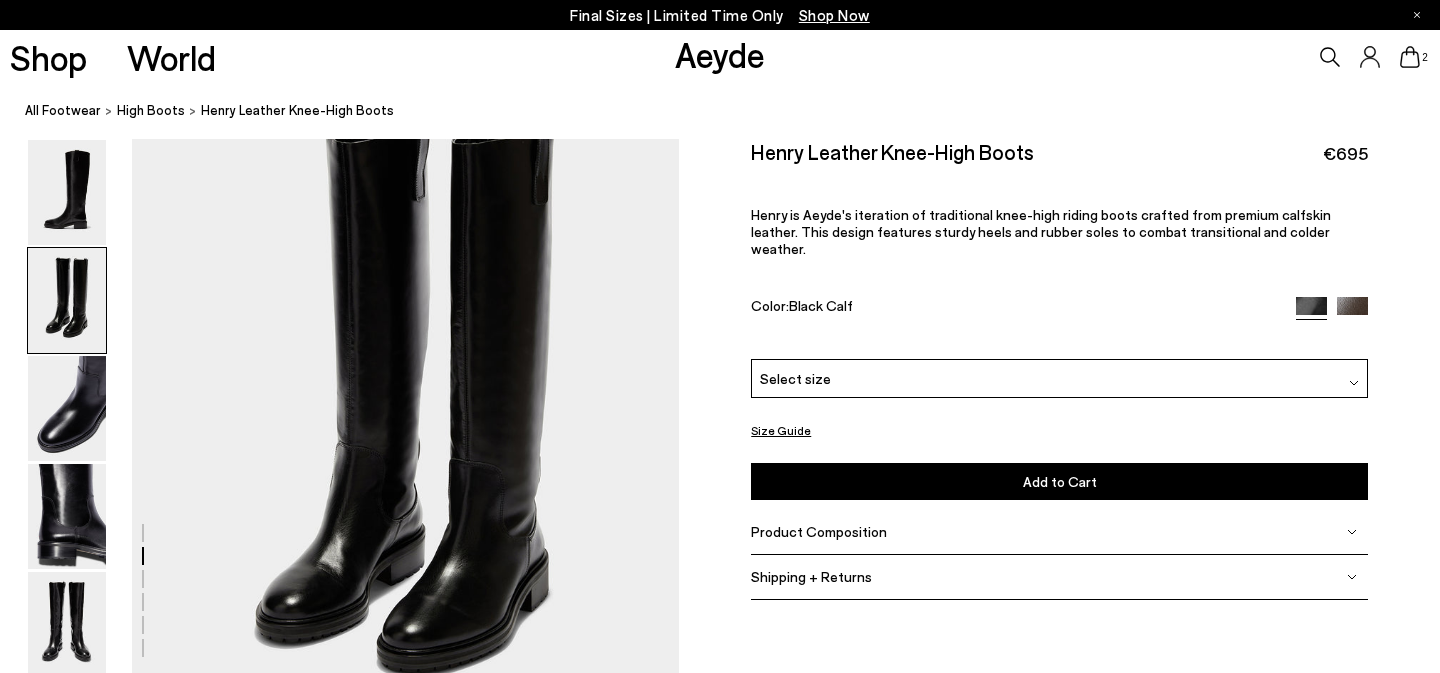 click on "2" at bounding box center [1200, 57] 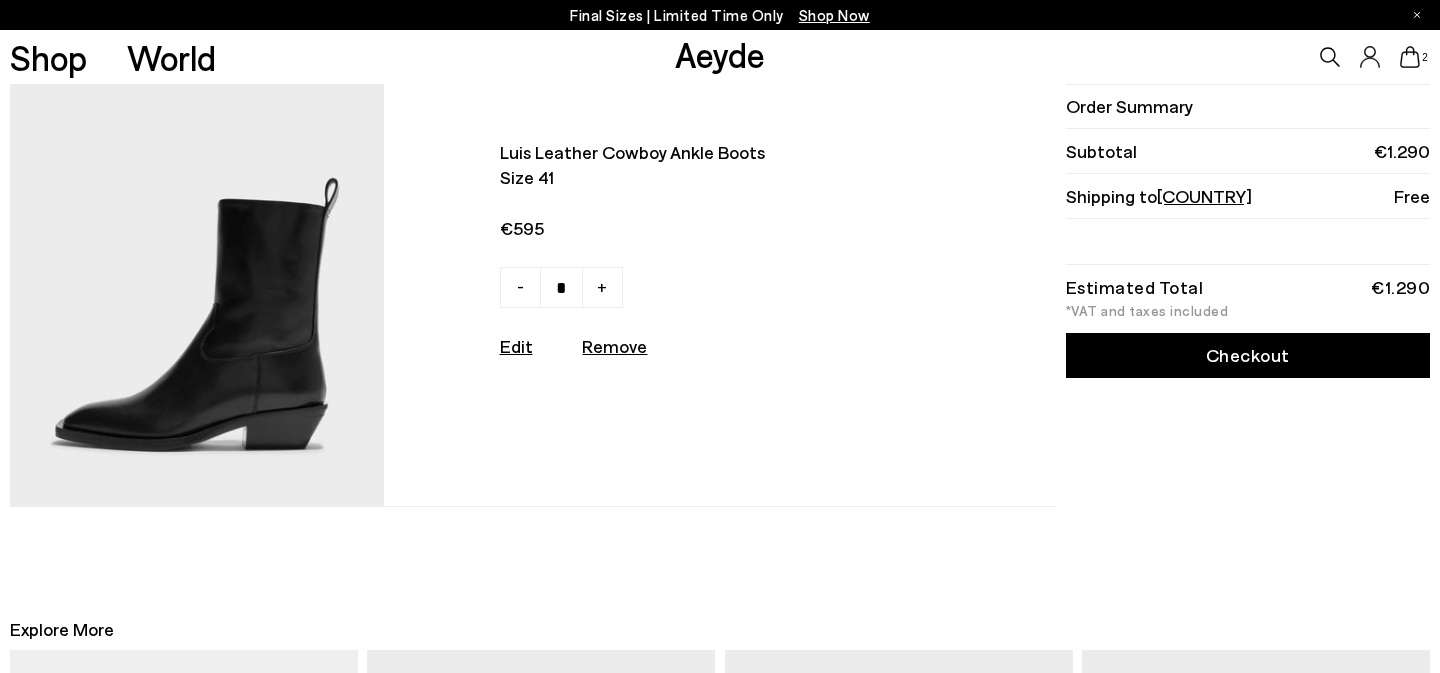 scroll, scrollTop: 503, scrollLeft: 0, axis: vertical 